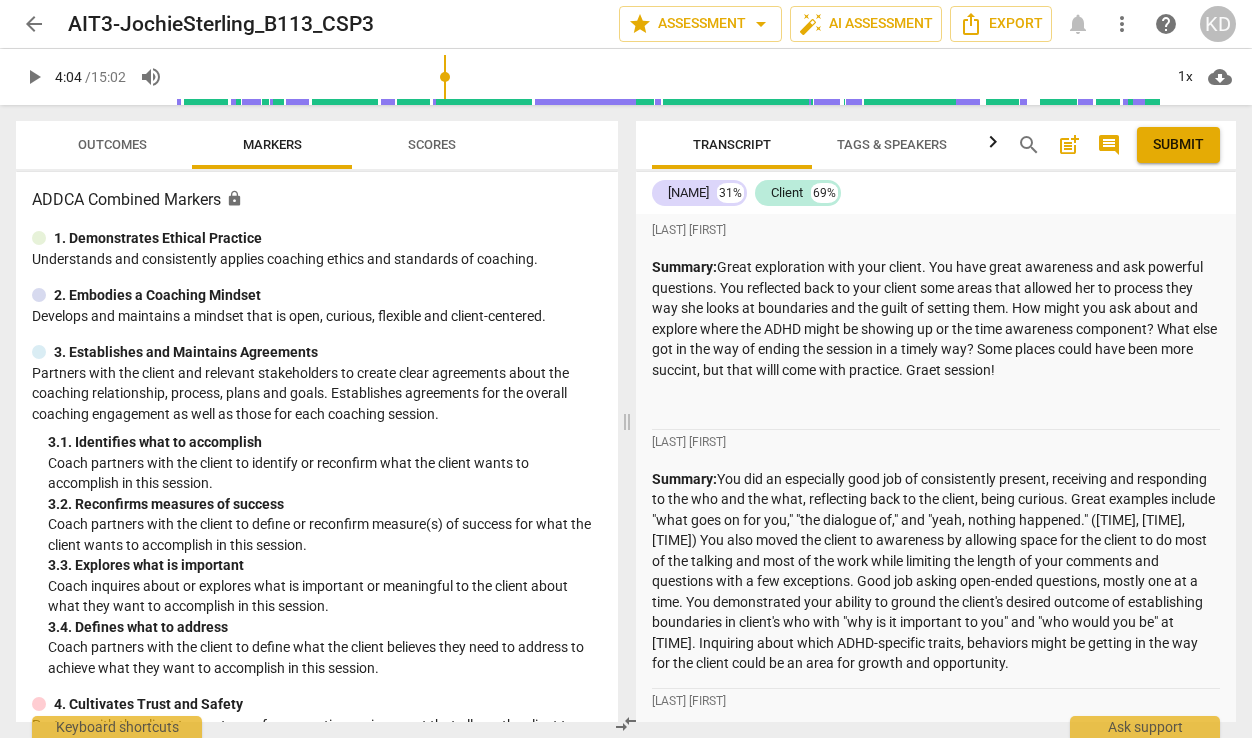 scroll, scrollTop: 0, scrollLeft: 0, axis: both 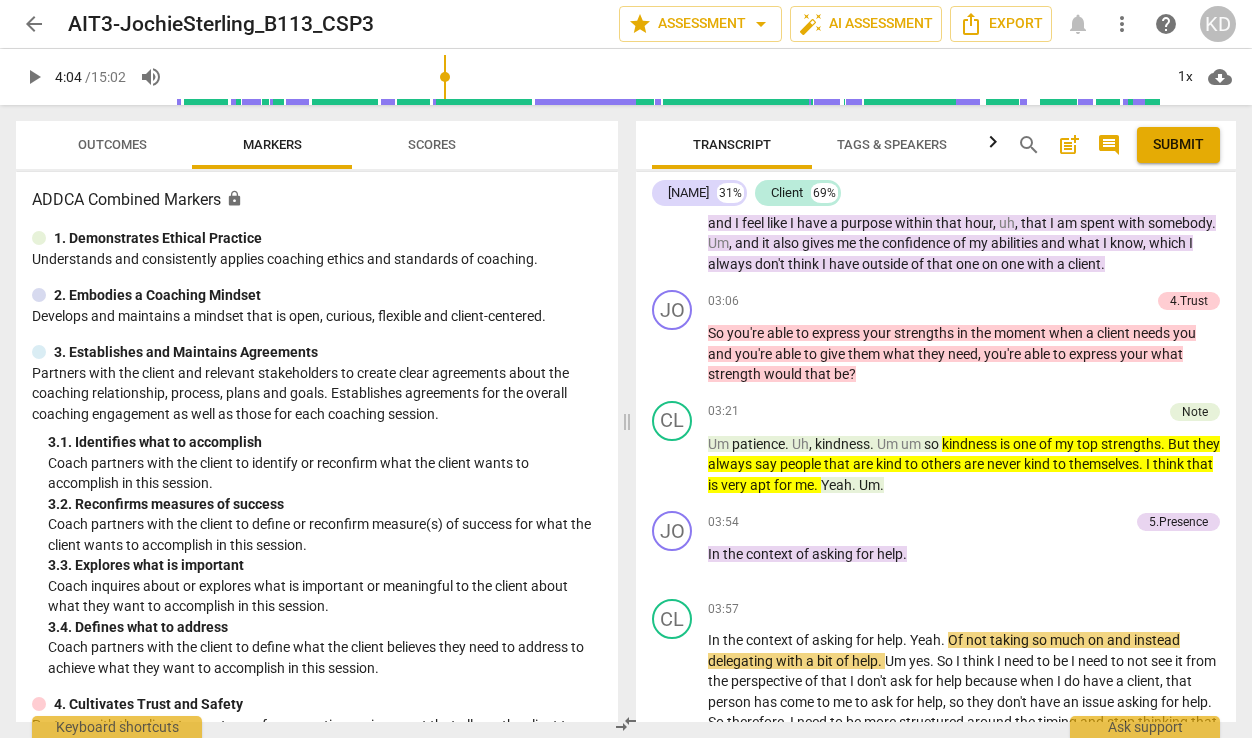 click at bounding box center (669, 77) 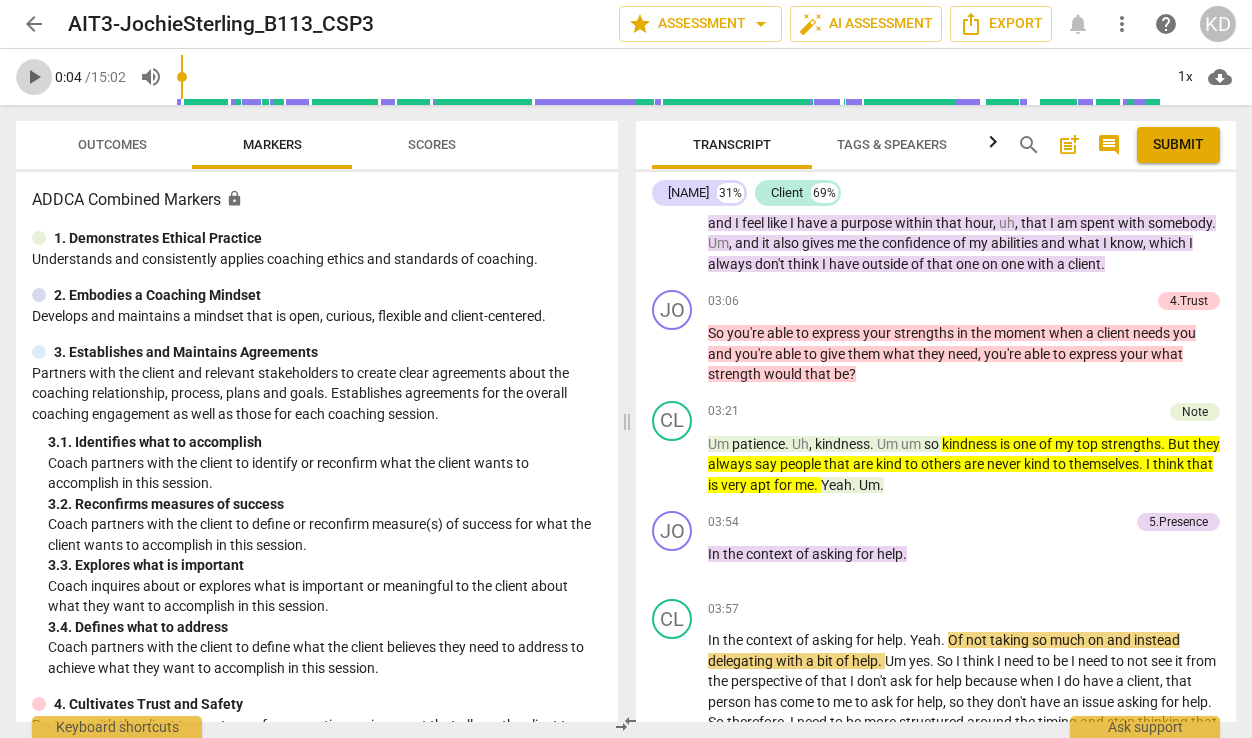 click on "play_arrow" at bounding box center [34, 77] 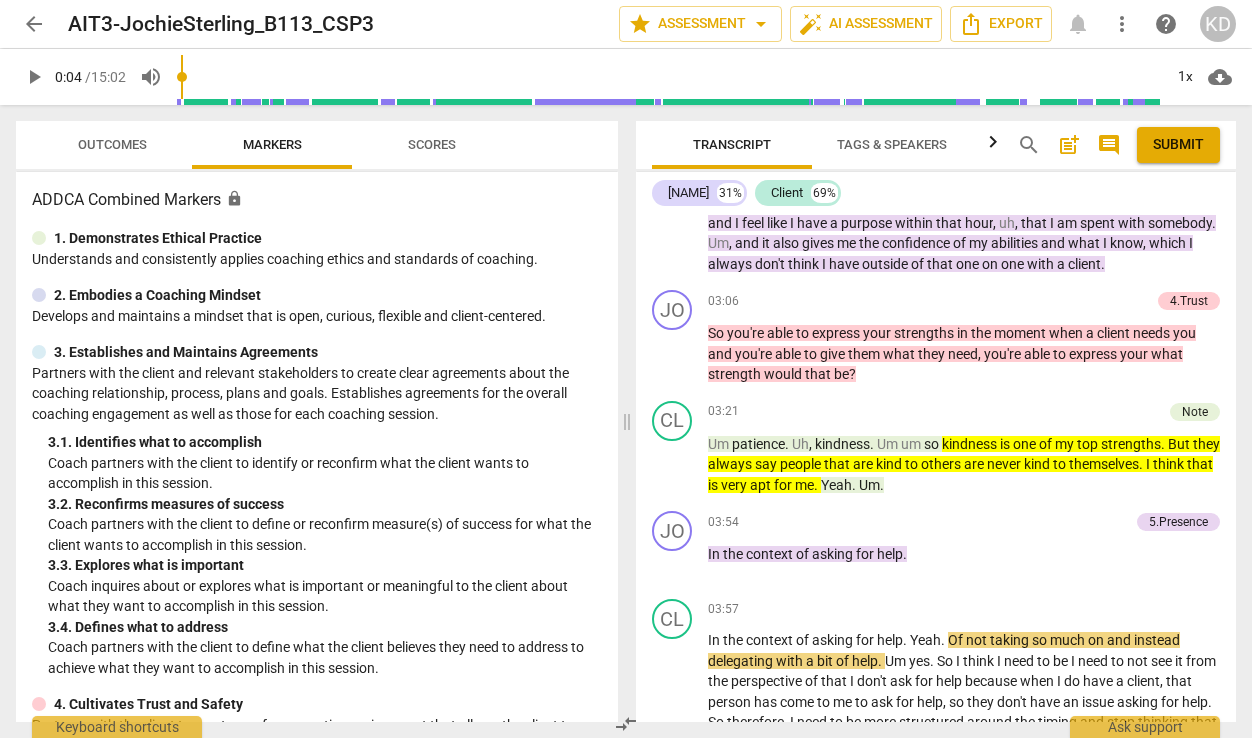 click on "play_arrow" at bounding box center [34, 77] 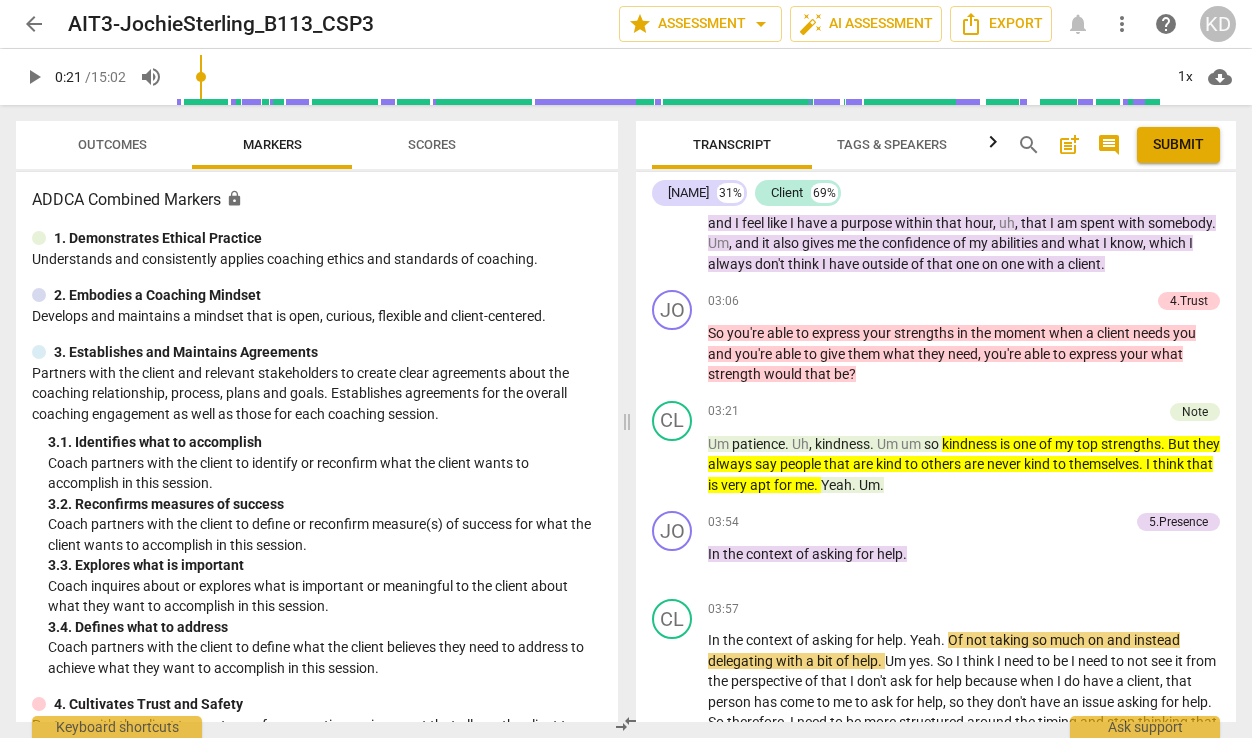 click on "play_arrow" at bounding box center [34, 77] 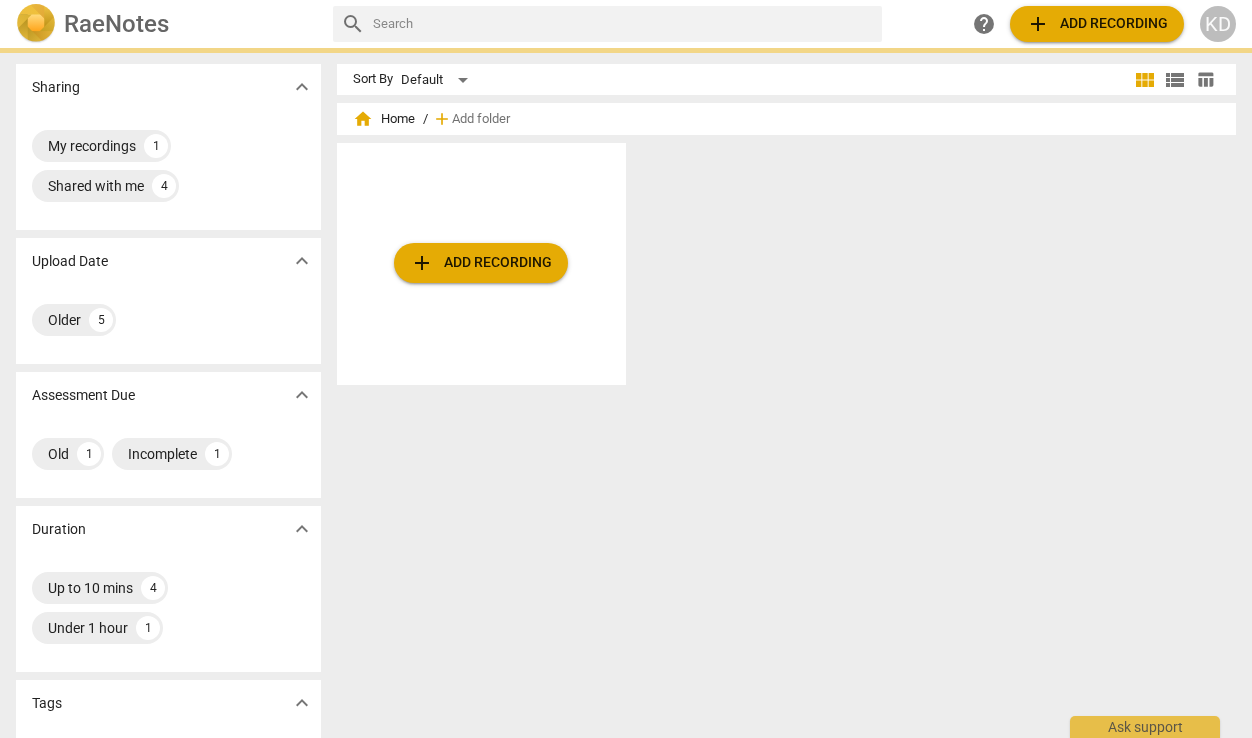 scroll, scrollTop: 0, scrollLeft: 0, axis: both 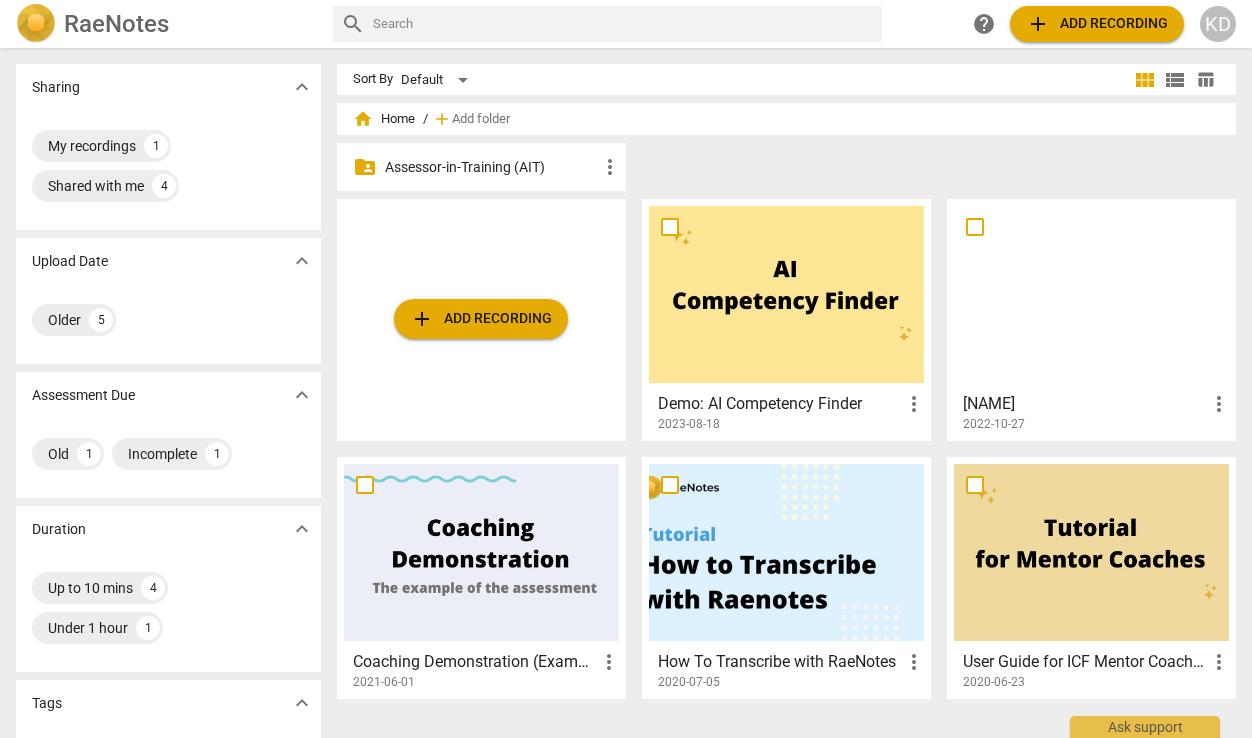 click on "Assessor-in-Training (AIT)" at bounding box center (491, 167) 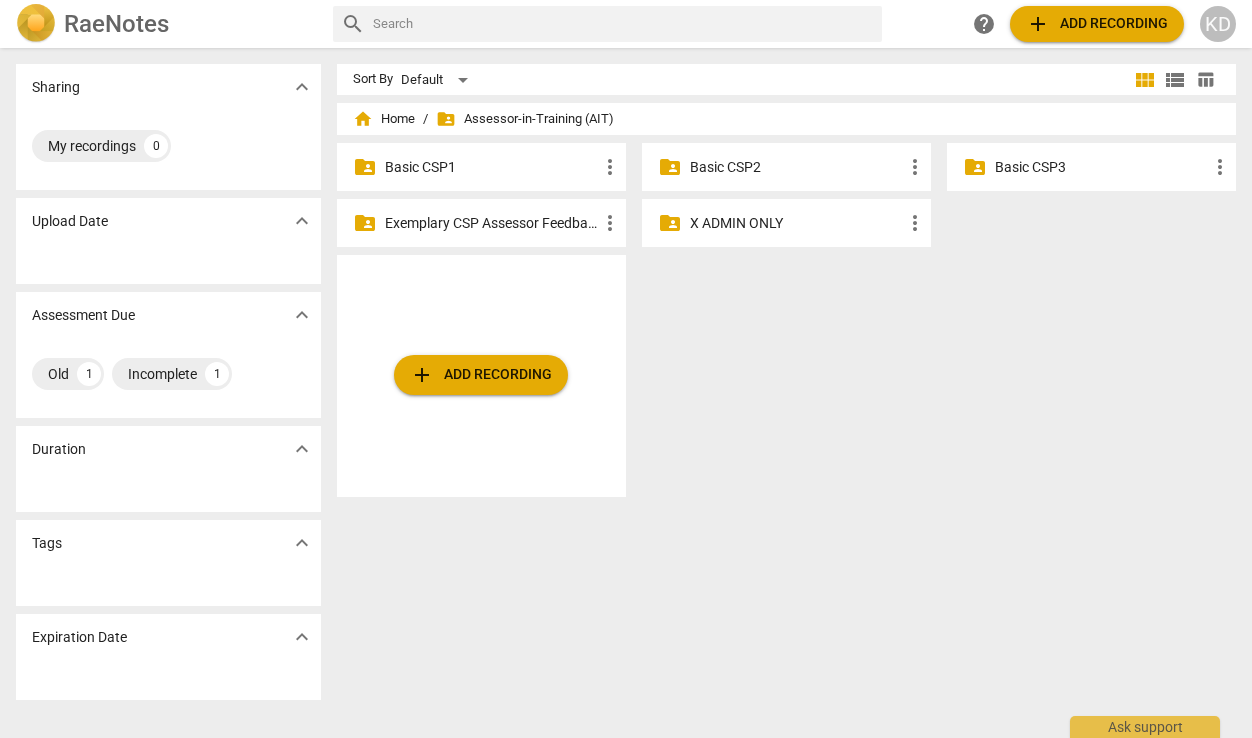 click on "Basic CSP3" at bounding box center (1101, 167) 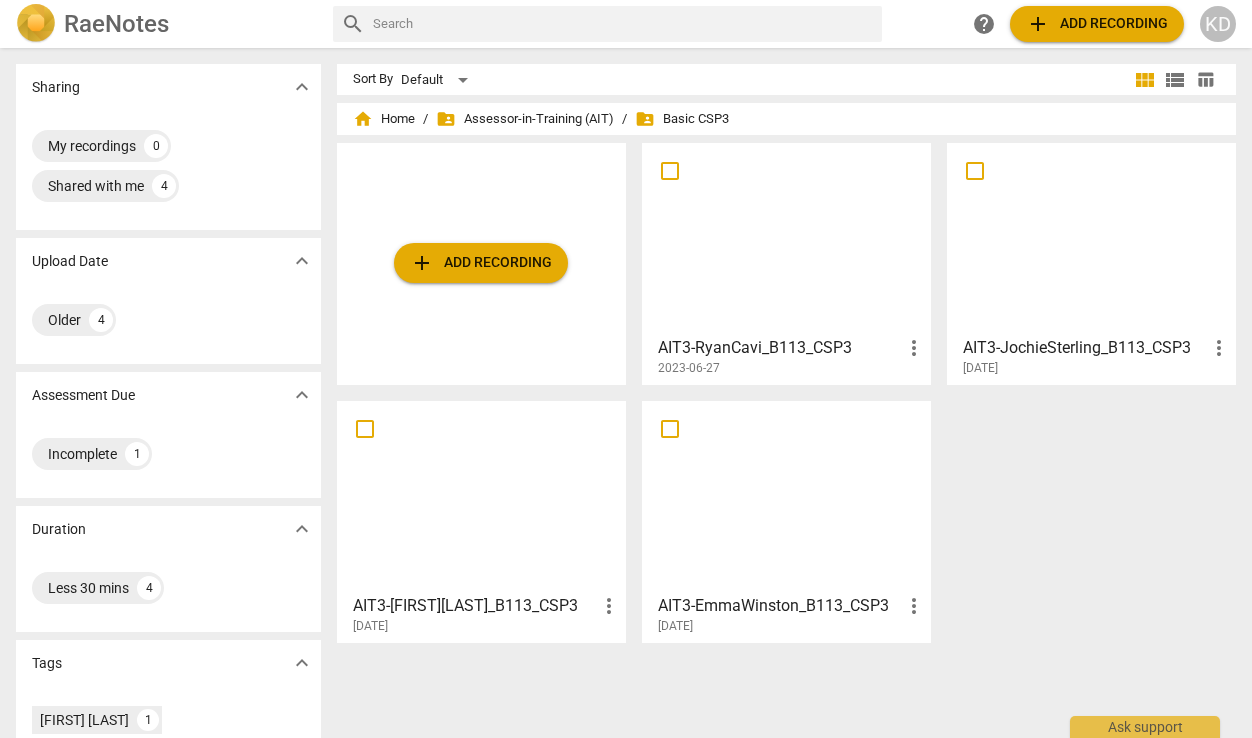 click at bounding box center [1091, 238] 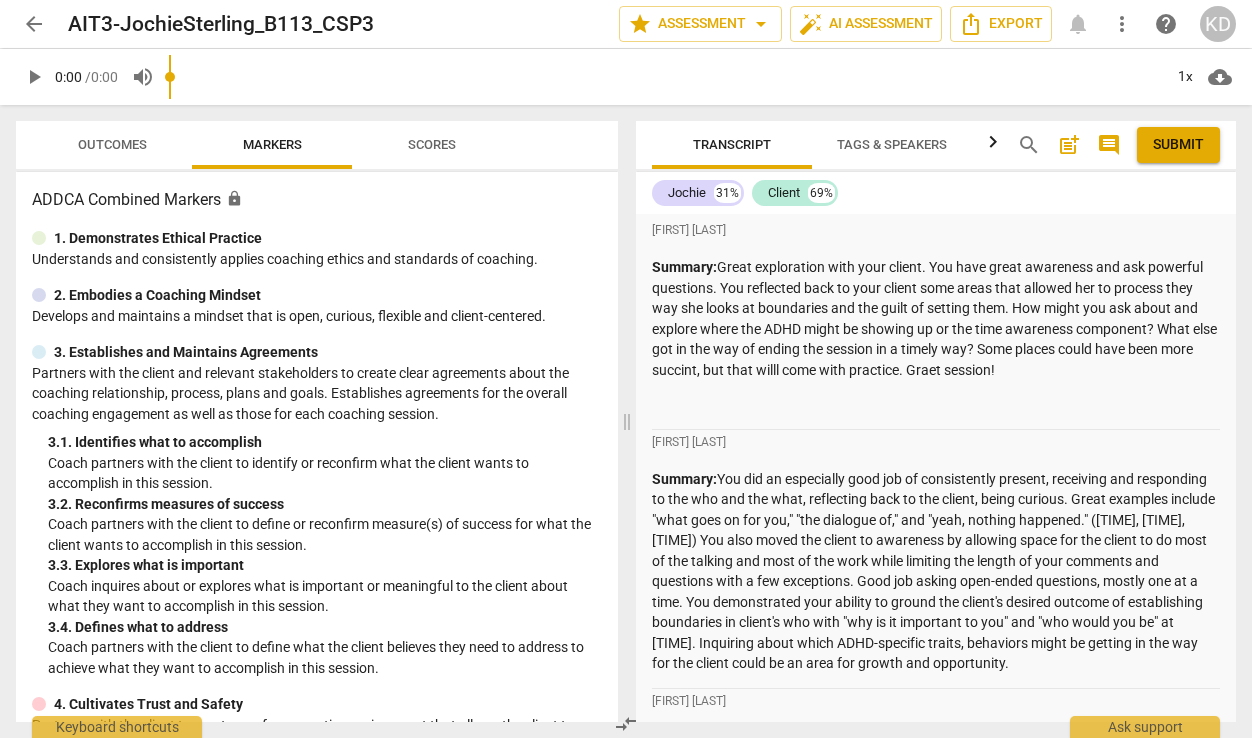 click on "play_arrow" at bounding box center (34, 77) 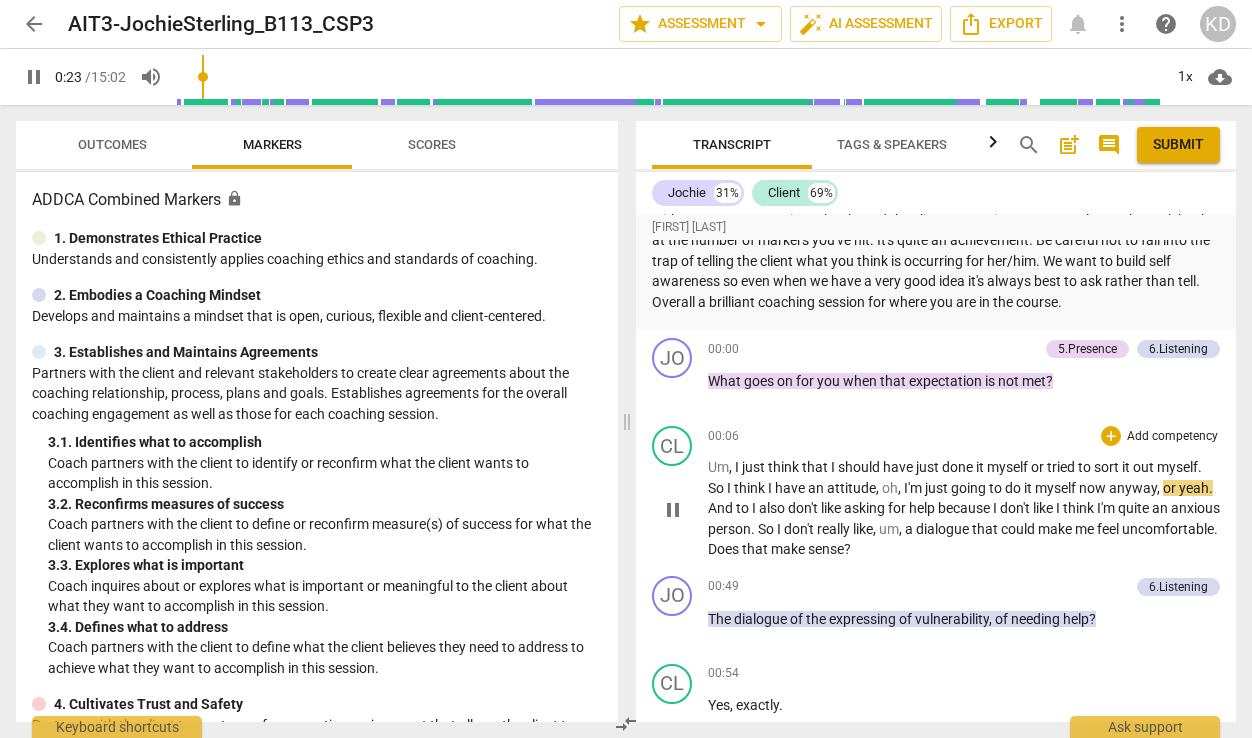 scroll, scrollTop: 2488, scrollLeft: 0, axis: vertical 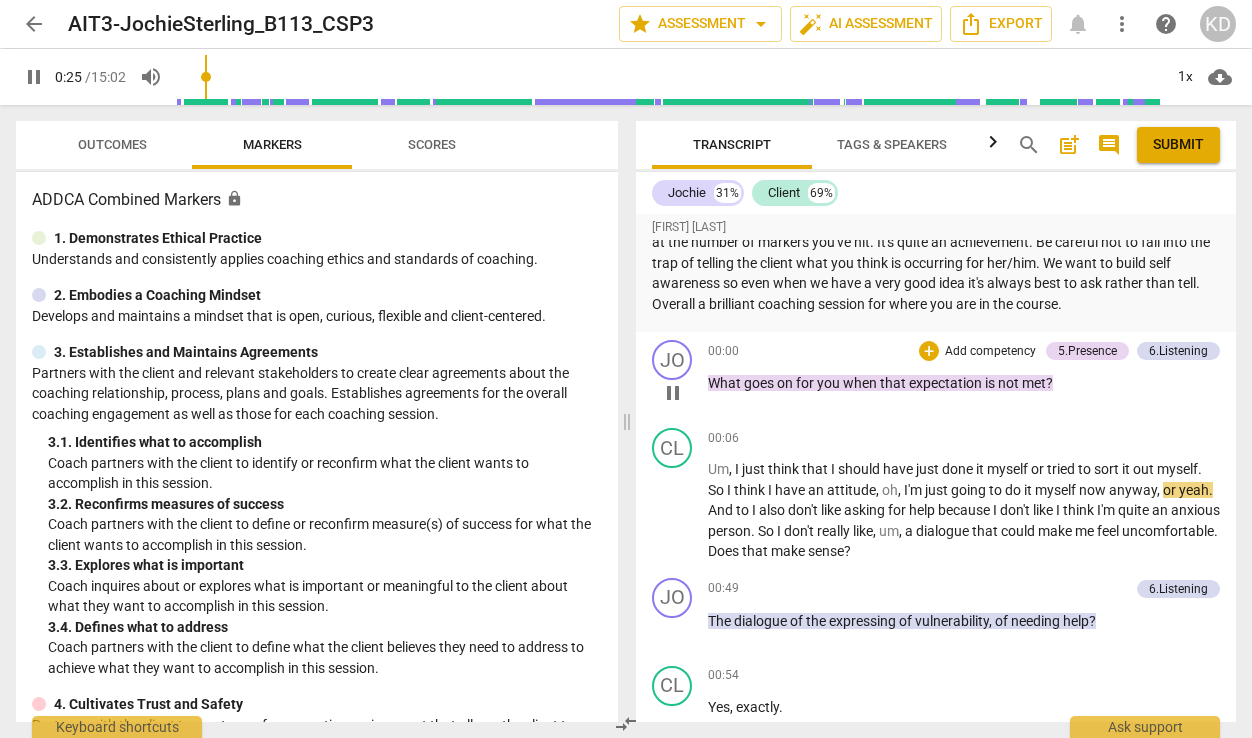 click on "Add competency" at bounding box center [990, 352] 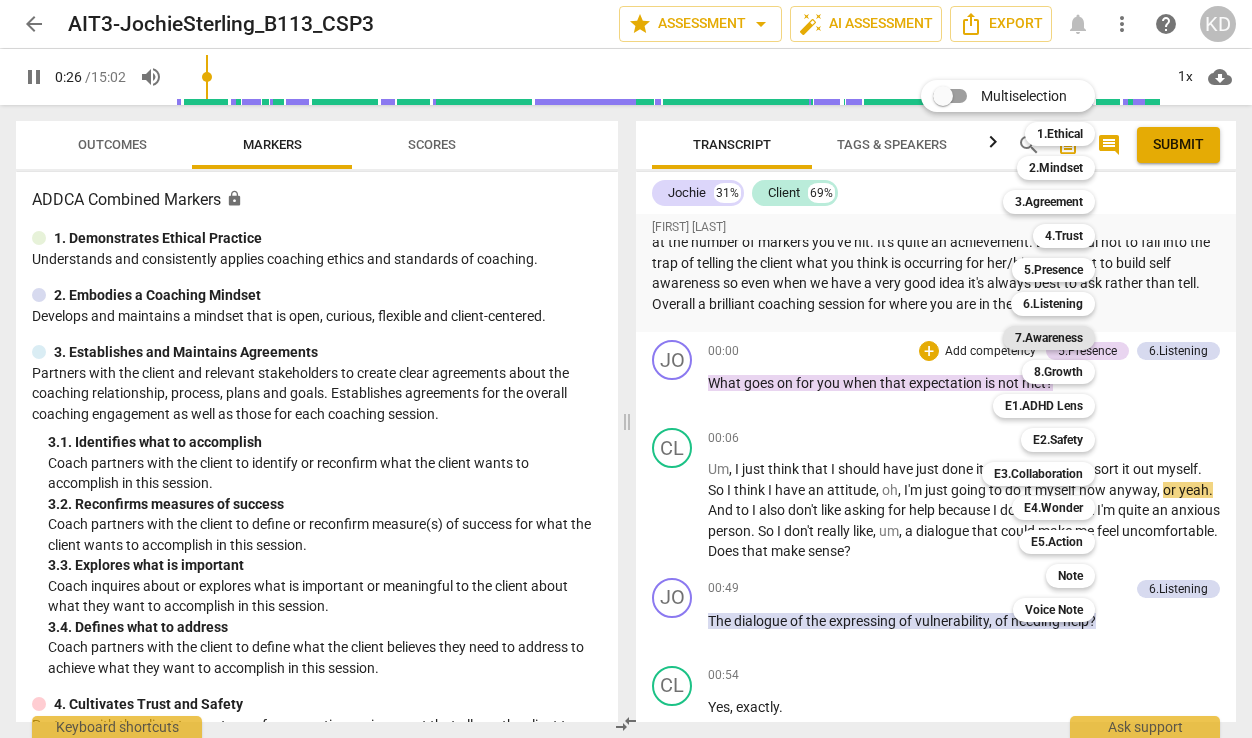 click on "7.Awareness" at bounding box center (1049, 338) 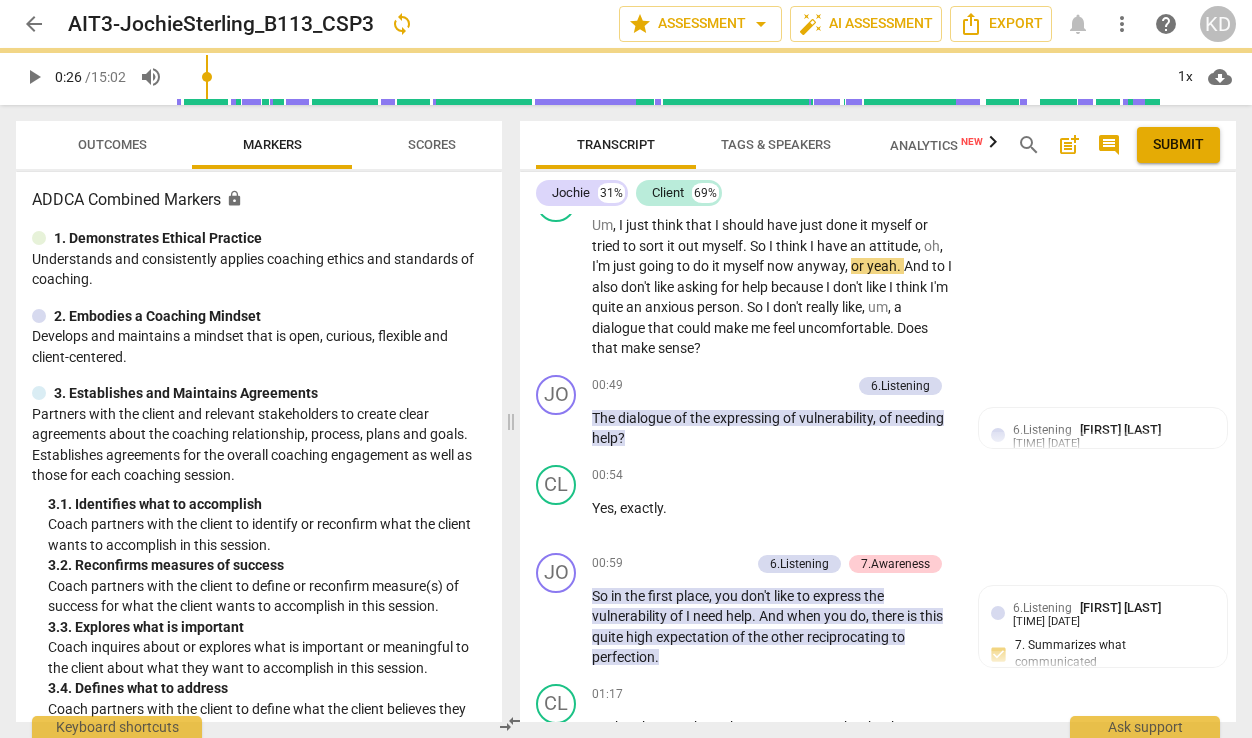type on "27" 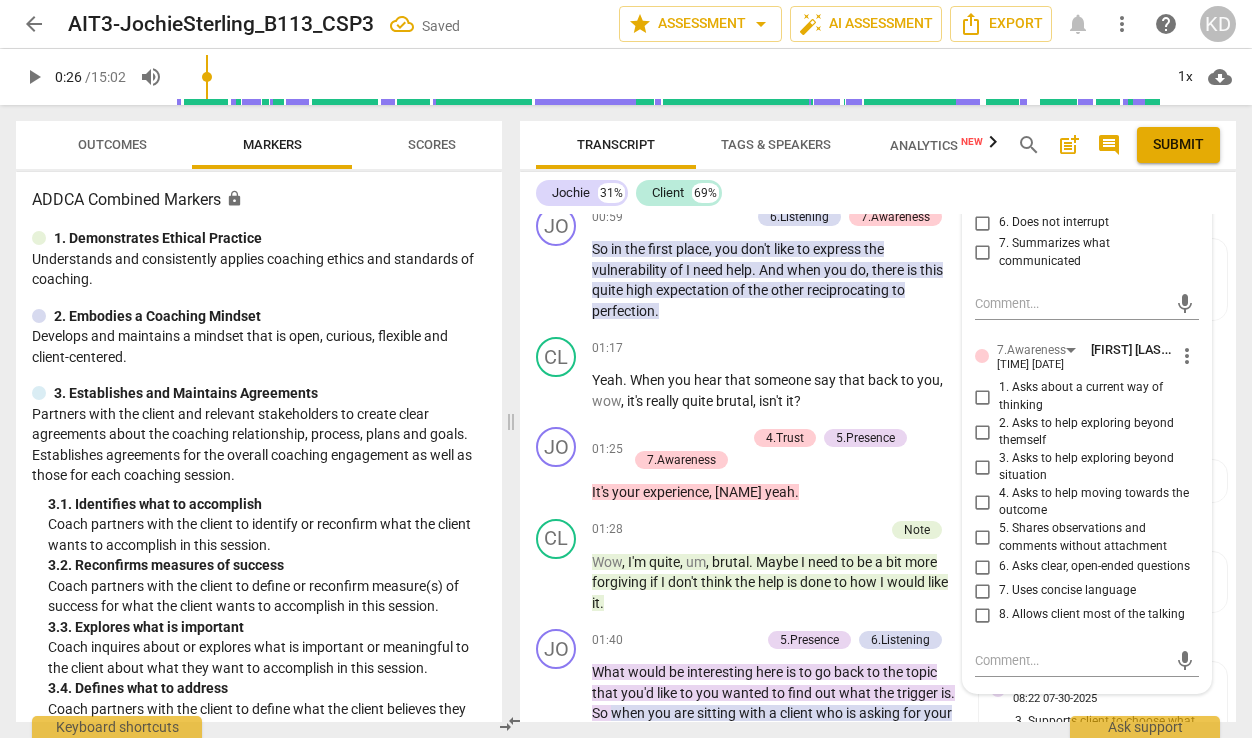 scroll, scrollTop: 2809, scrollLeft: 0, axis: vertical 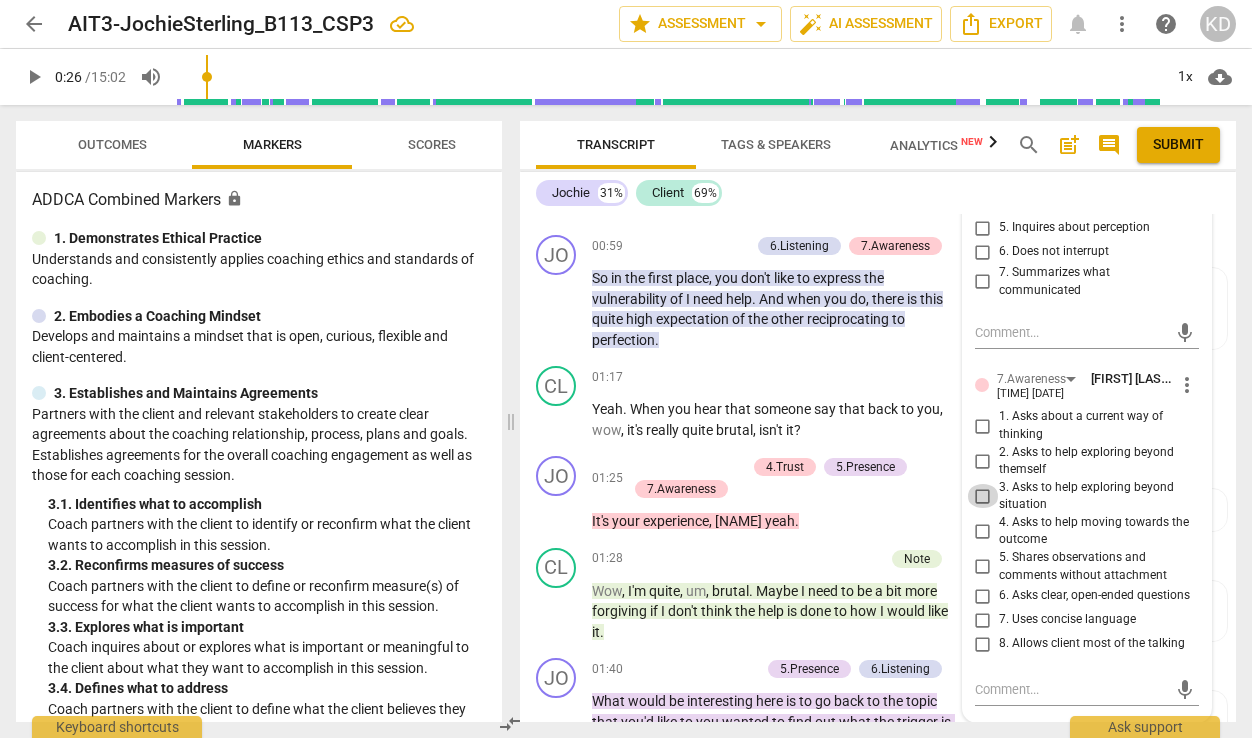 click on "3. Asks to help exploring beyond situation" at bounding box center (983, 496) 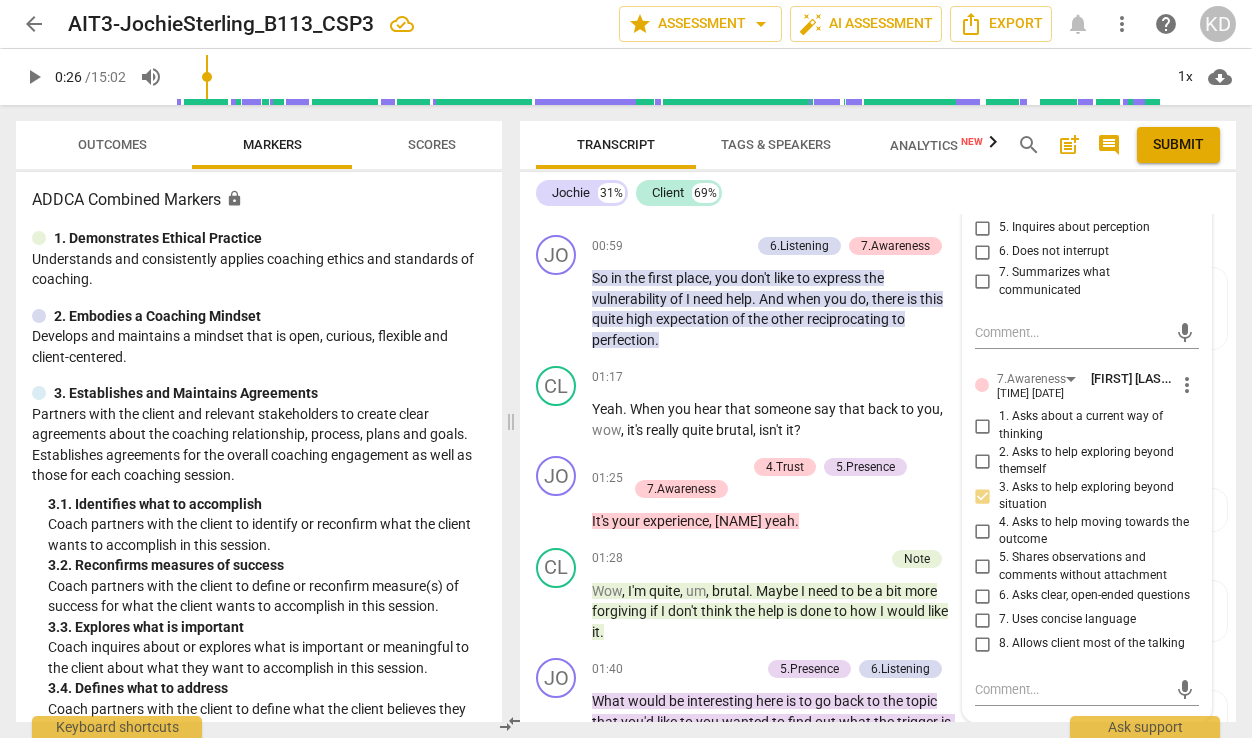 click on "1. Asks about a current way of thinking" at bounding box center (983, 426) 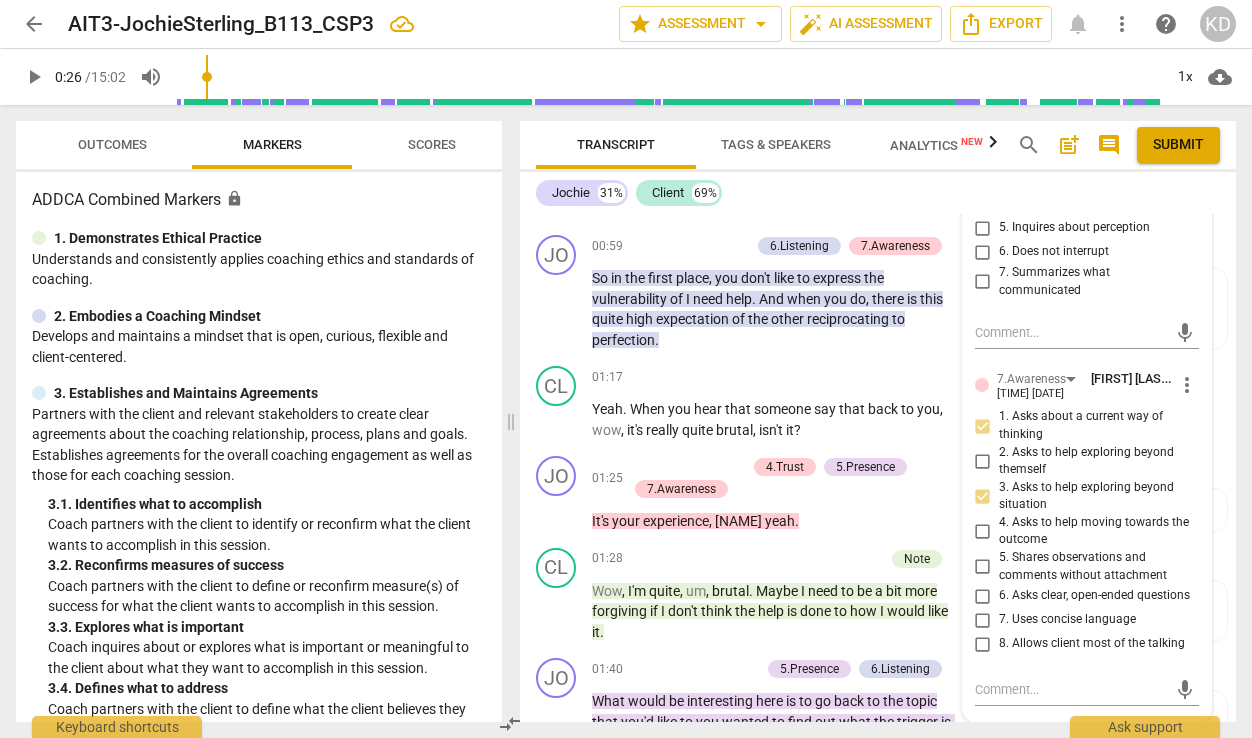 click on "3. Asks to help exploring beyond situation" at bounding box center (983, 496) 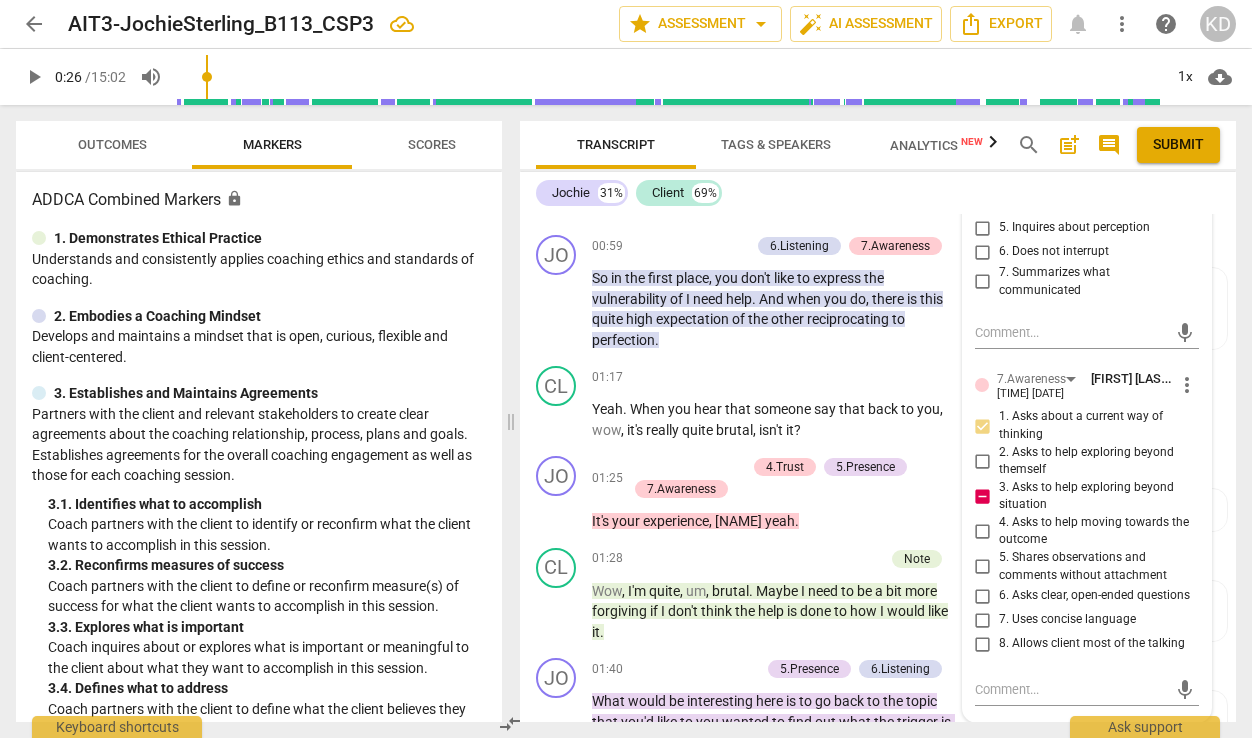 click on "3. Asks to help exploring beyond situation" at bounding box center (983, 496) 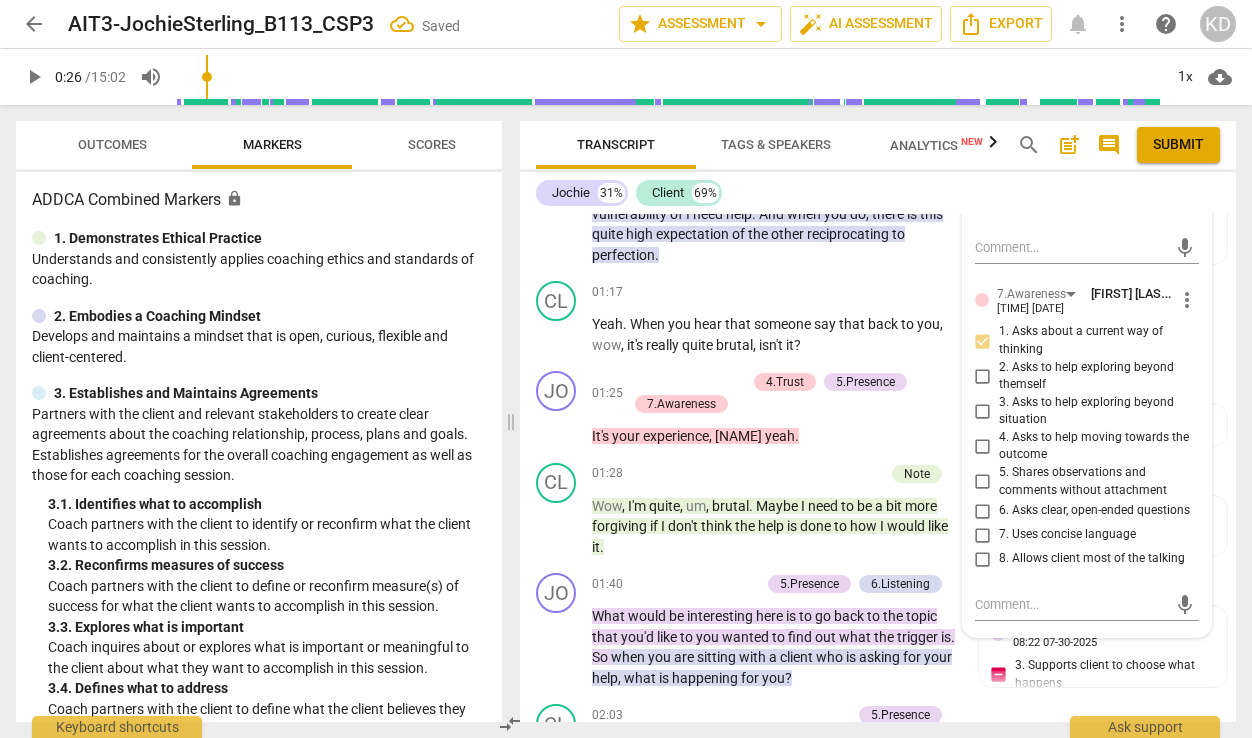scroll, scrollTop: 2896, scrollLeft: 0, axis: vertical 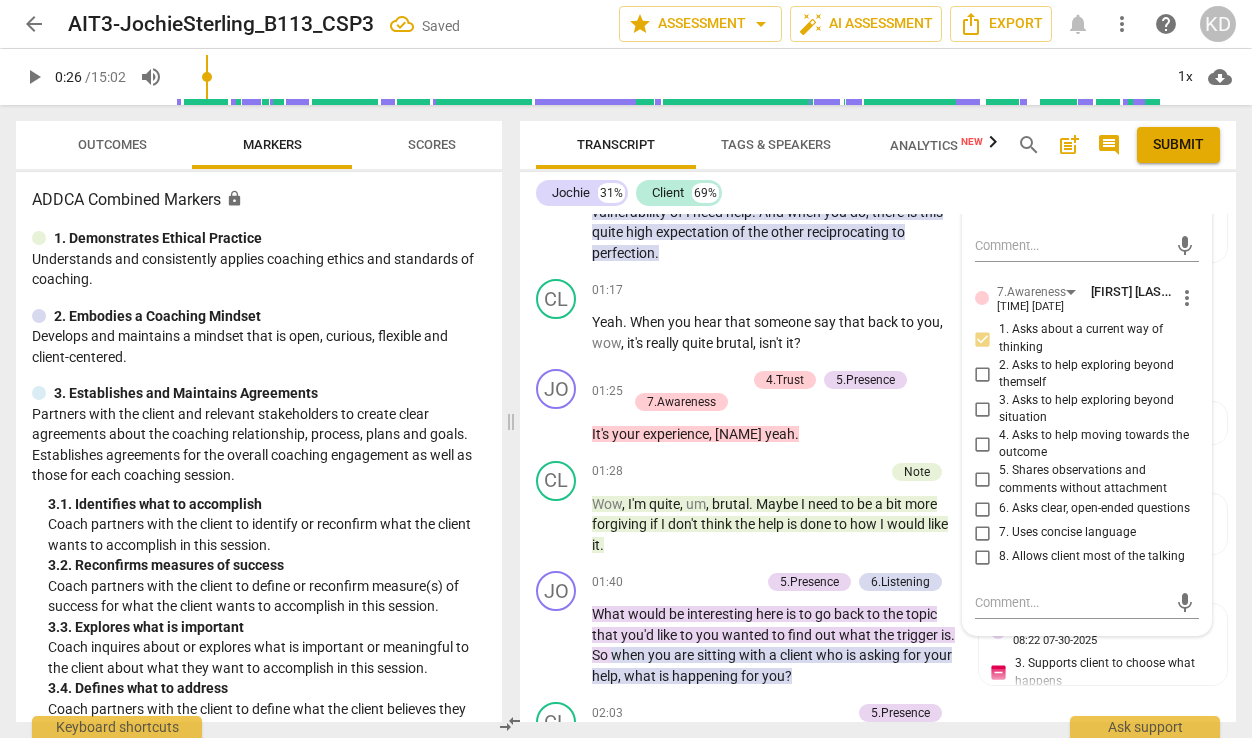 click on "6. Asks clear, open-ended questions" at bounding box center (983, 509) 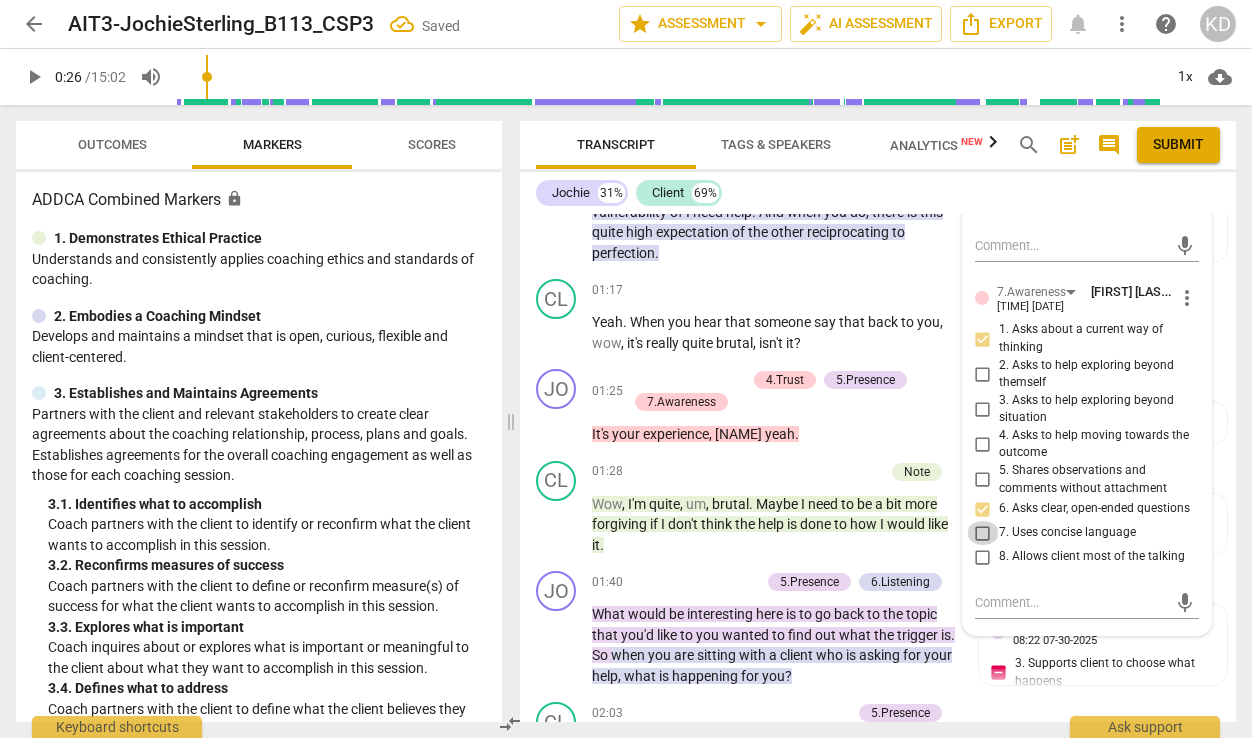 click on "7. Uses concise language" at bounding box center (983, 533) 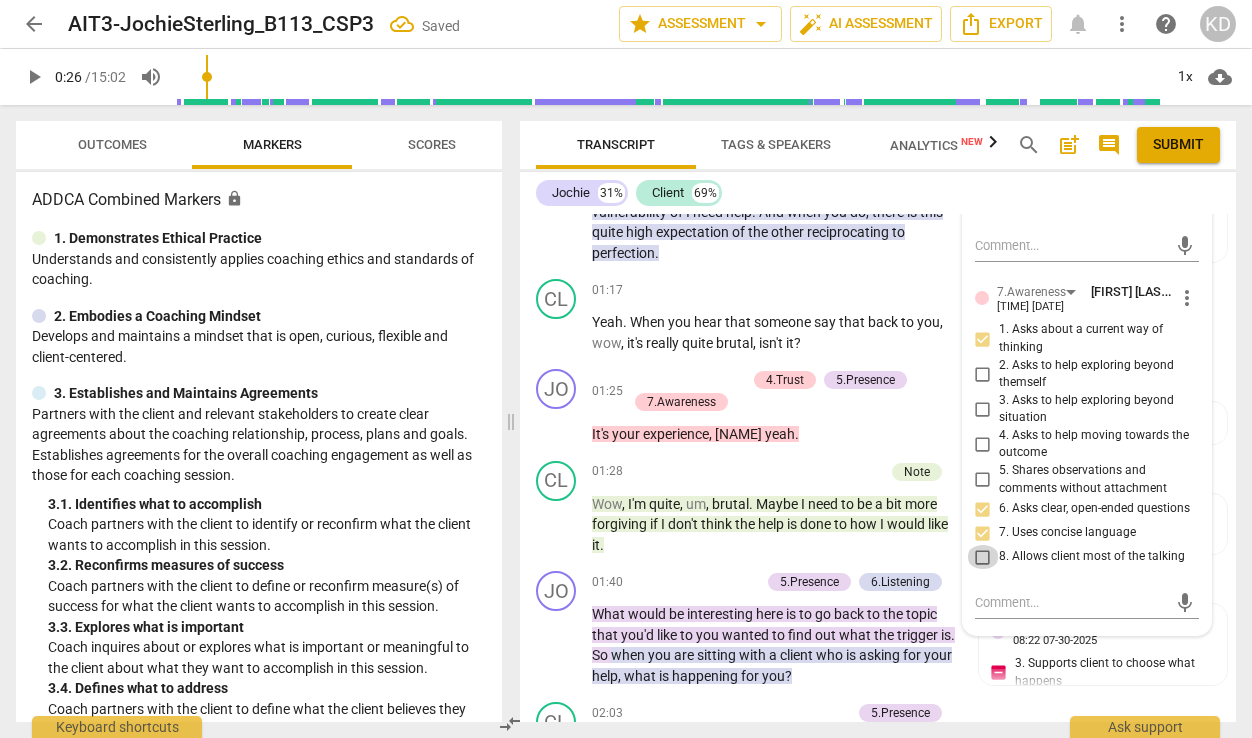 click on "8. Allows client most of the talking" at bounding box center (983, 557) 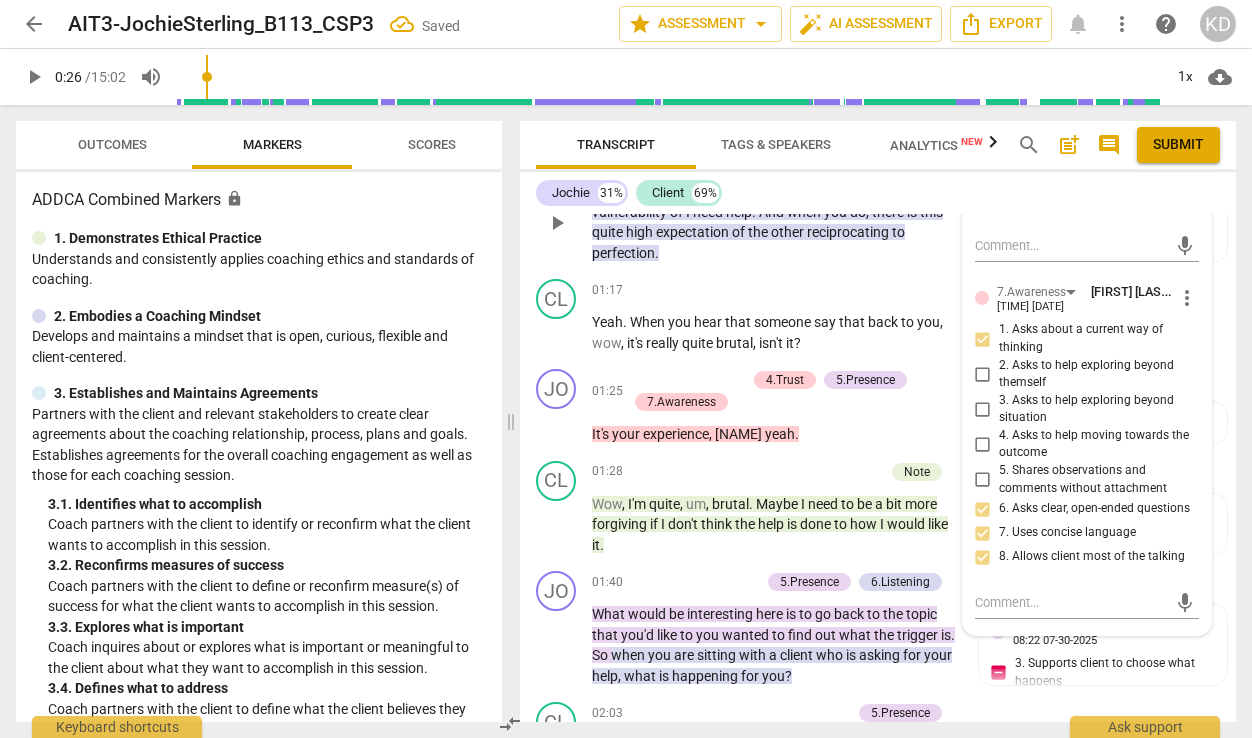 click on "play_arrow" at bounding box center [557, 223] 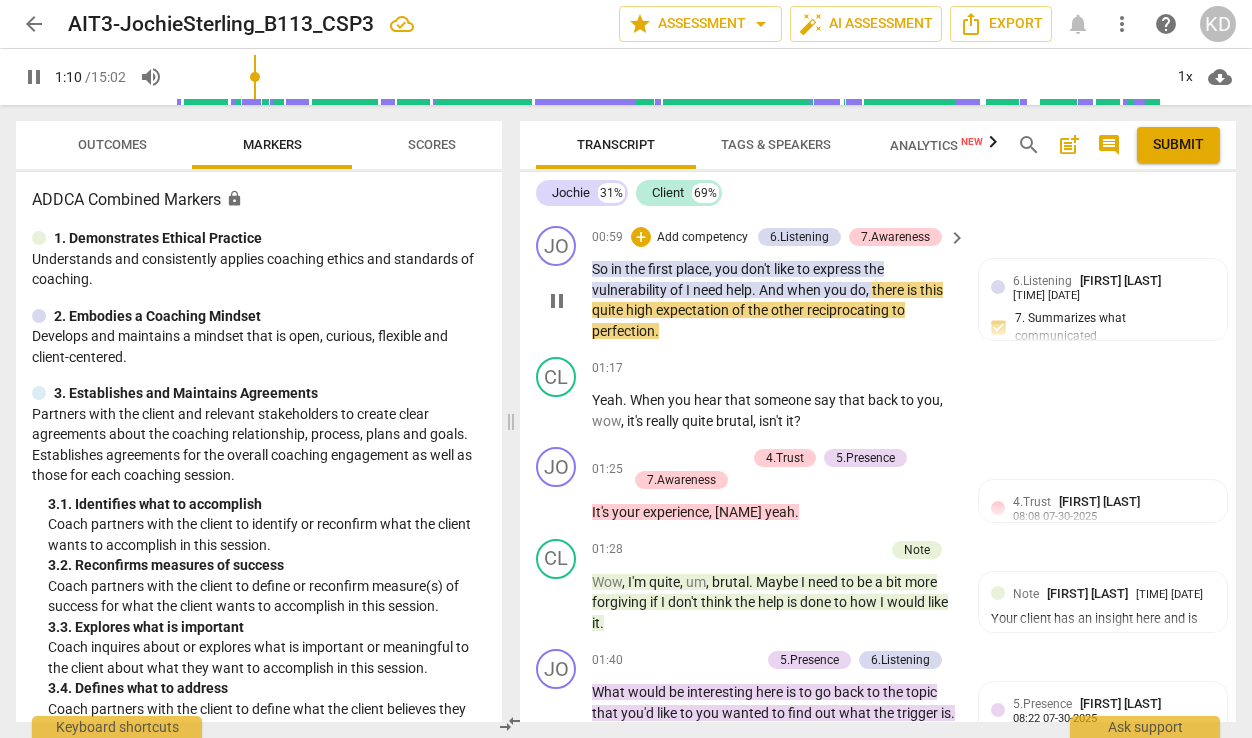 scroll, scrollTop: 2816, scrollLeft: 0, axis: vertical 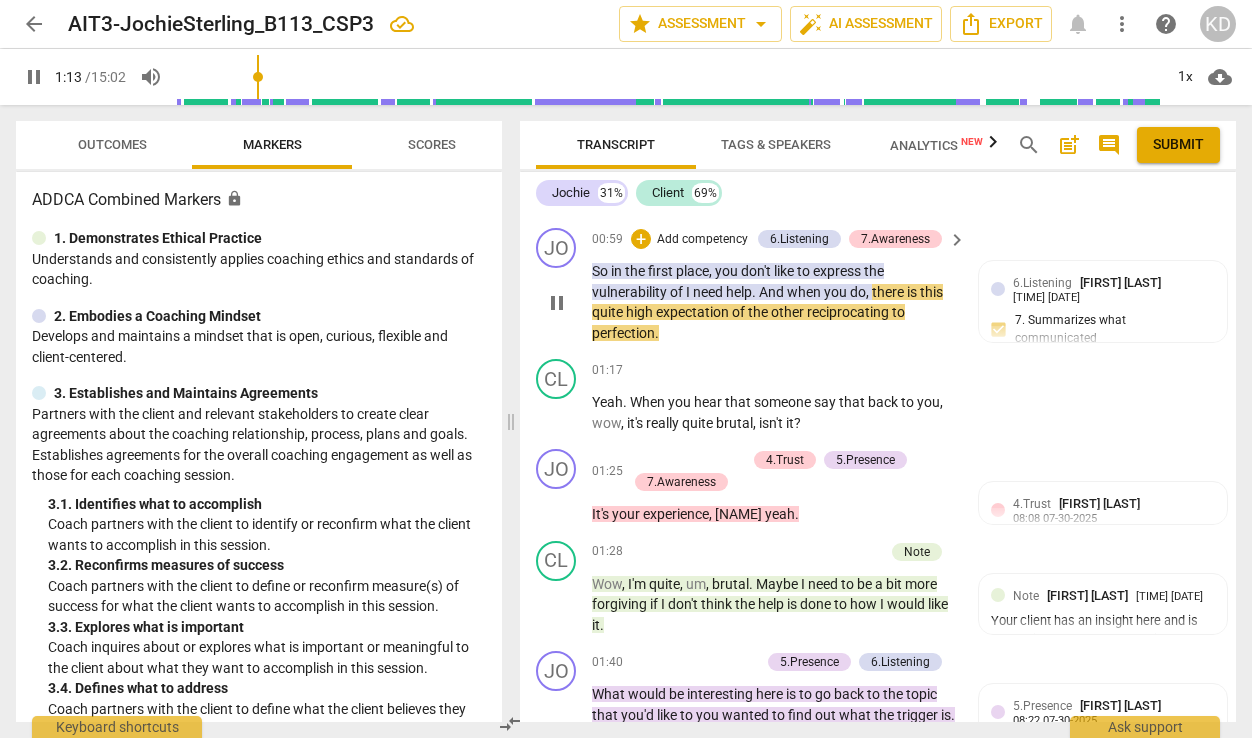 click on "pause" at bounding box center (557, 303) 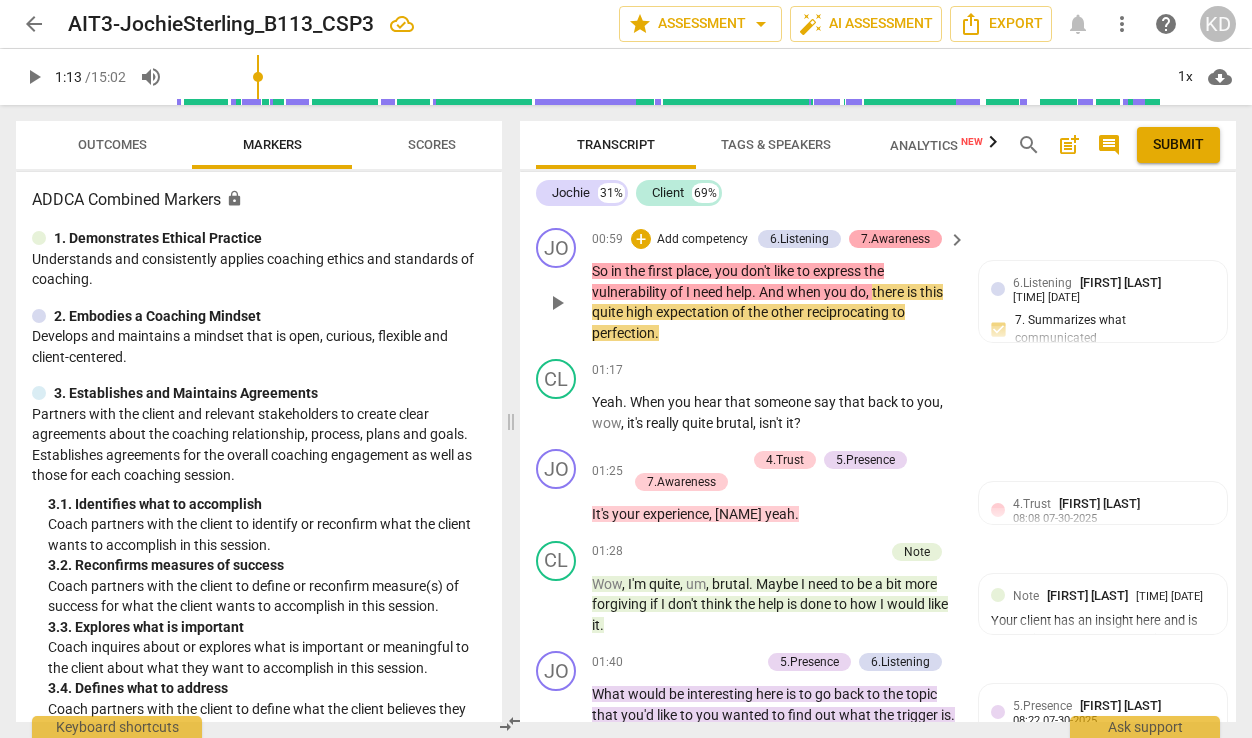 click on "7.Awareness" at bounding box center (895, 239) 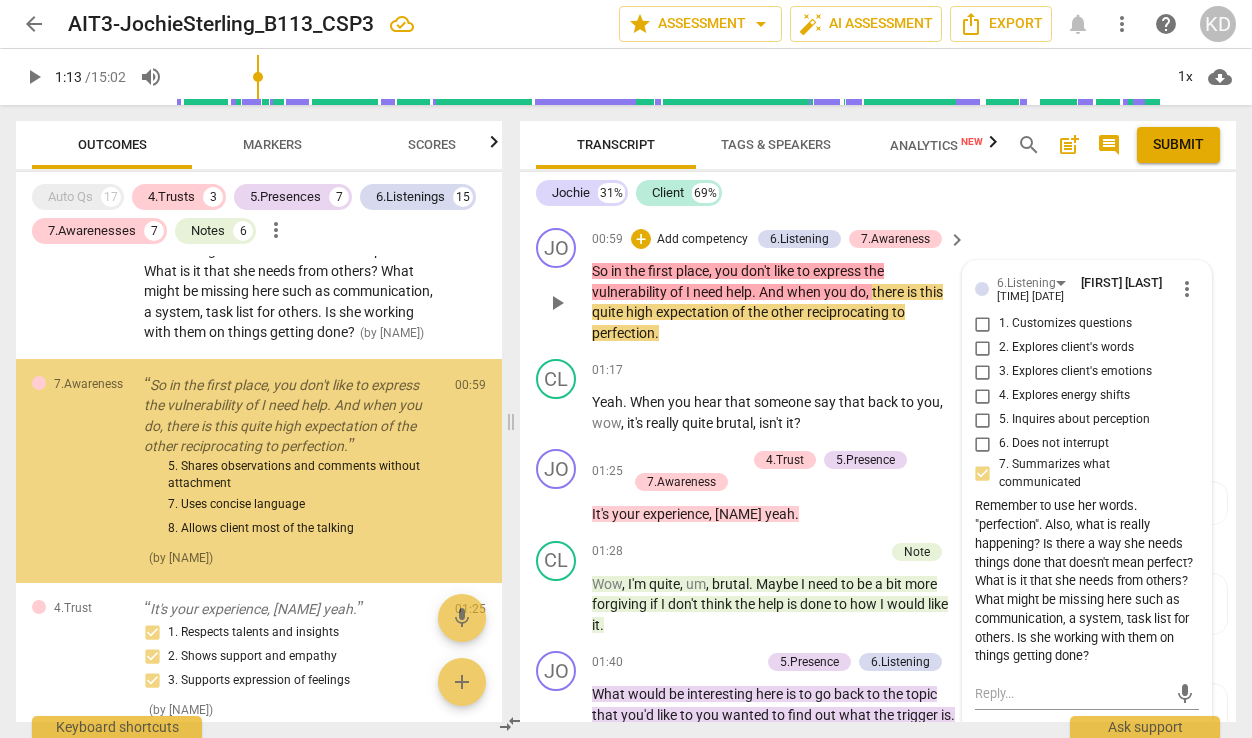 scroll, scrollTop: 888, scrollLeft: 0, axis: vertical 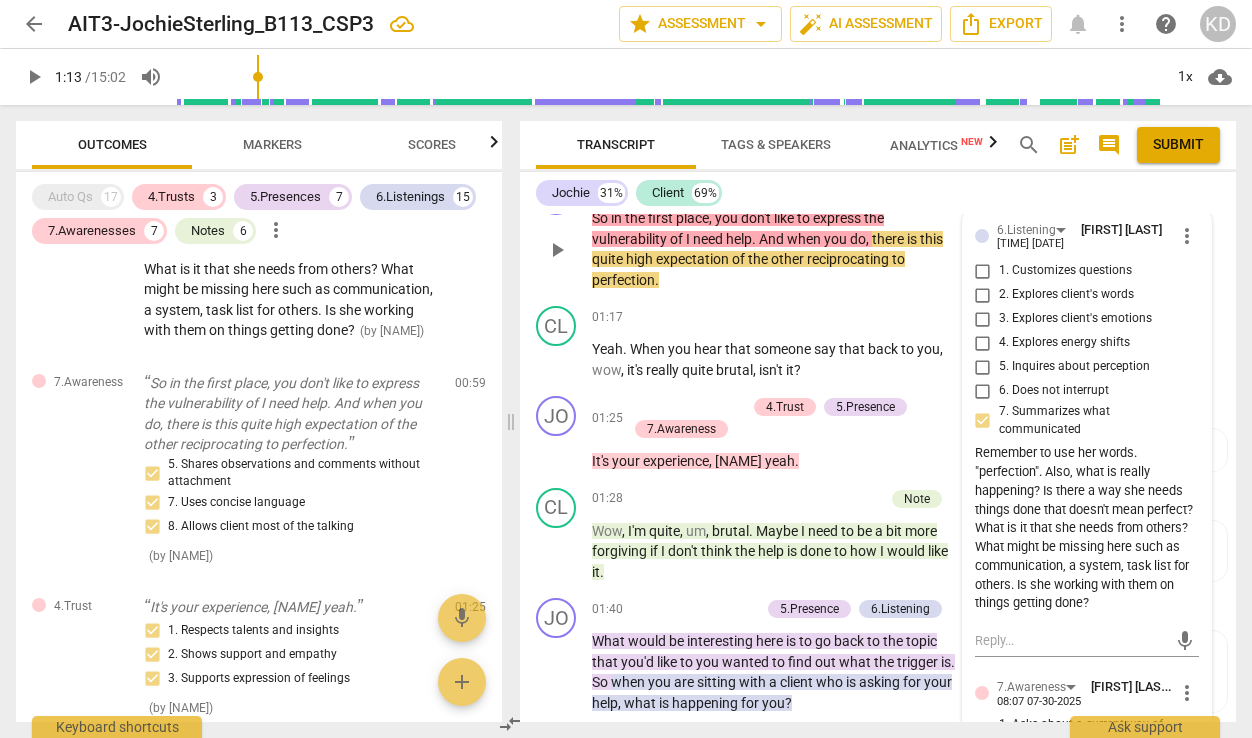 click on "play_arrow" at bounding box center [557, 250] 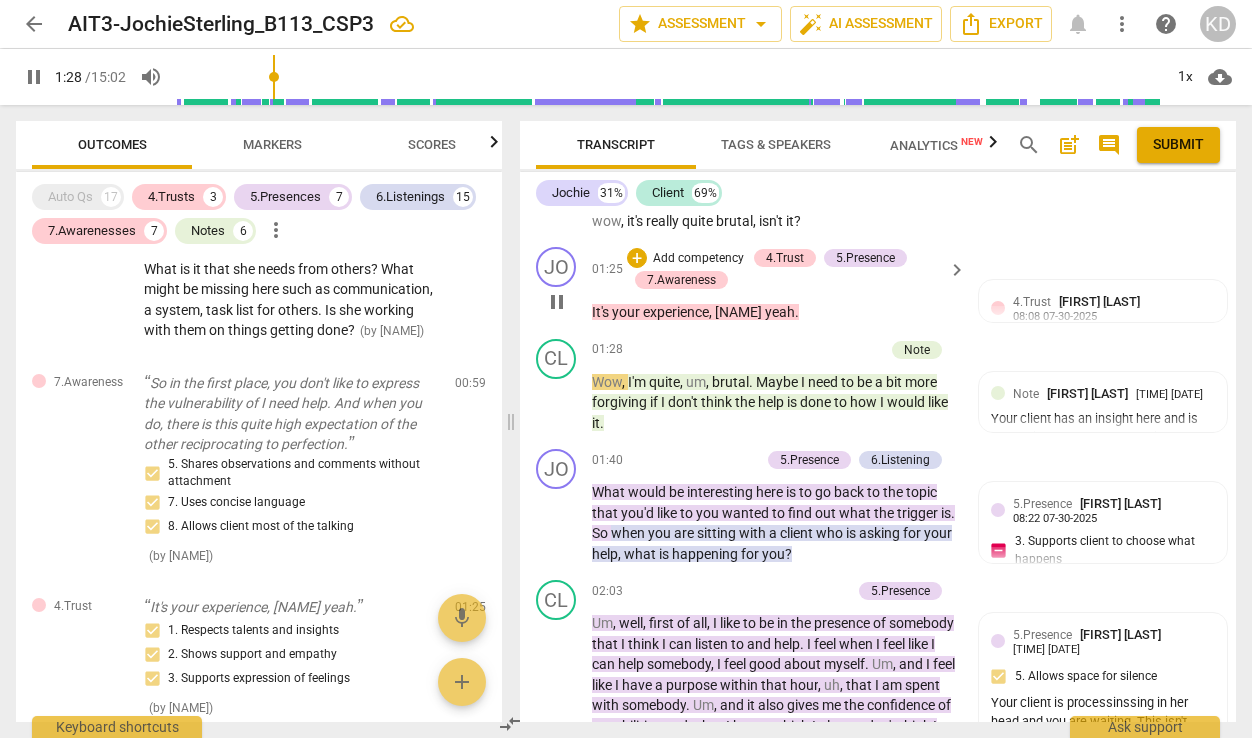 scroll, scrollTop: 3024, scrollLeft: 0, axis: vertical 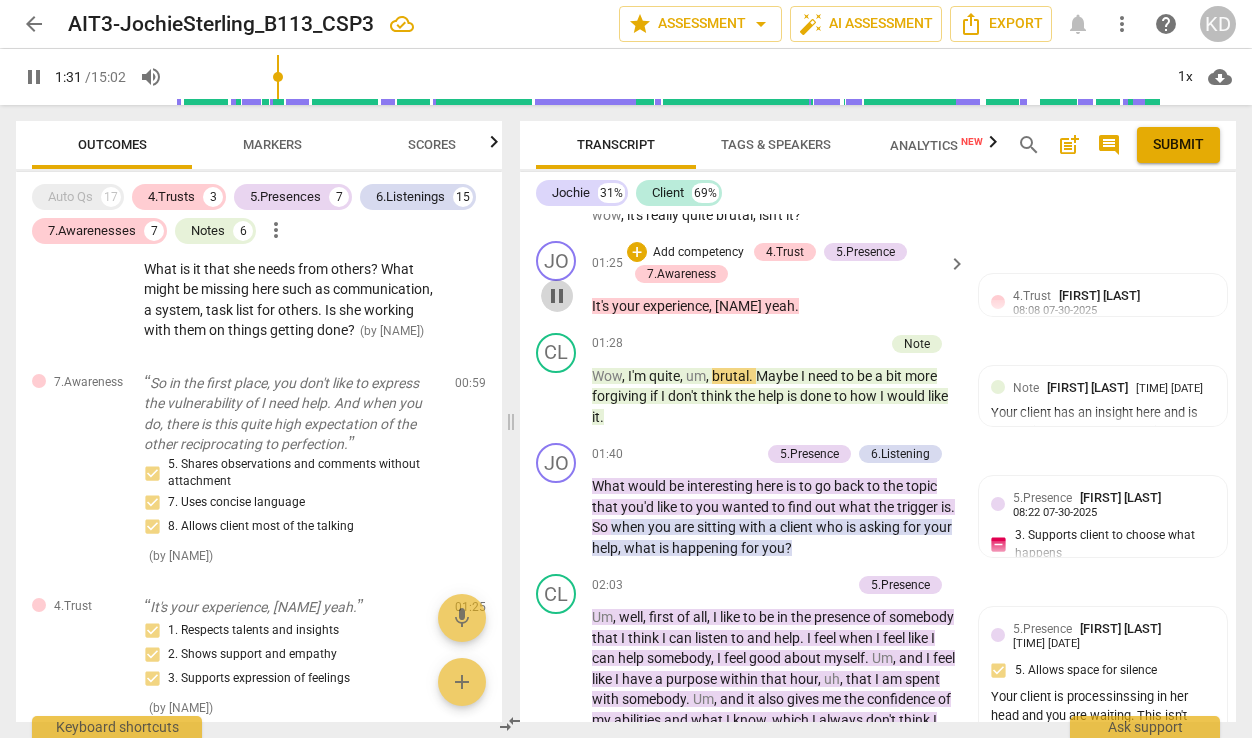 click on "pause" at bounding box center (557, 296) 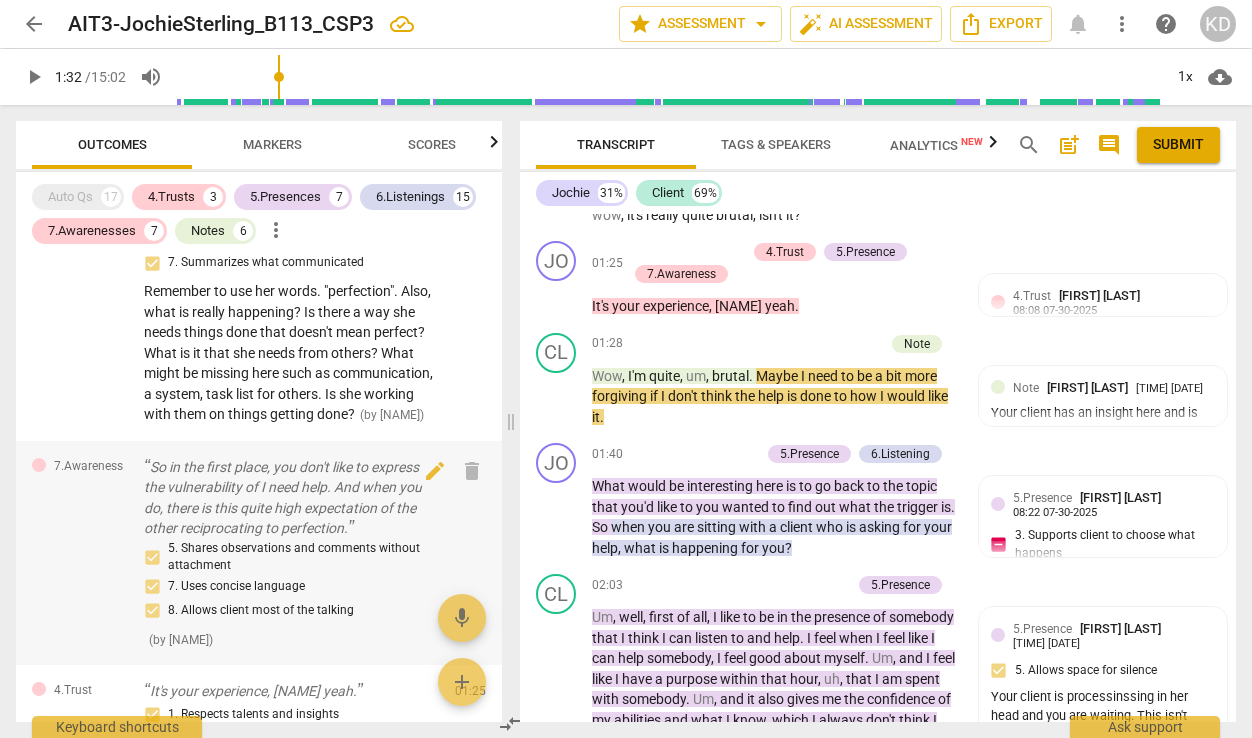scroll, scrollTop: 779, scrollLeft: 0, axis: vertical 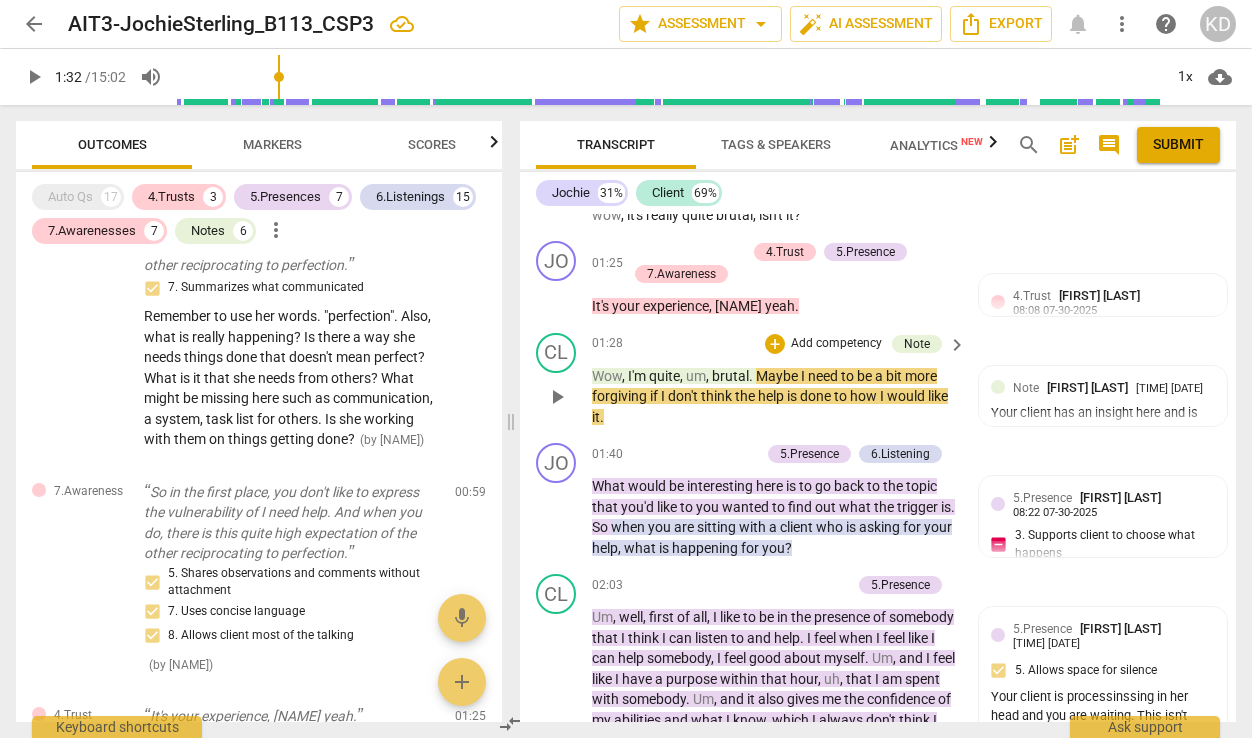 click on "play_arrow" at bounding box center (557, 397) 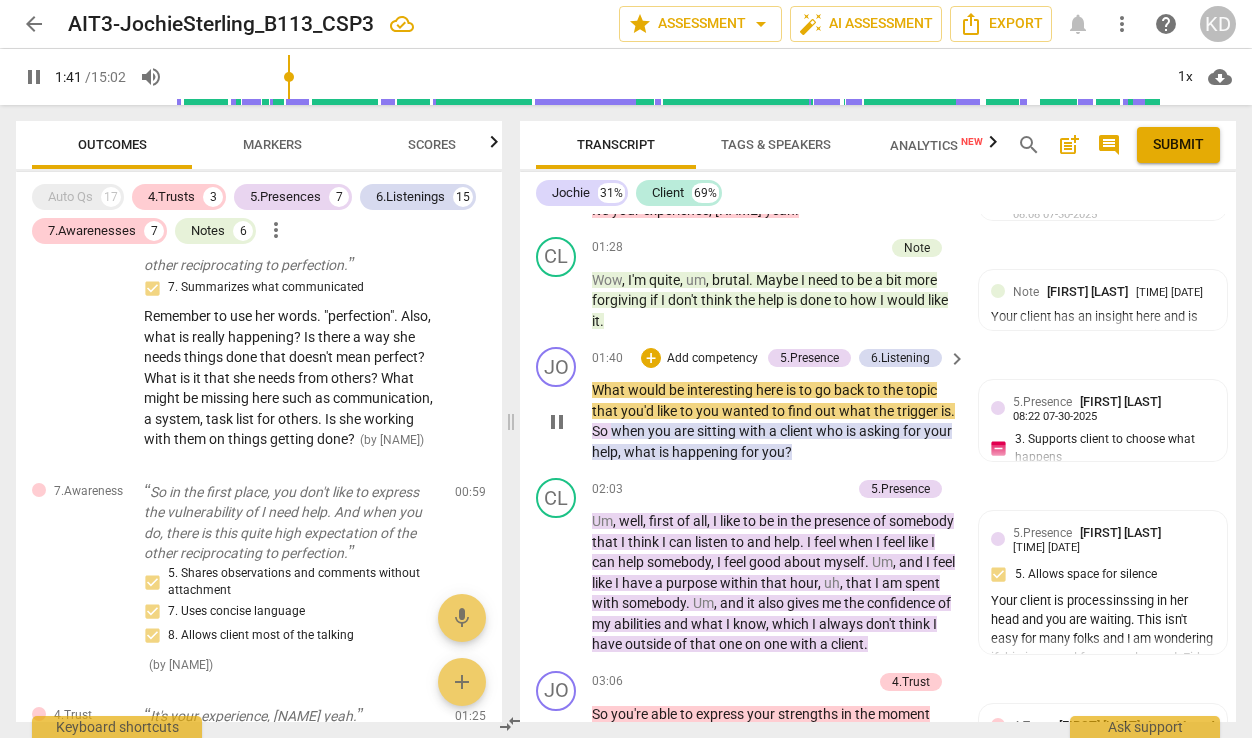 scroll, scrollTop: 3126, scrollLeft: 0, axis: vertical 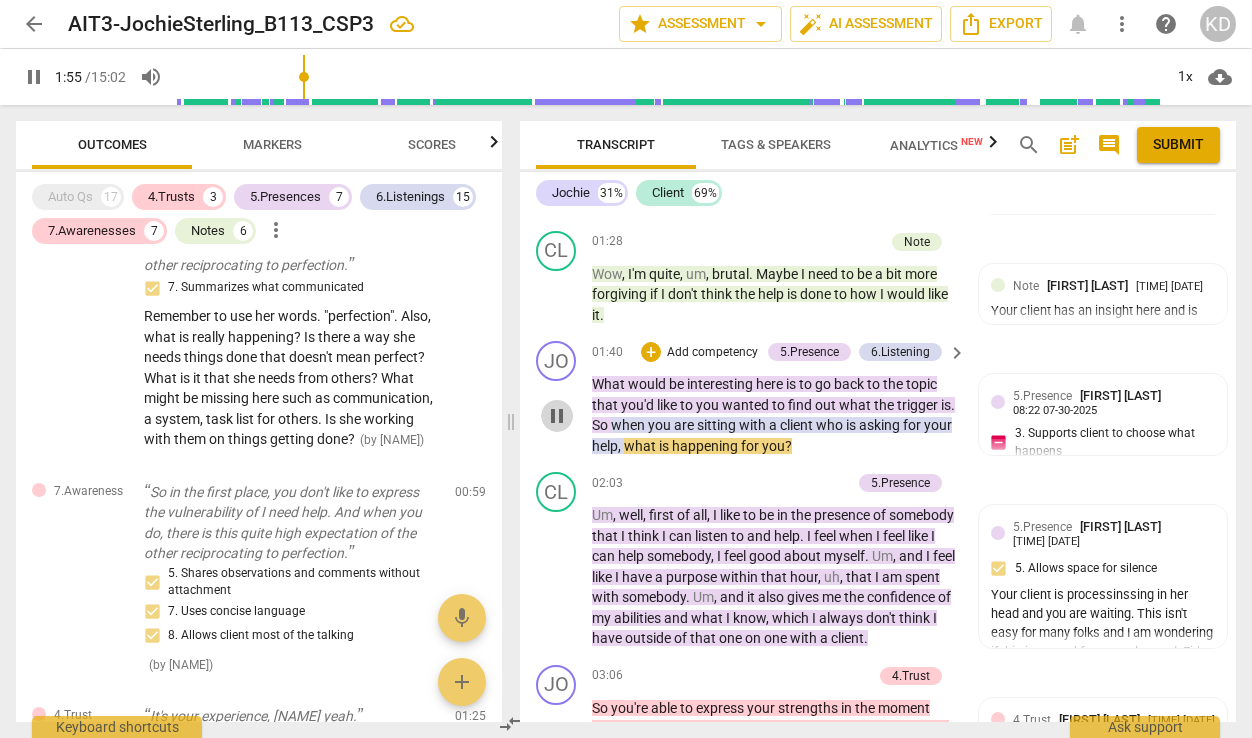 click on "pause" at bounding box center [557, 416] 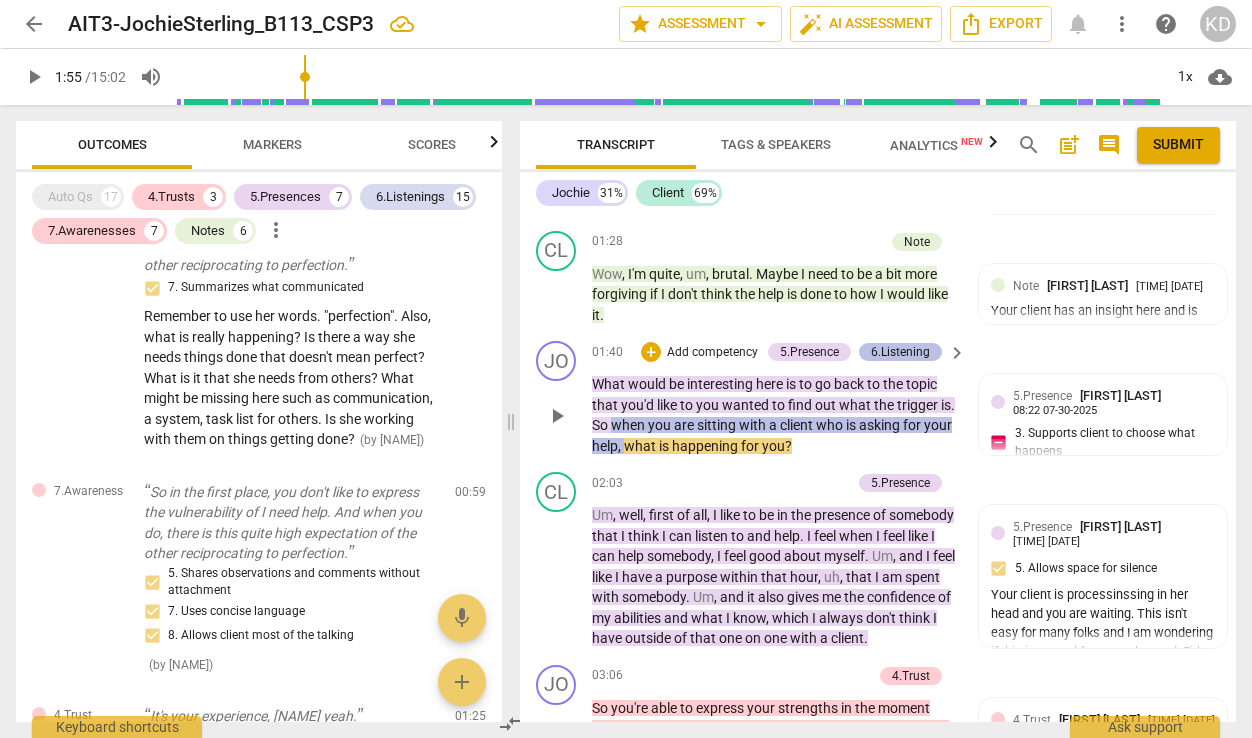 click on "6.Listening" at bounding box center (900, 352) 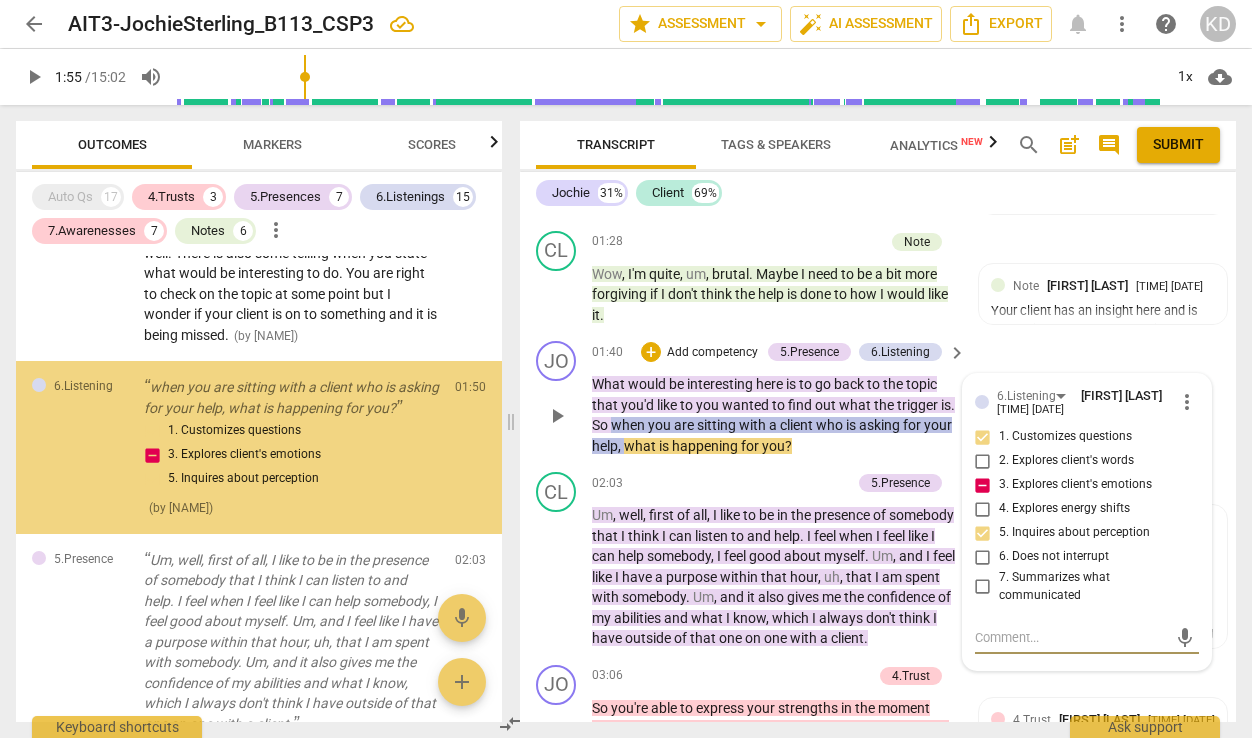 scroll, scrollTop: 2007, scrollLeft: 0, axis: vertical 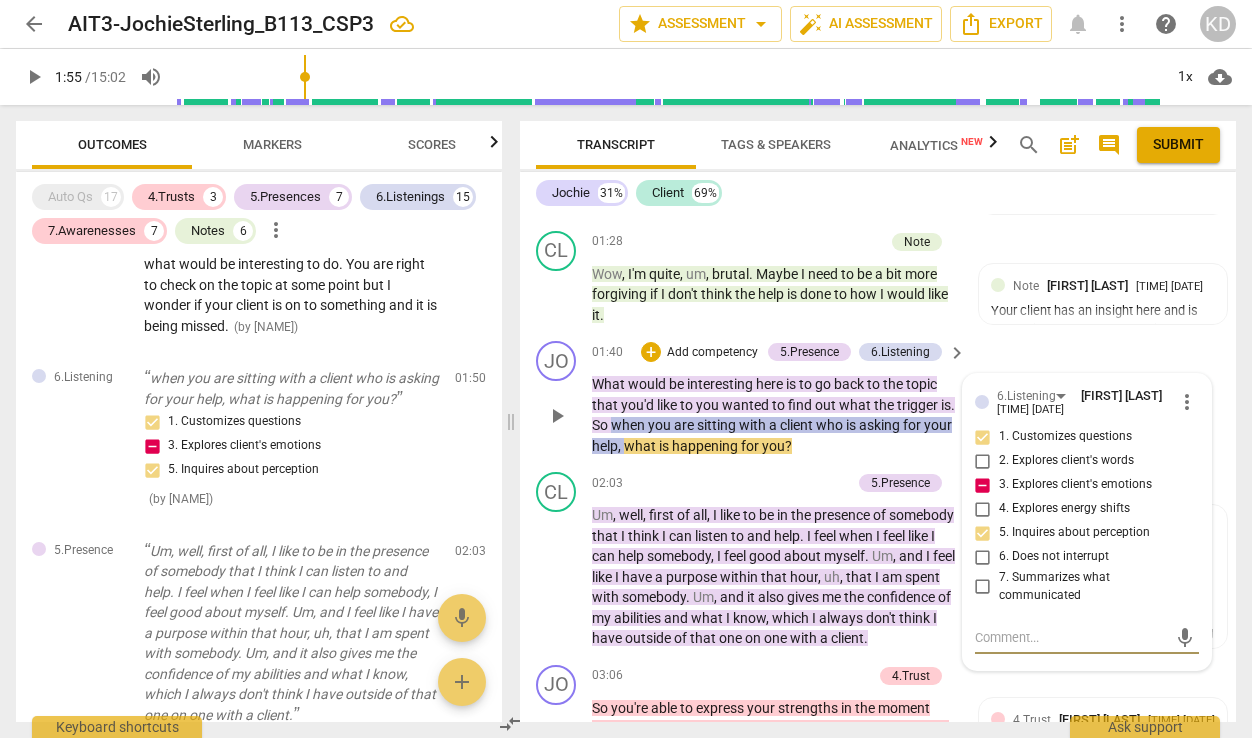 click on "7. Summarizes what communicated" at bounding box center [983, 587] 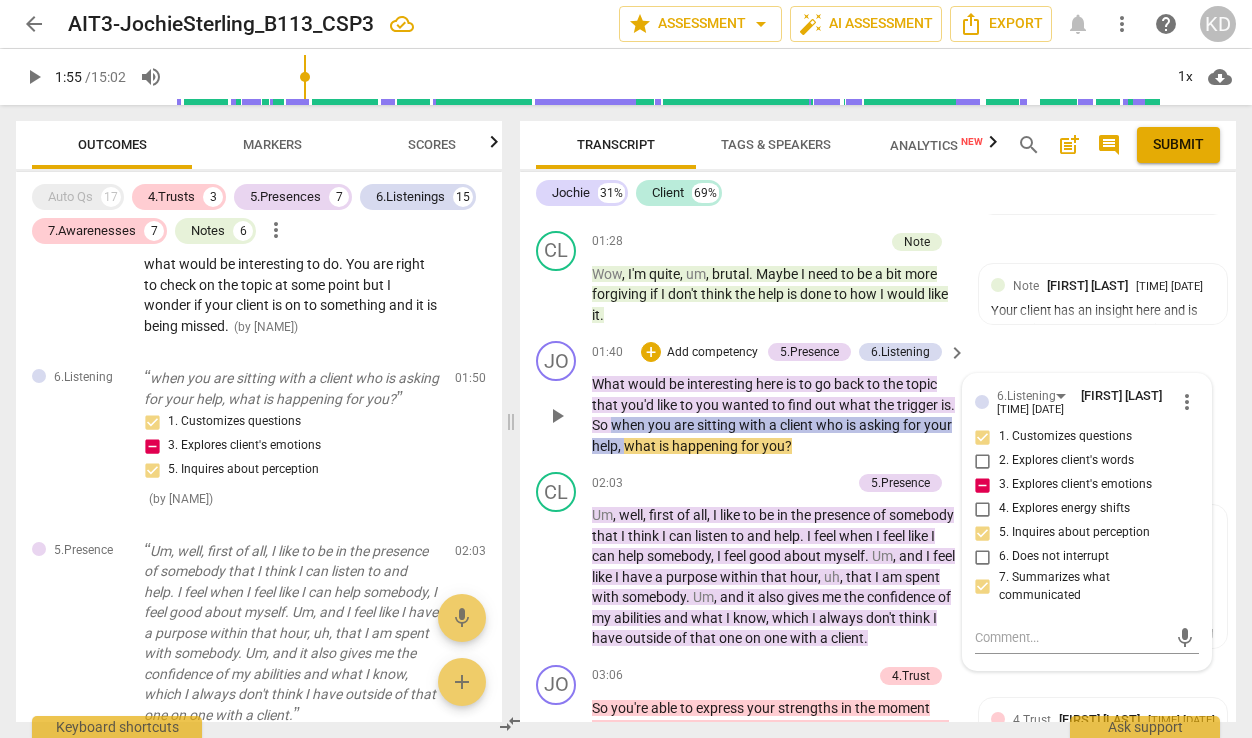 click on "7. Summarizes what communicated" at bounding box center (983, 587) 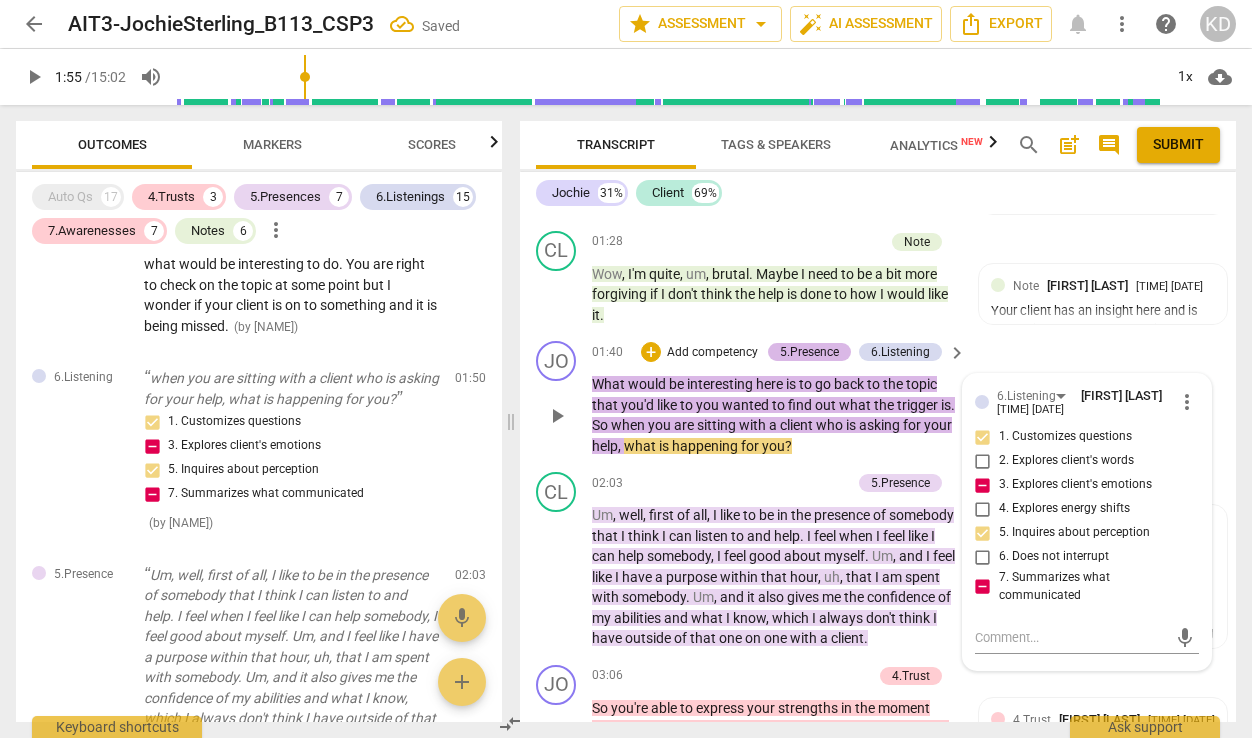 click on "5.Presence" at bounding box center (809, 352) 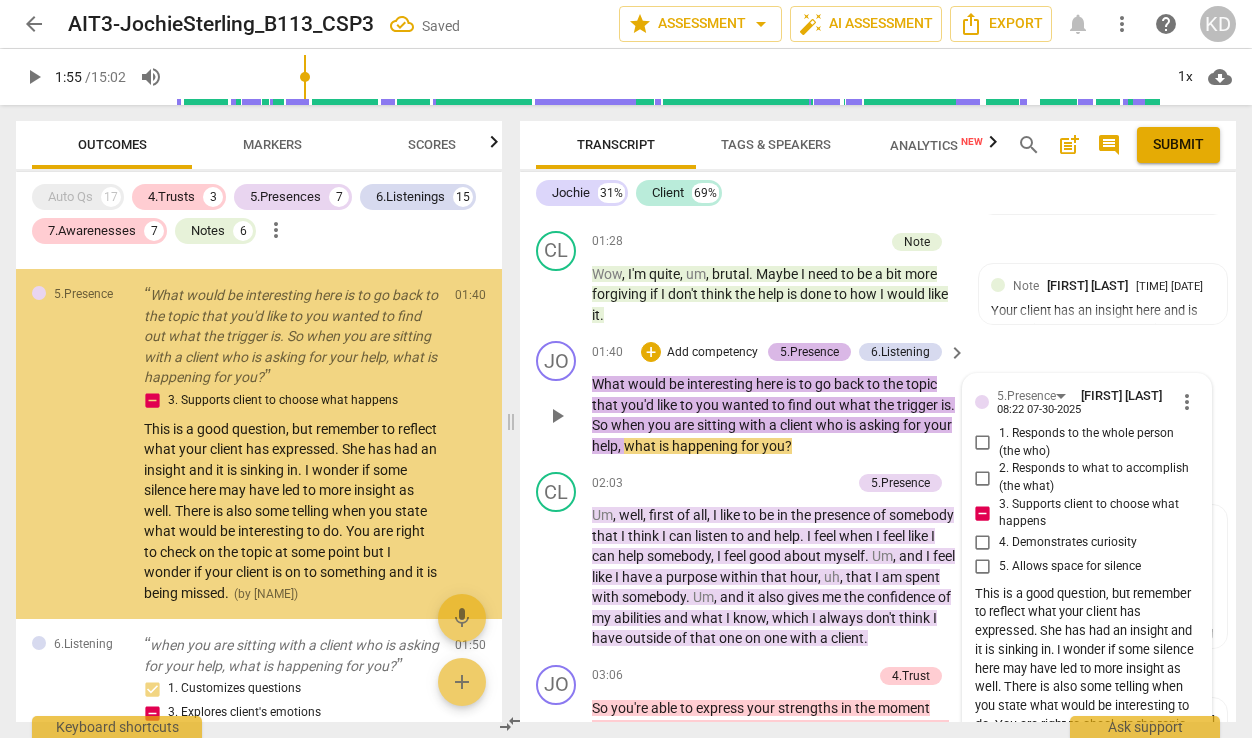 scroll, scrollTop: 1726, scrollLeft: 0, axis: vertical 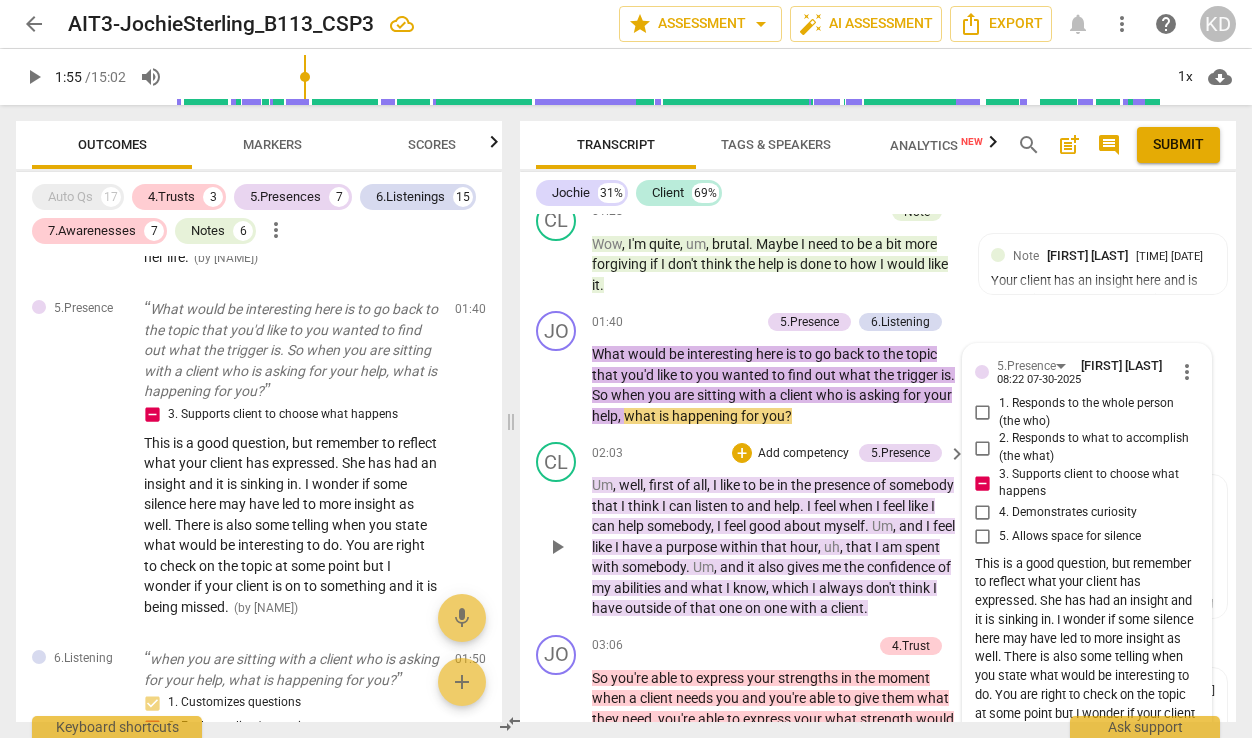 click on "play_arrow" at bounding box center (557, 547) 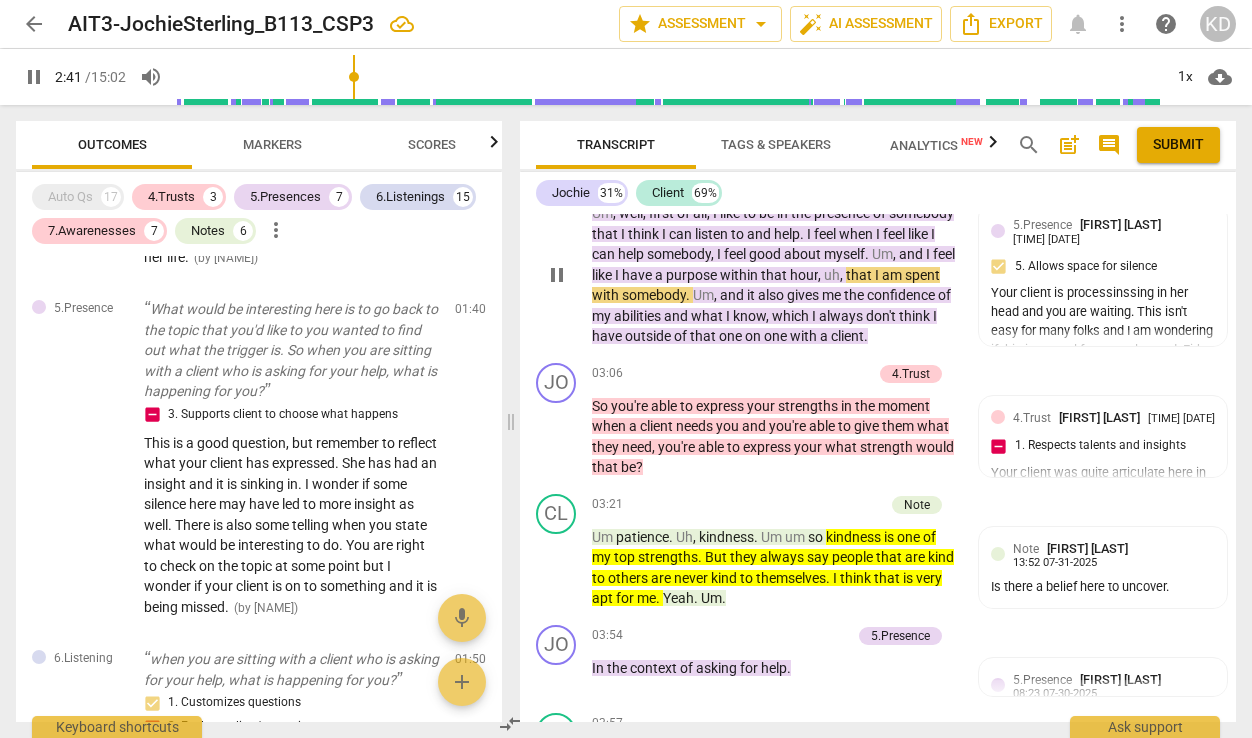 scroll, scrollTop: 3435, scrollLeft: 0, axis: vertical 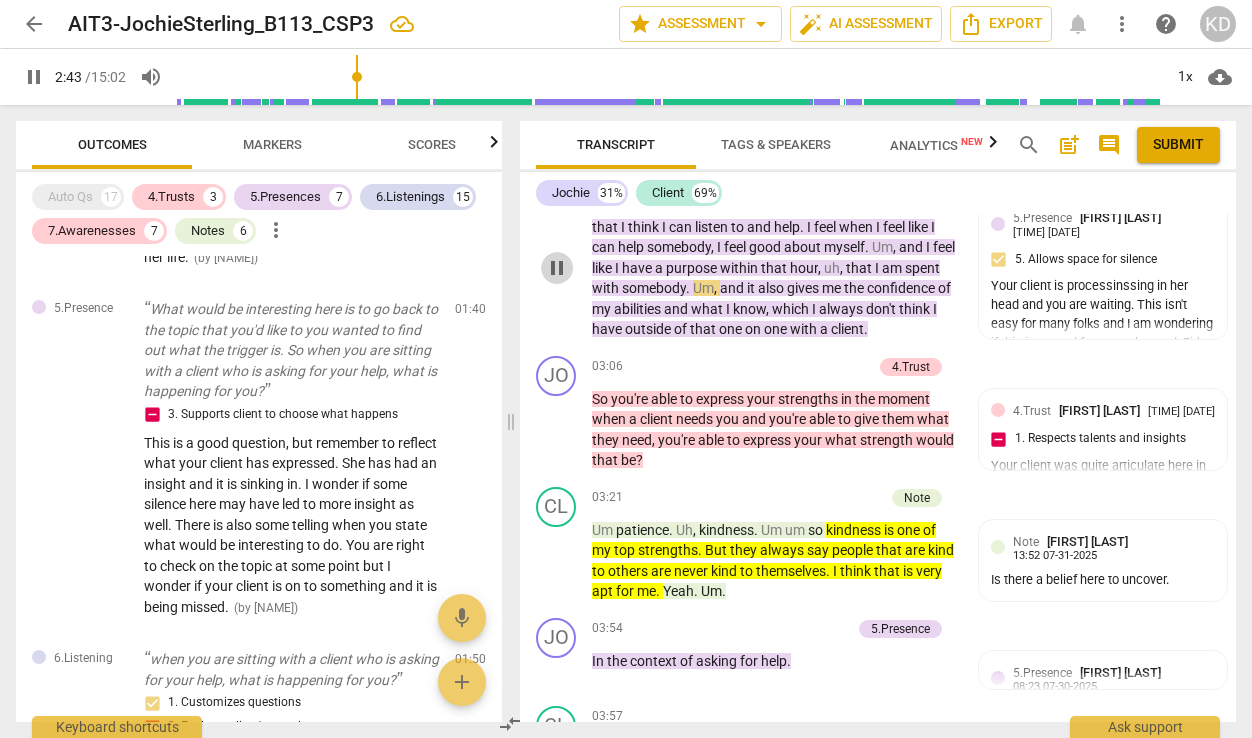 click on "pause" at bounding box center [557, 268] 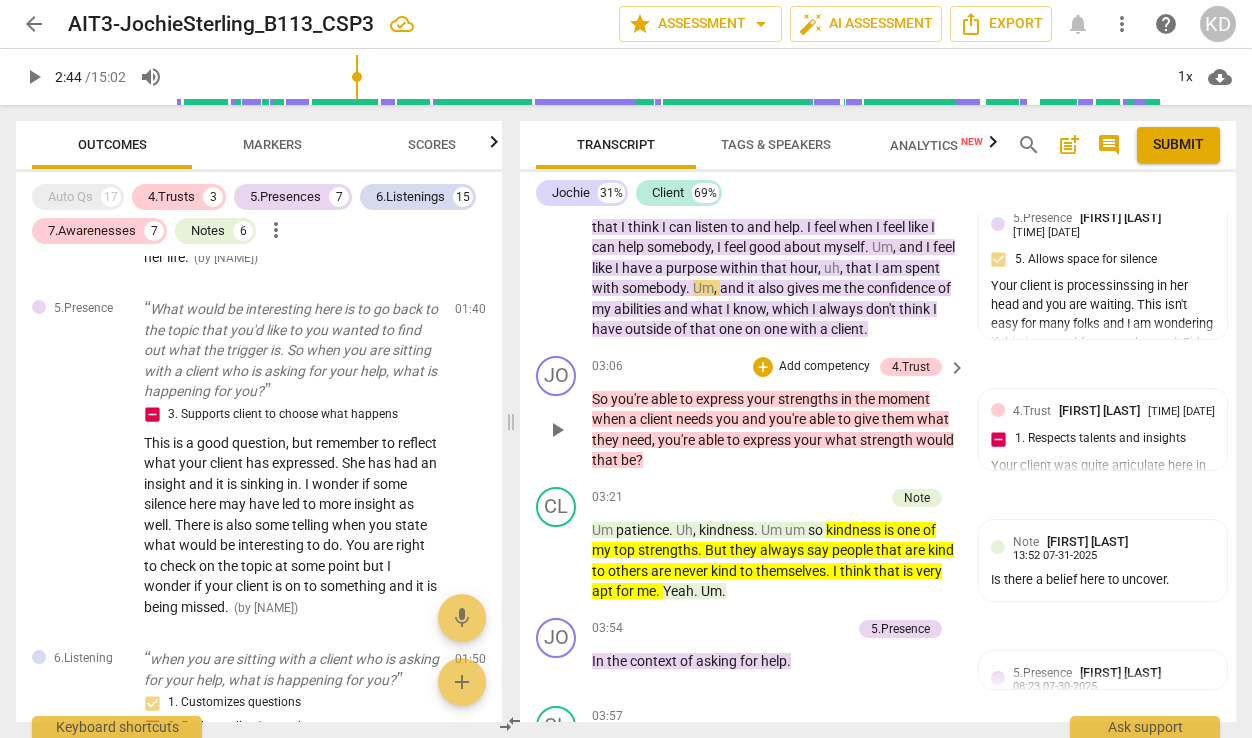 click on "Add competency" at bounding box center (824, 367) 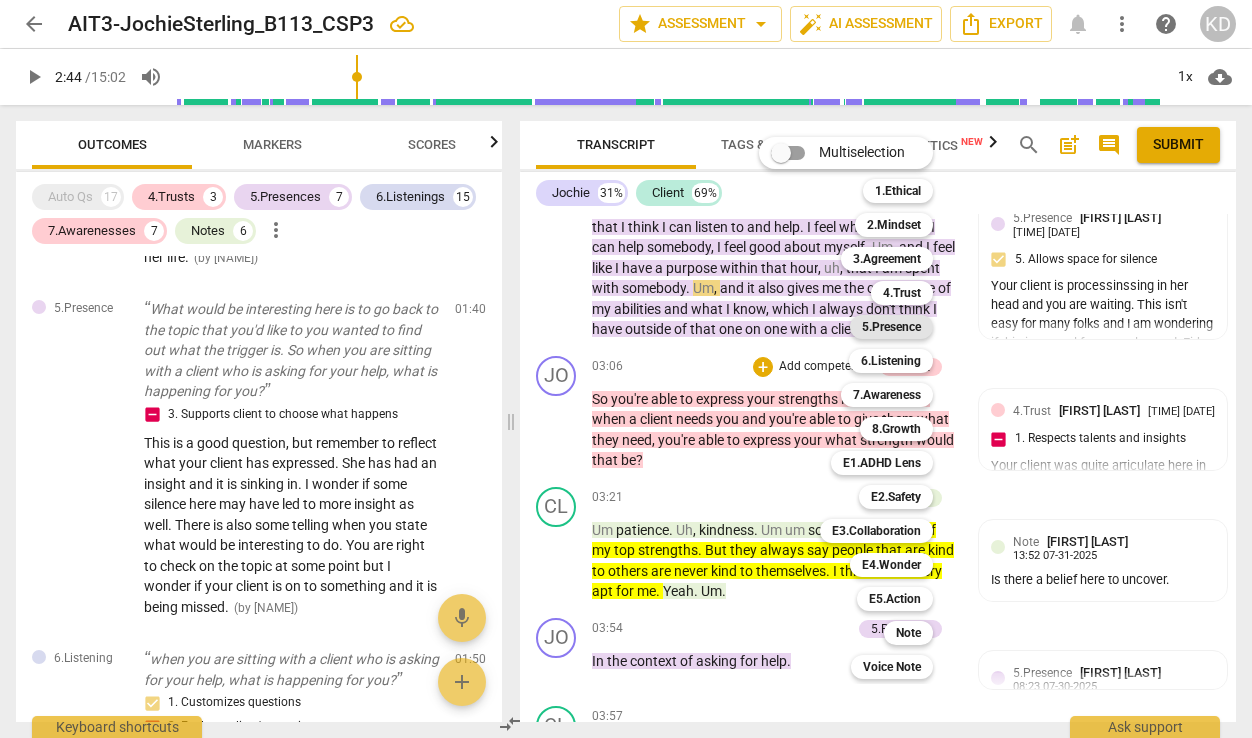 click on "5.Presence" at bounding box center [891, 327] 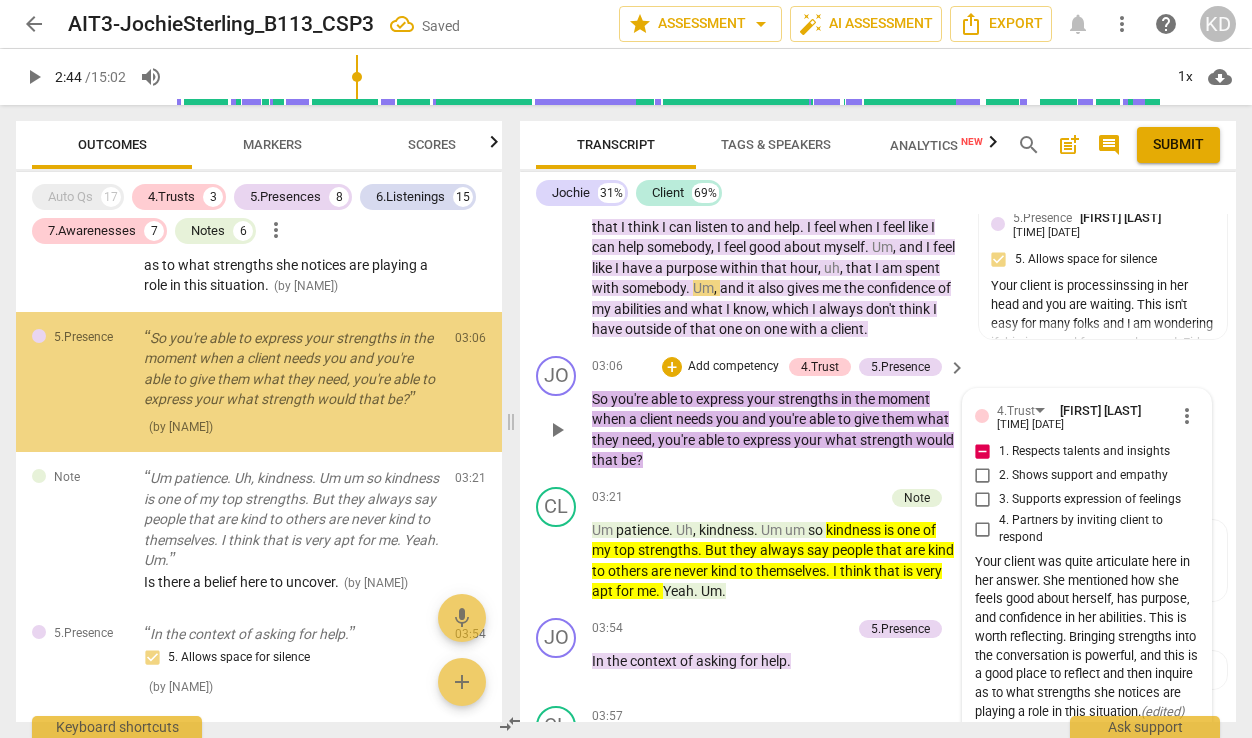 scroll, scrollTop: 2990, scrollLeft: 0, axis: vertical 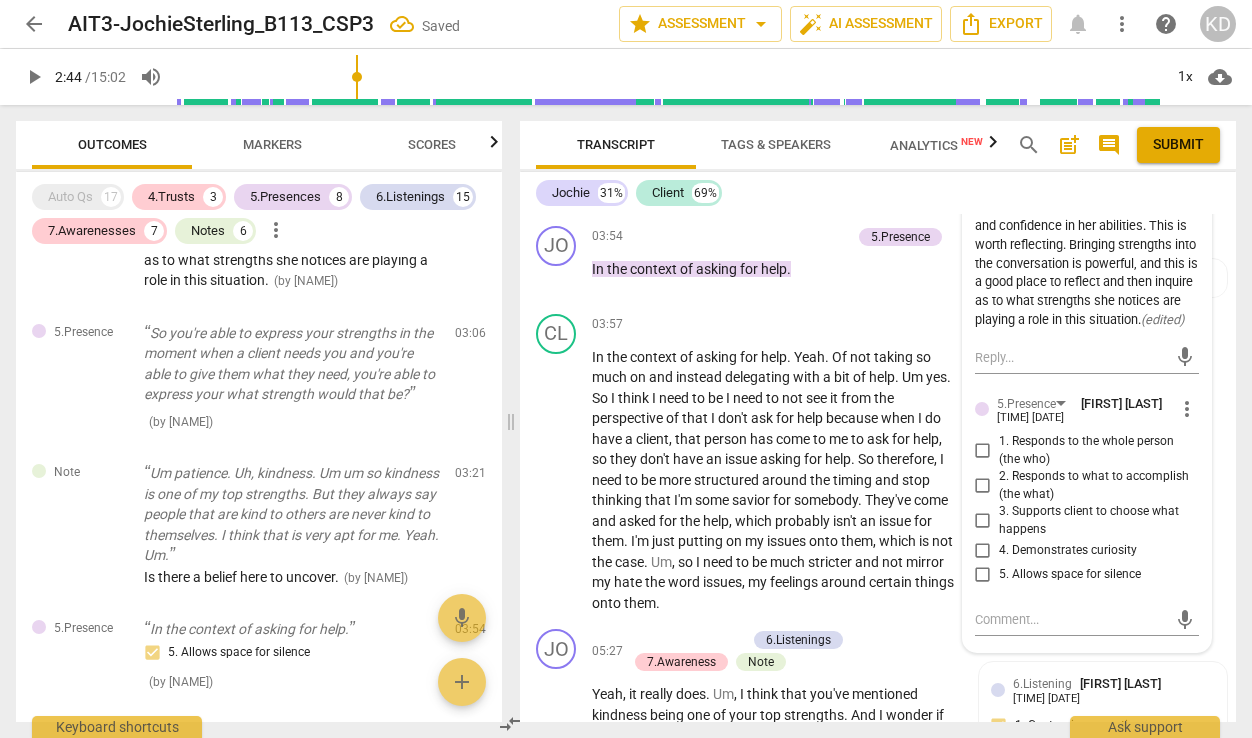 click on "5. Allows space for silence" at bounding box center [983, 574] 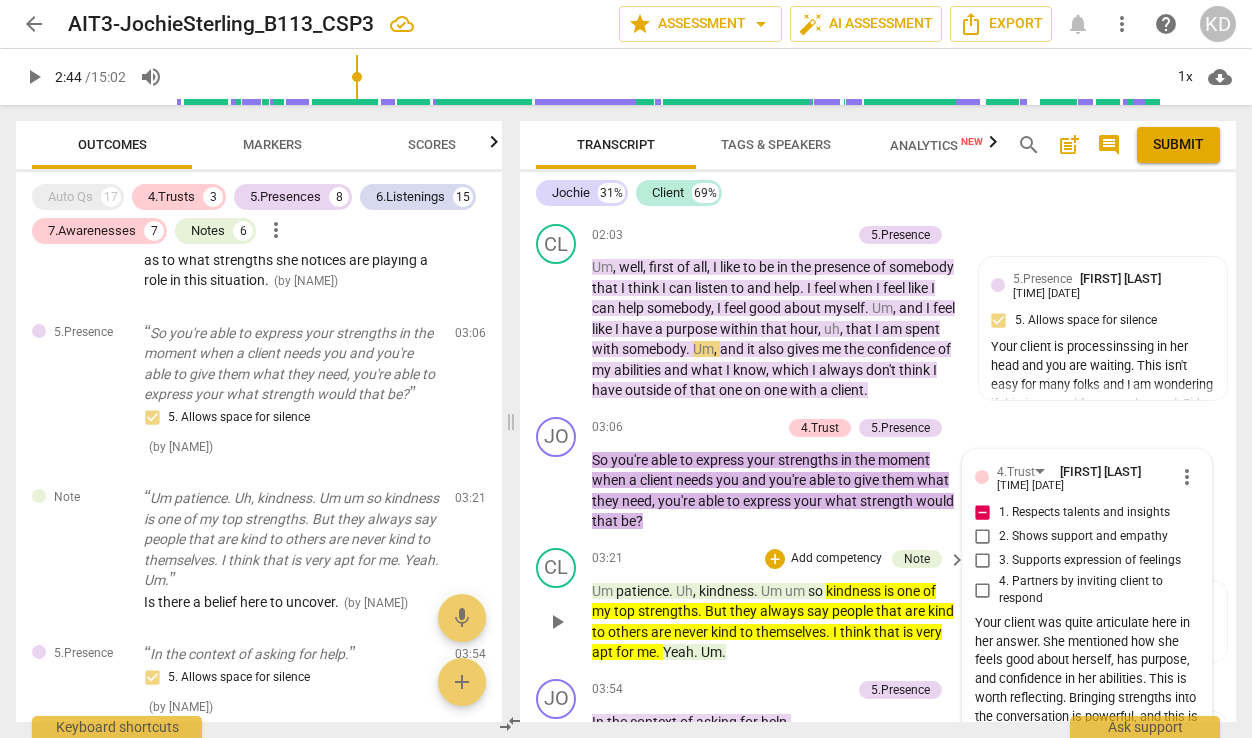 scroll, scrollTop: 3367, scrollLeft: 0, axis: vertical 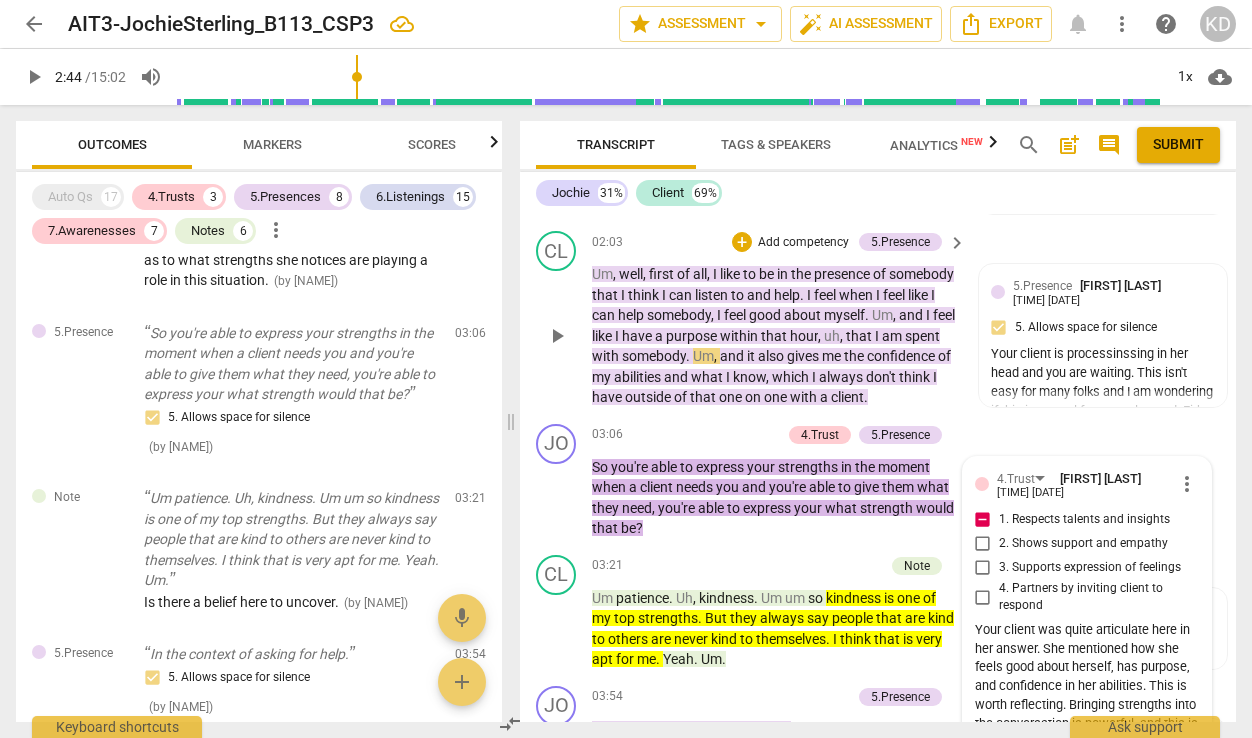 click on "play_arrow" at bounding box center [557, 336] 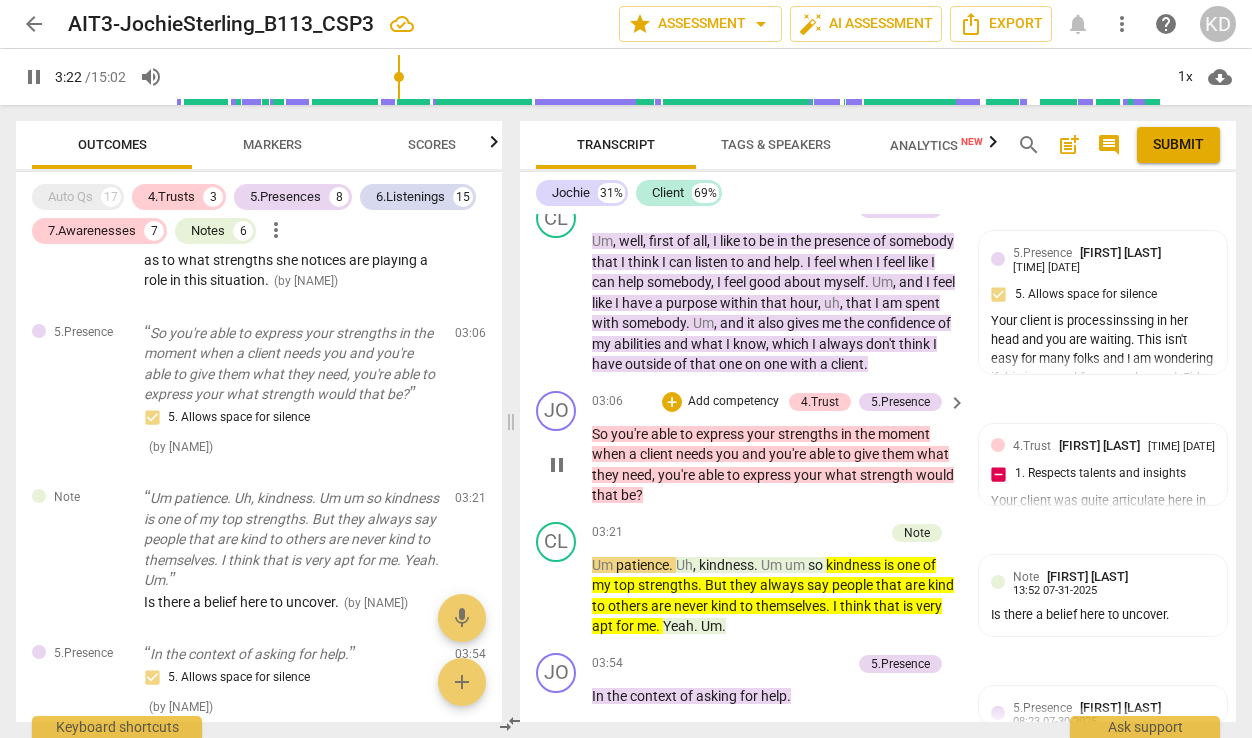 scroll, scrollTop: 3398, scrollLeft: 0, axis: vertical 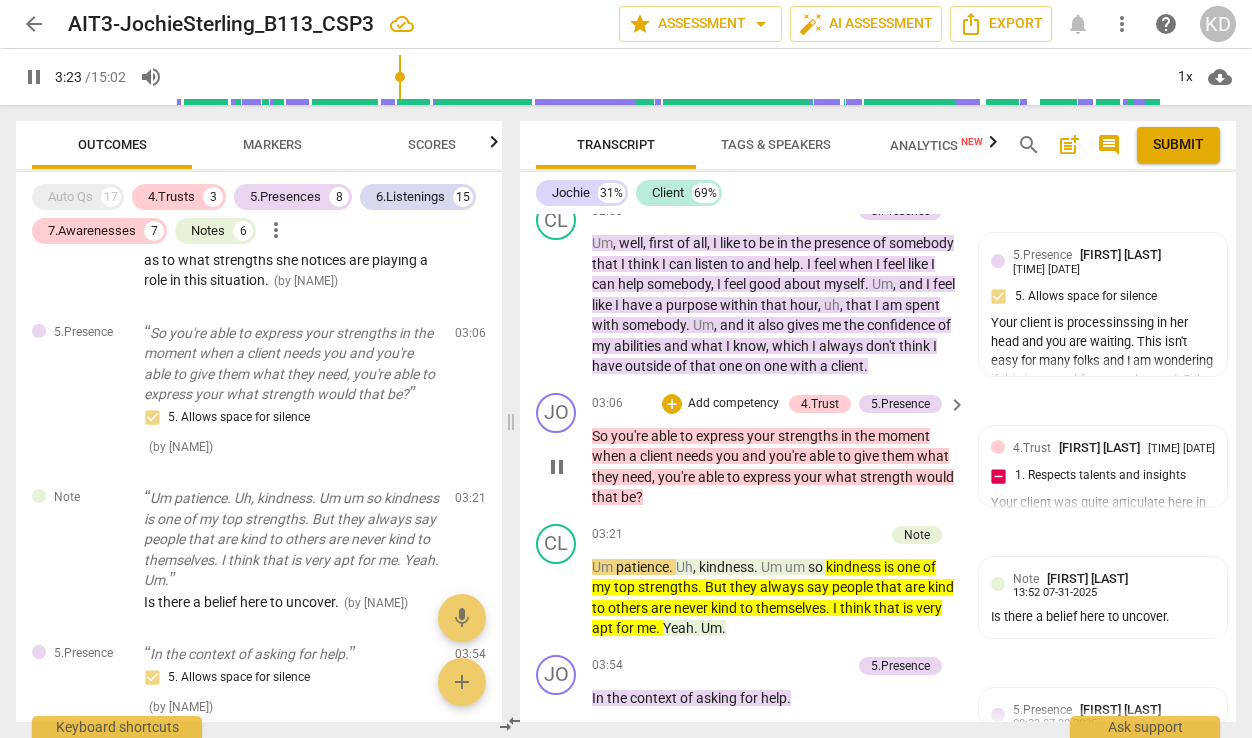 click on "pause" at bounding box center (557, 467) 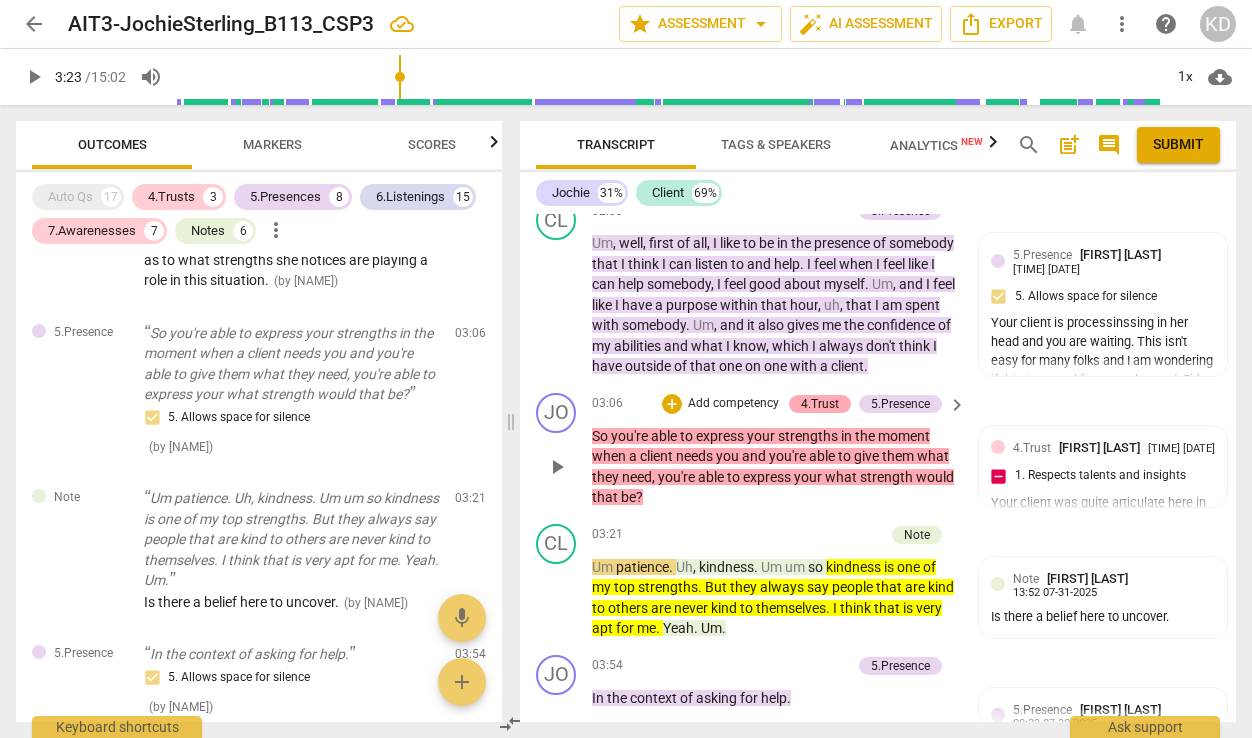 click on "4.Trust" at bounding box center [820, 404] 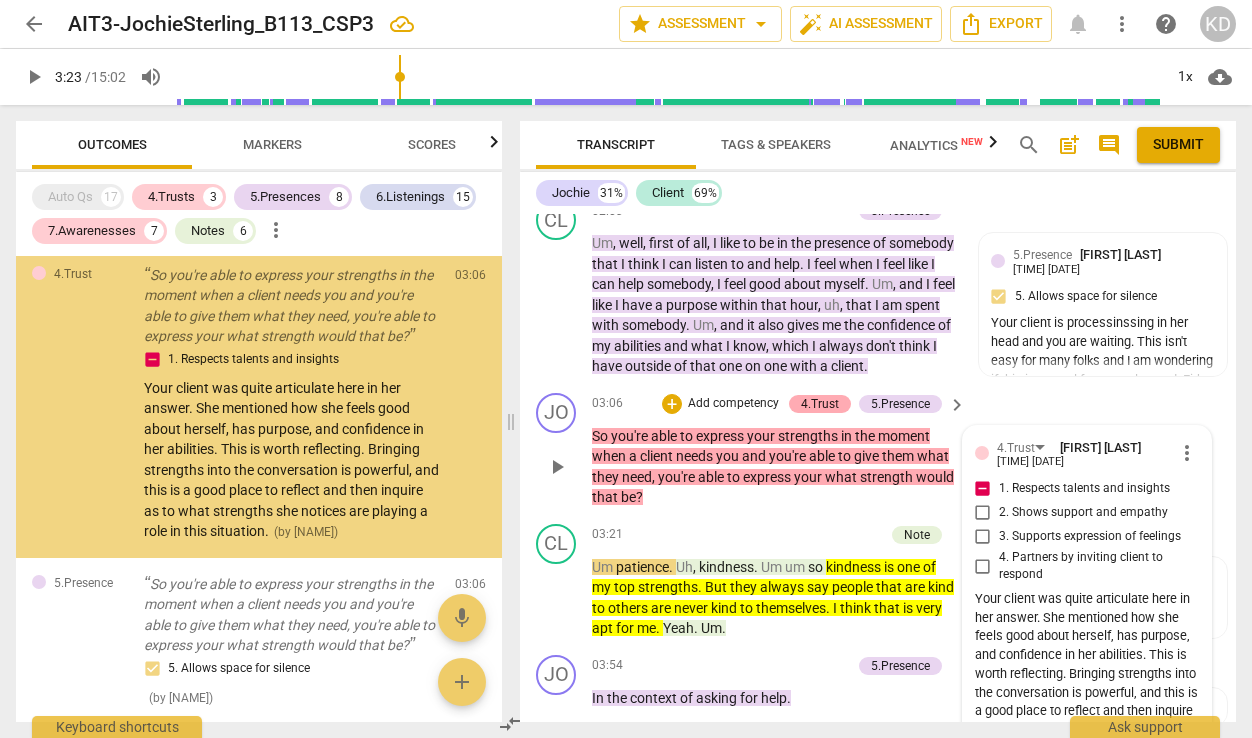scroll, scrollTop: 2735, scrollLeft: 0, axis: vertical 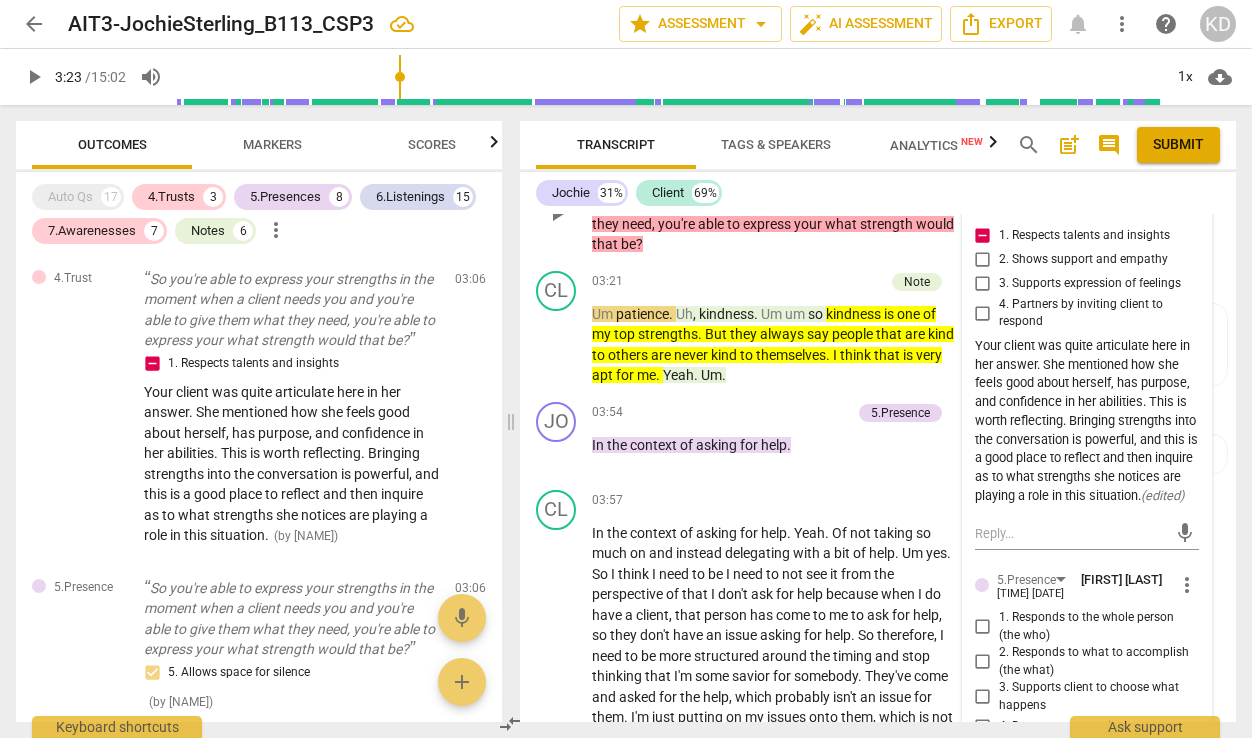 click on "play_arrow" at bounding box center (557, 214) 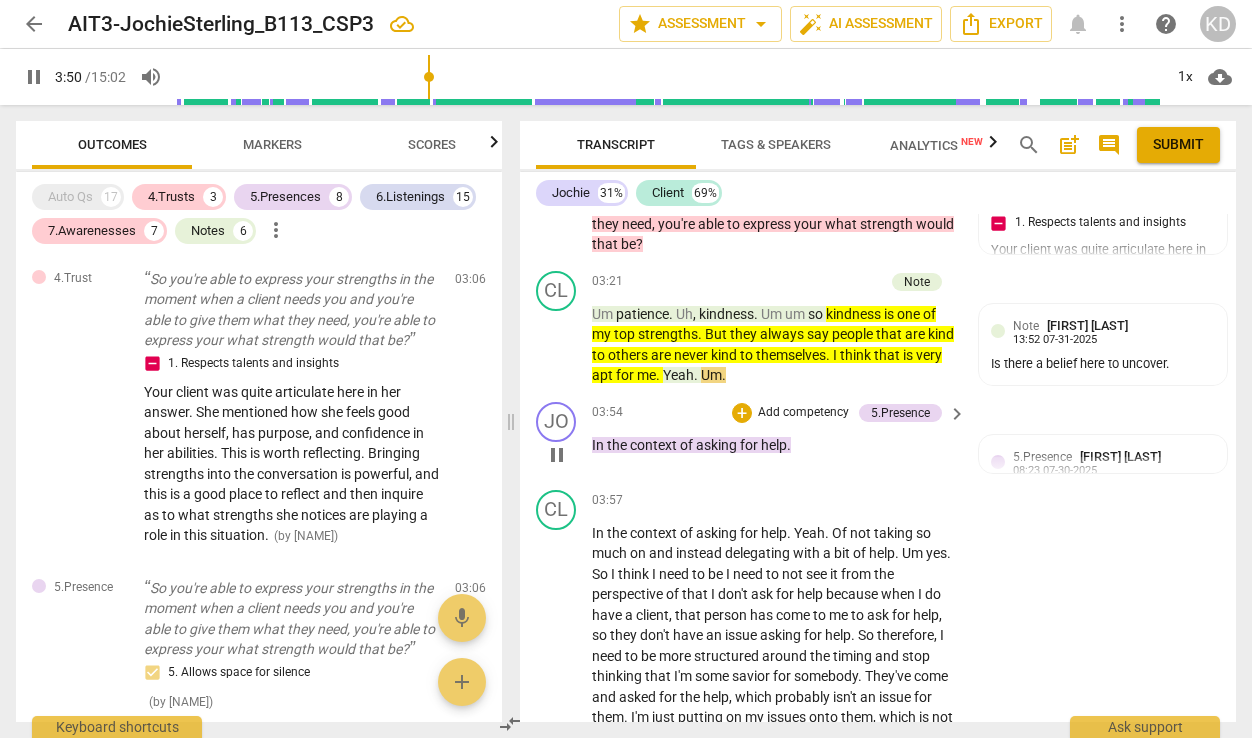 click on "pause" at bounding box center (557, 455) 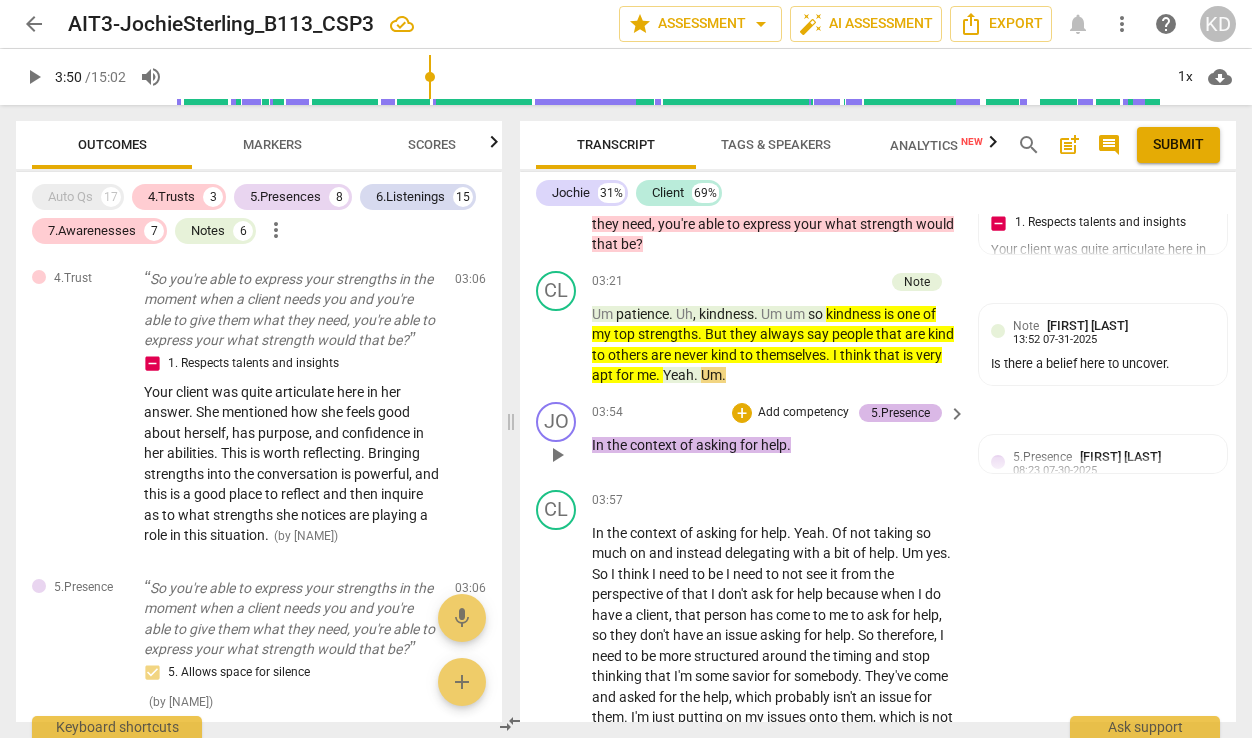 click on "5.Presence" at bounding box center [900, 413] 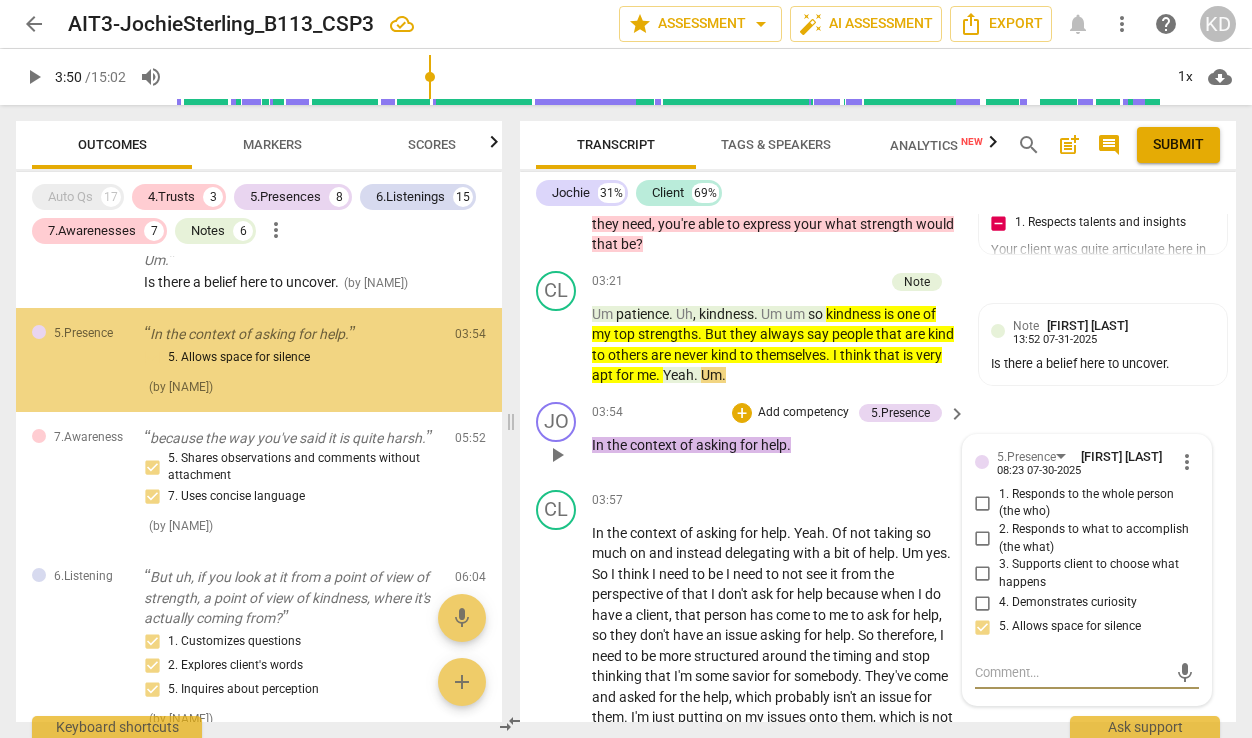 scroll, scrollTop: 3324, scrollLeft: 0, axis: vertical 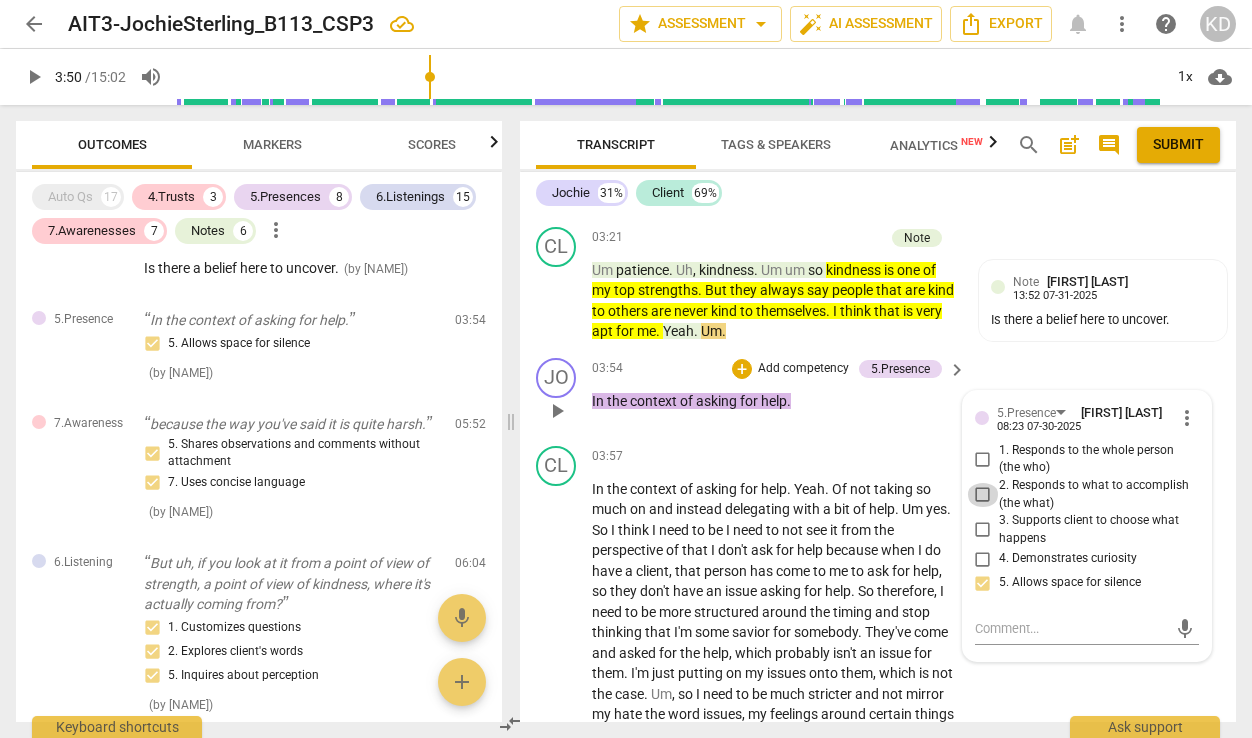 click on "2. Responds to what to accomplish (the what)" at bounding box center (983, 495) 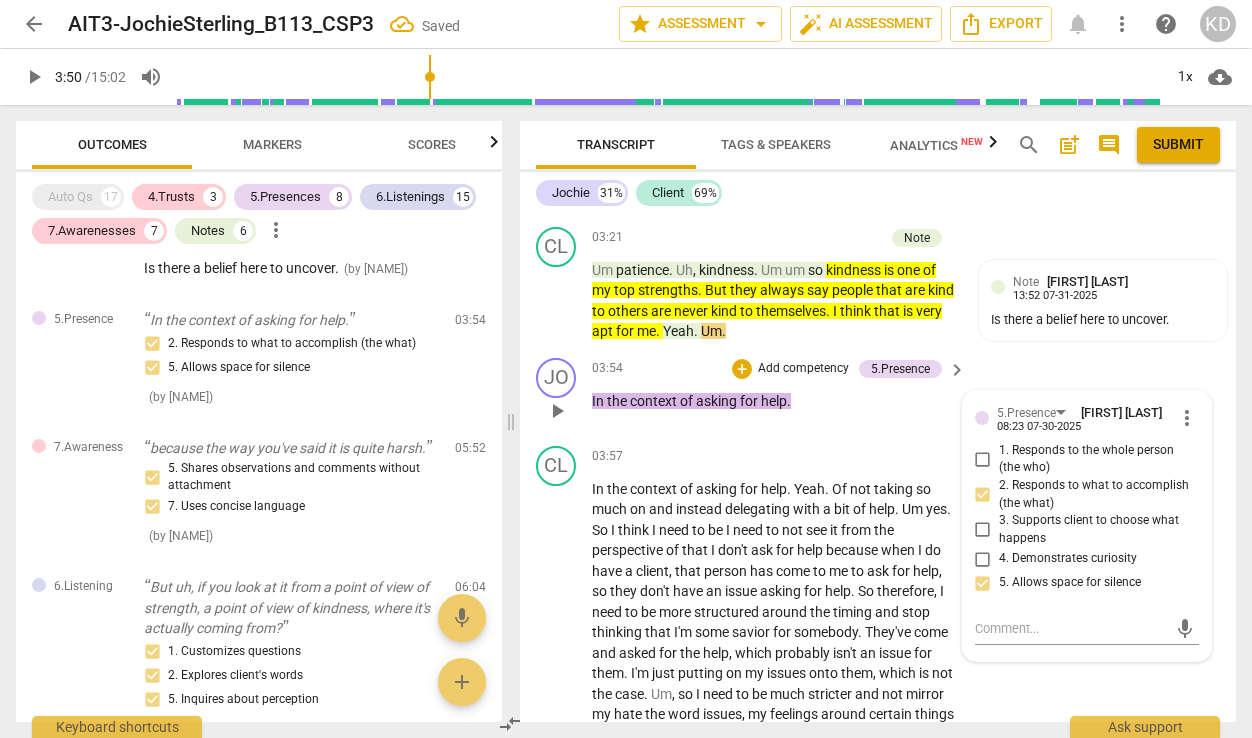 click on "Add competency" at bounding box center [803, 369] 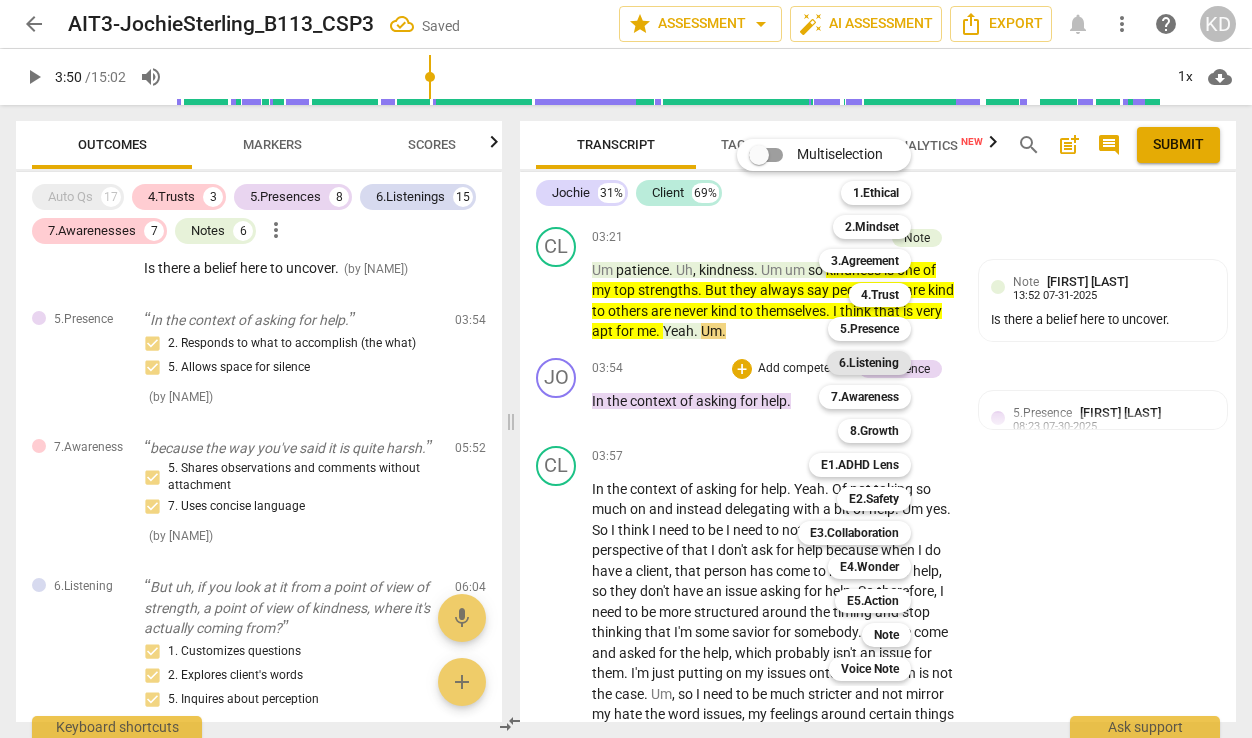 click on "6.Listening" at bounding box center (869, 363) 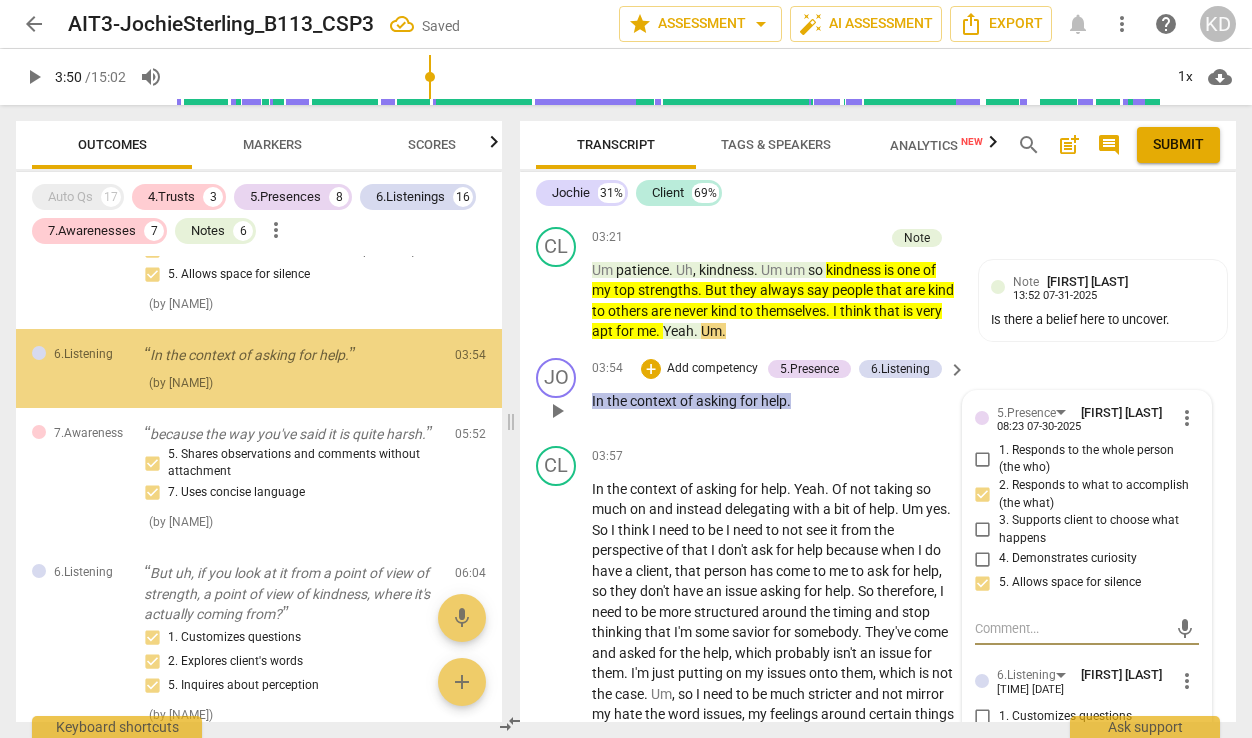 scroll, scrollTop: 3440, scrollLeft: 0, axis: vertical 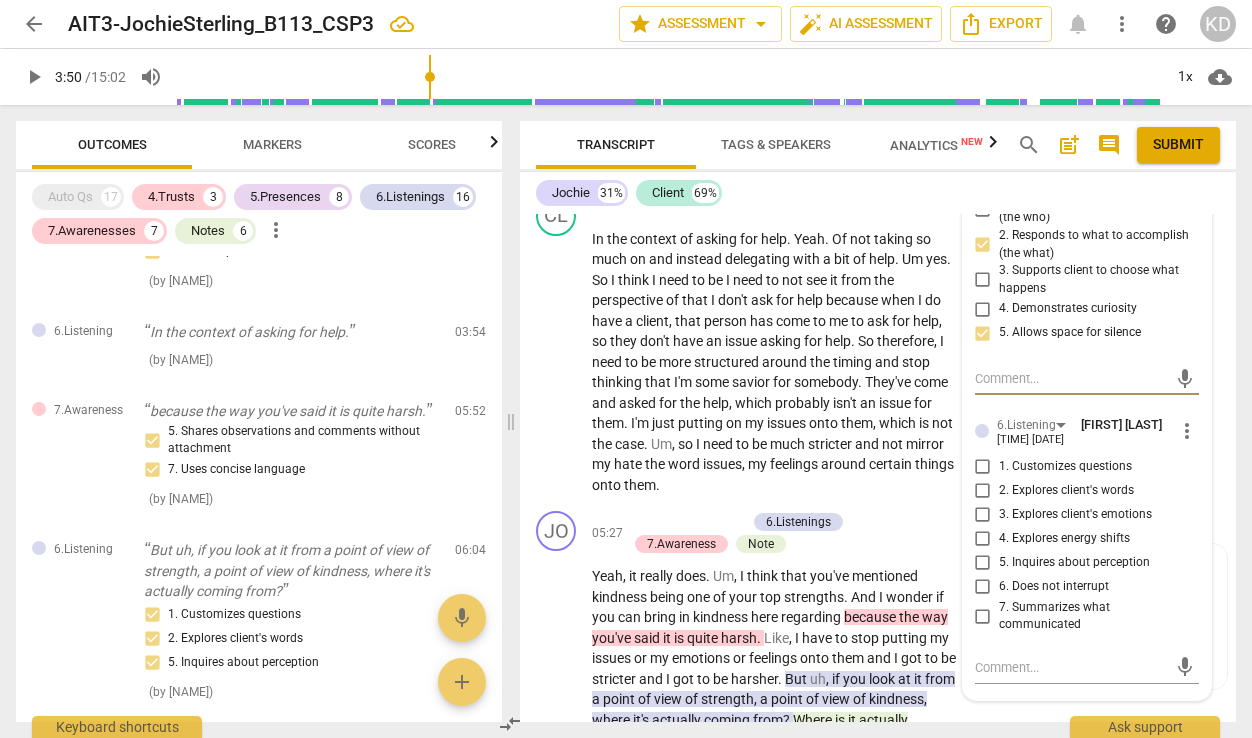 click on "2. Explores client's words" at bounding box center [983, 491] 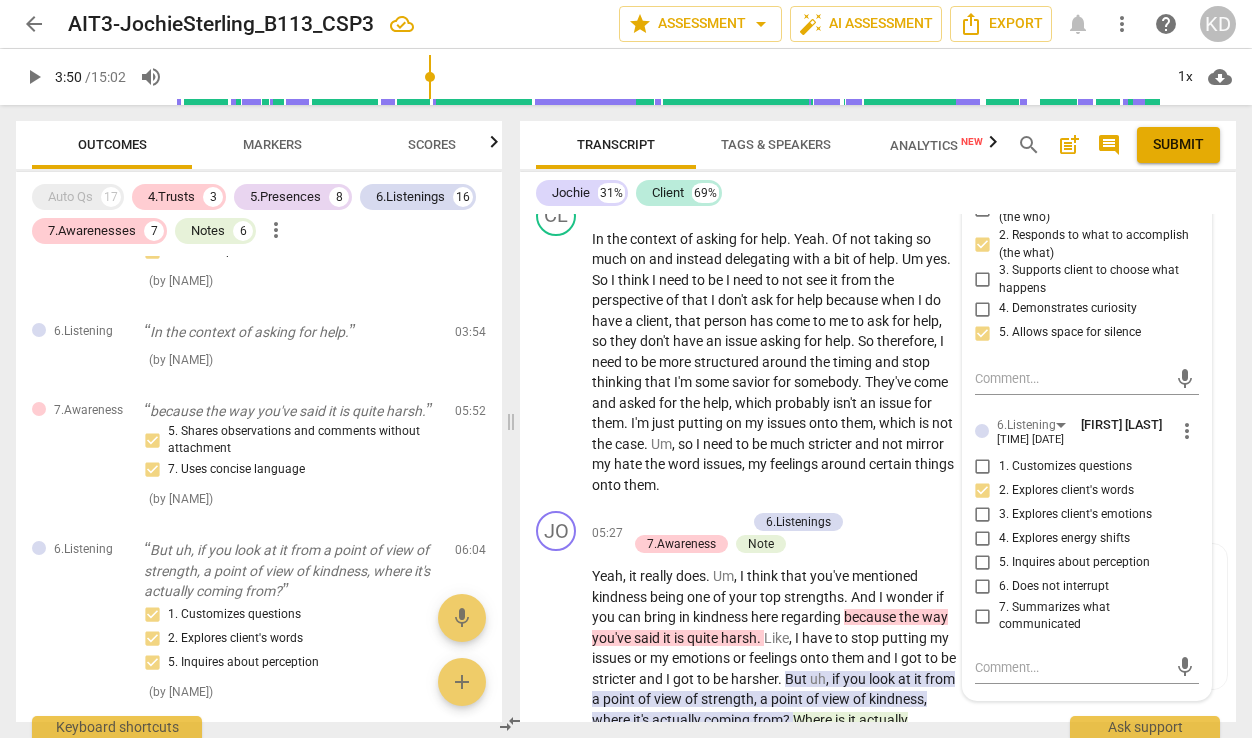 click on "5. Inquires about perception" at bounding box center (983, 563) 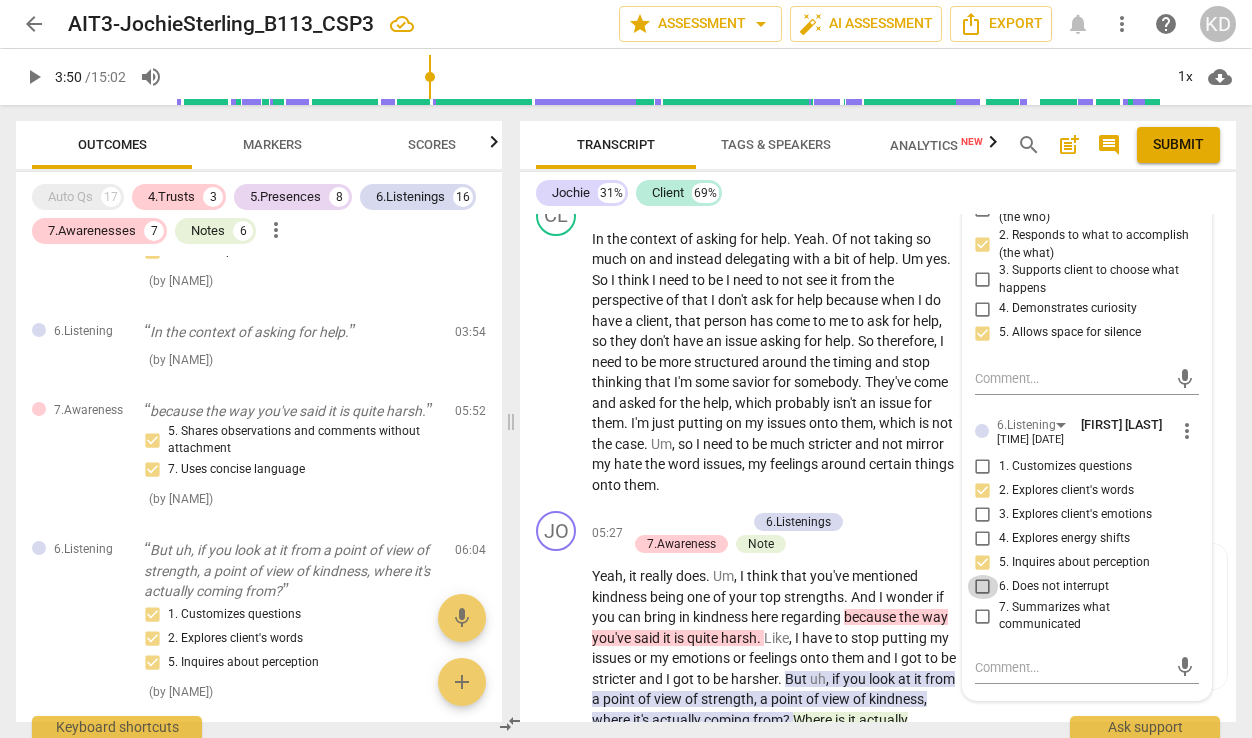 click on "6. Does not interrupt" at bounding box center [983, 587] 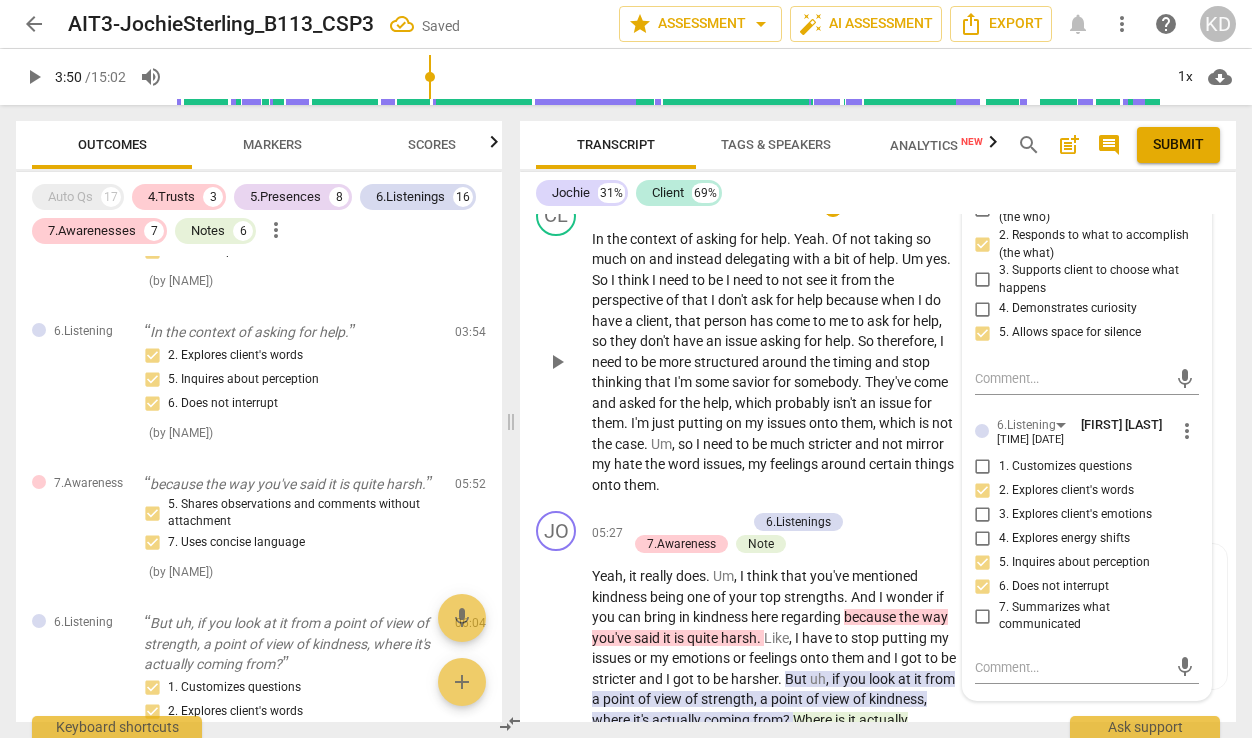 click on "CL play_arrow pause [TIME] + Add competency keyboard_arrow_right In   the   context   of   asking   for   help .   Yeah .   Of   not   taking   so   much   on   and   instead   delegating   with   a   bit   of   help .   Um   yes .   So   I   think   I   need   to   be   I   need   to   not   see   it   from   the   perspective   of   that   I   don't   ask   for   help   because   when   I   do   have   a   client ,   that   person   has   come   to   me   to   ask   for   help ,   so   they   don't   have   an   issue   asking   for   help .   So   therefore ,   I   need   to   be   more   structured   around   the   timing   and   stop   thinking   that   I'm   some   savior   for   somebody .   They've   come   and   asked   for   the   help ,   which   probably   isn't   an   issue   for   them .   I'm   just   putting   on   my   issues   onto   them ,   which   is   not   the   case .   Um ,   so   I   need   to   be   much   stricter   and   not   mirror   my   hate   the   word   issues ,   my" at bounding box center [878, 346] 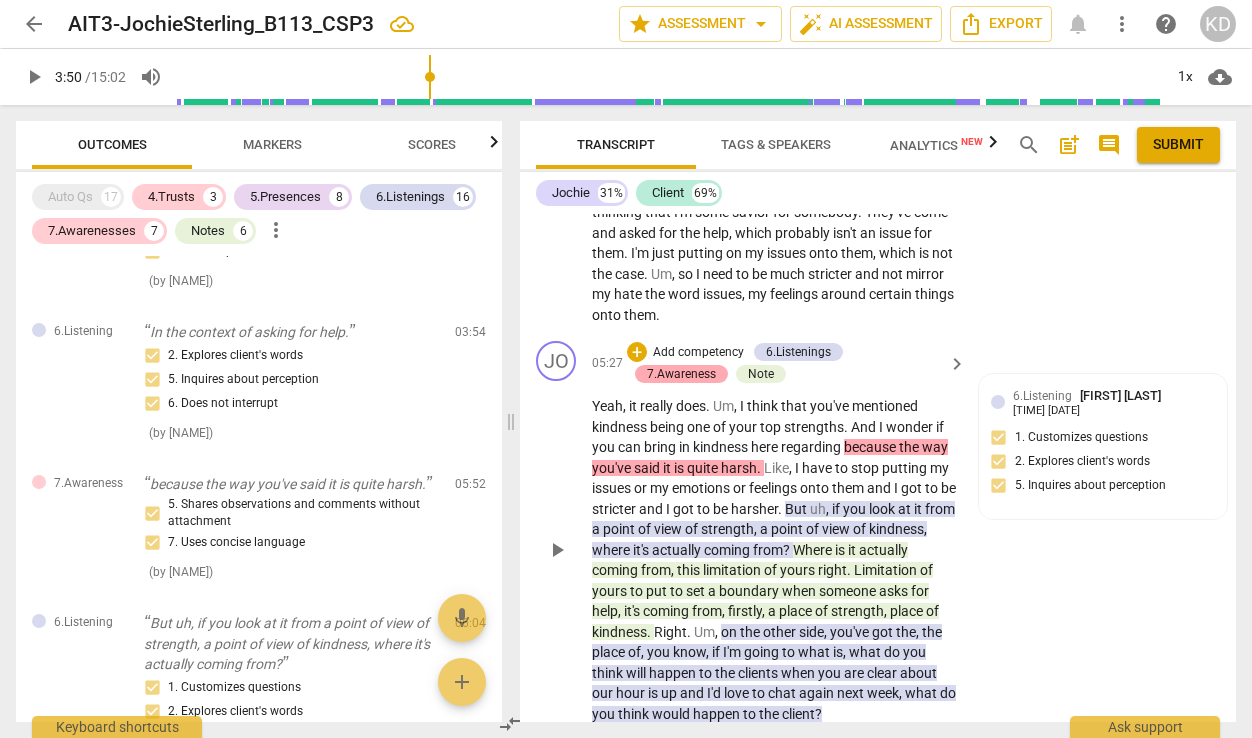 scroll, scrollTop: 4117, scrollLeft: 0, axis: vertical 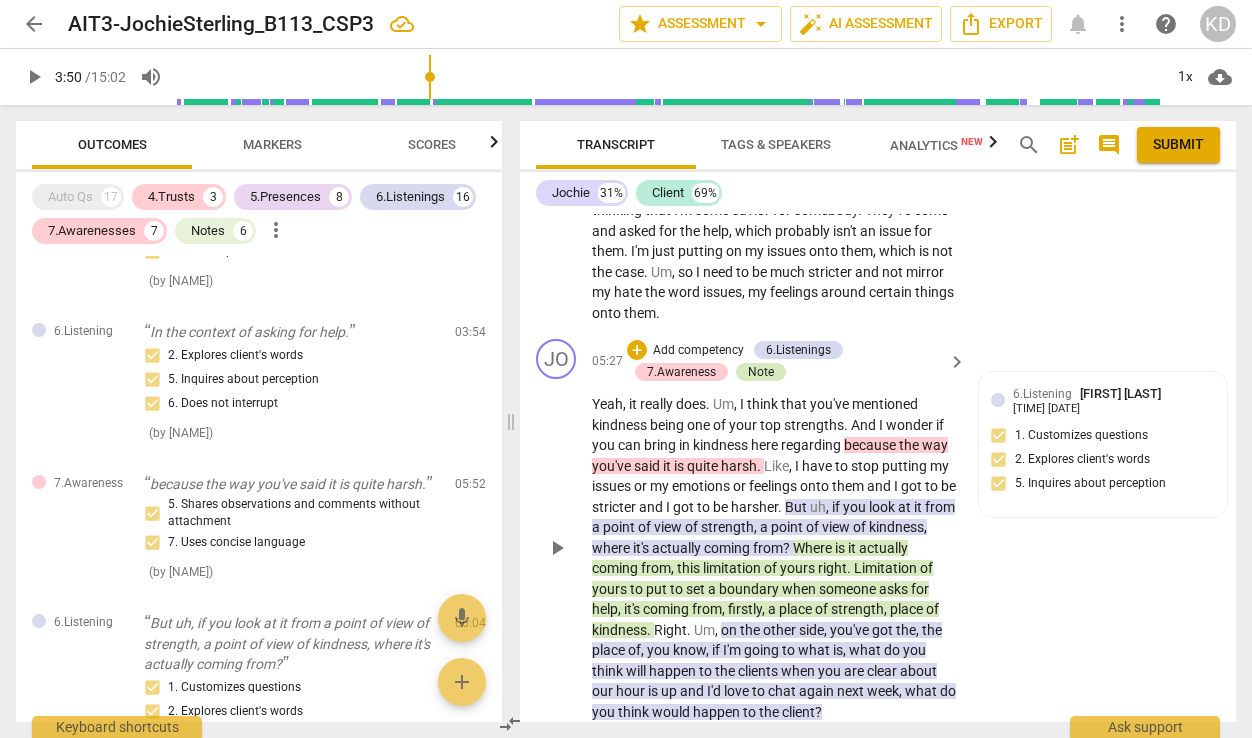 click on "Note" at bounding box center (761, 372) 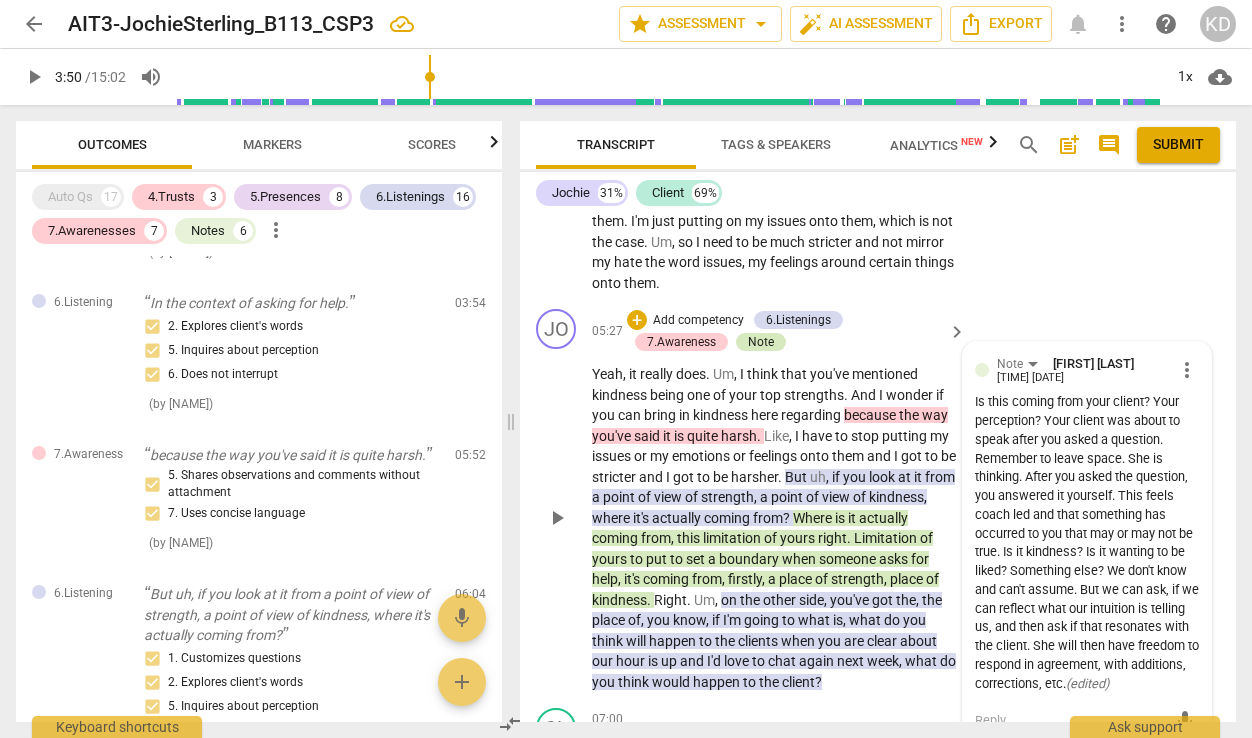 scroll, scrollTop: 4204, scrollLeft: 0, axis: vertical 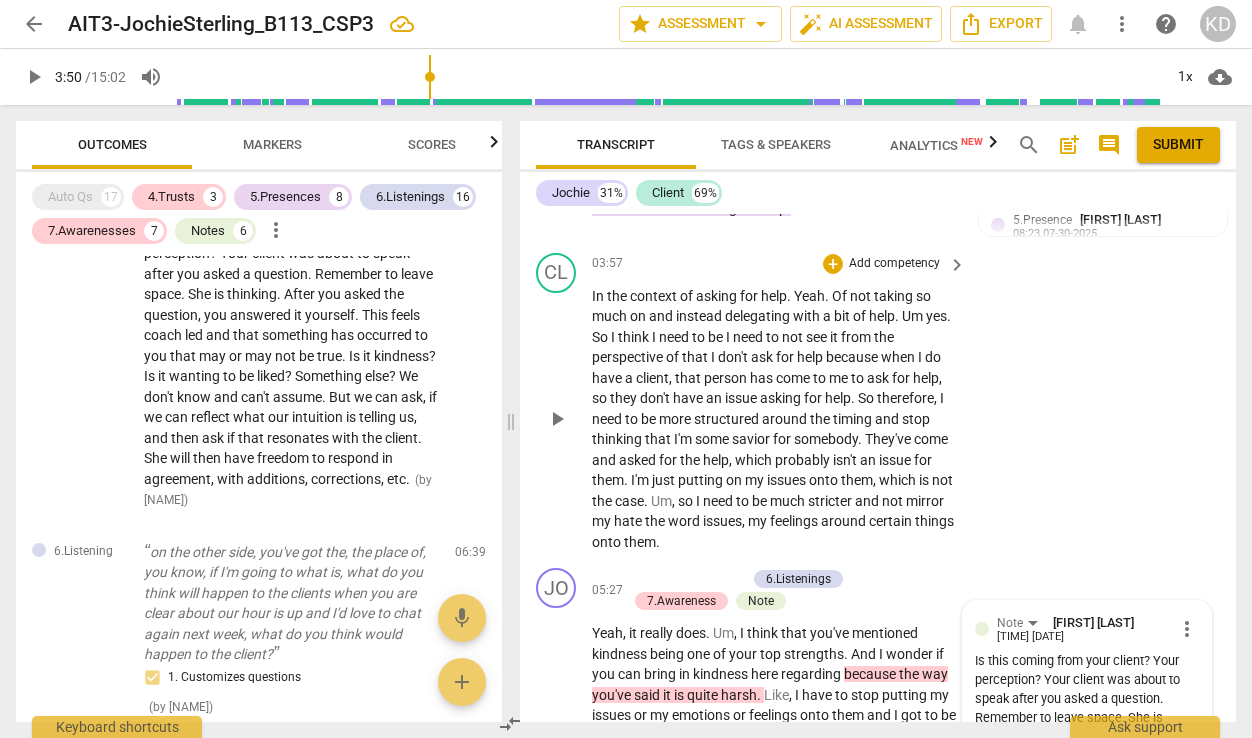 click on "play_arrow" at bounding box center (557, 419) 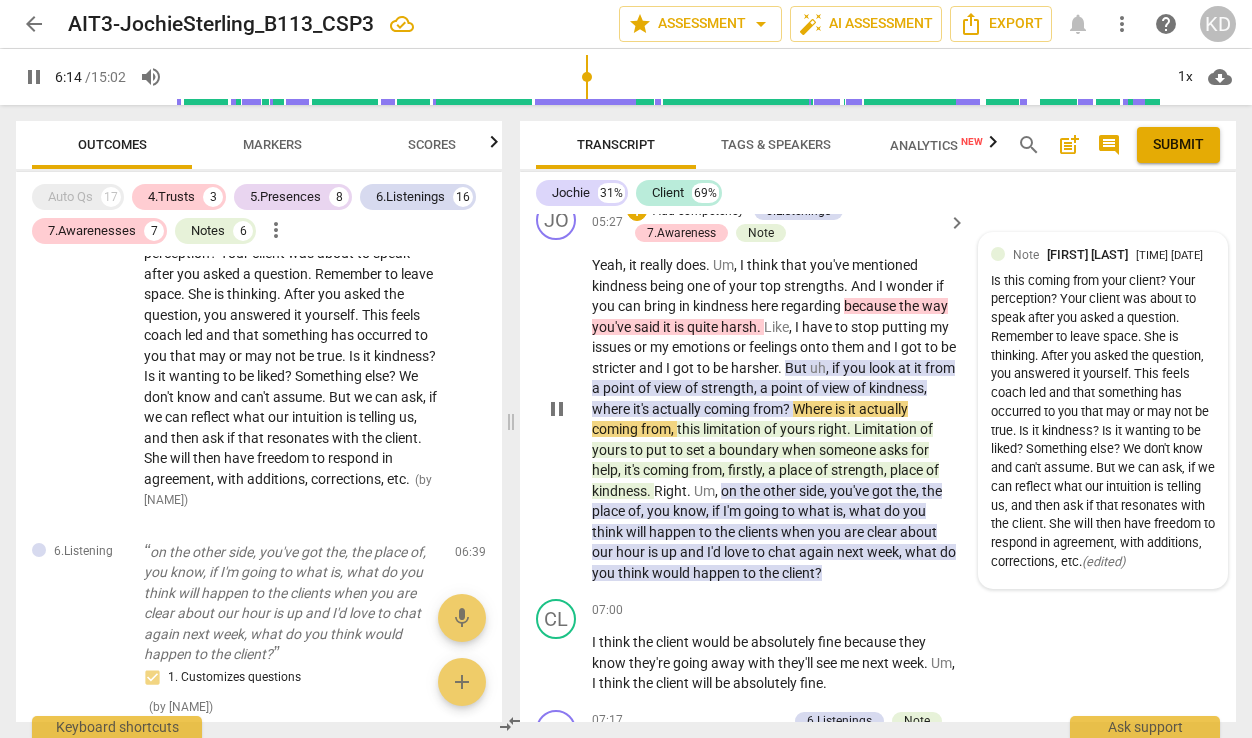 scroll, scrollTop: 4264, scrollLeft: 0, axis: vertical 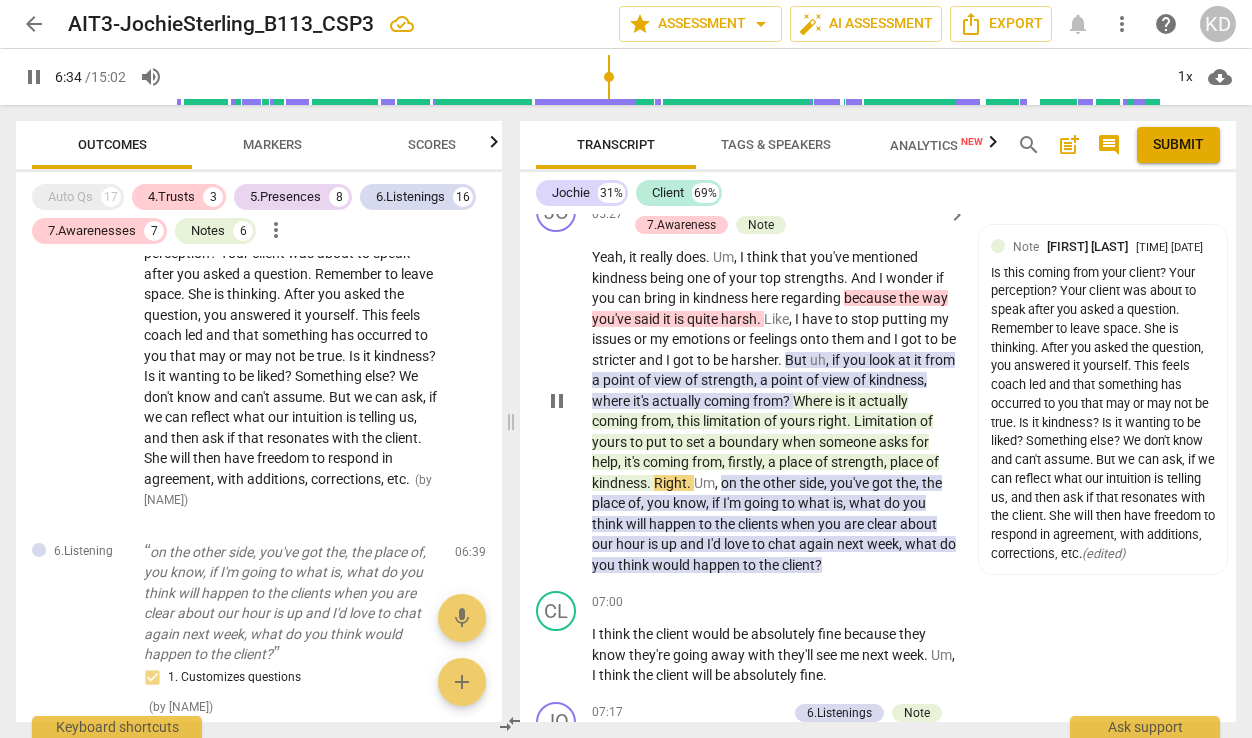 click on "pause" at bounding box center [557, 401] 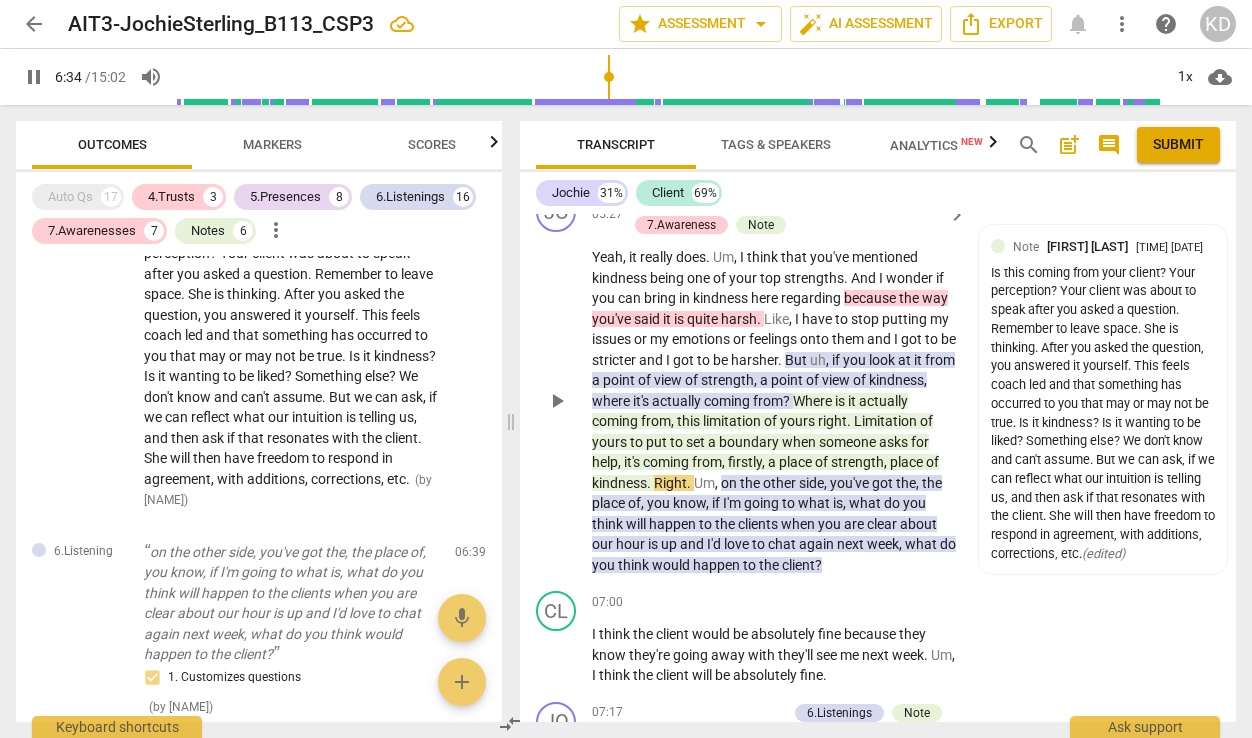 type on "395" 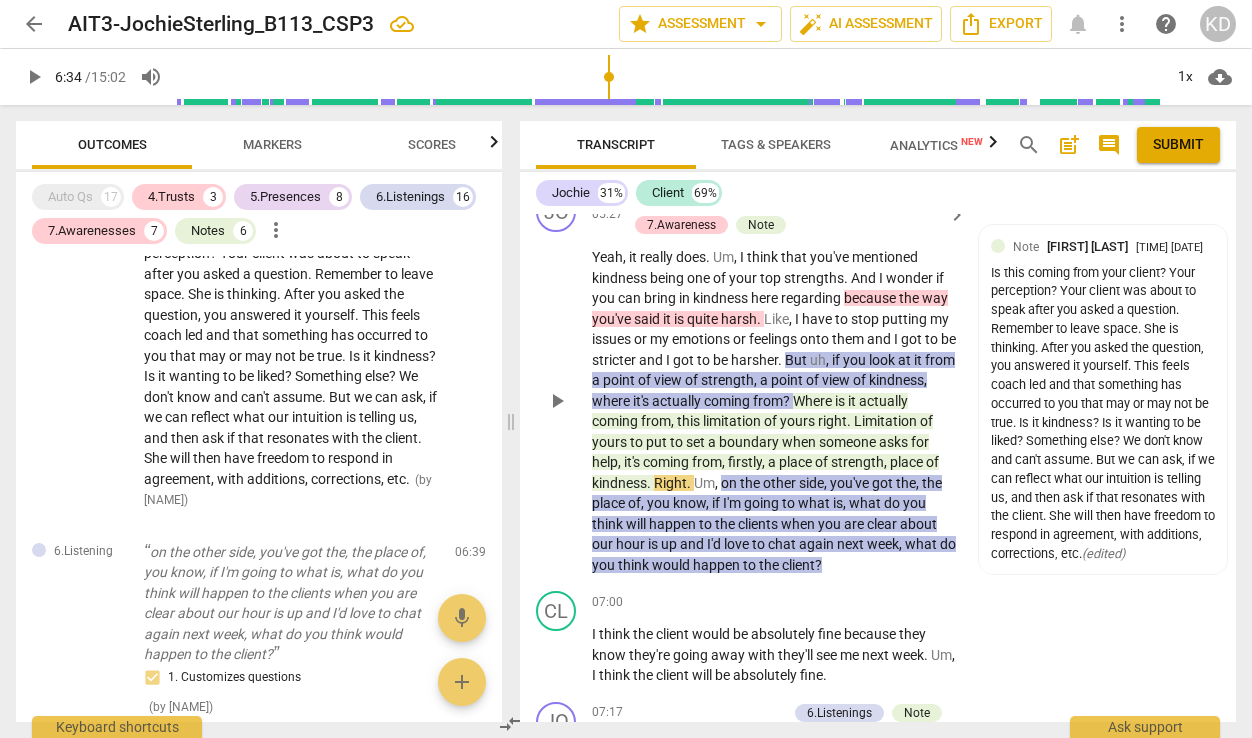 click on "6.Listenings" at bounding box center [798, 203] 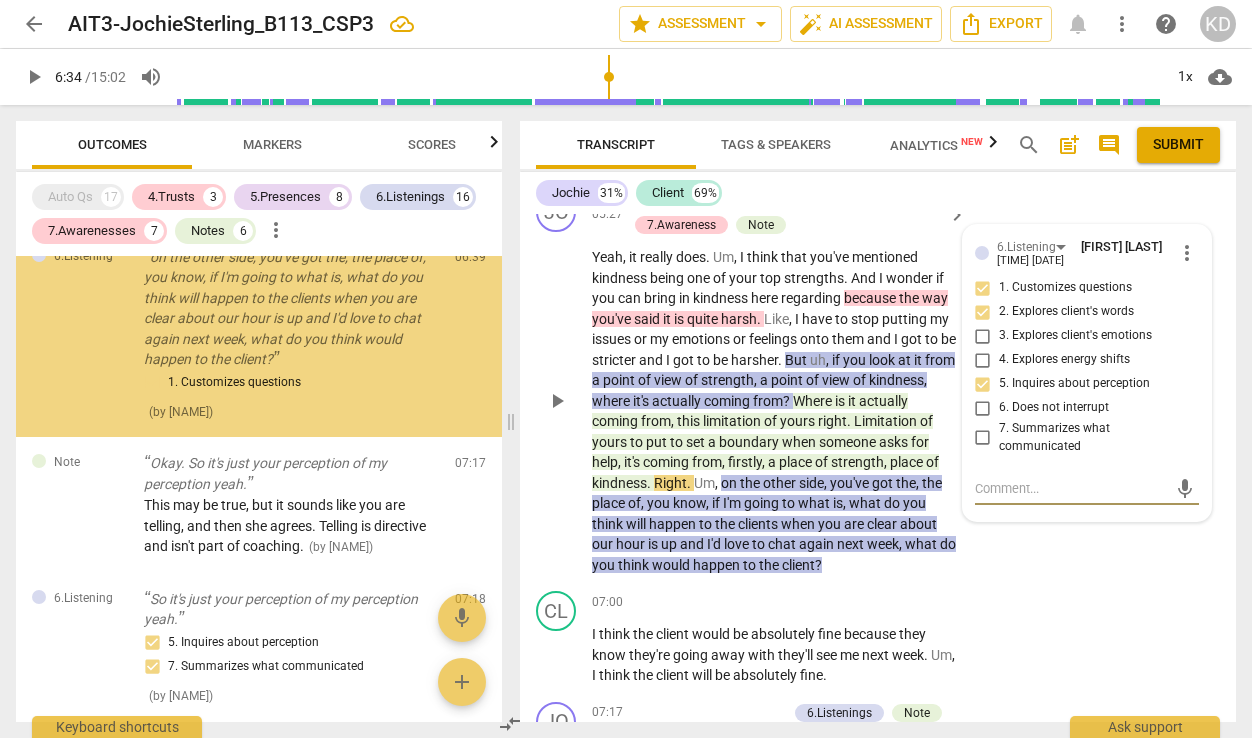 scroll, scrollTop: 4451, scrollLeft: 0, axis: vertical 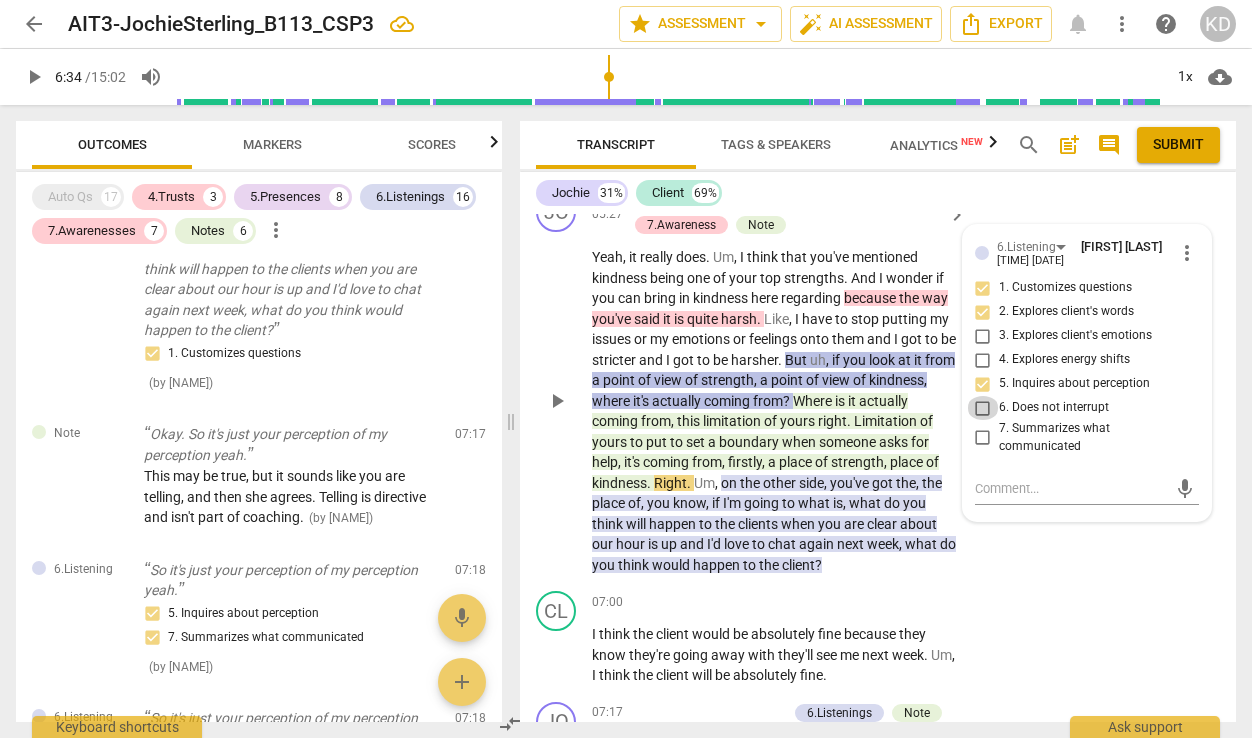 click on "6. Does not interrupt" at bounding box center (983, 408) 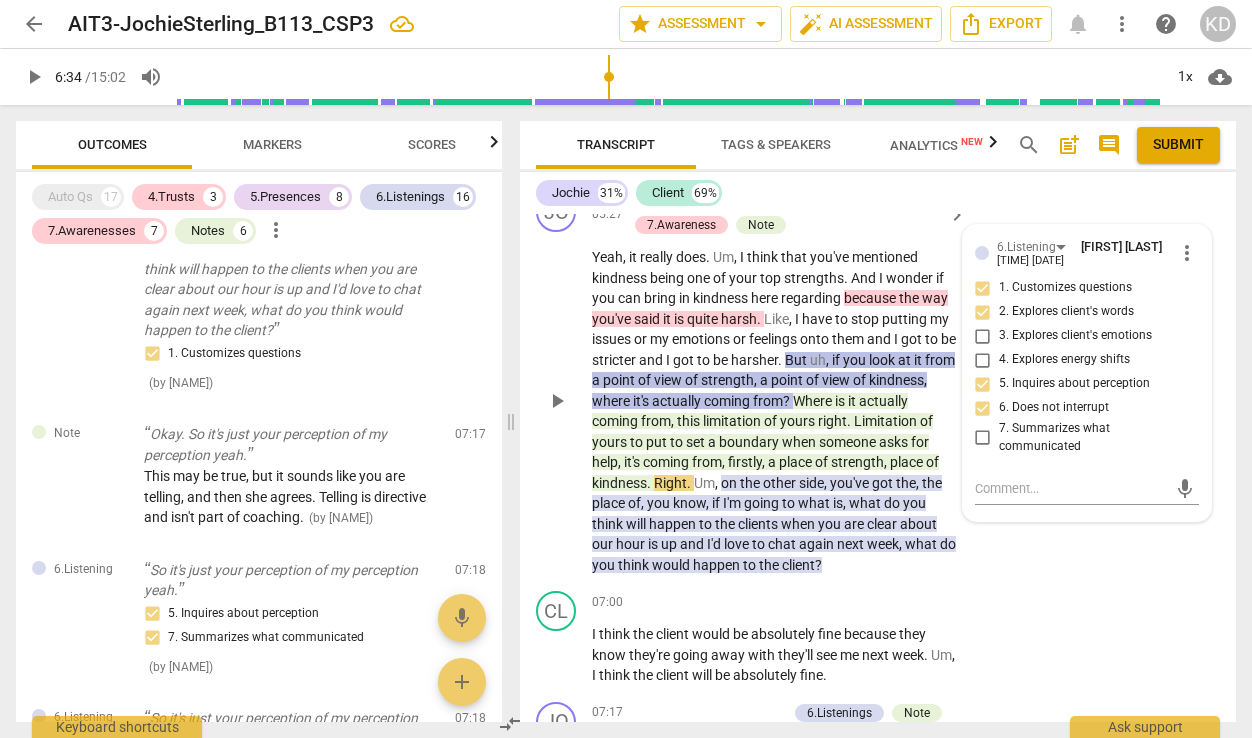 click on "6. Does not interrupt" at bounding box center (983, 408) 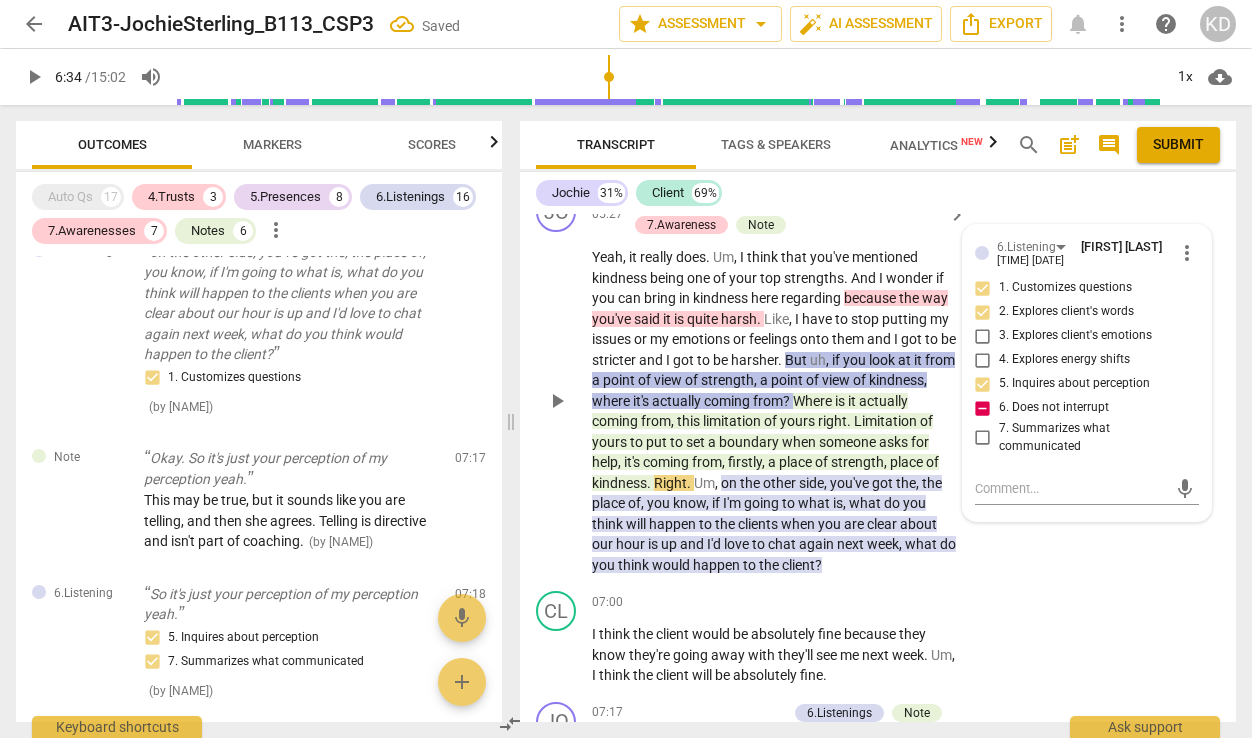 scroll, scrollTop: 4475, scrollLeft: 0, axis: vertical 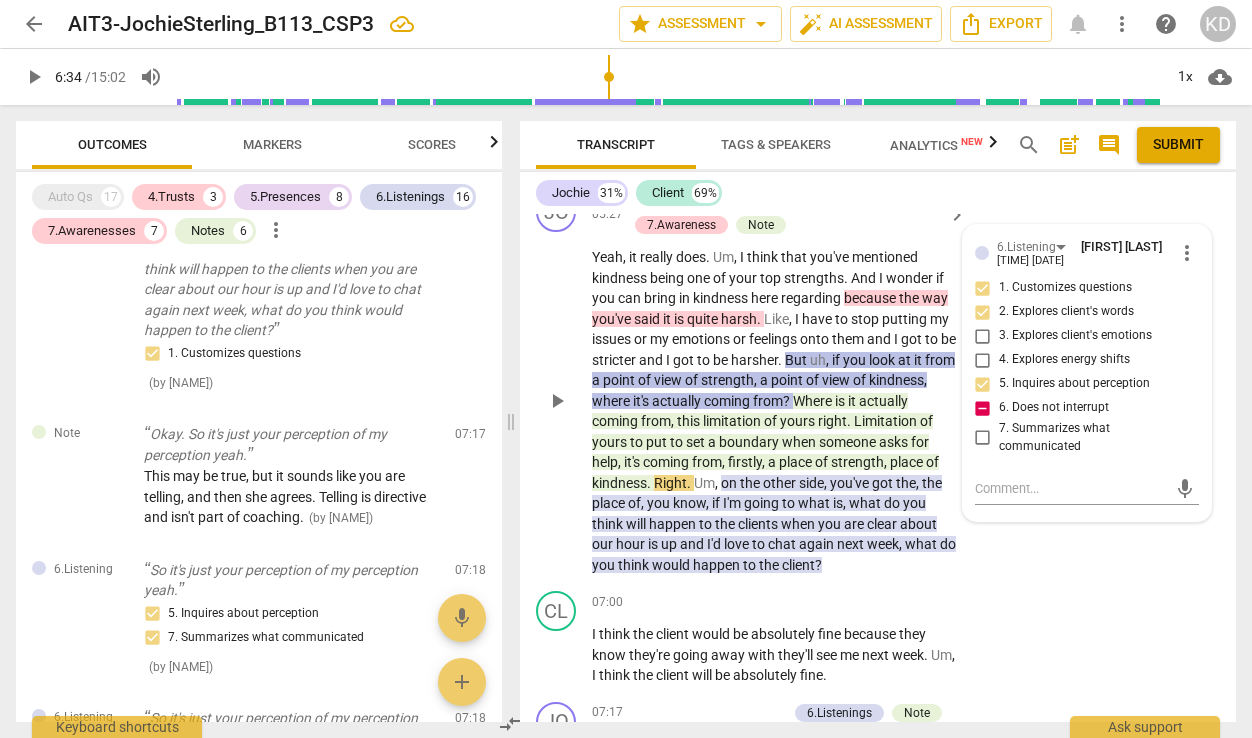 click on "Add competency" at bounding box center (698, 204) 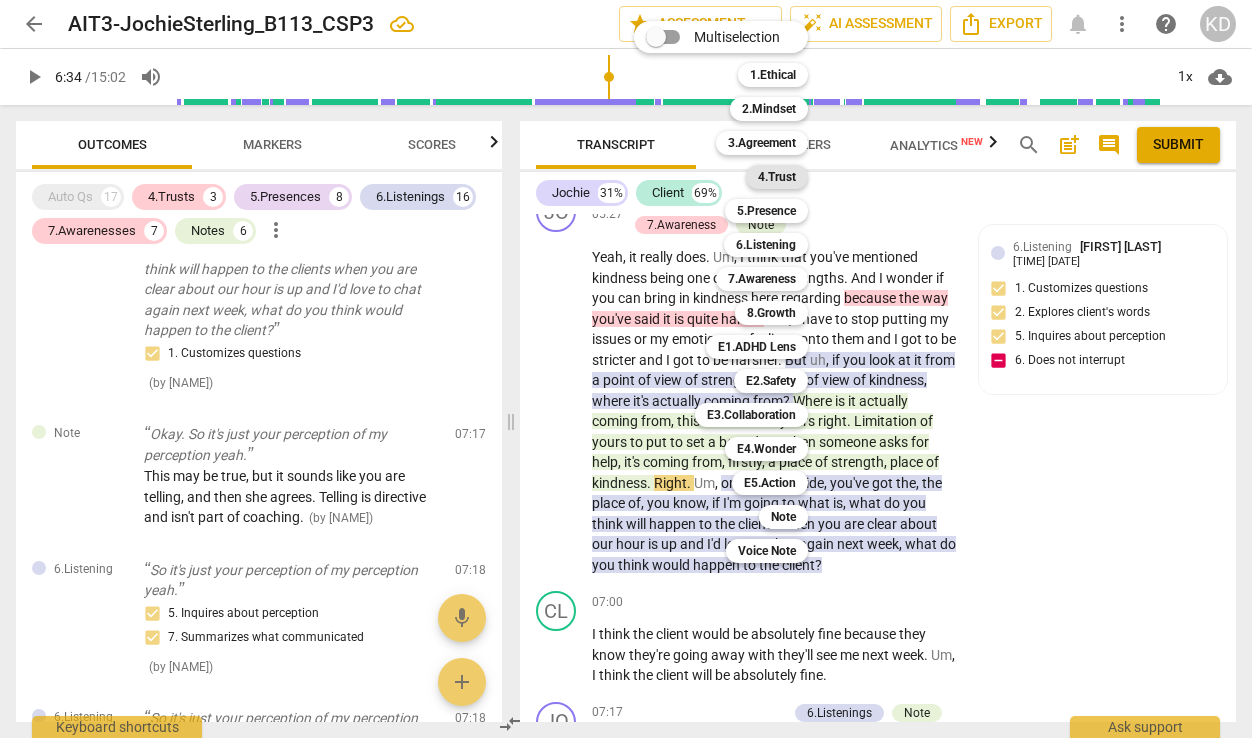 click on "4.Trust" at bounding box center (777, 177) 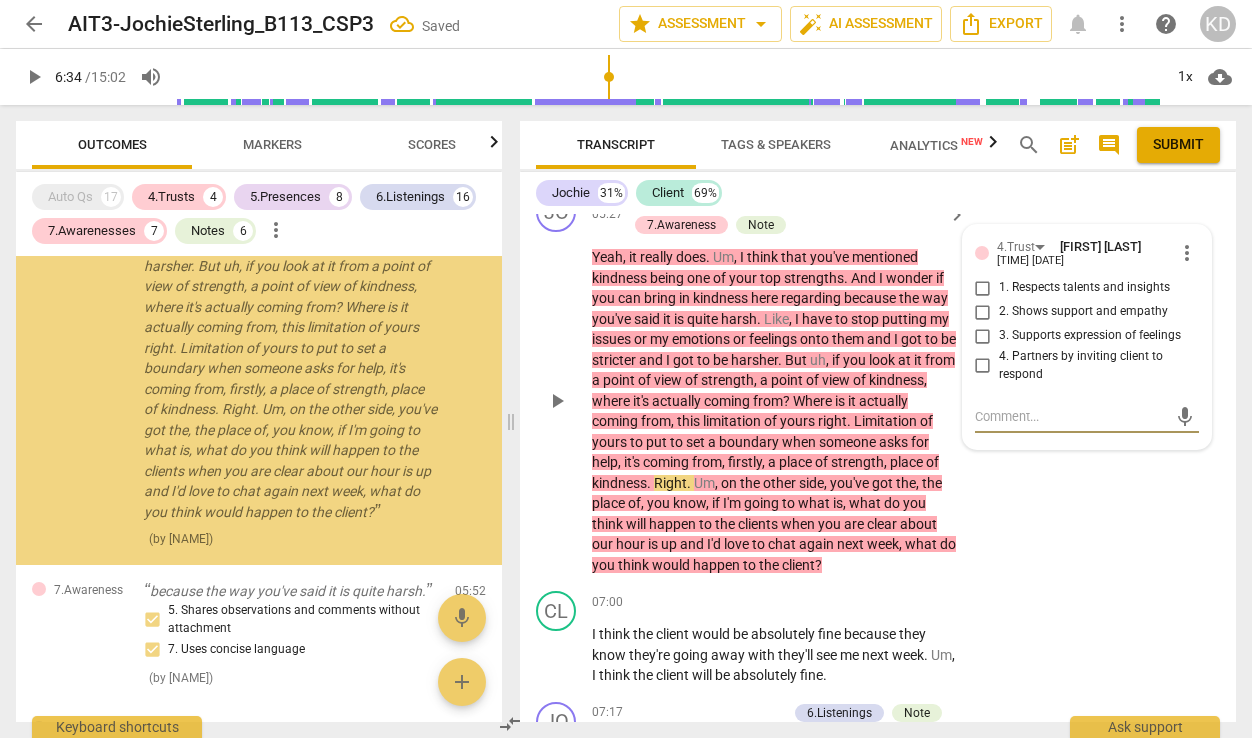 scroll, scrollTop: 3797, scrollLeft: 0, axis: vertical 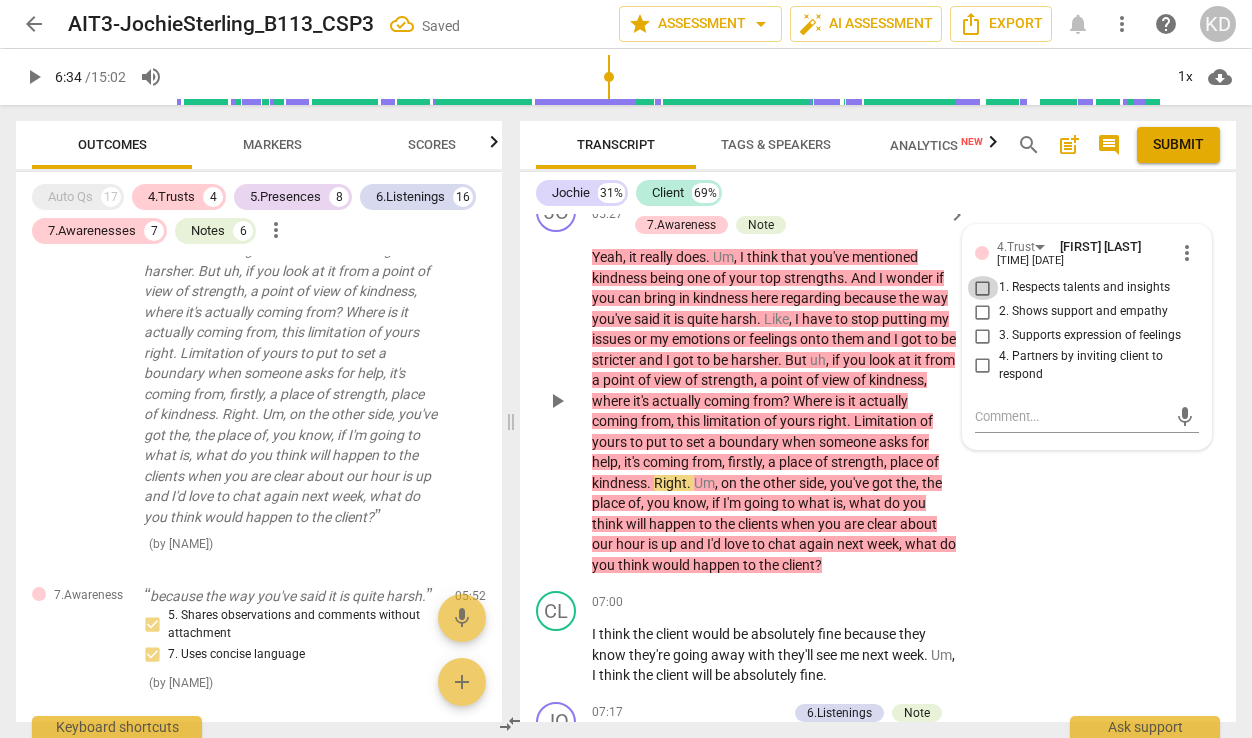 click on "1. Respects talents and insights" at bounding box center (983, 288) 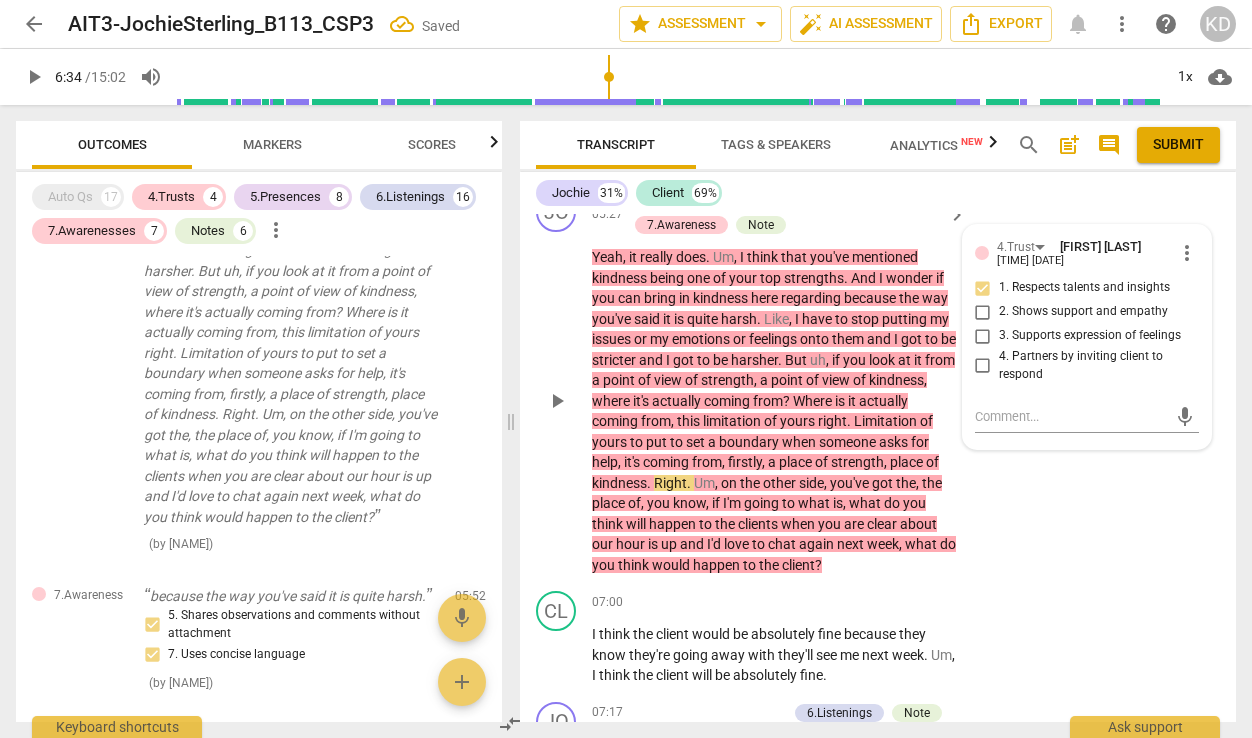 click on "1. Respects talents and insights" at bounding box center [983, 288] 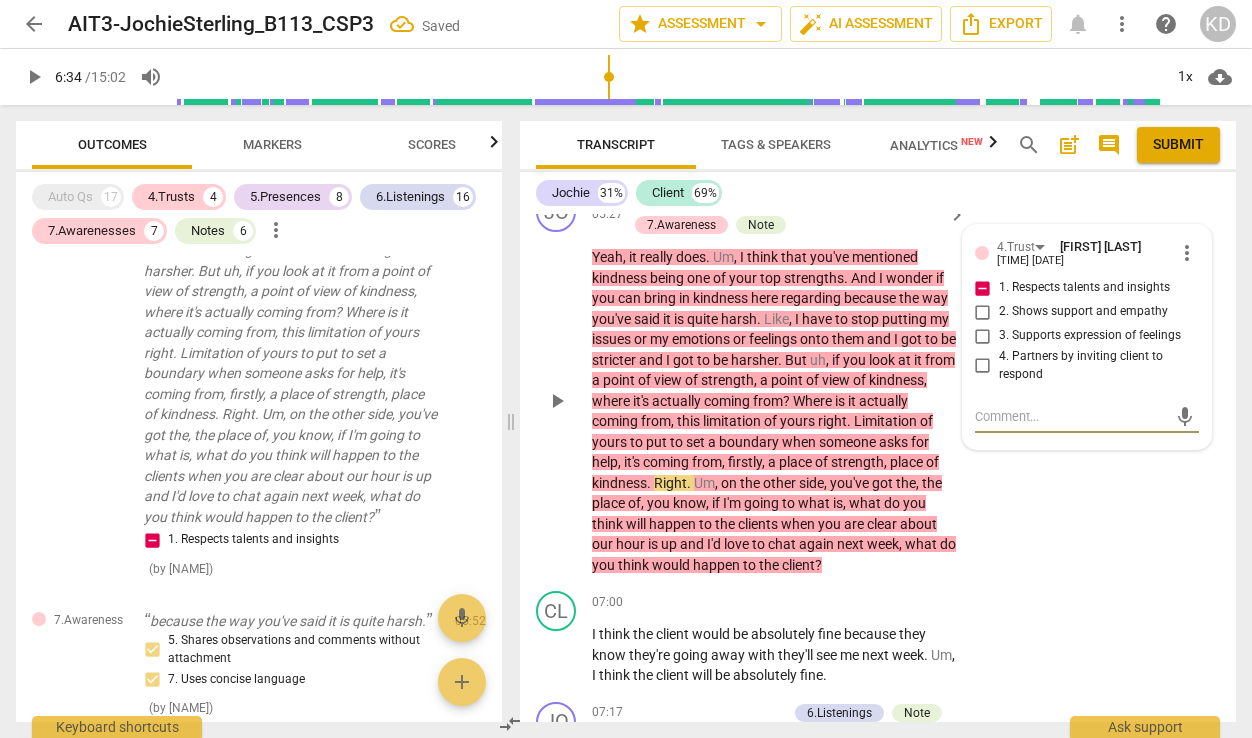 click at bounding box center [1071, 416] 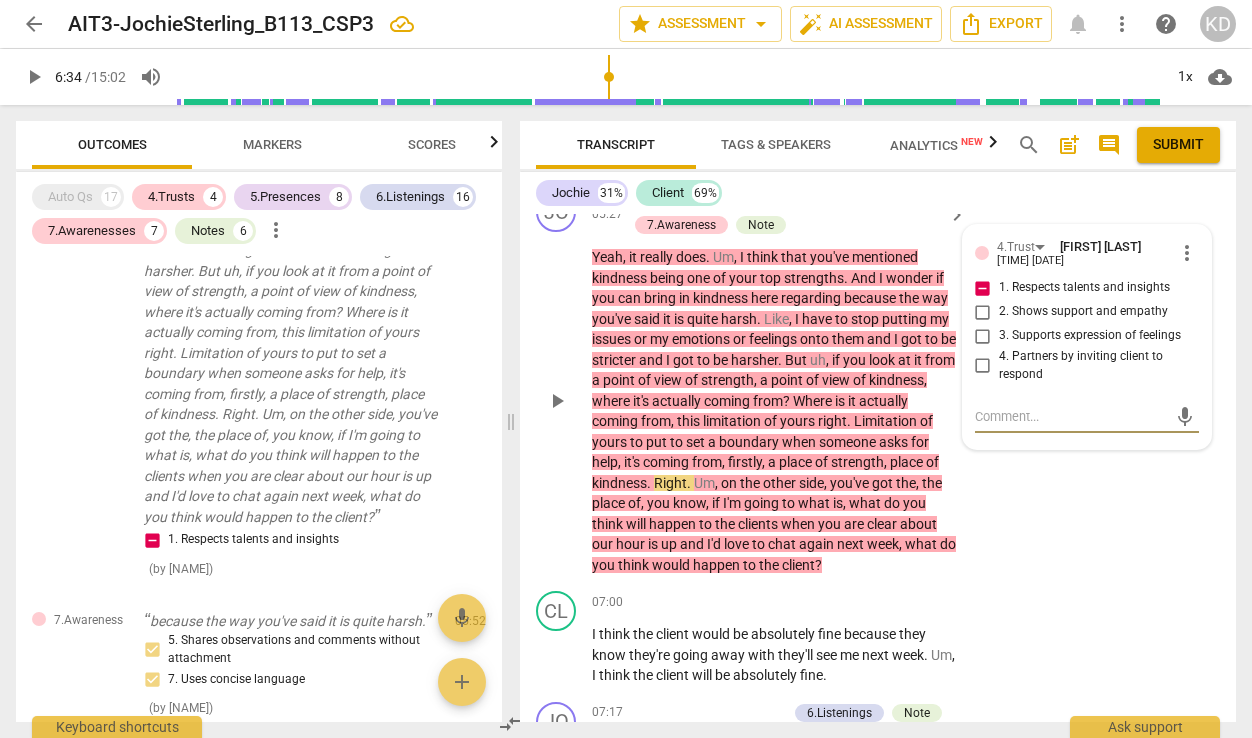 type on "Y" 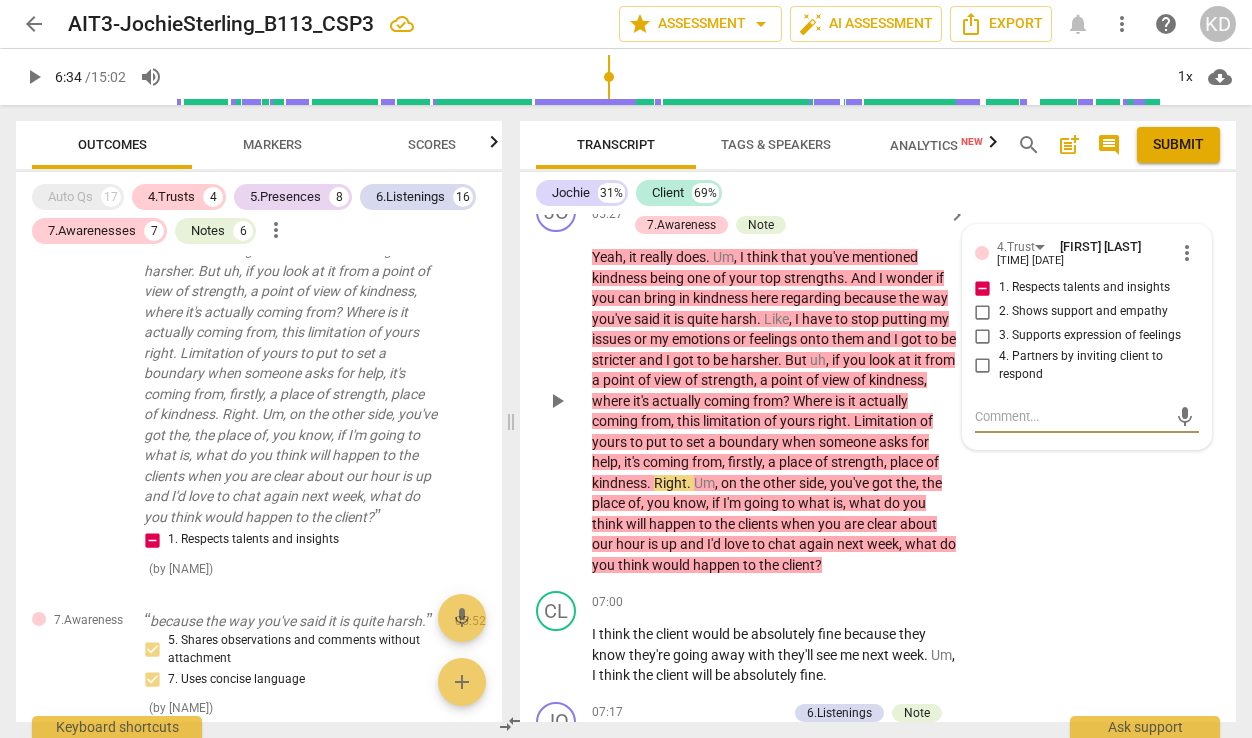 type on "Y" 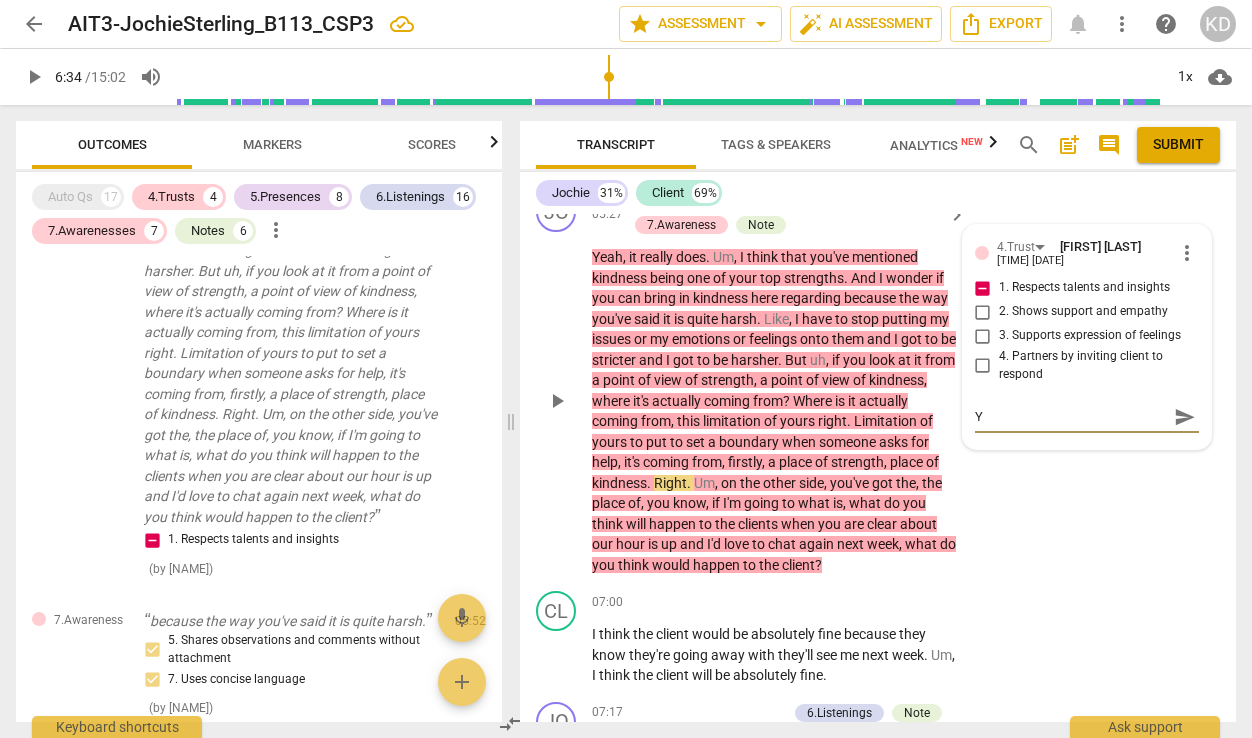 type on "Yo" 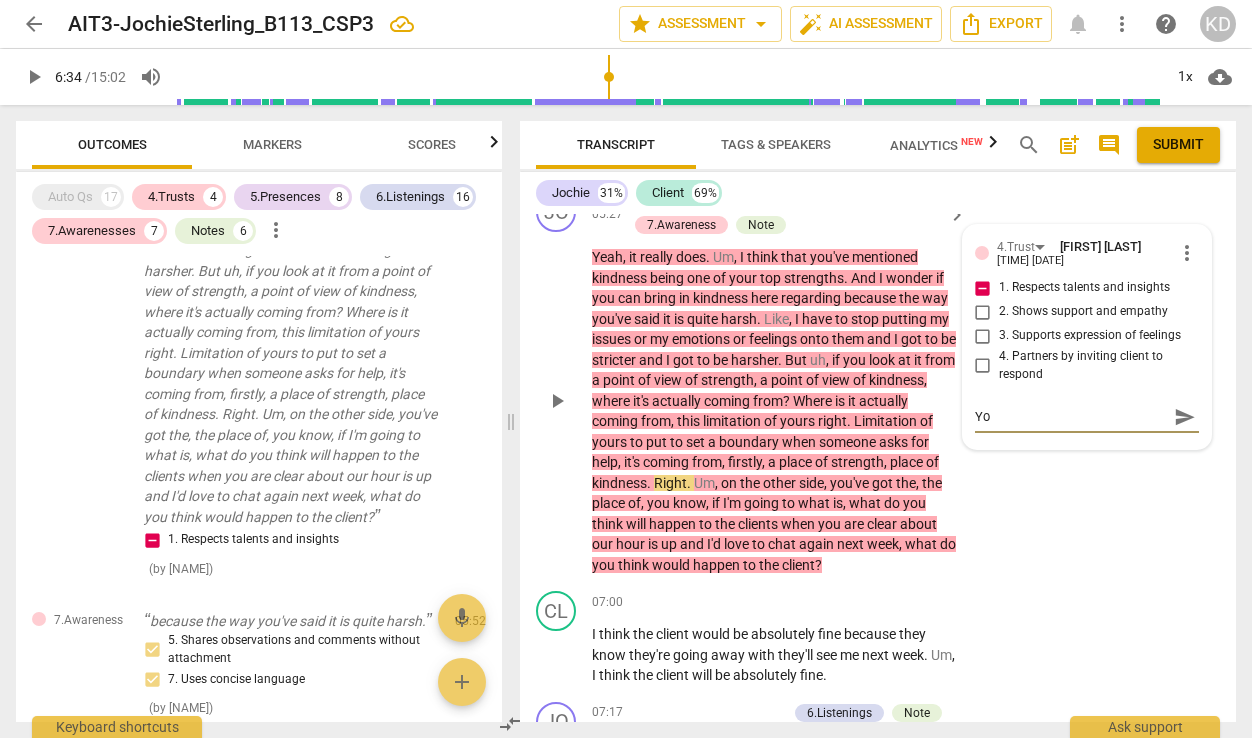 type on "You" 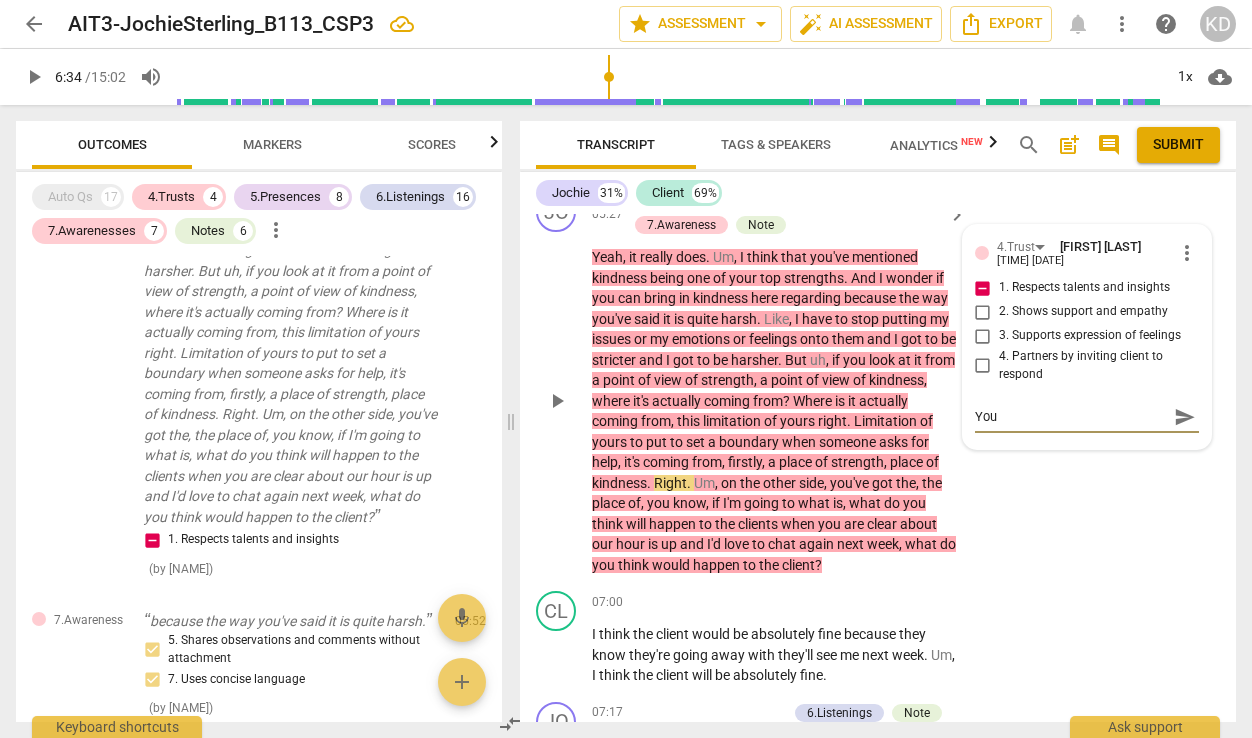 type on "You" 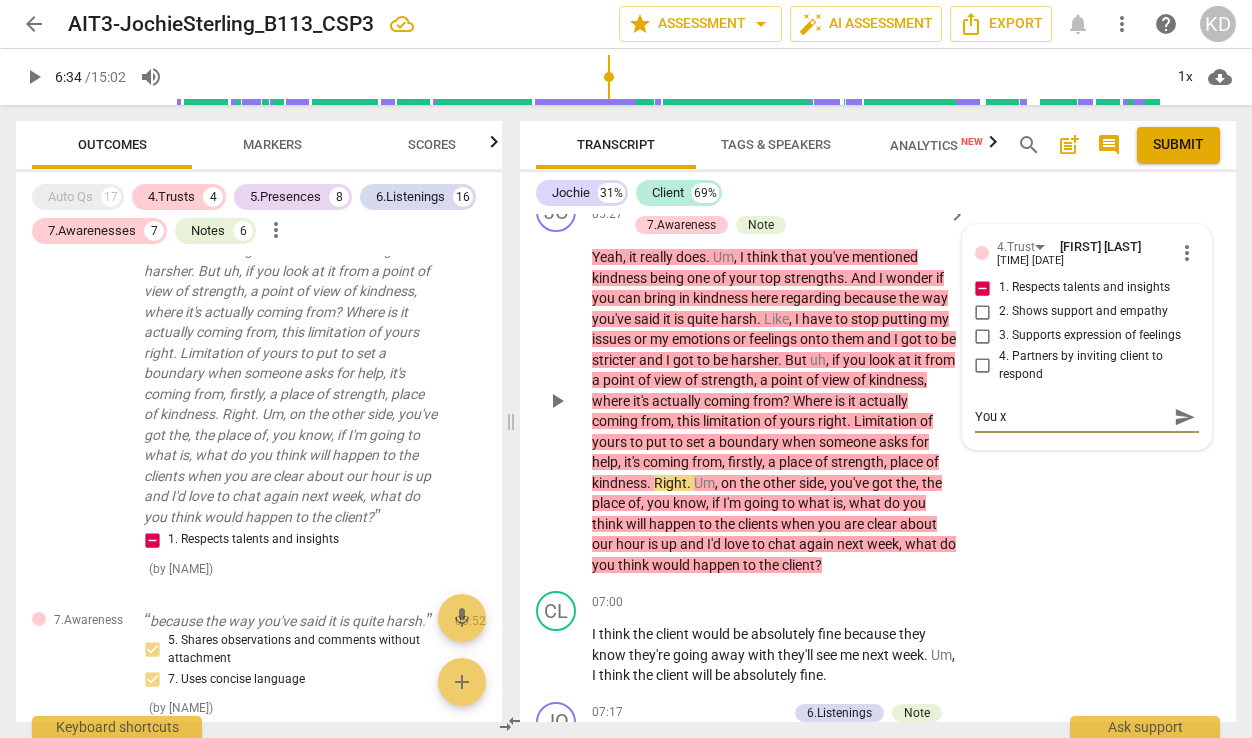 type on "You xc" 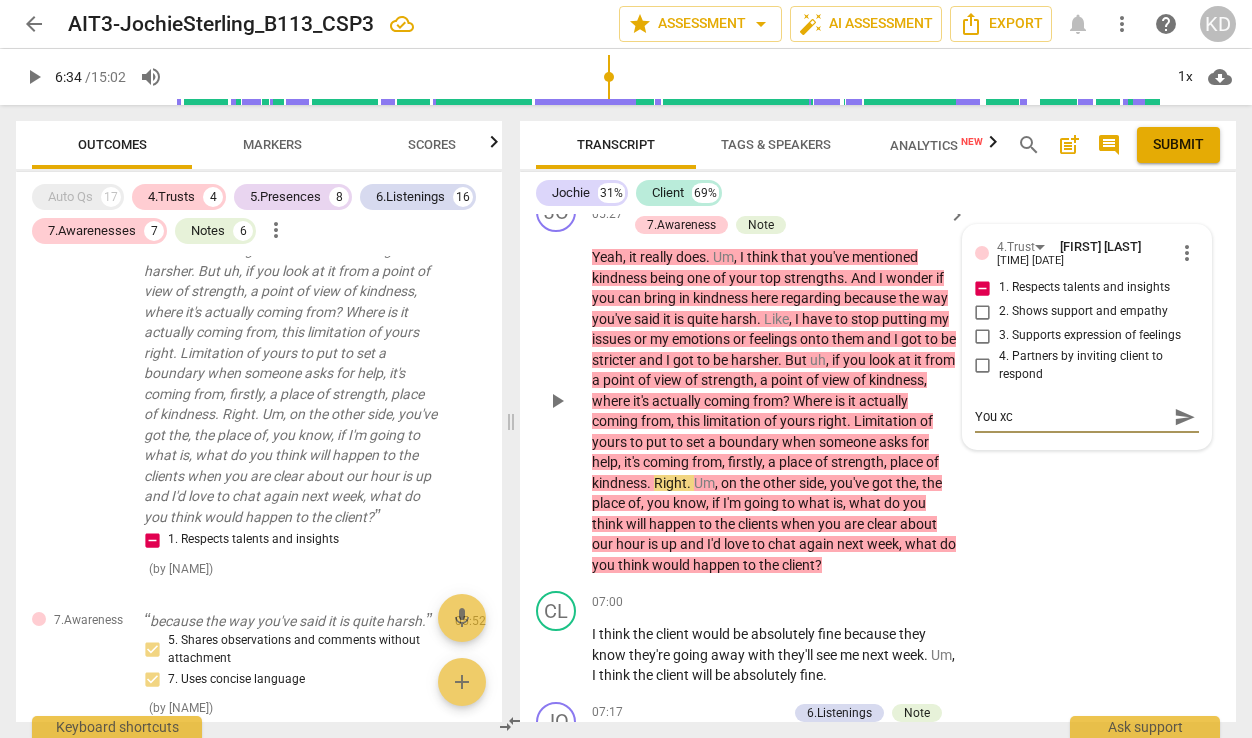 type on "You xcl" 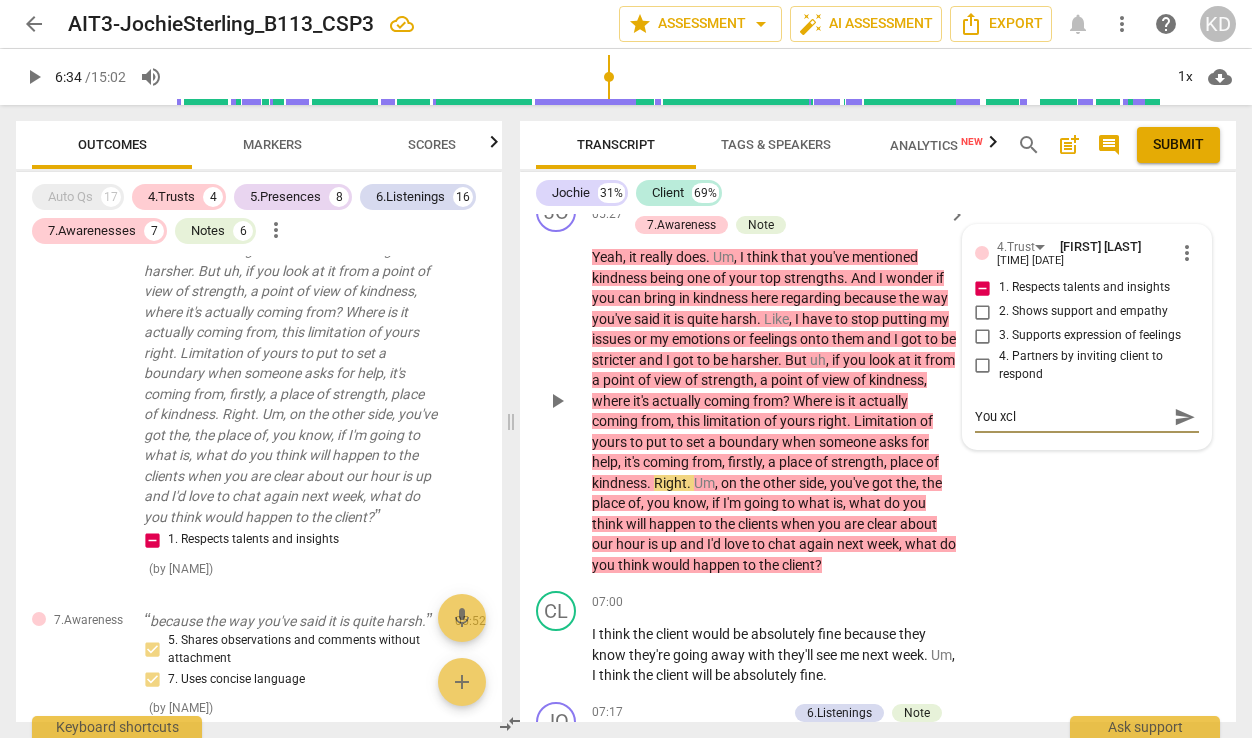 type on "You xcli" 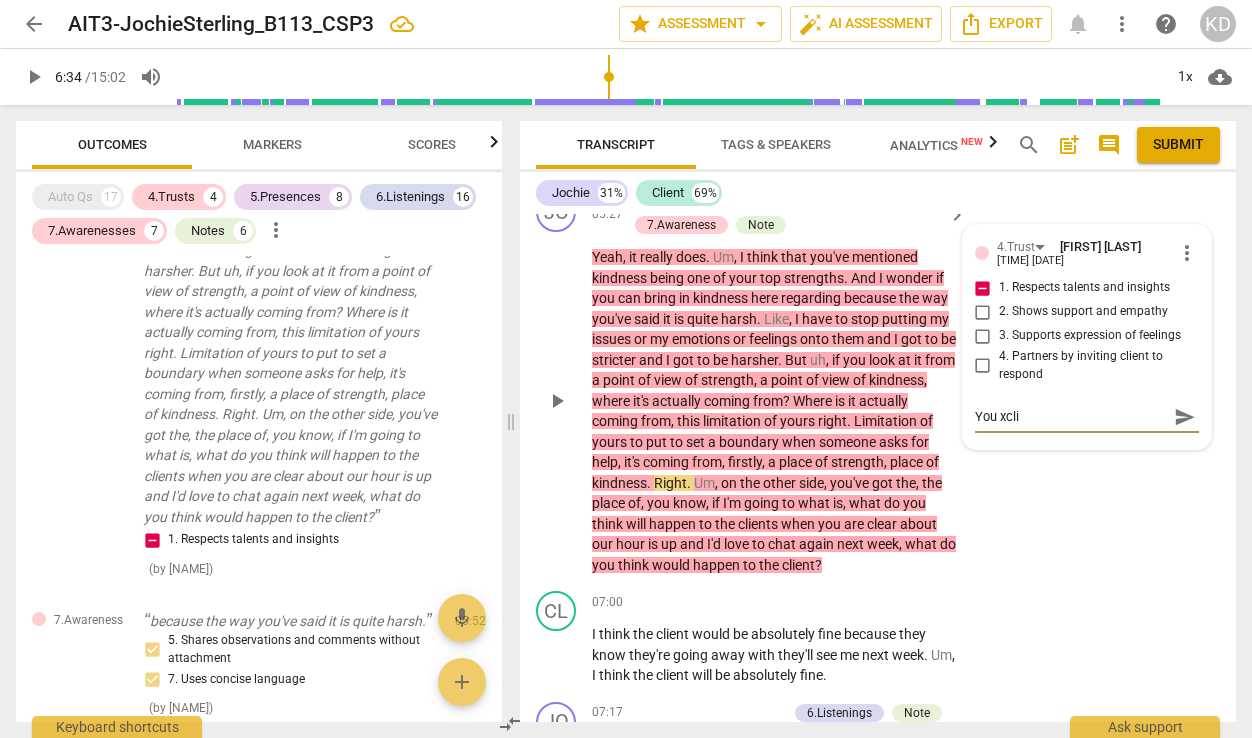 type on "You xclie" 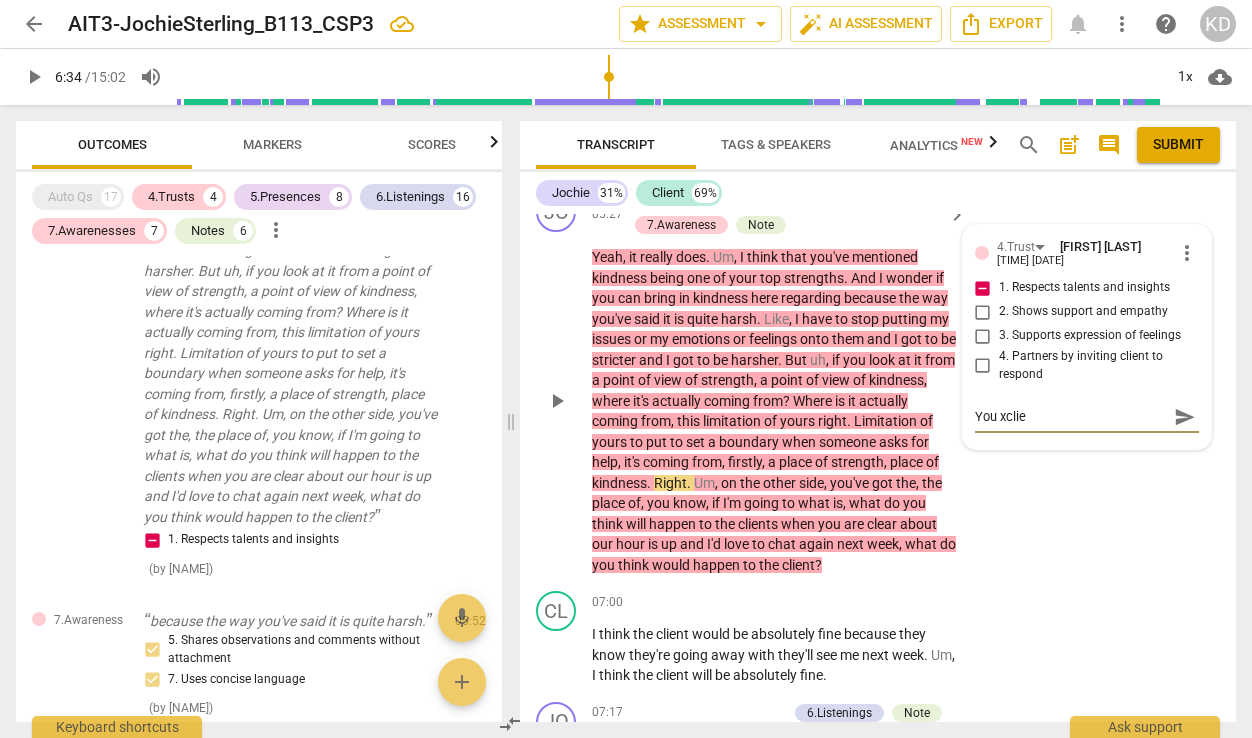 type on "You xclien" 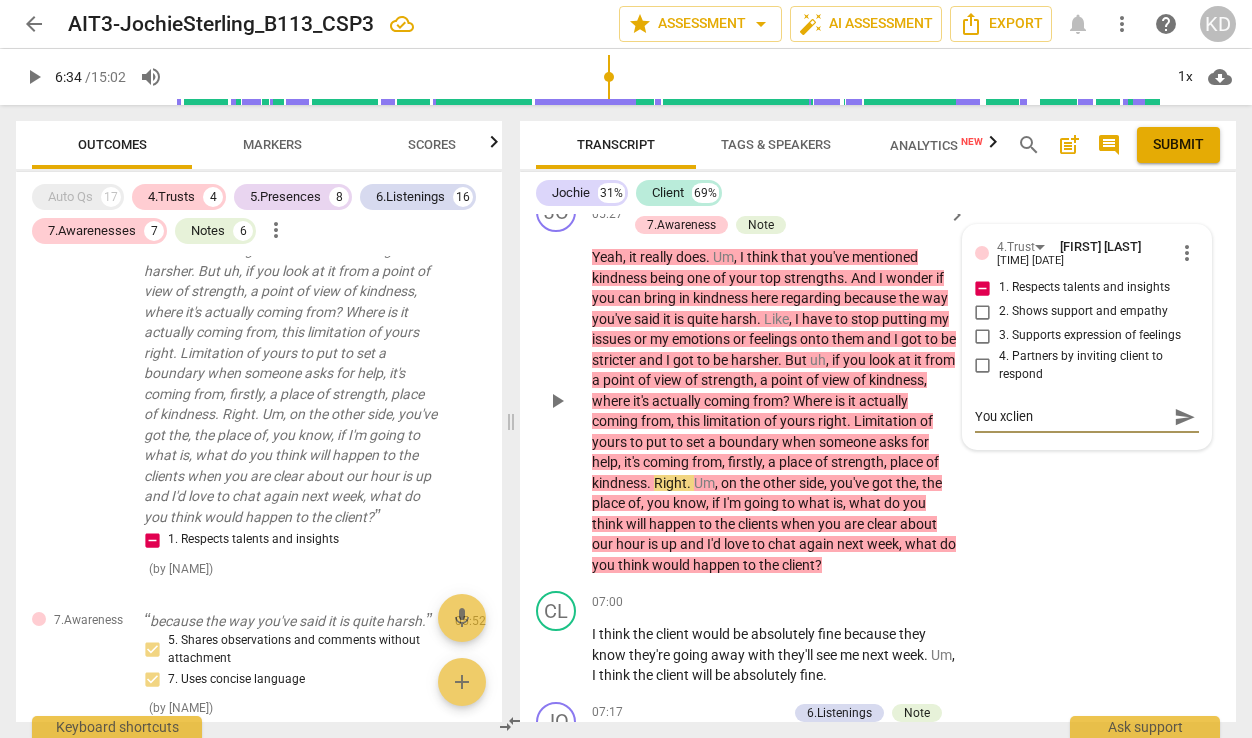 type on "You xclie" 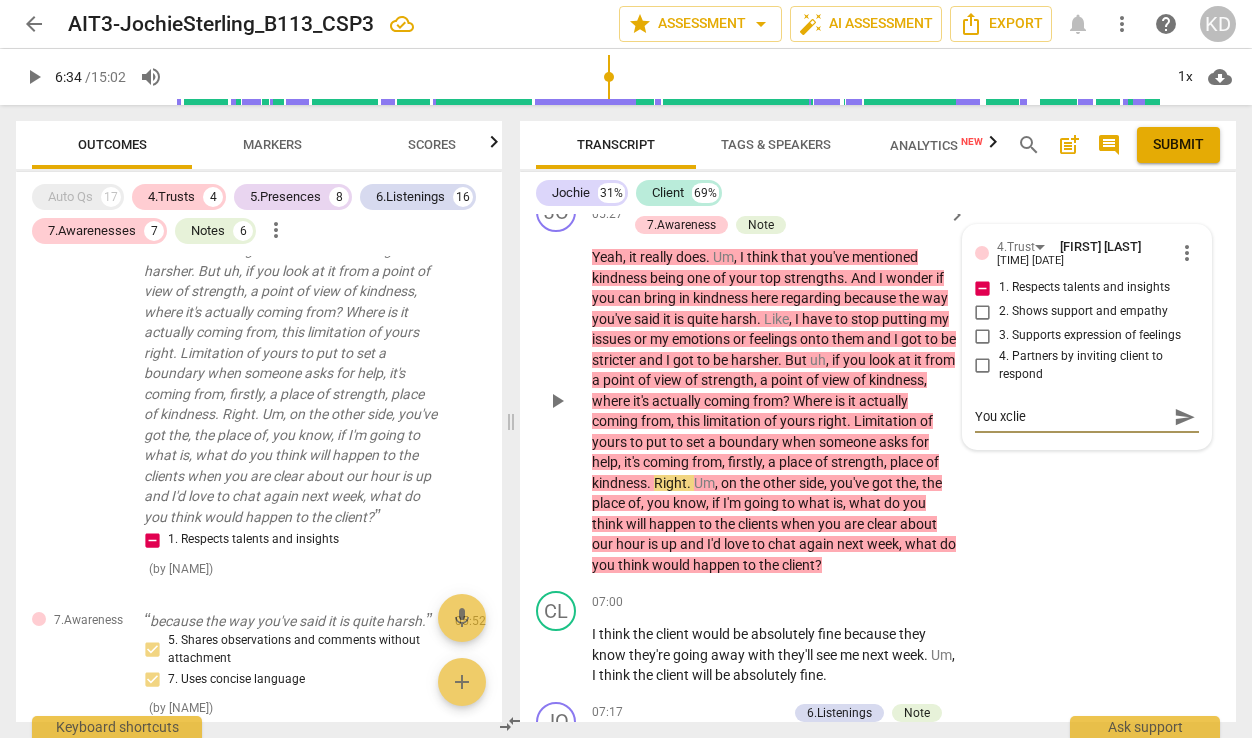 type on "You xcli" 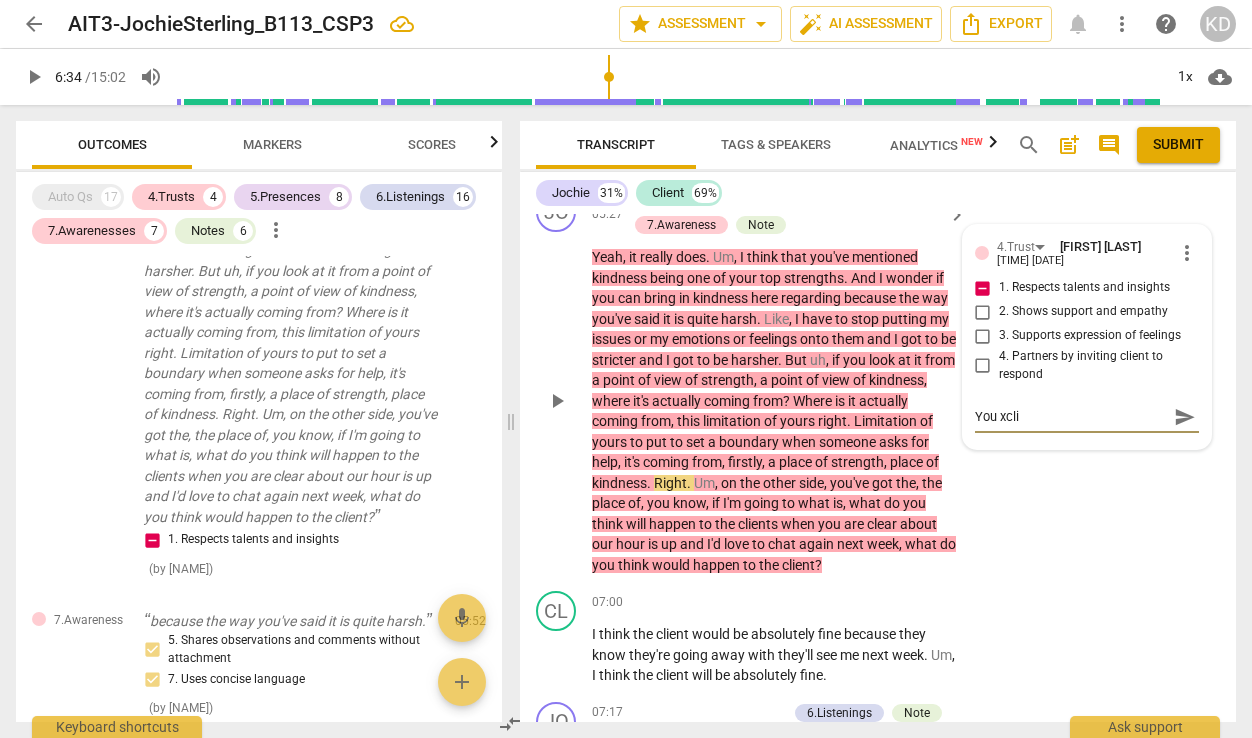 type on "You xcl" 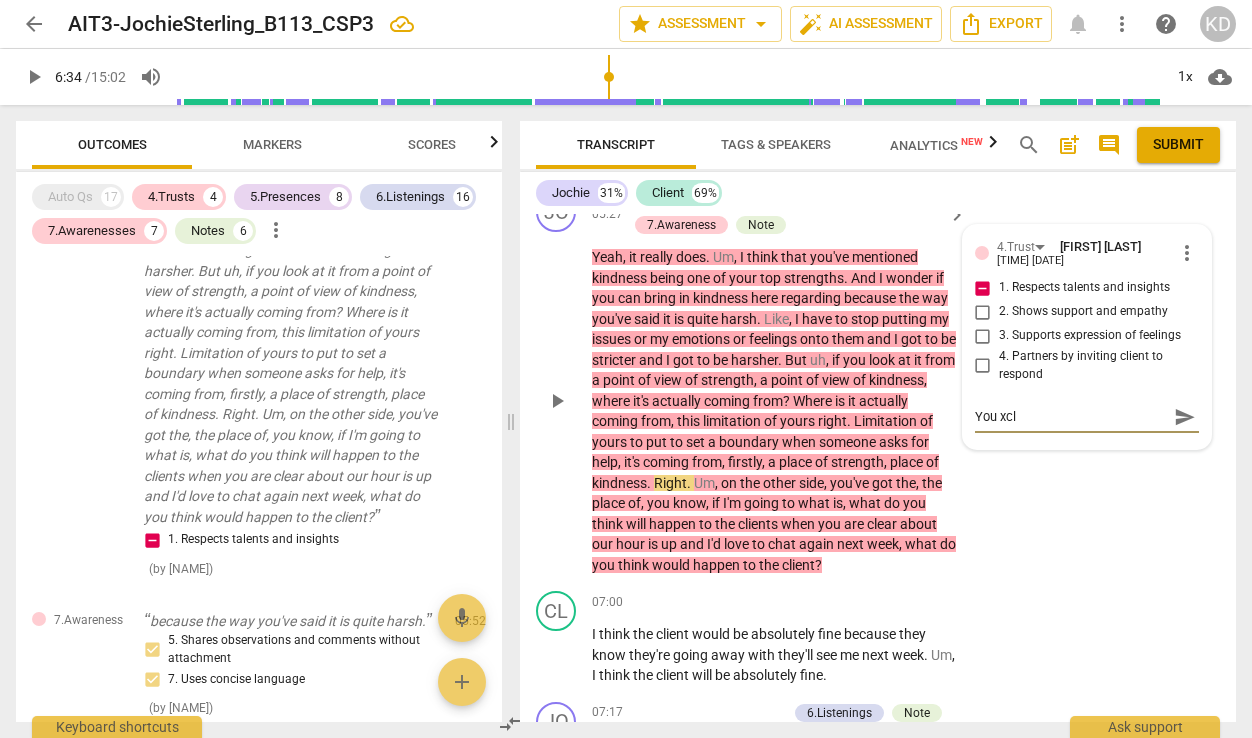 type on "You xc" 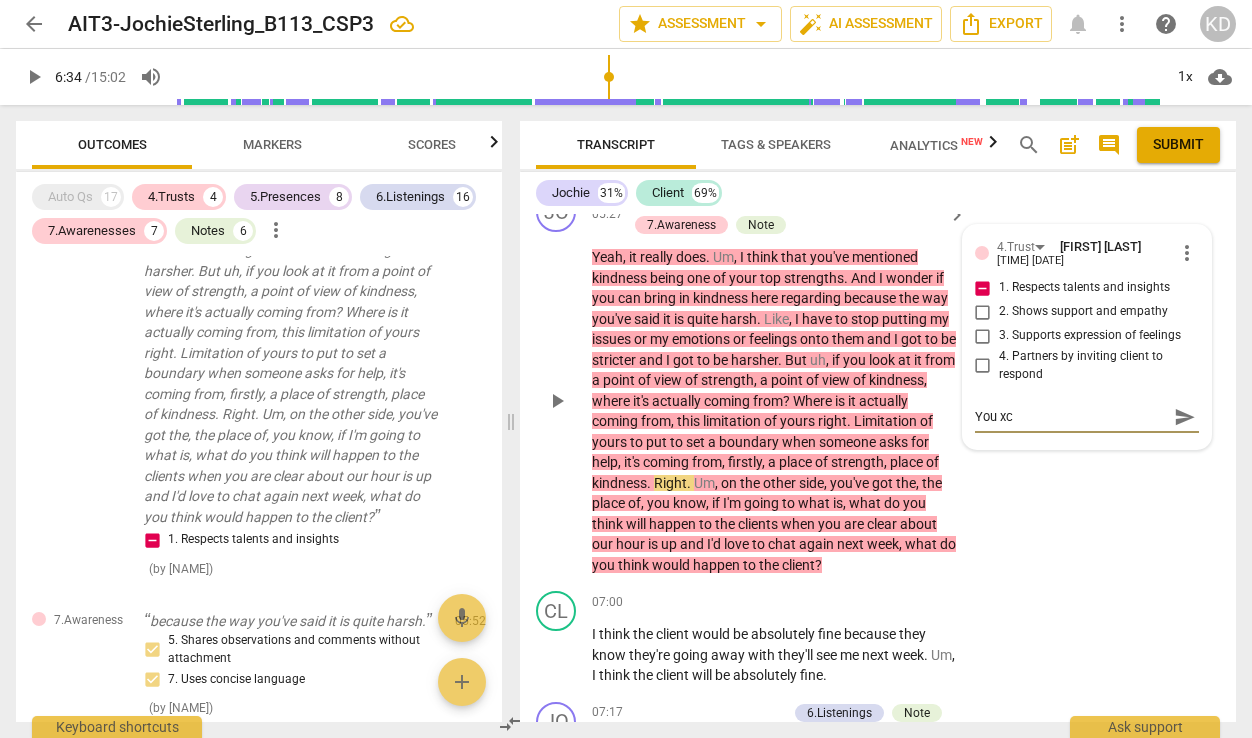 type on "You x" 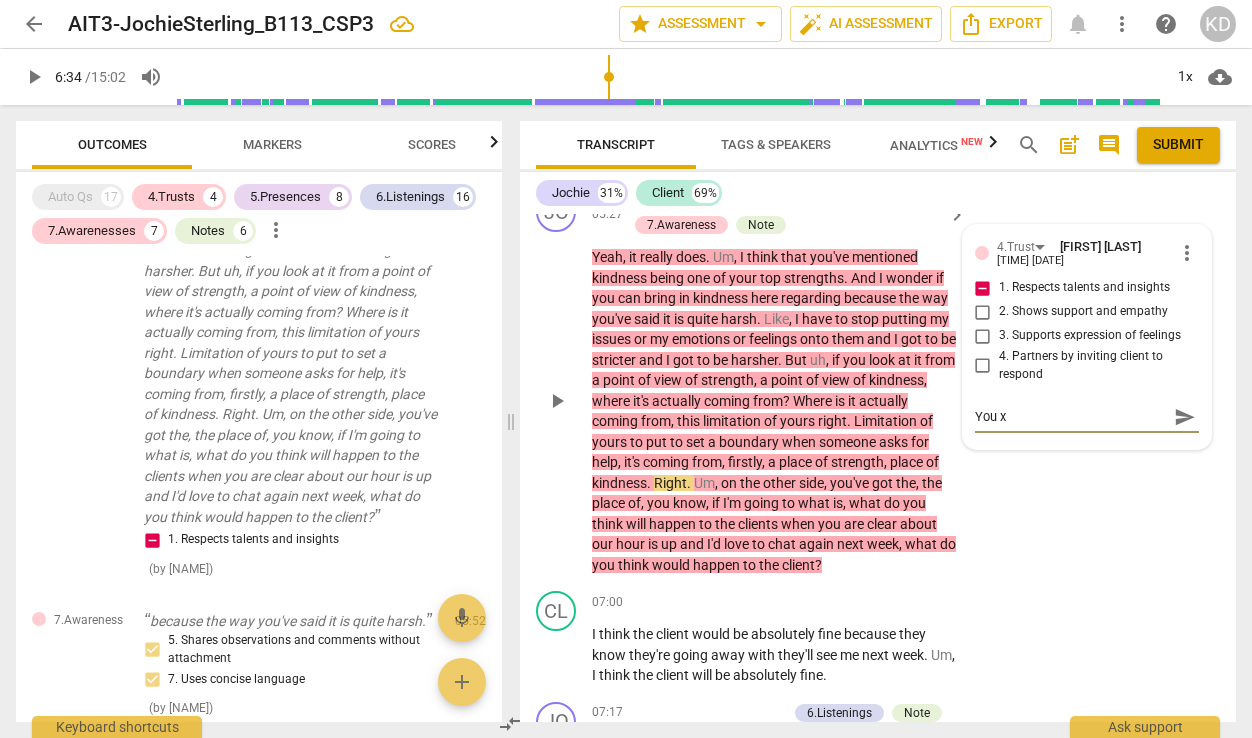 type on "You" 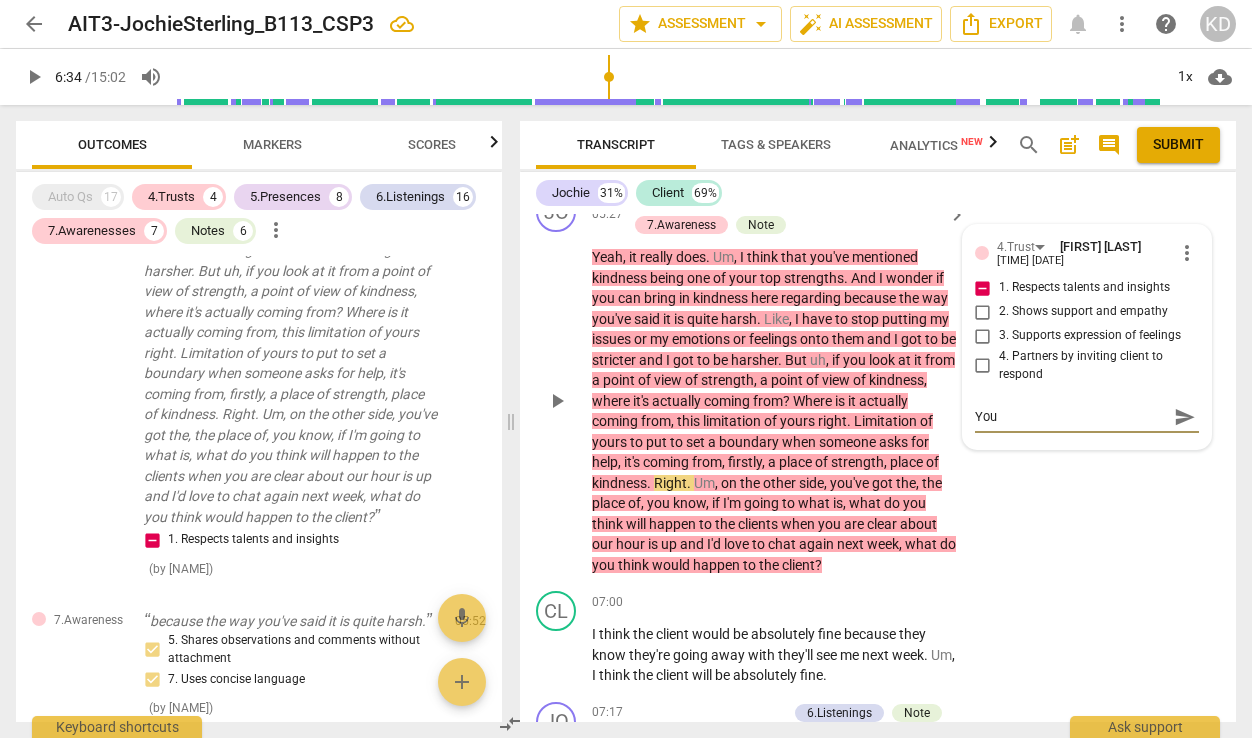 type on "You c" 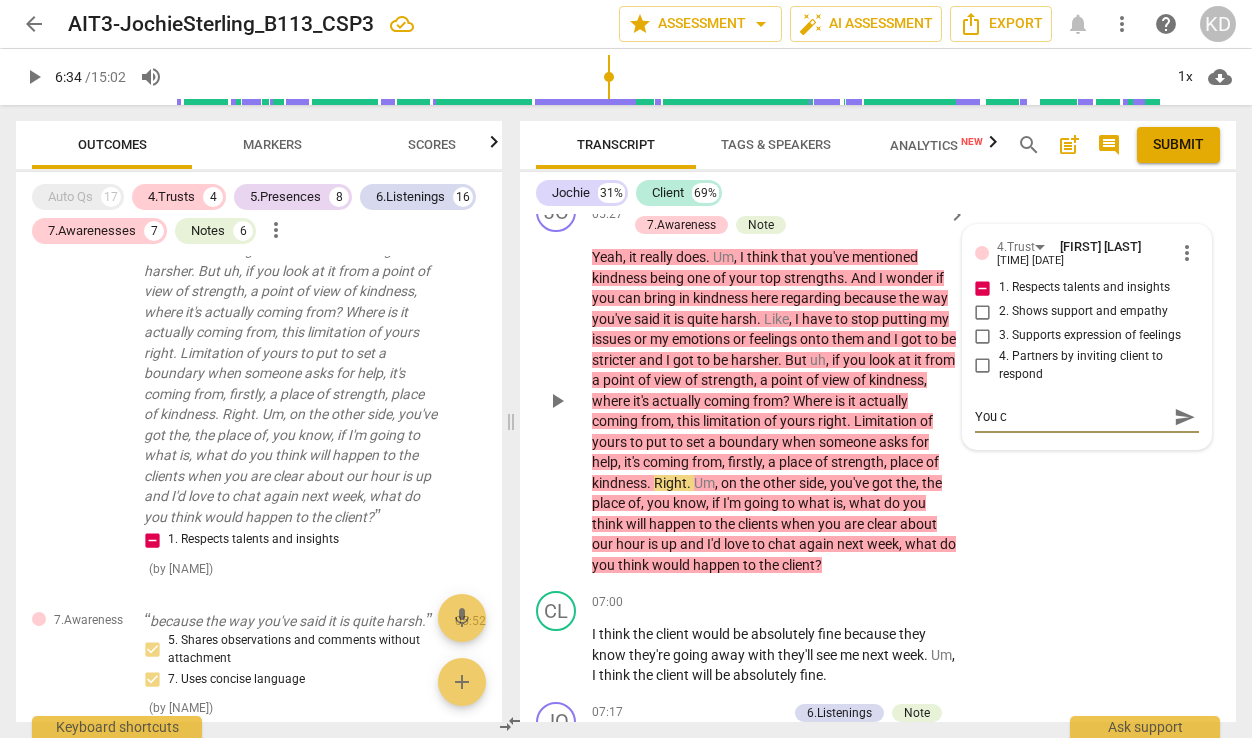 type on "You cl" 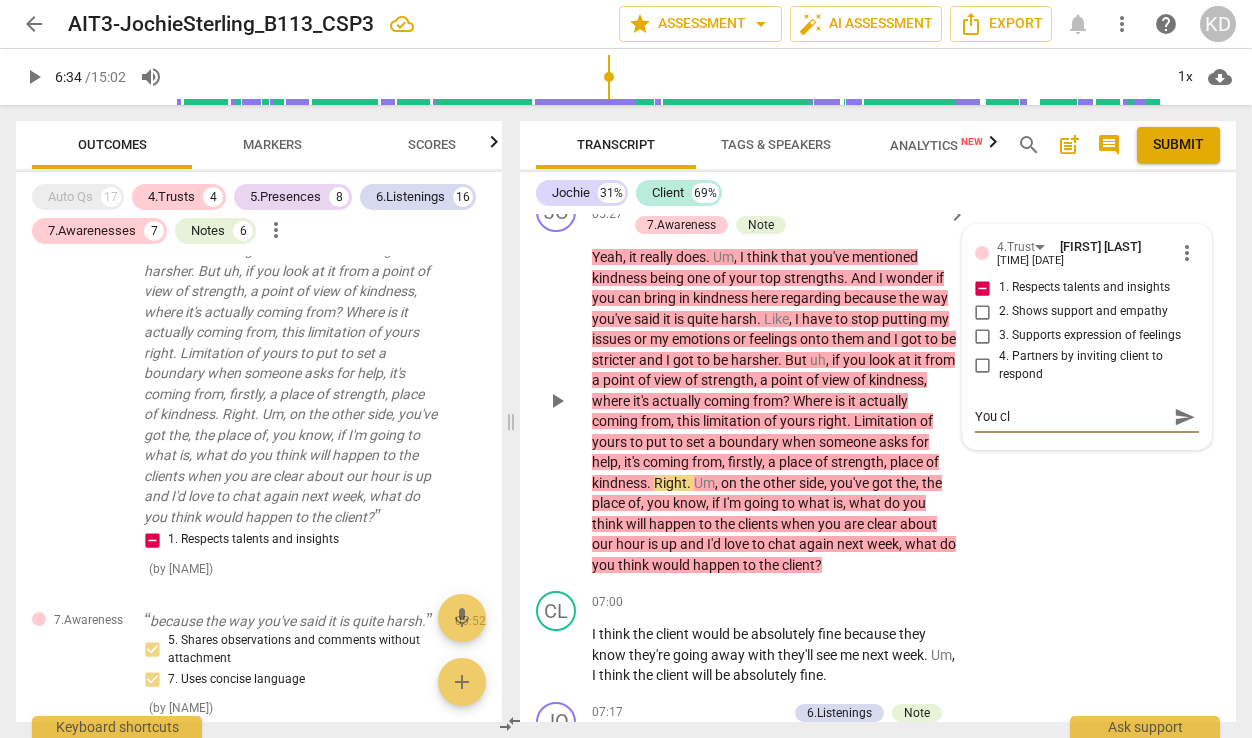 type on "You cli" 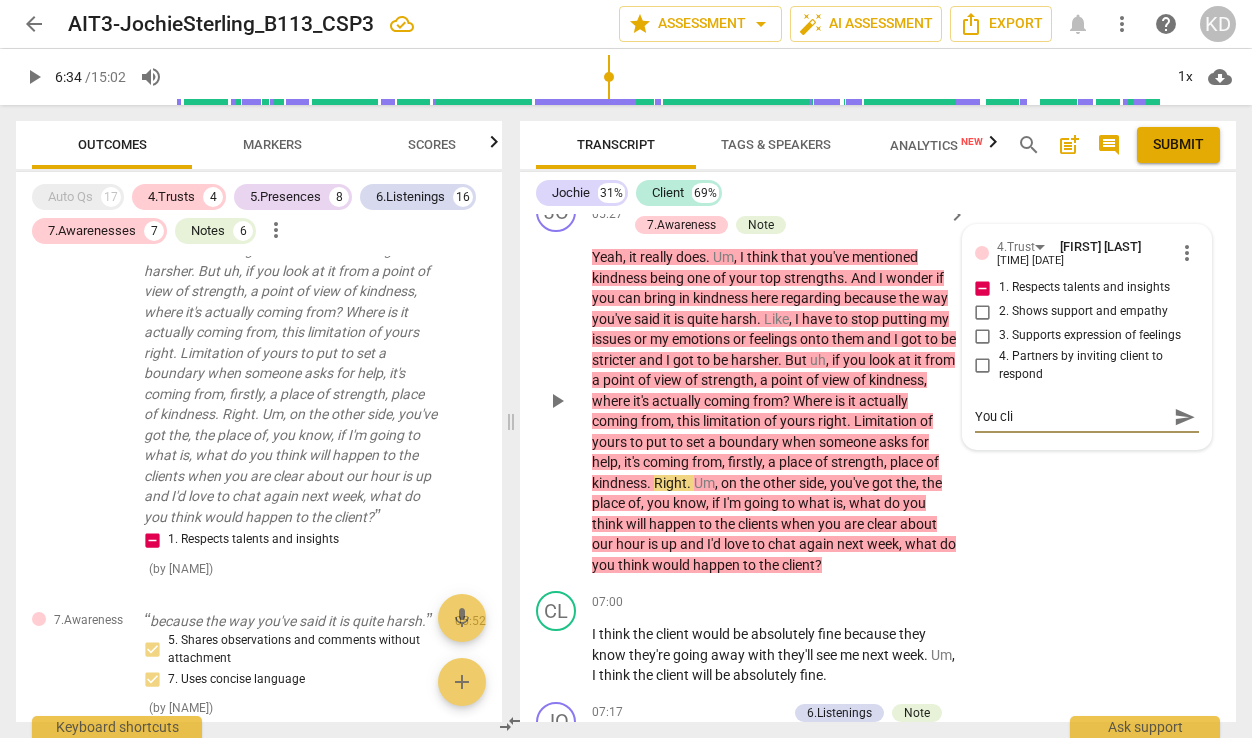 type on "You clie" 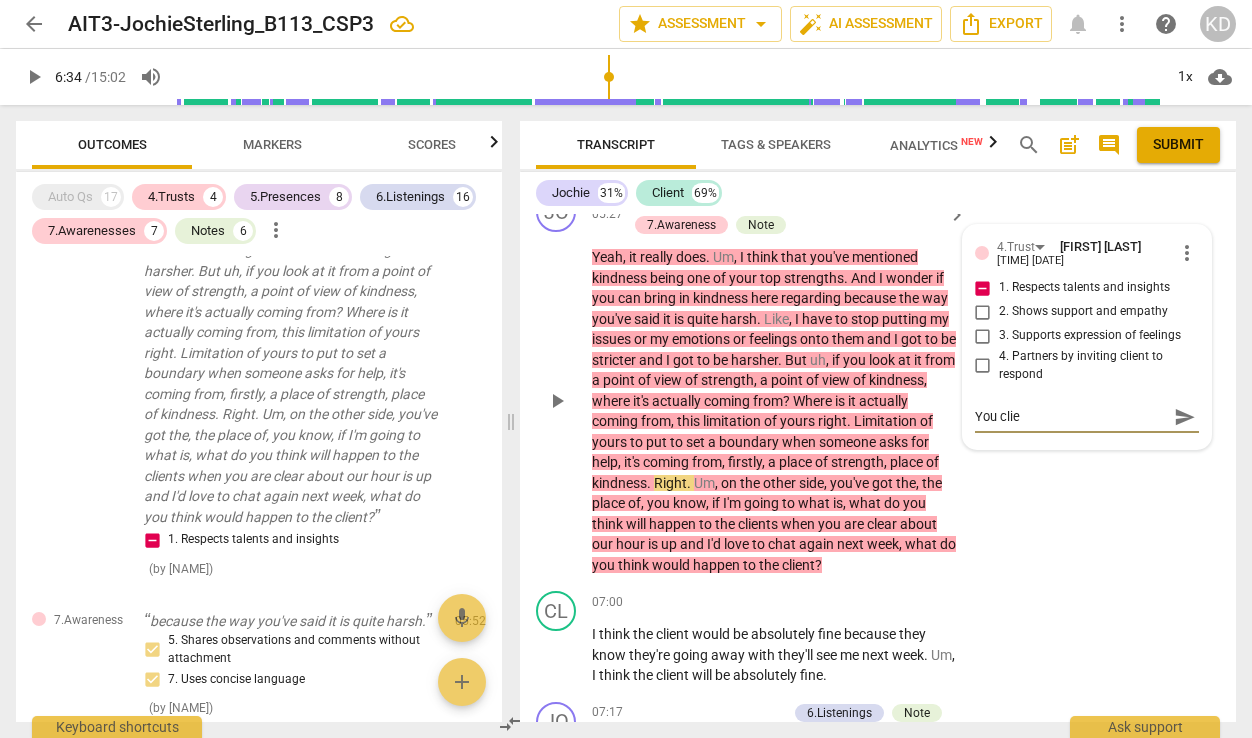 type on "You clien" 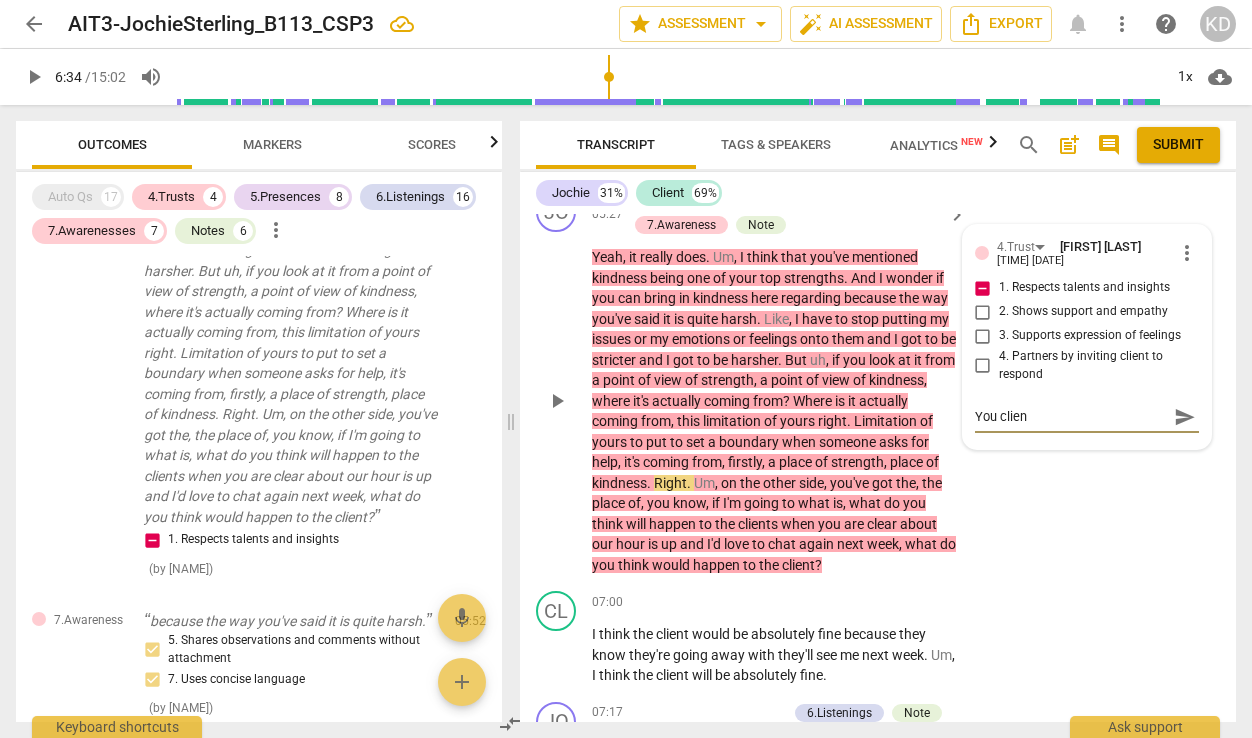 type on "You client" 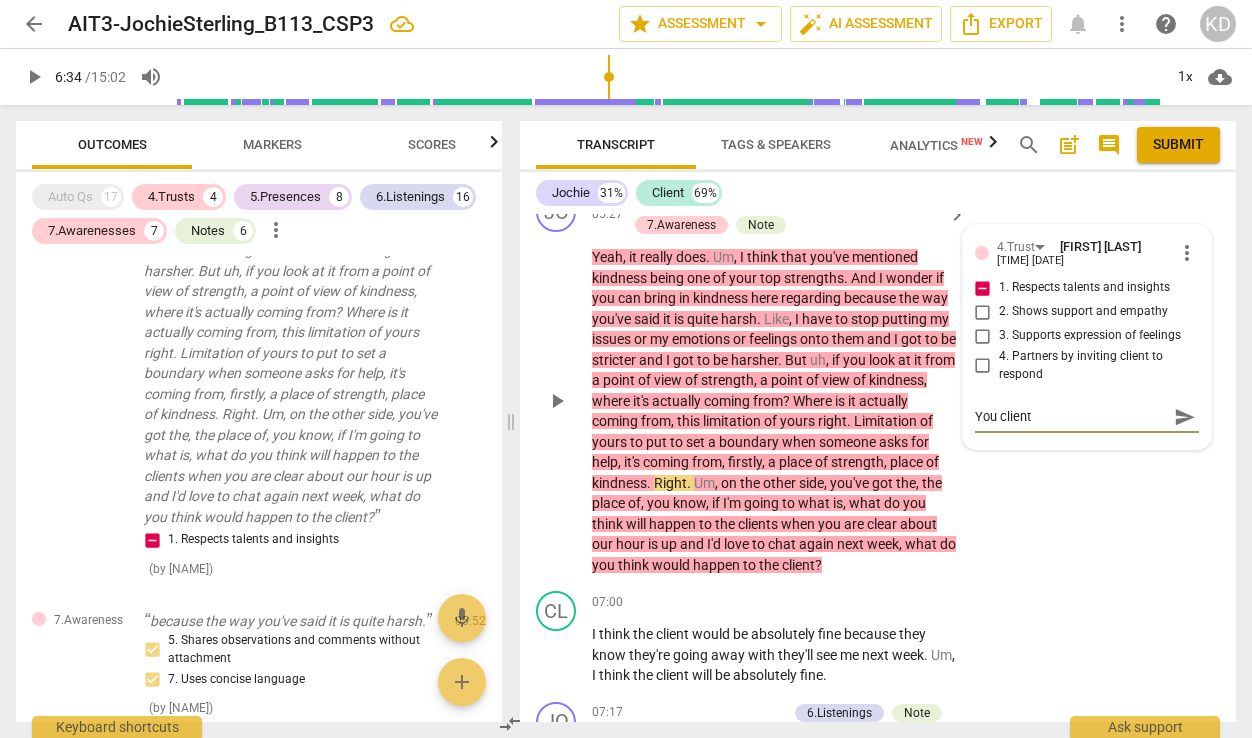 type on "You client" 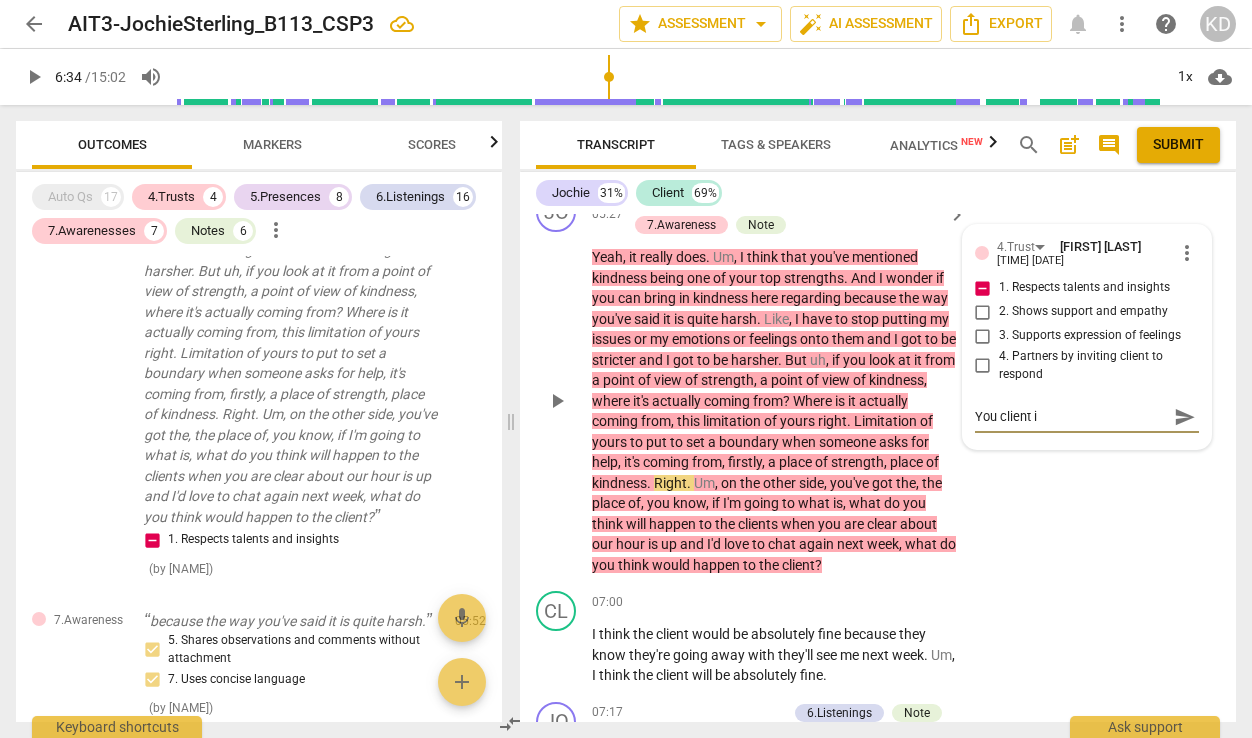 type on "You client is" 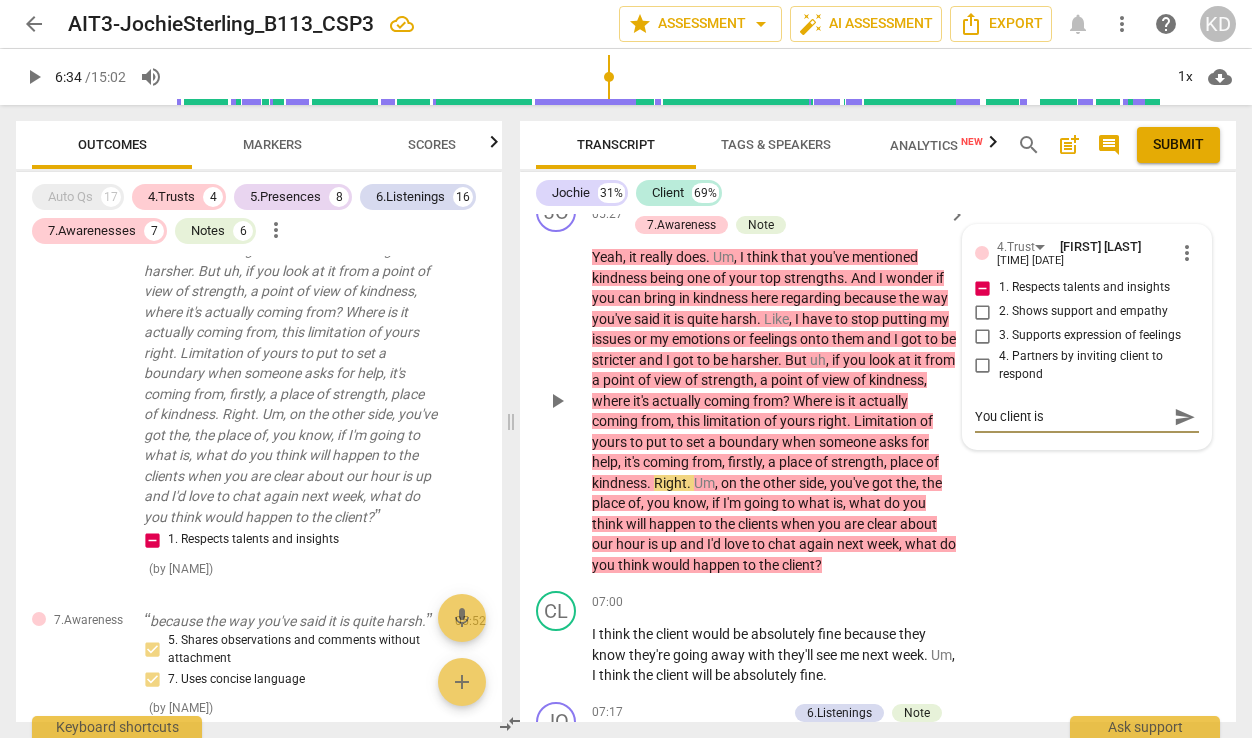 type on "You client is" 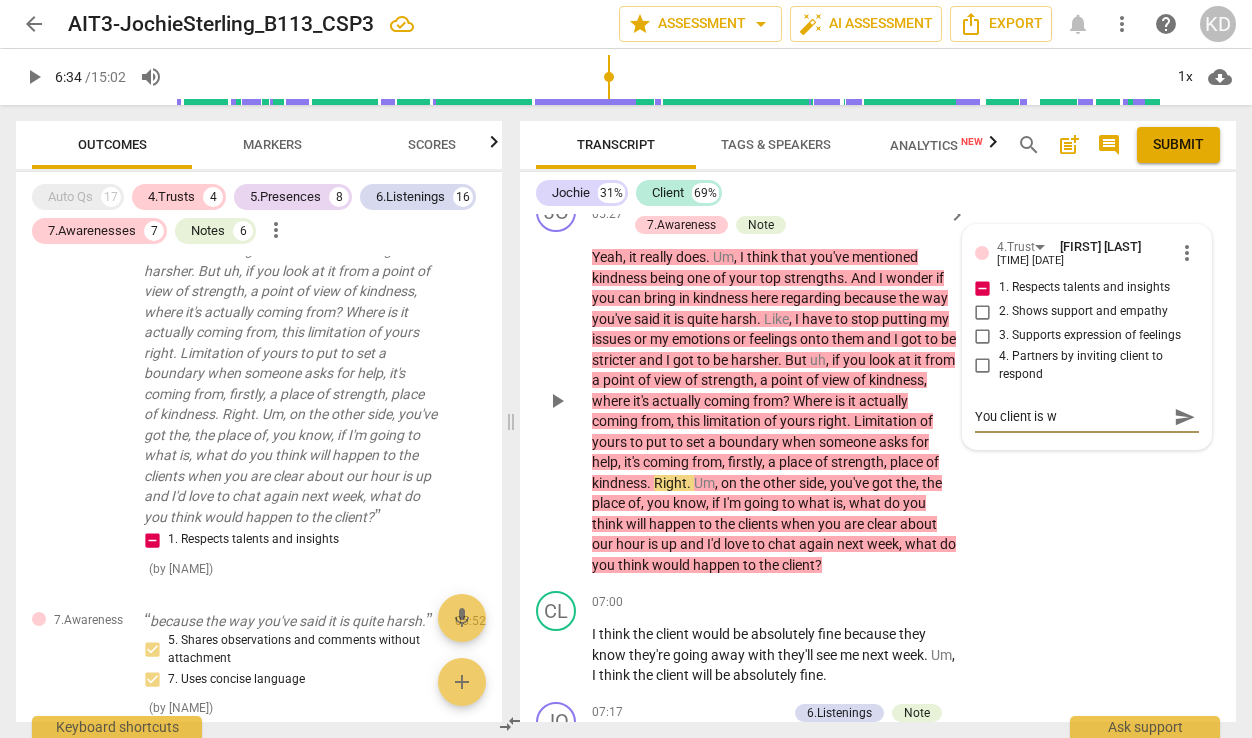 type on "You client is wa" 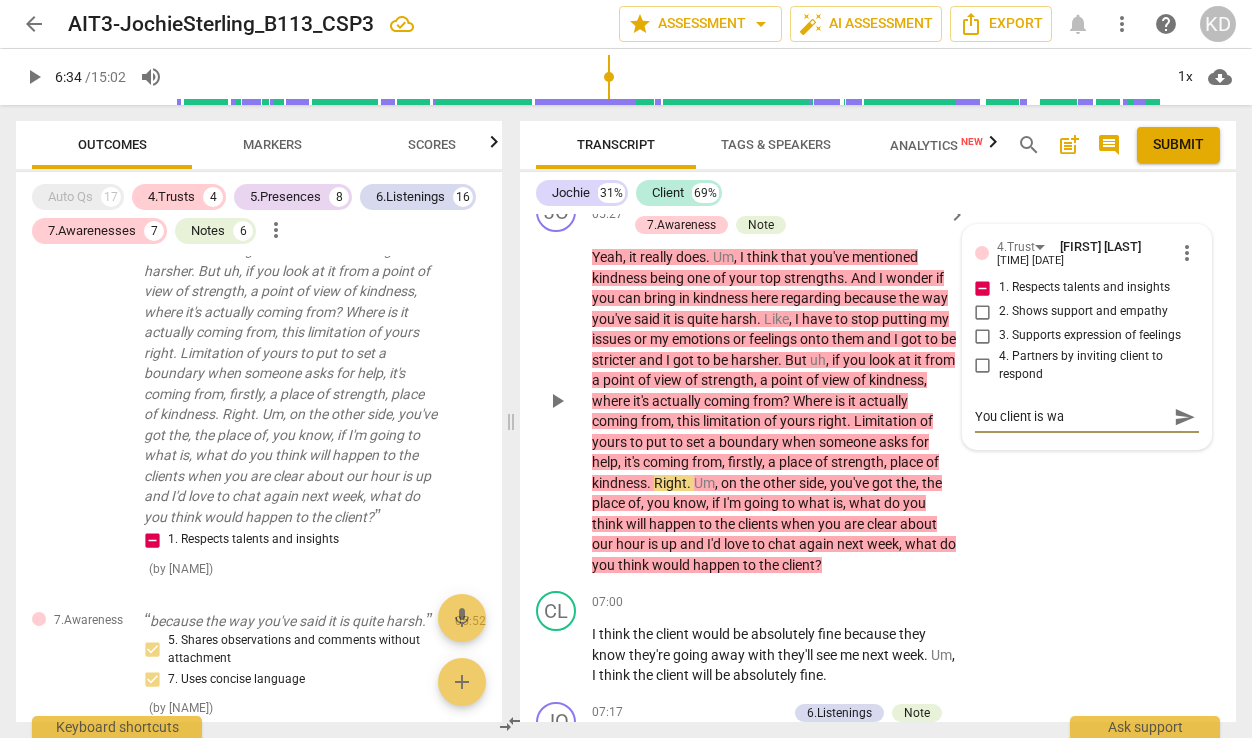 type on "You client is wan" 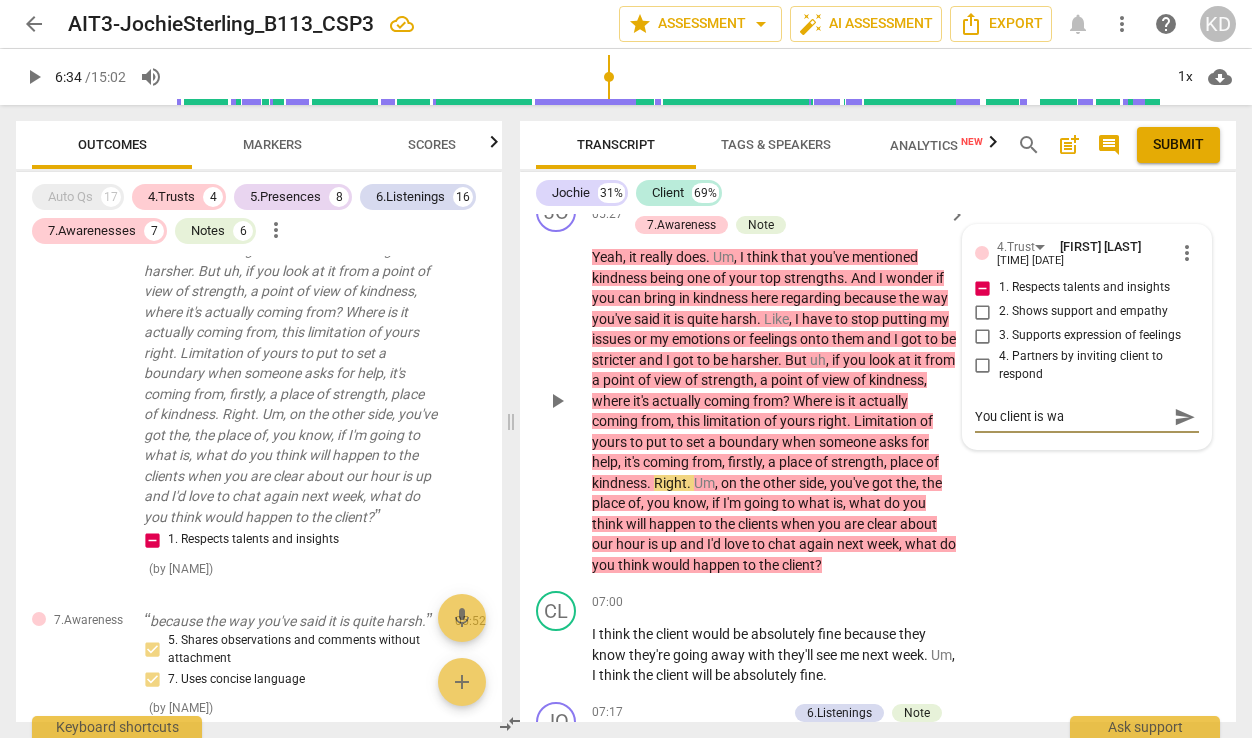 type on "You client is wan" 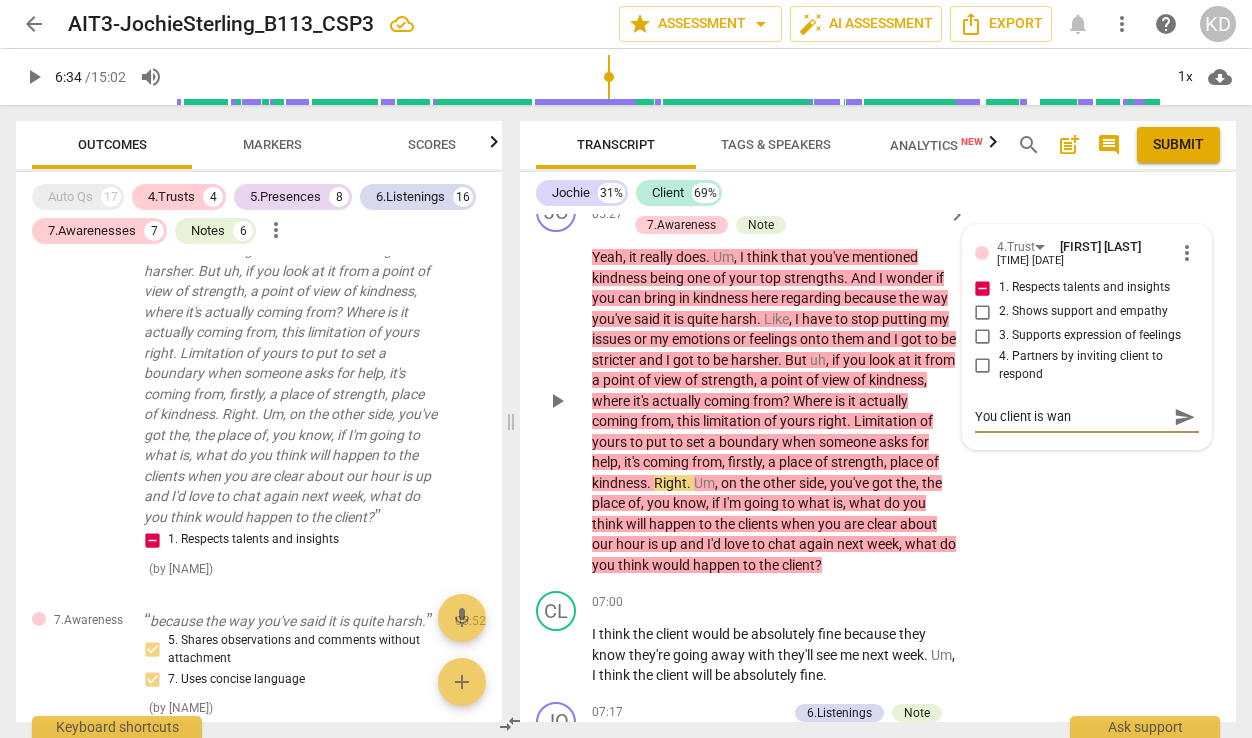 type on "You client is want" 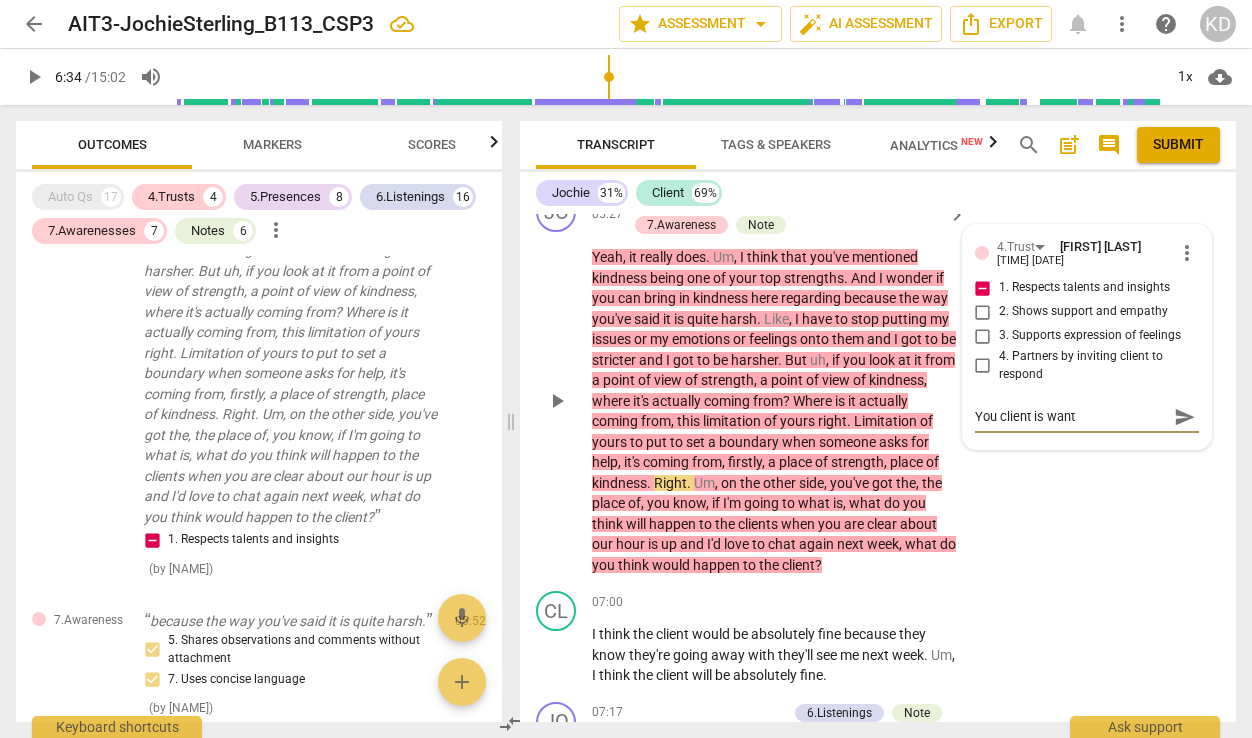 type on "You client is wanti" 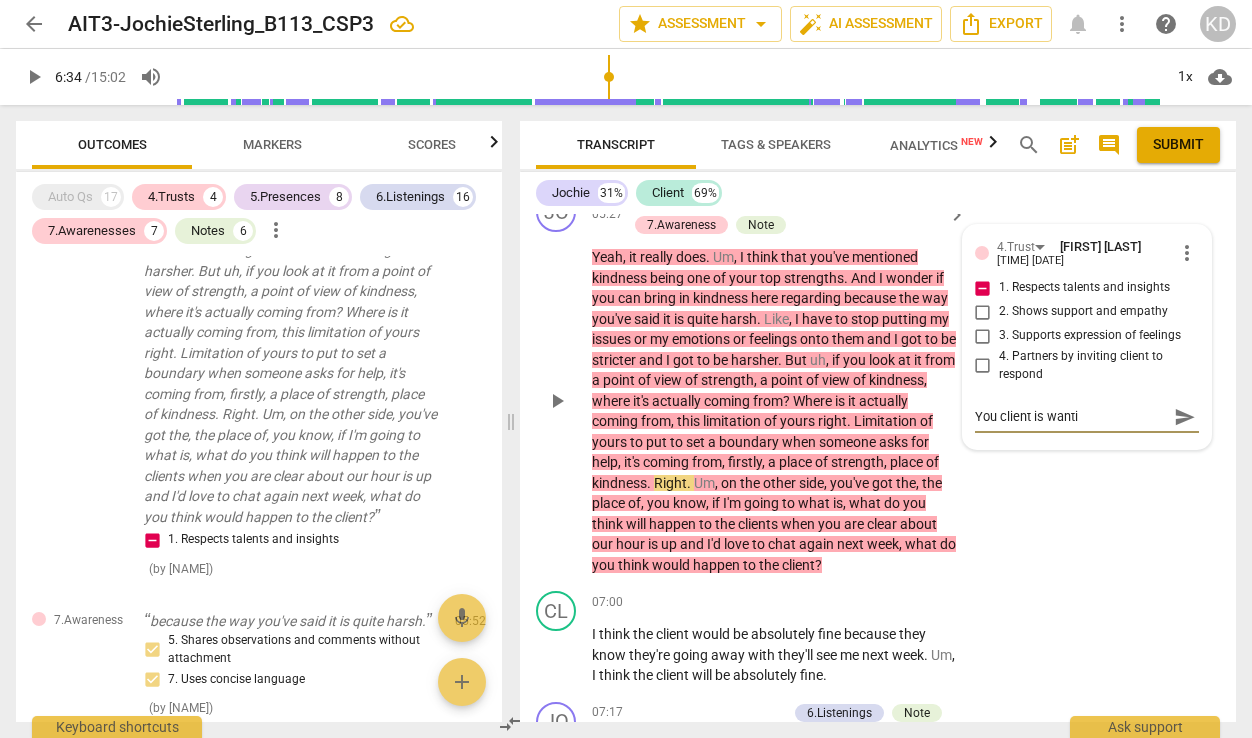 type on "You client is wantin" 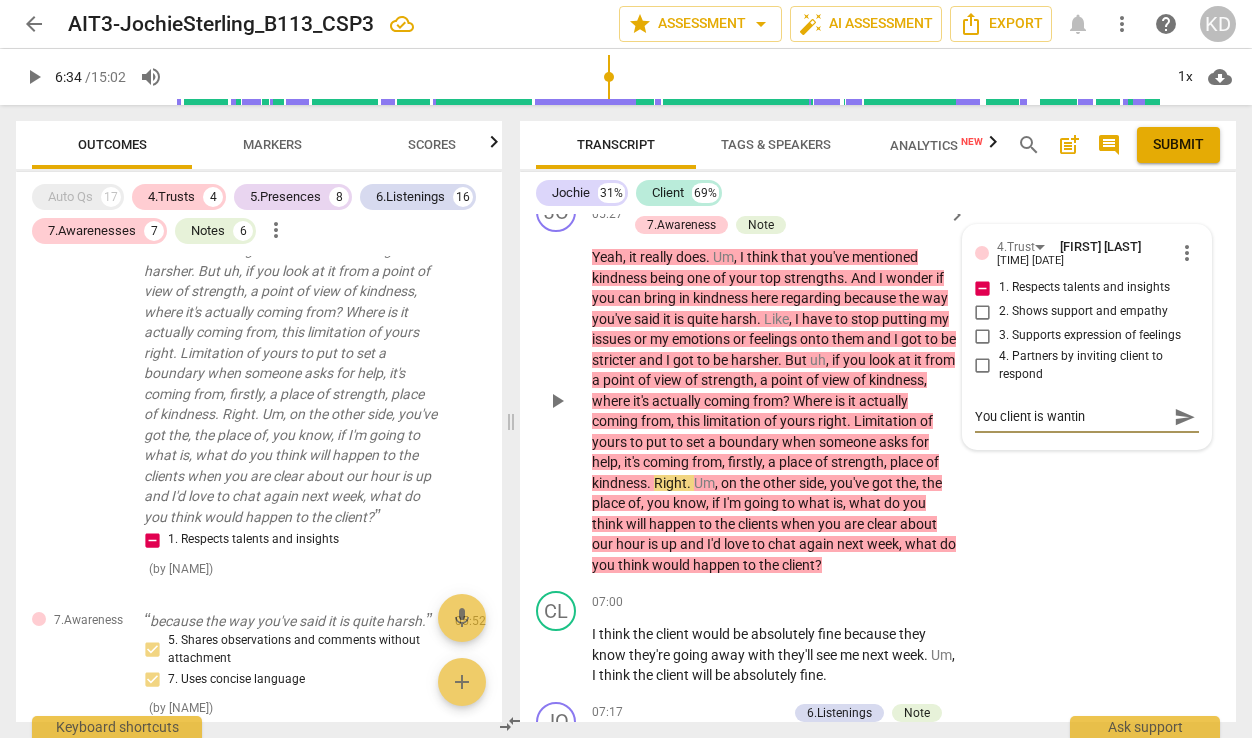 type on "You client is wanting" 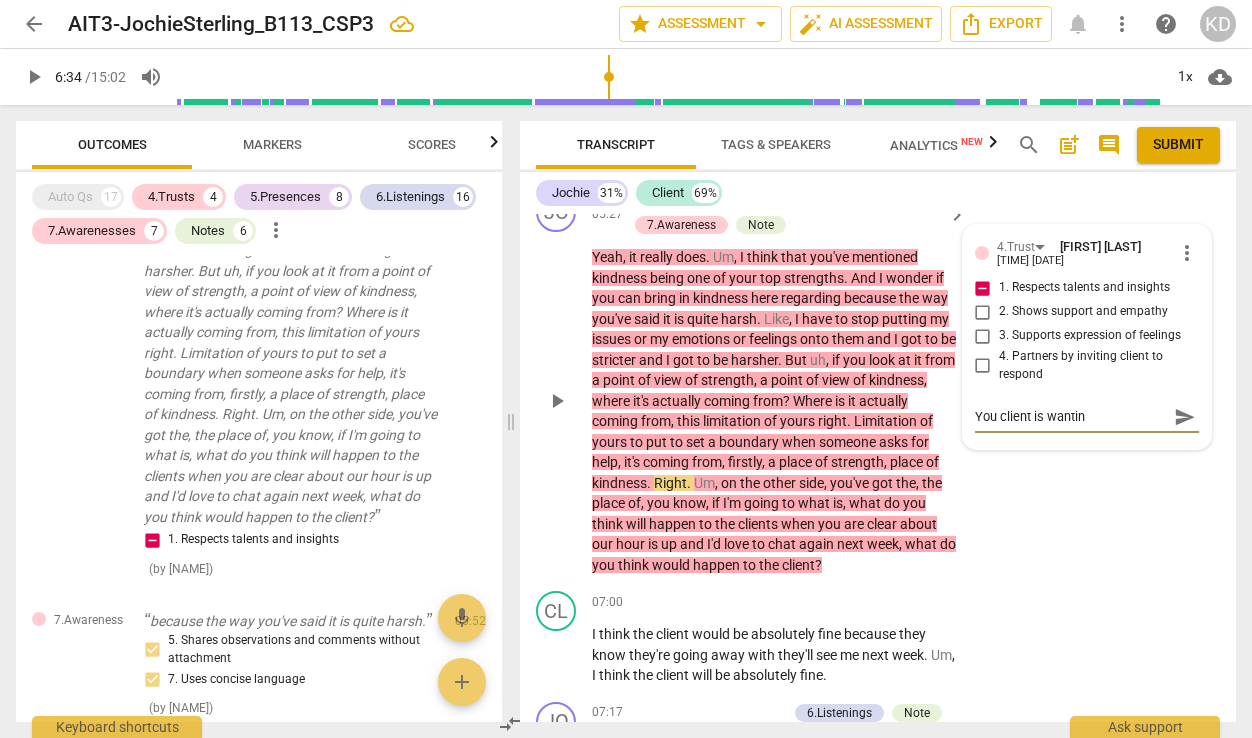 type on "You client is wanting" 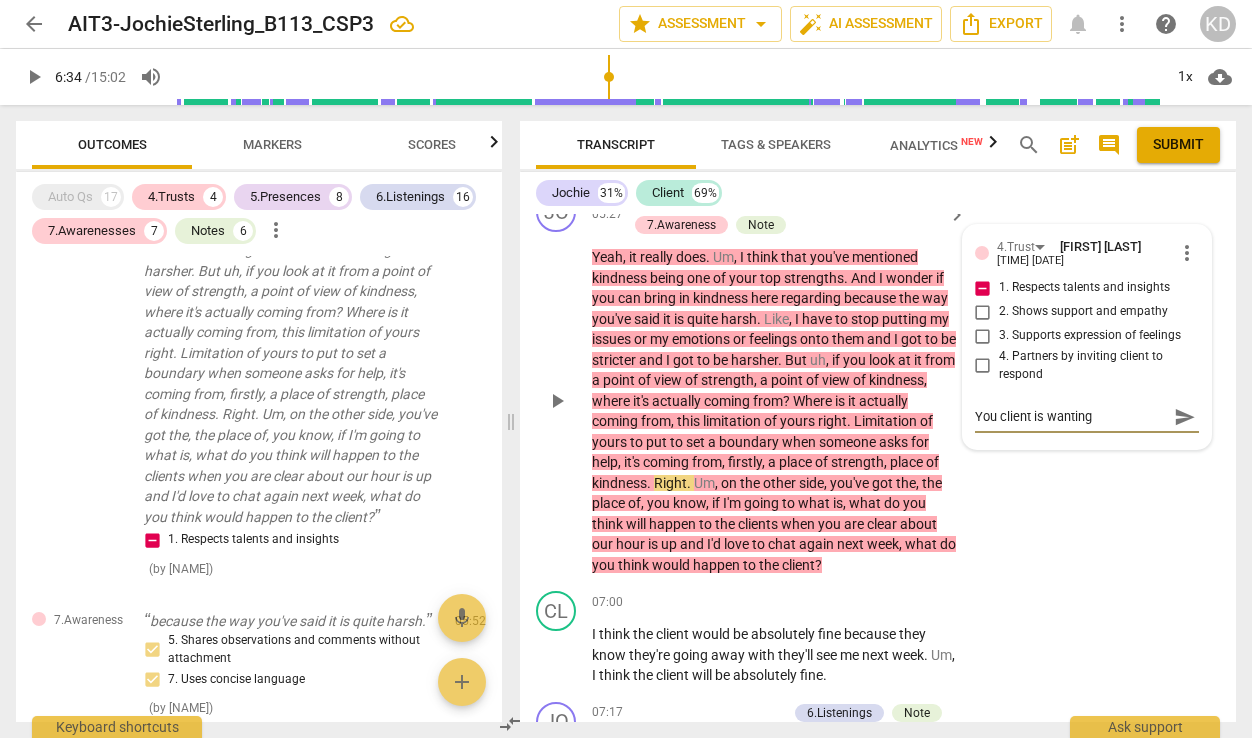 type on "You client is wanting" 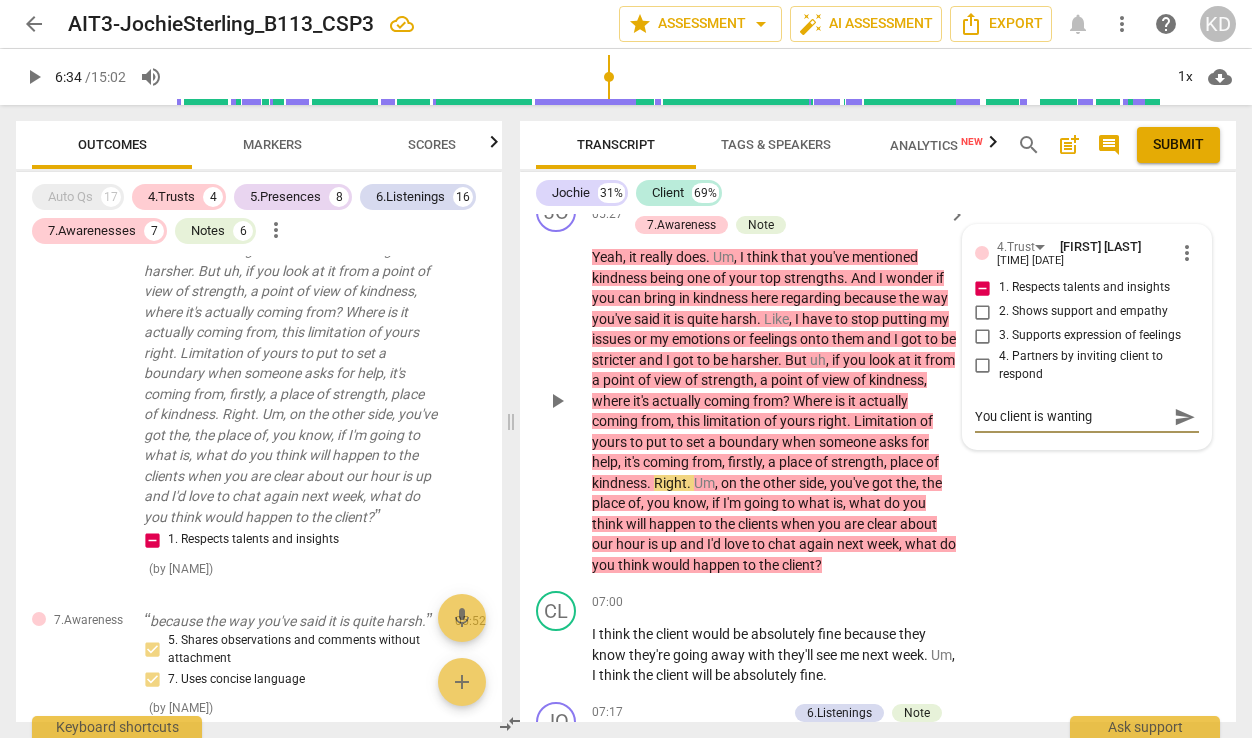 type on "You client is wanting t" 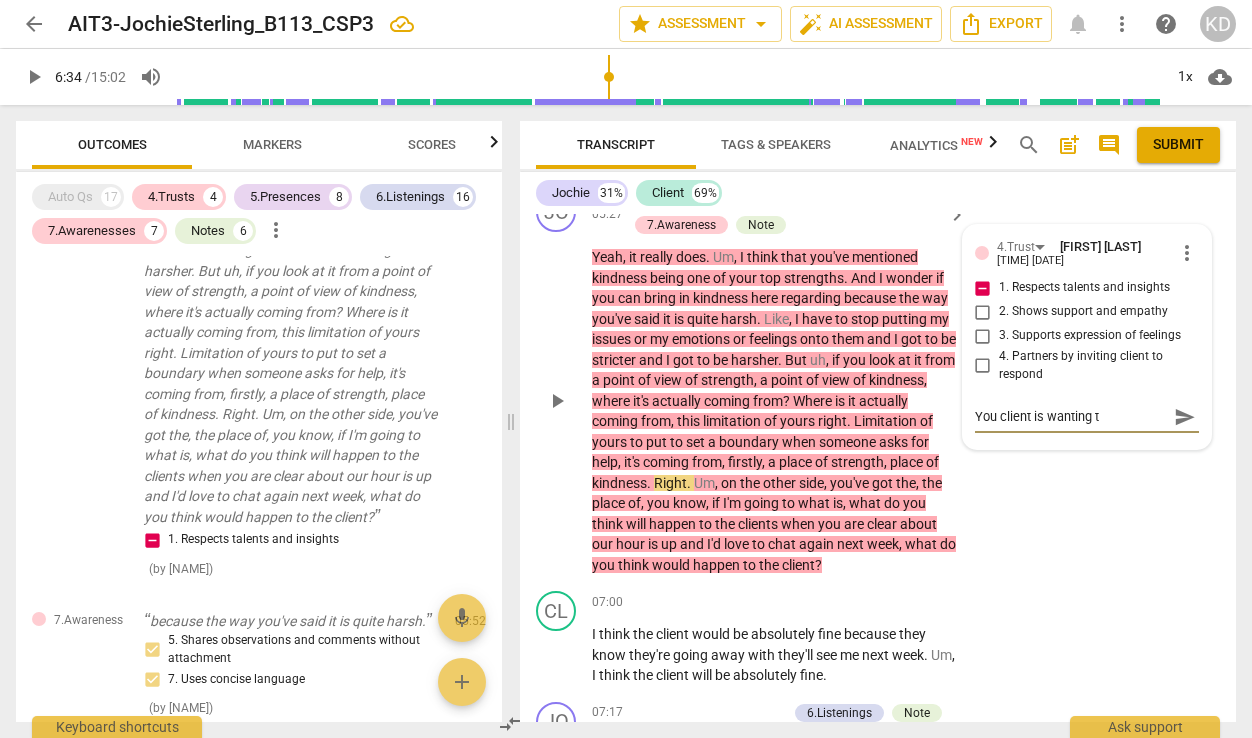 type on "You client is wanting to" 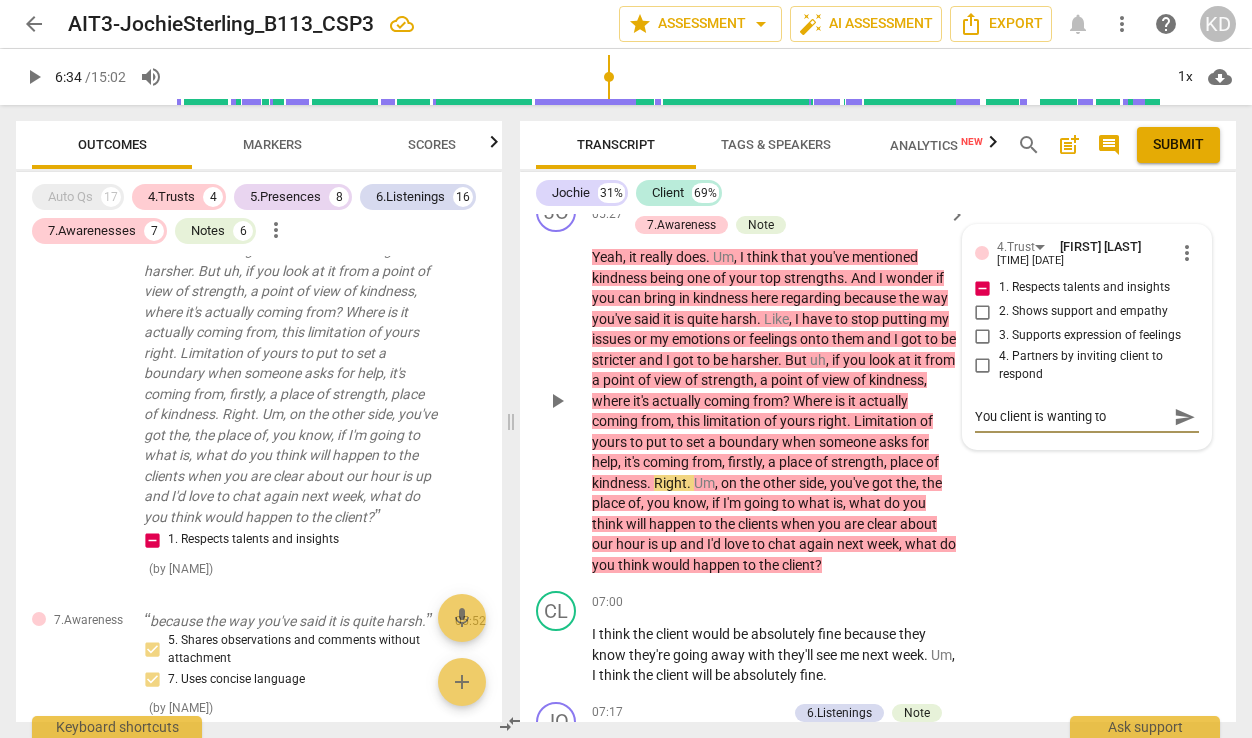 type on "You client is wanting to" 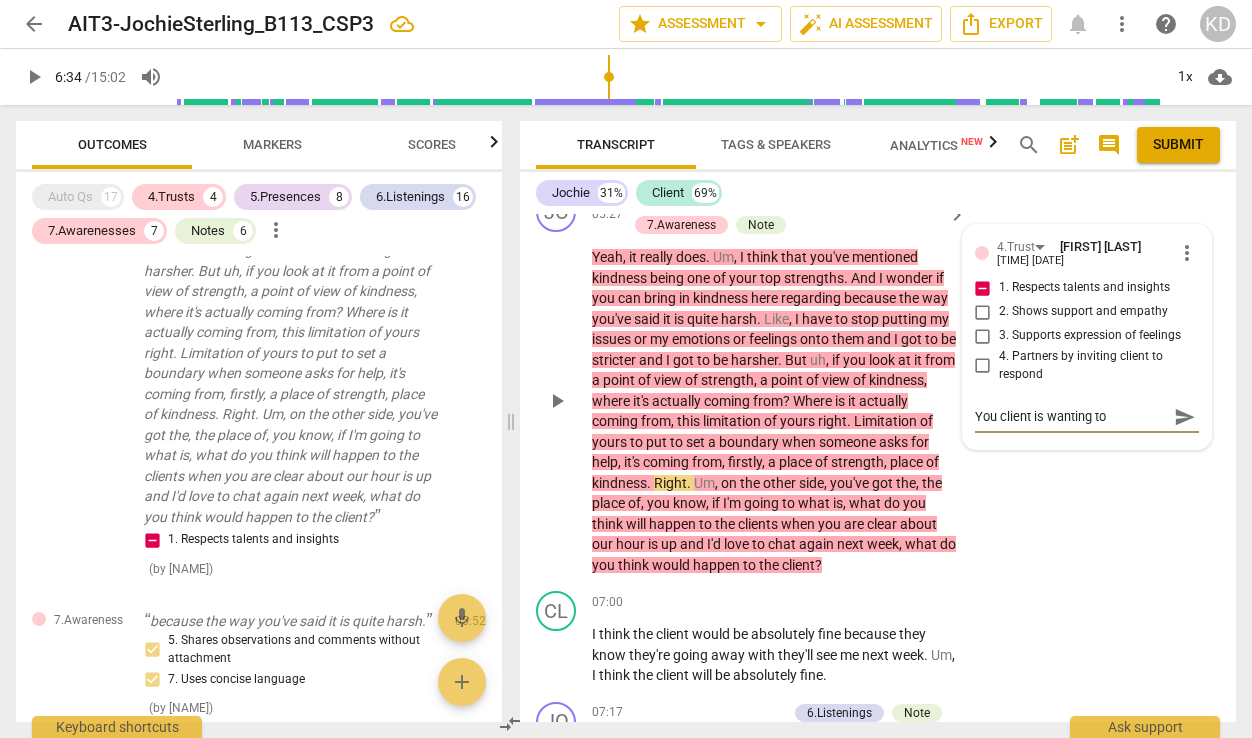 type on "You client is wanting to" 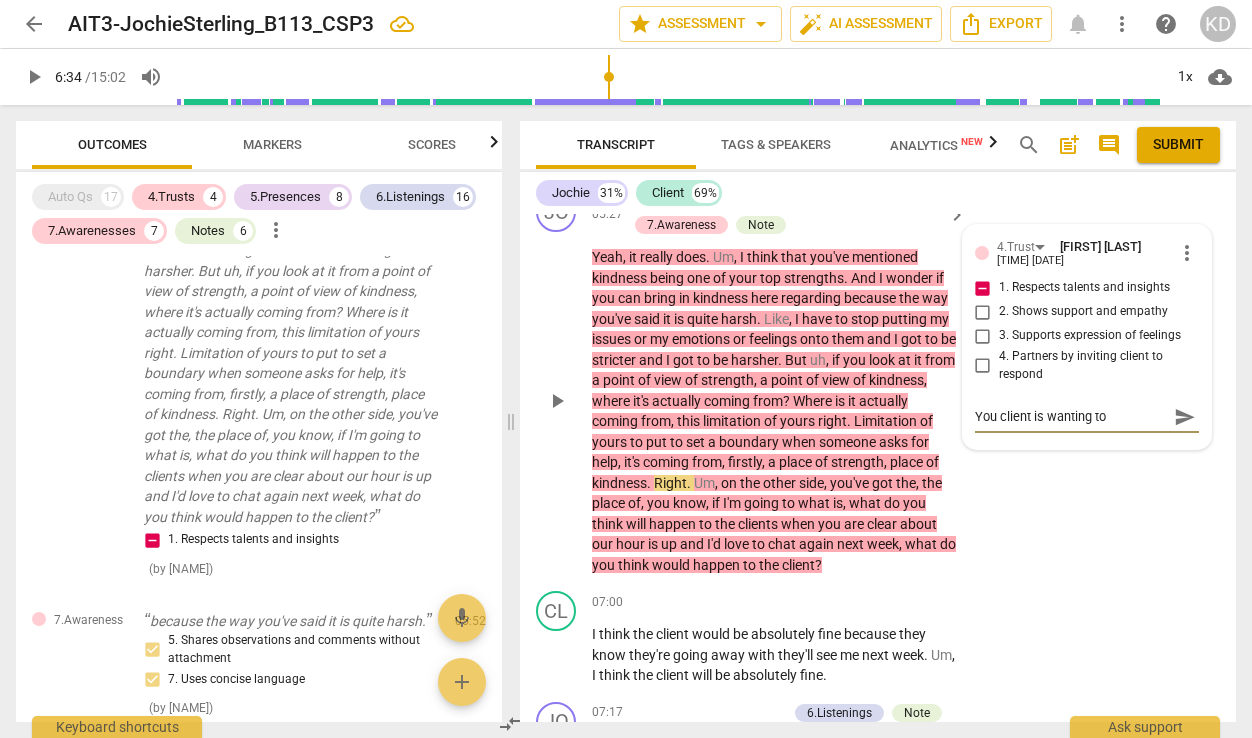 type on "You client is wanting to c" 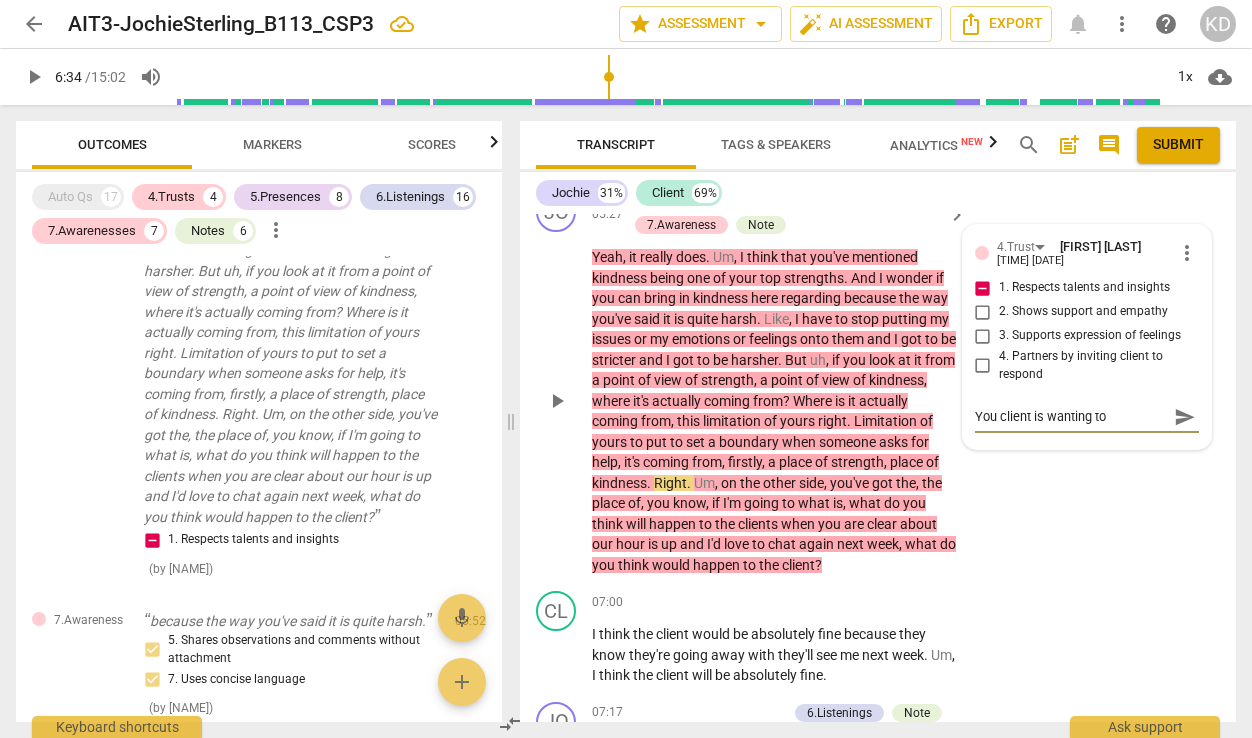 type on "You client is wanting to c" 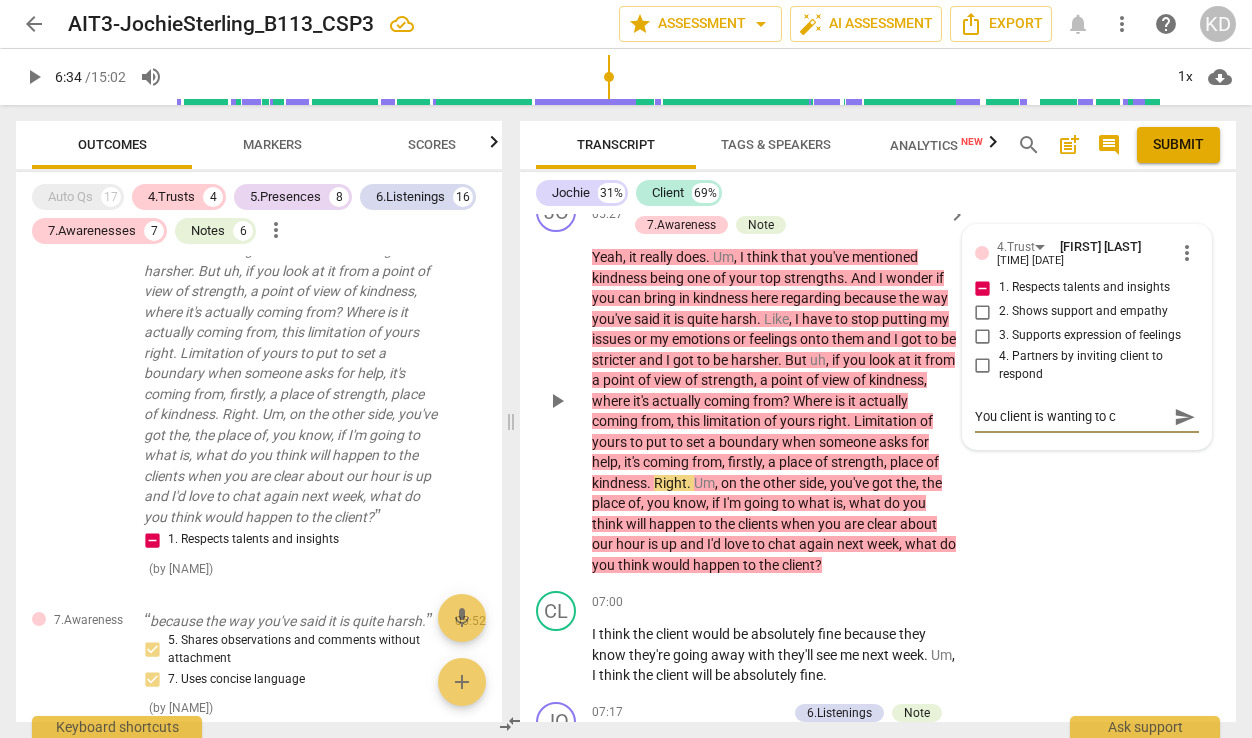 type on "You client is wanting to ch" 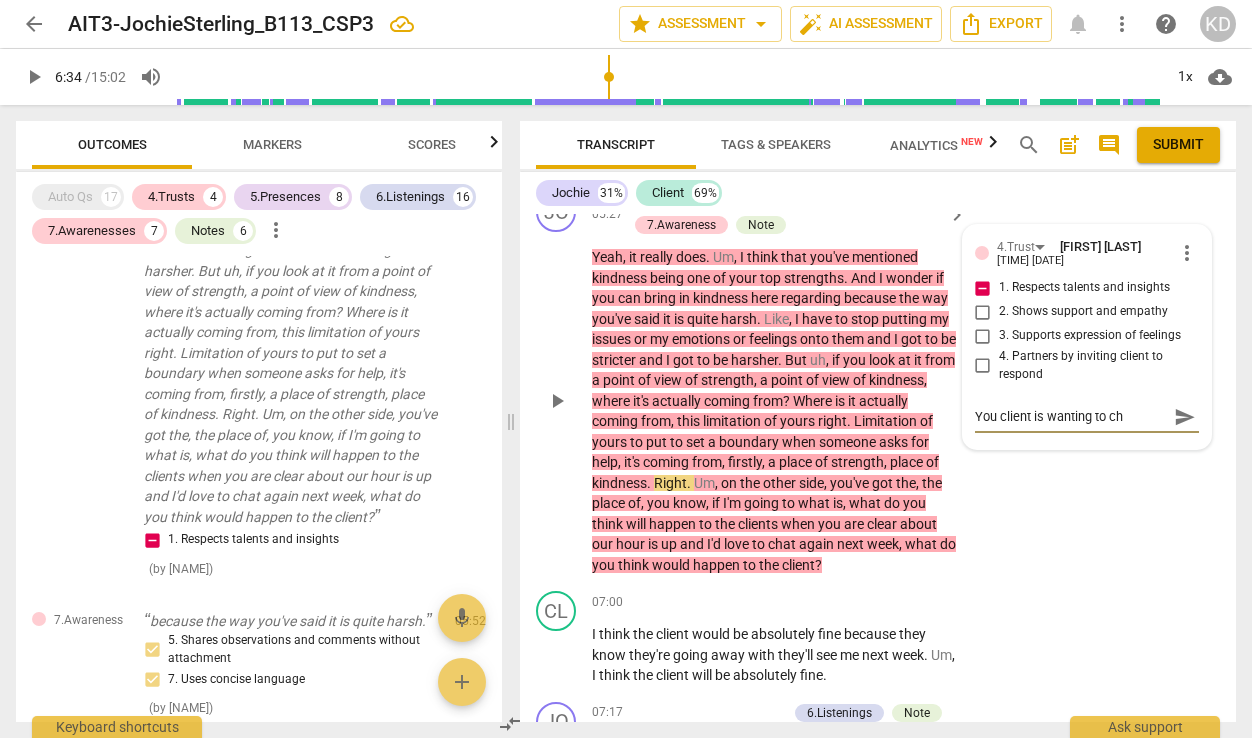 type on "You client is wanting to cha" 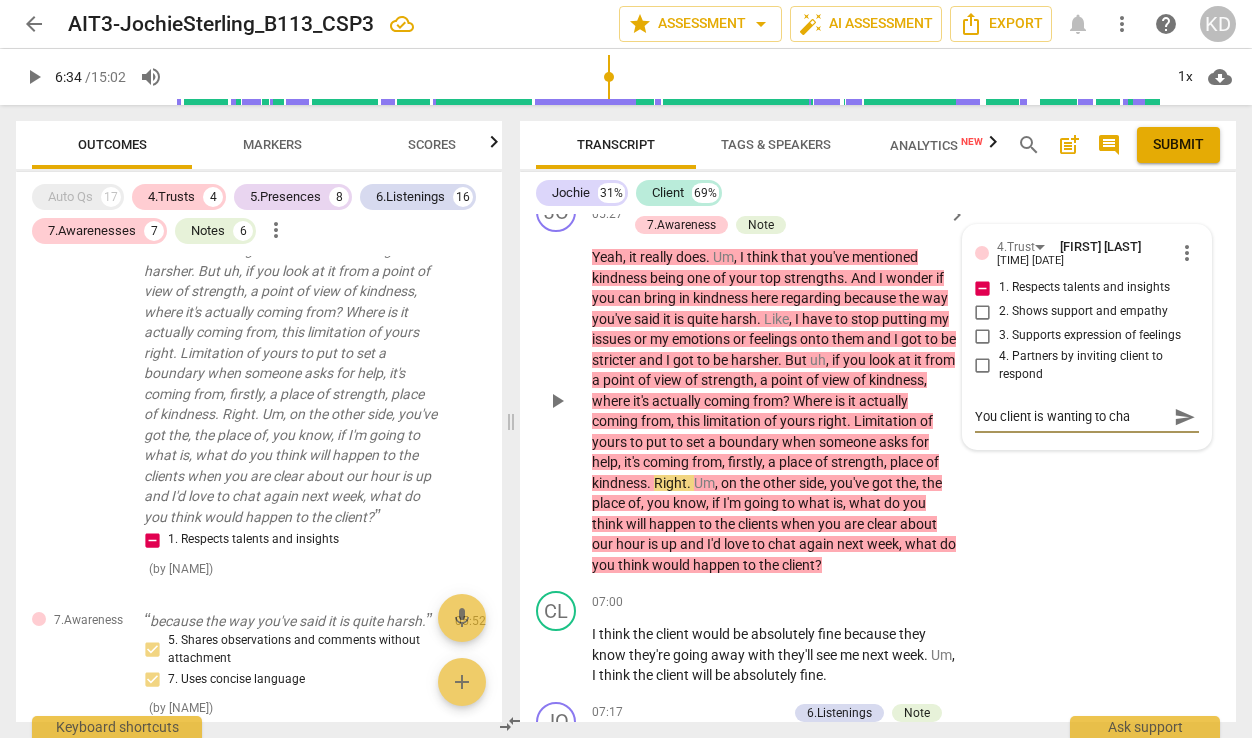 type on "You client is wanting to chan" 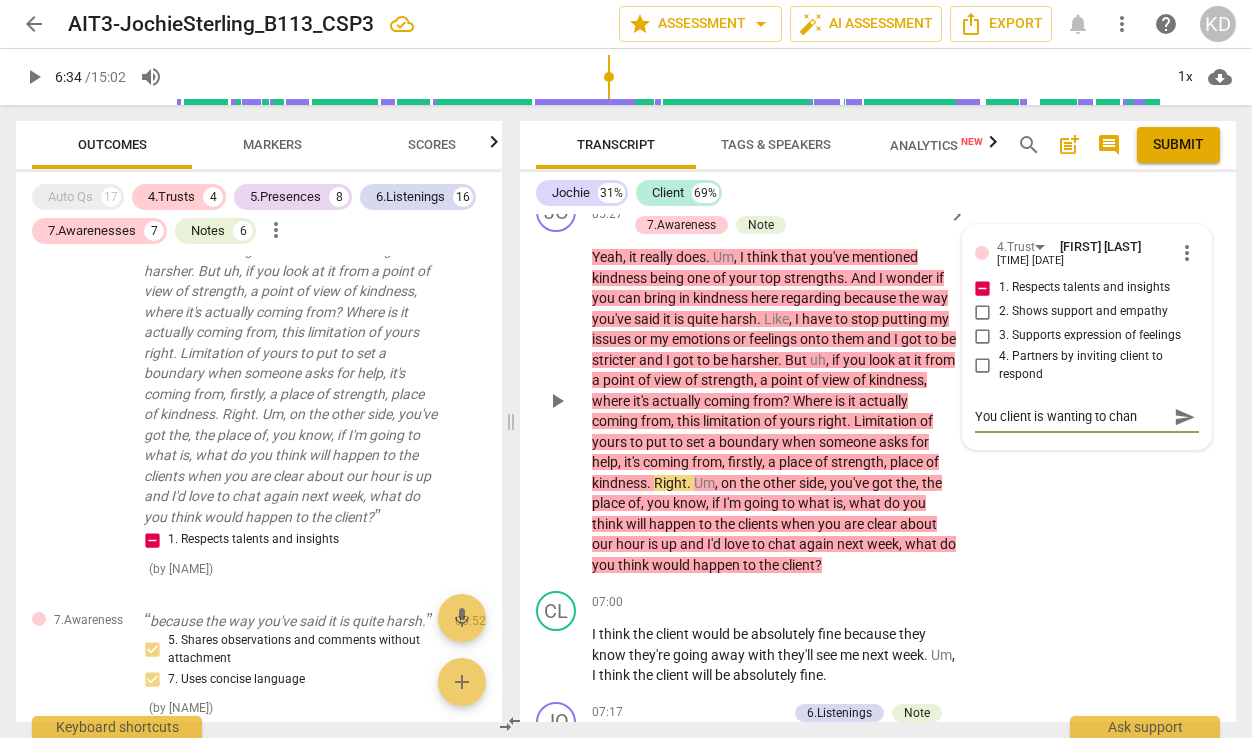 type on "You client is wanting to chang" 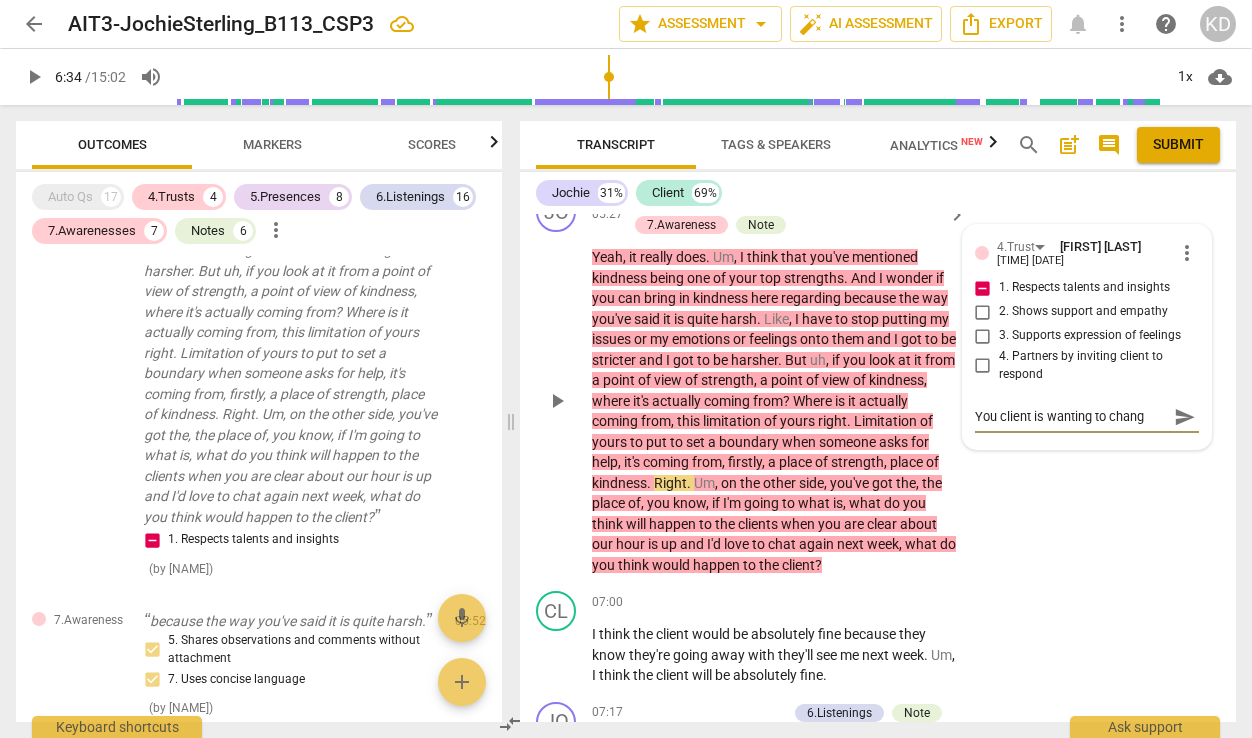 type on "You client is wanting to change" 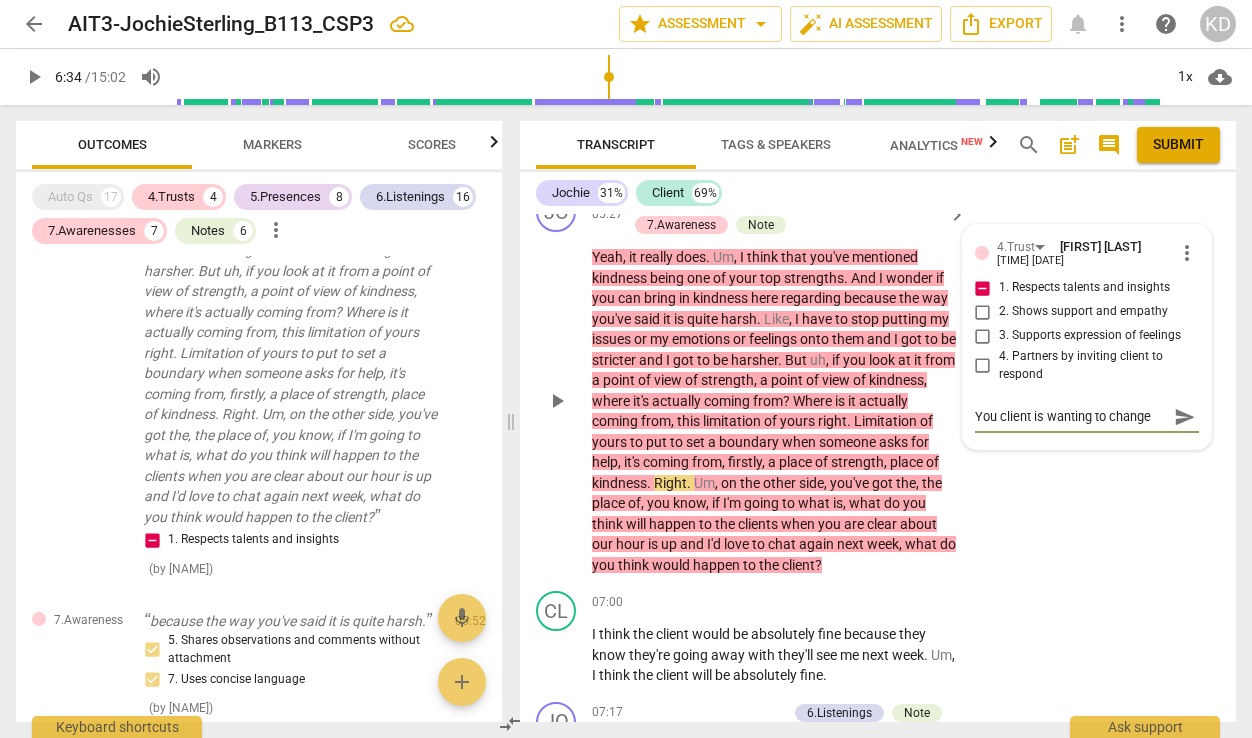 type on "You client is wanting to change" 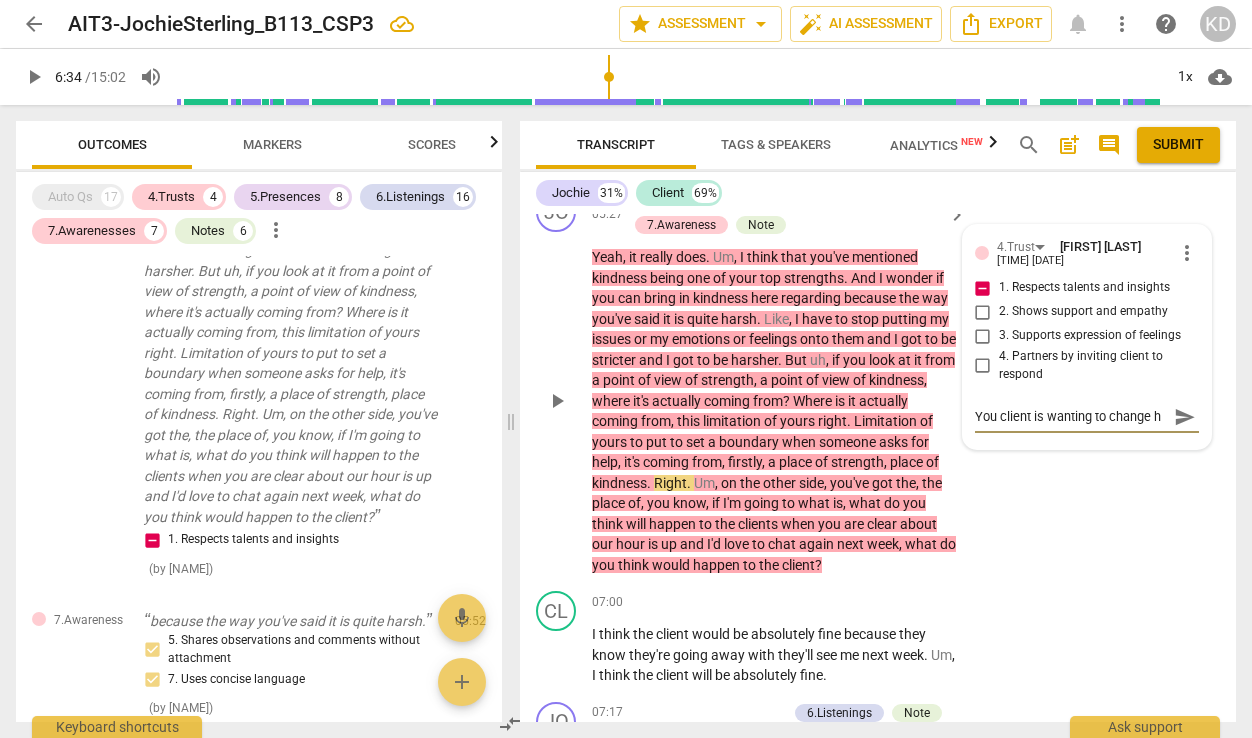 type on "You client is wanting to change he" 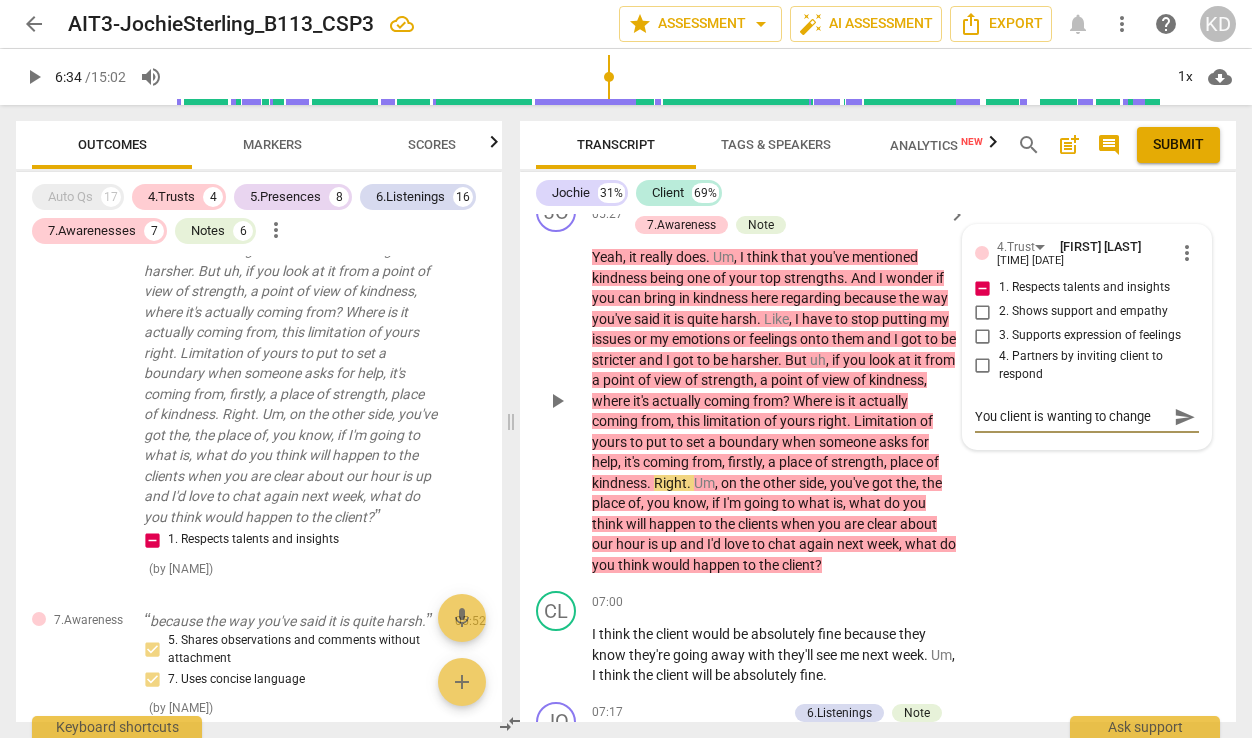 scroll, scrollTop: 17, scrollLeft: 0, axis: vertical 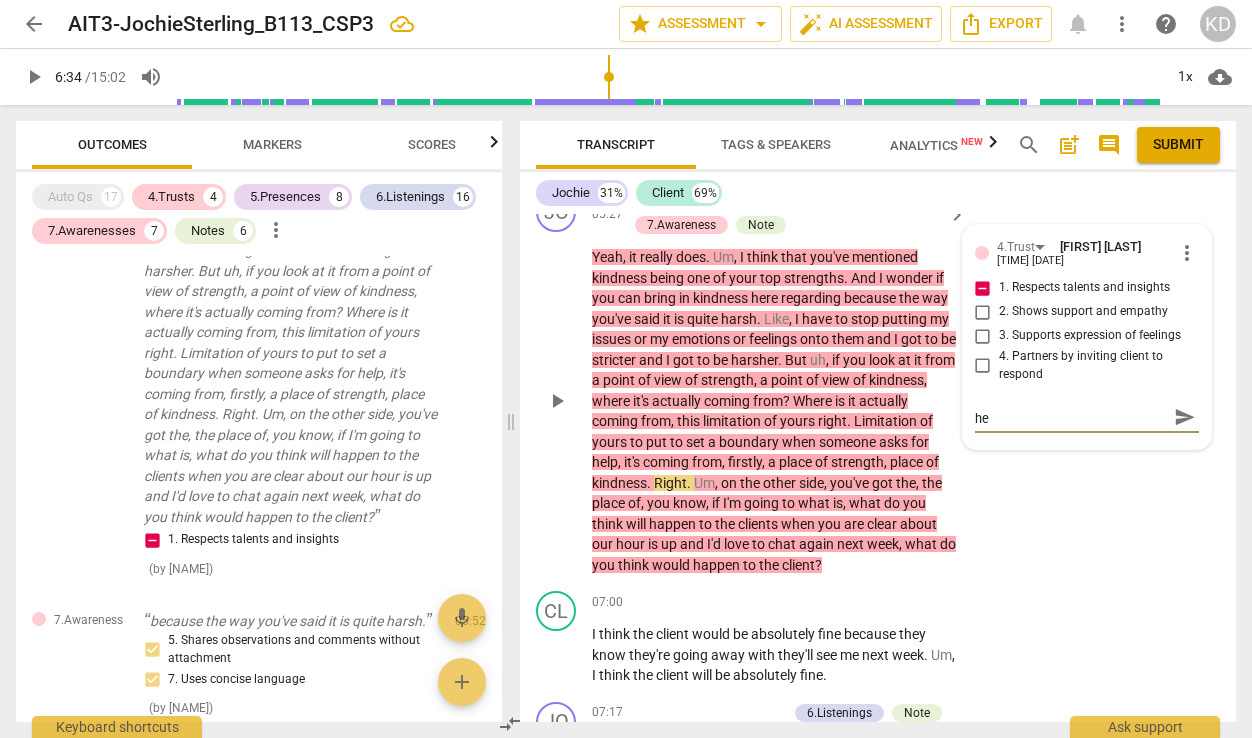 type on "You client is wanting to change her" 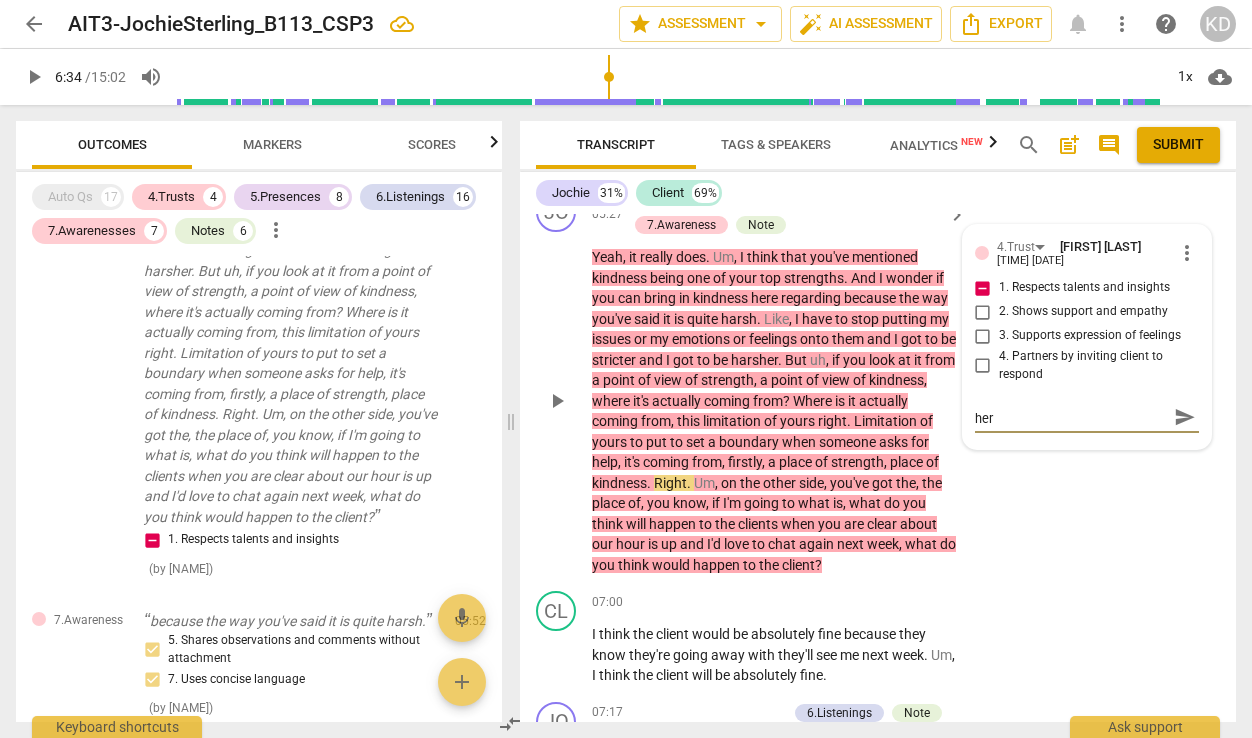 type on "You client is wanting to change her" 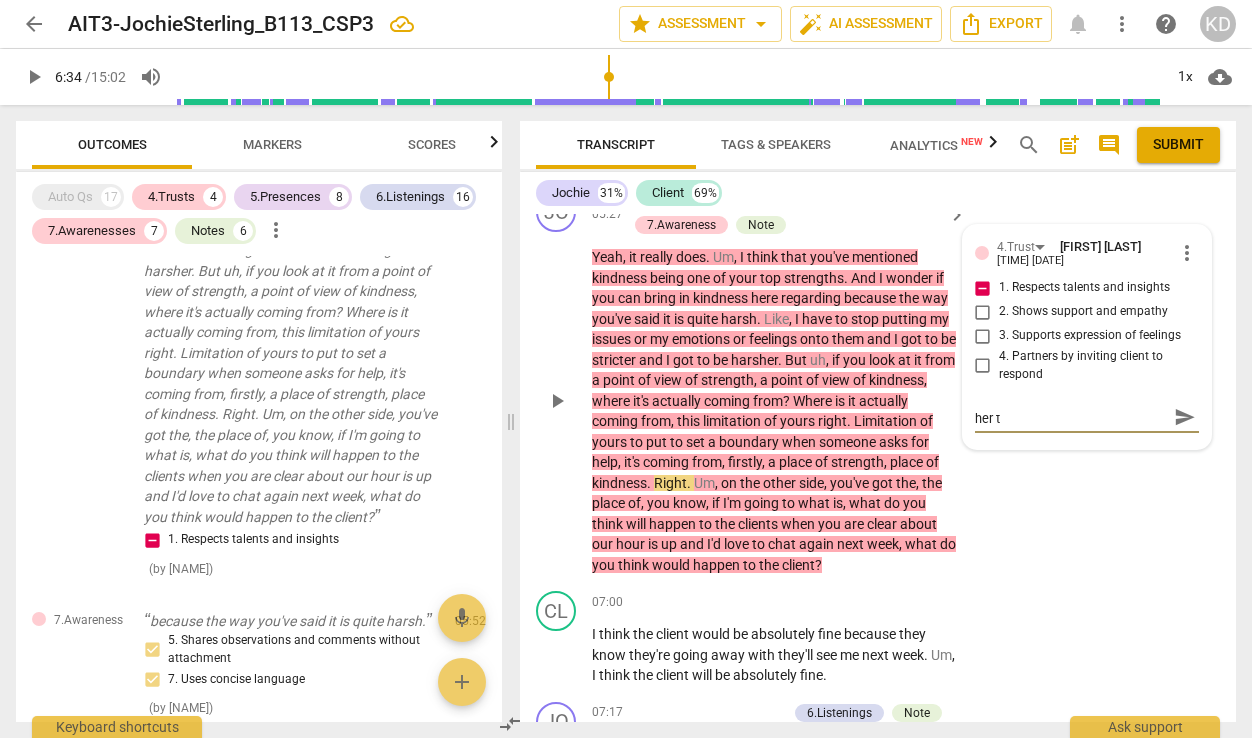 type on "You client is wanting to change her th" 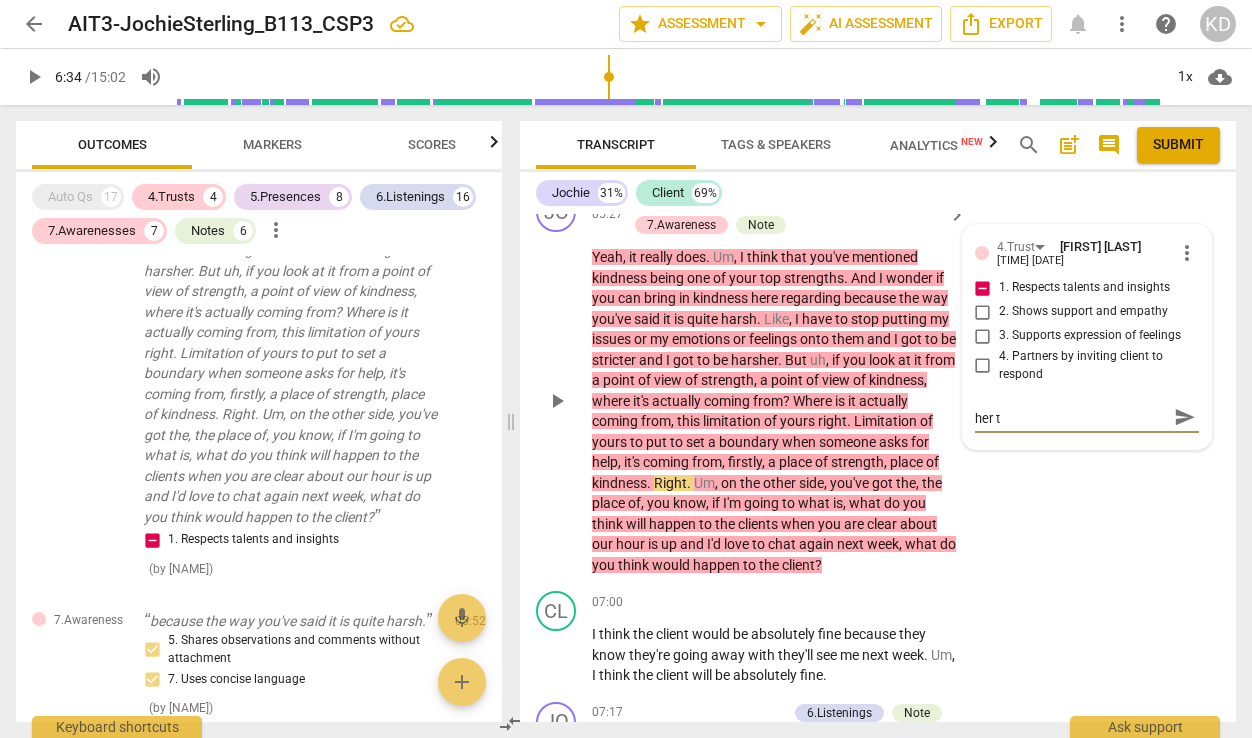 type on "You client is wanting to change her th" 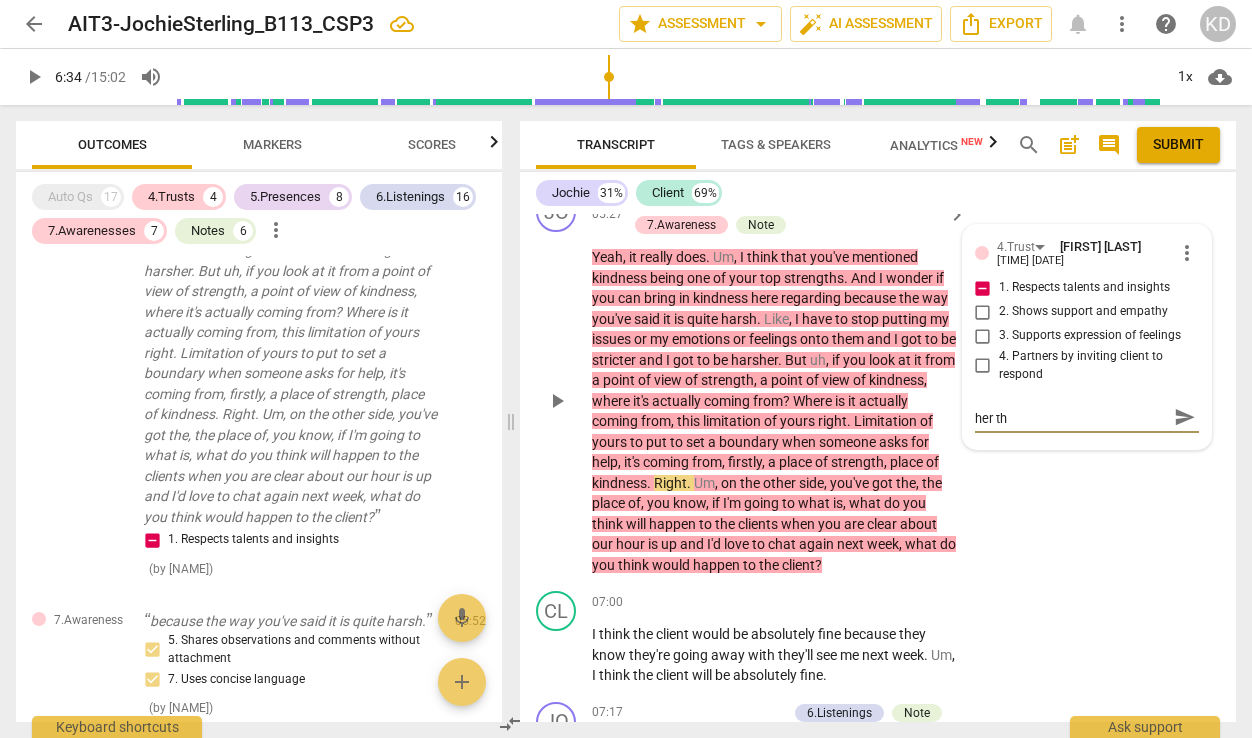 type on "You client is wanting to change her thi" 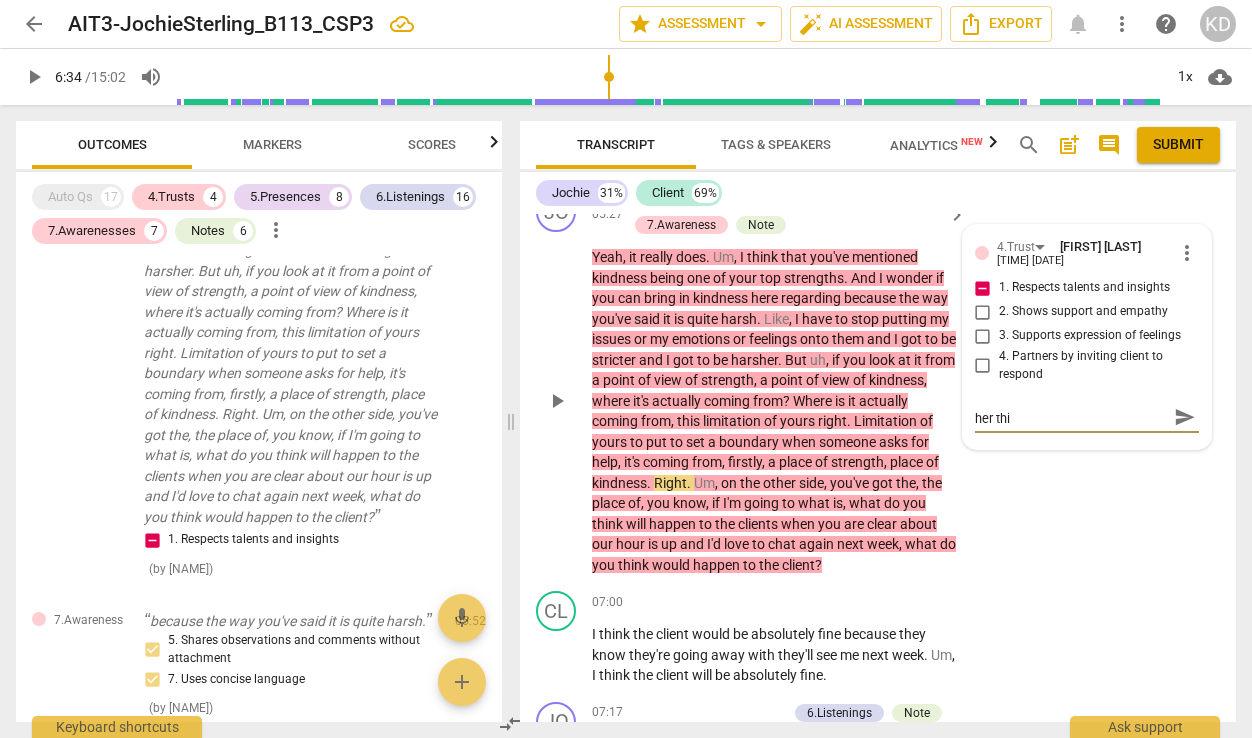 type on "You client is wanting to change her thin" 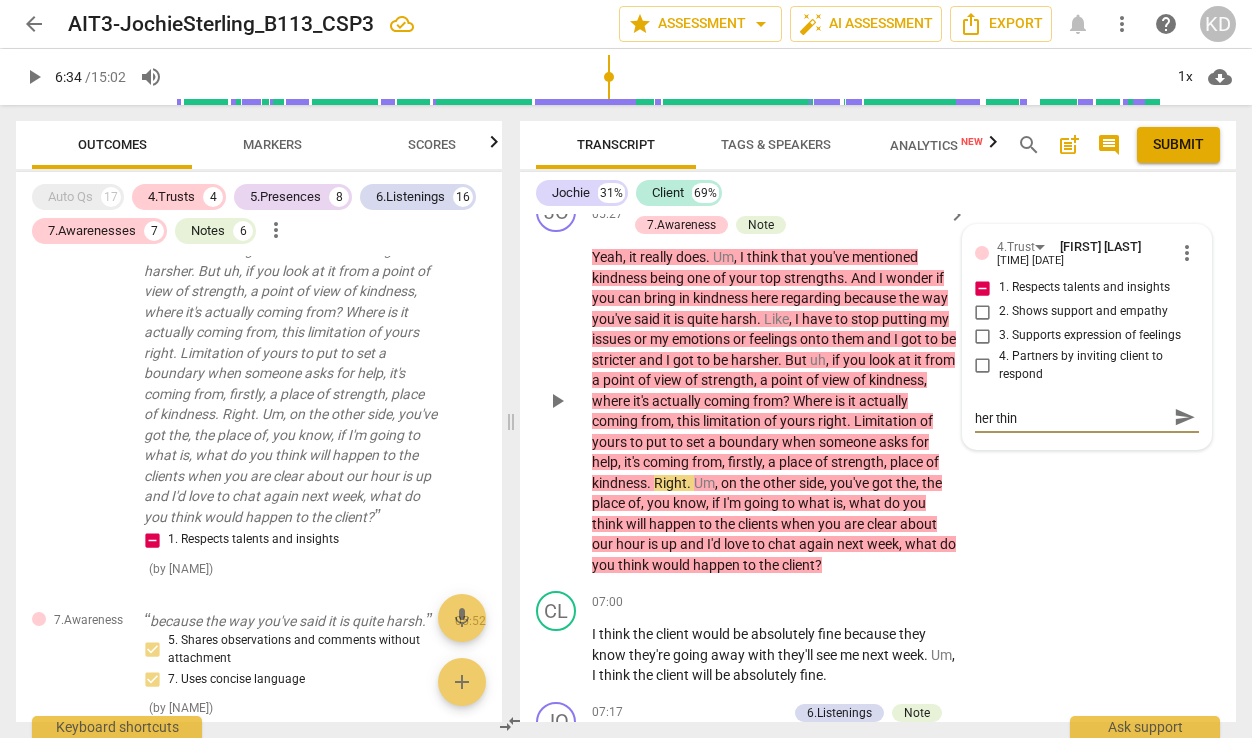 scroll, scrollTop: 0, scrollLeft: 0, axis: both 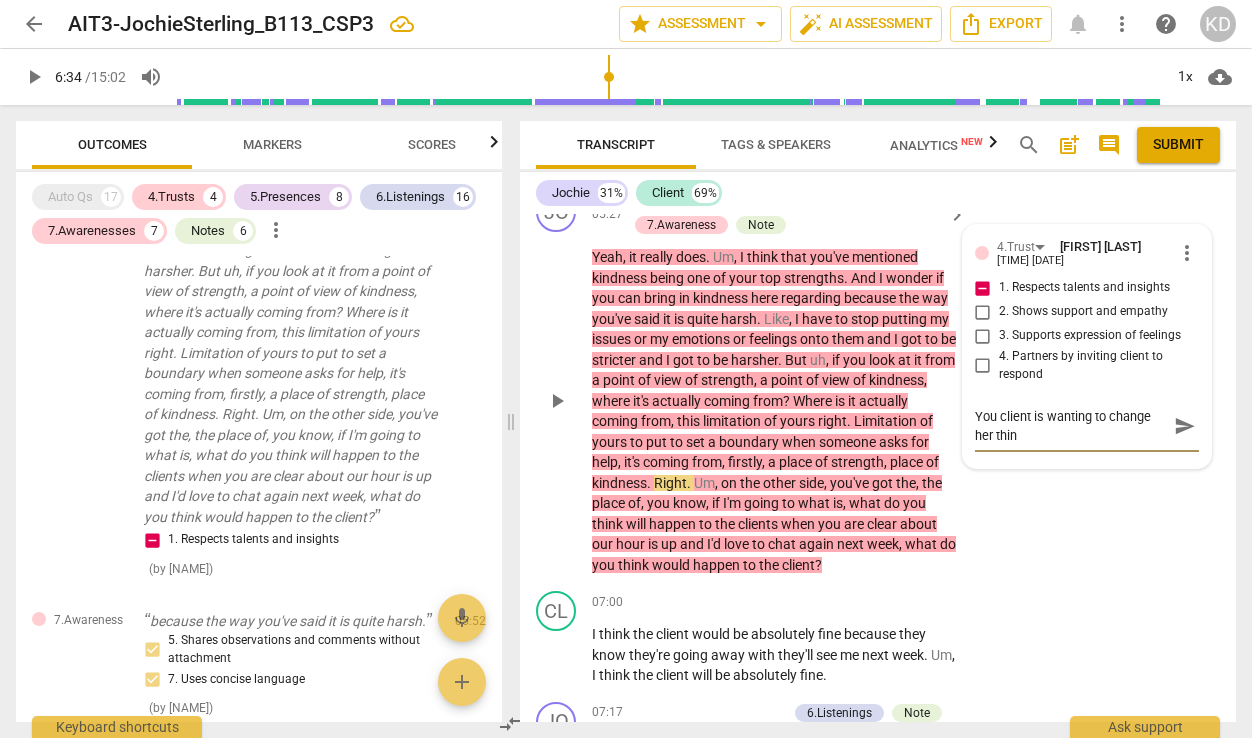 type on "You client is wanting to change her think" 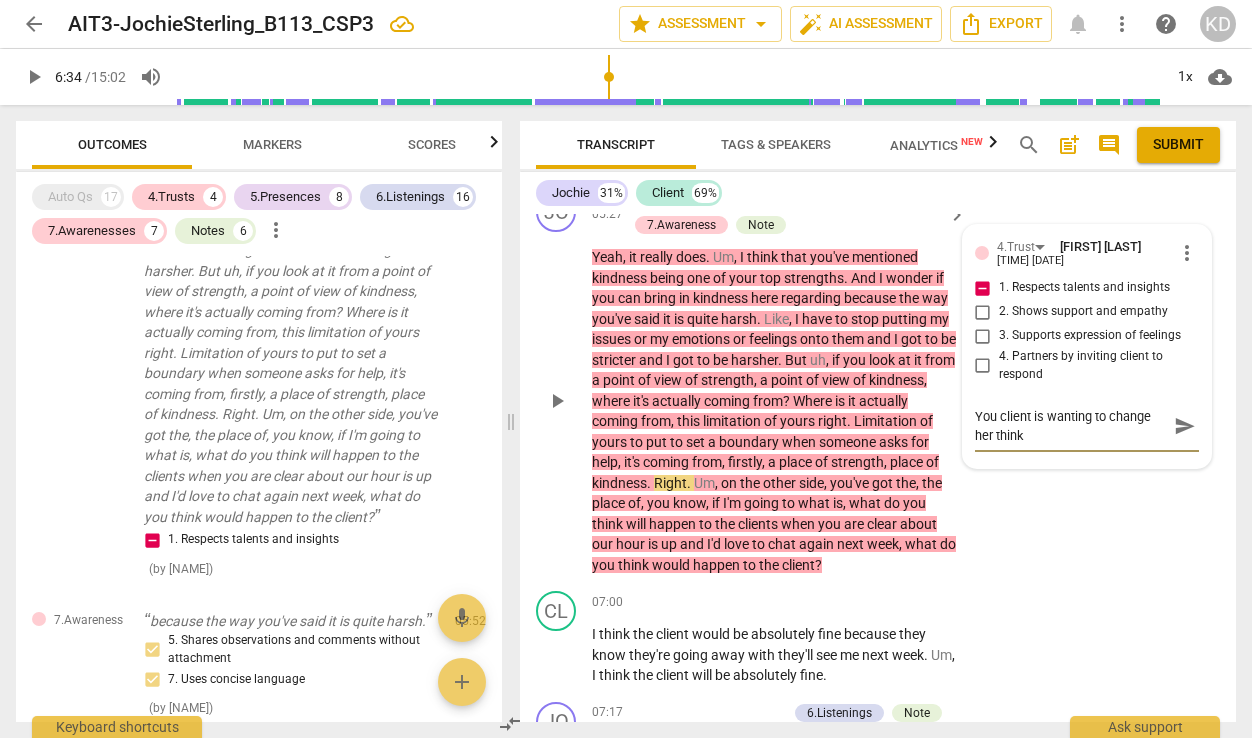 type on "You client is wanting to change her thinki" 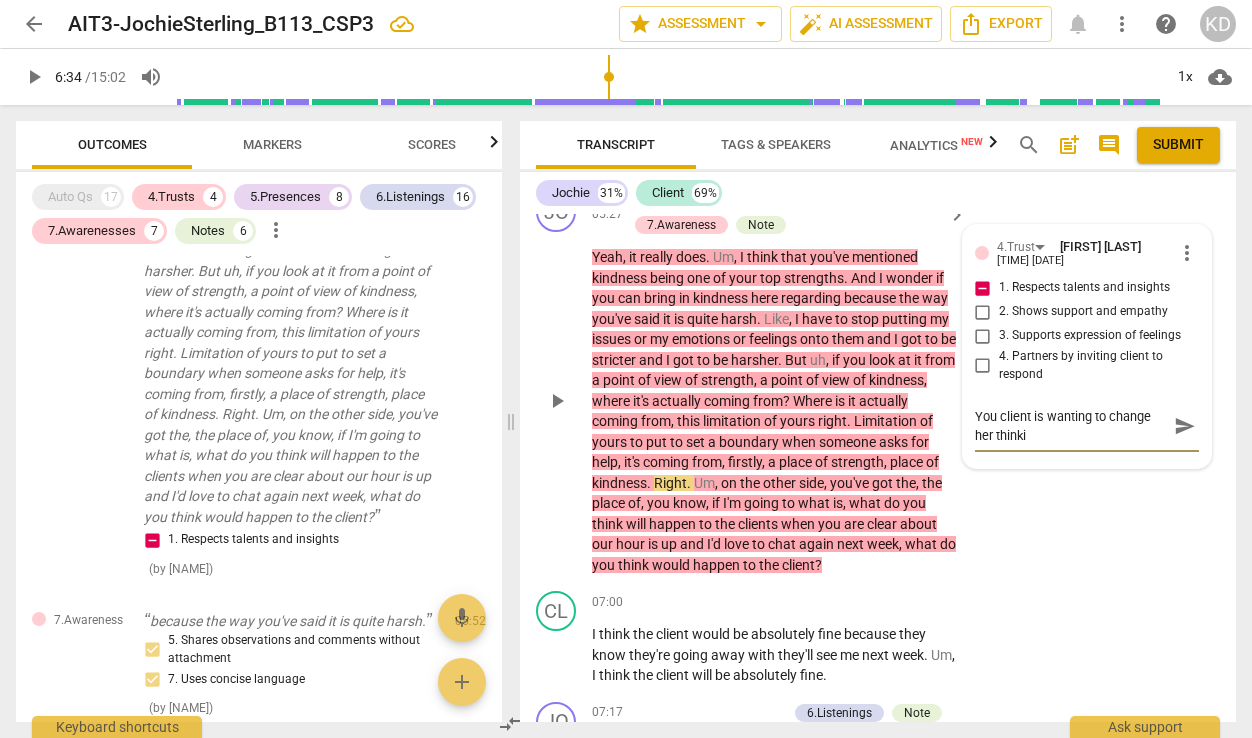 type on "You client is wanting to change her thinkin" 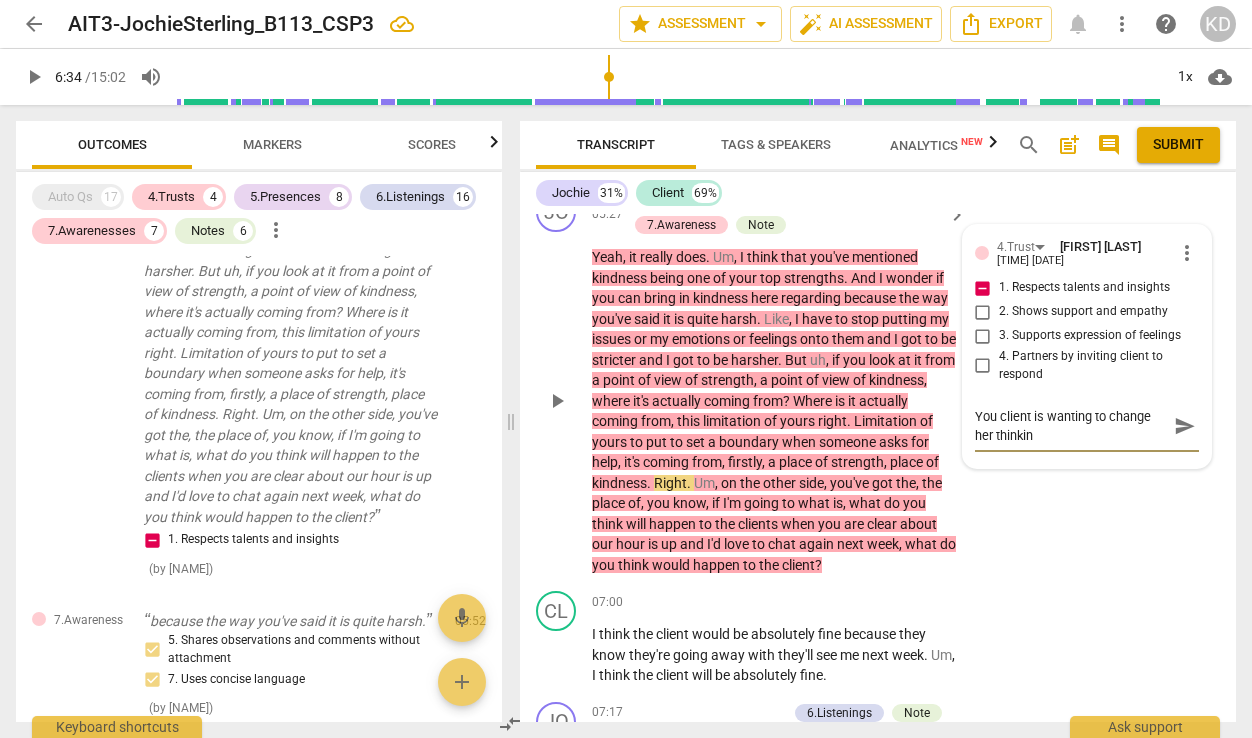 type on "You client is wanting to change her thinking" 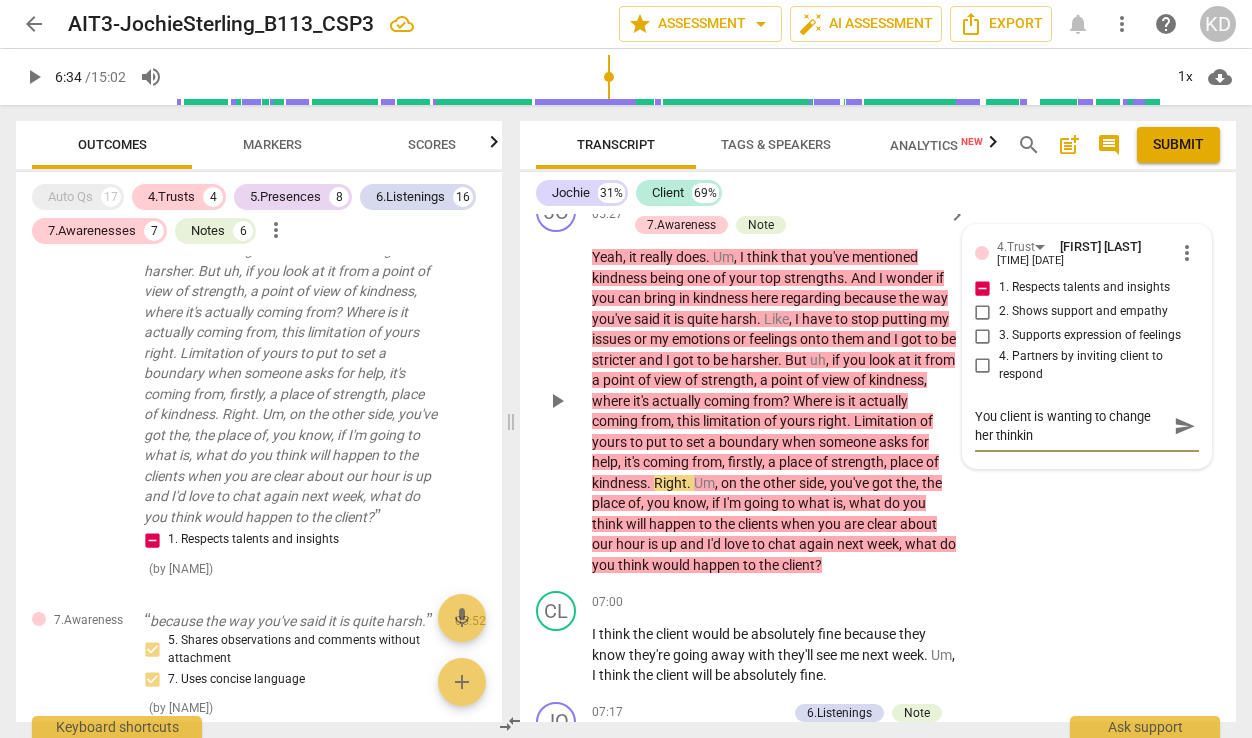 type on "You client is wanting to change her thinking" 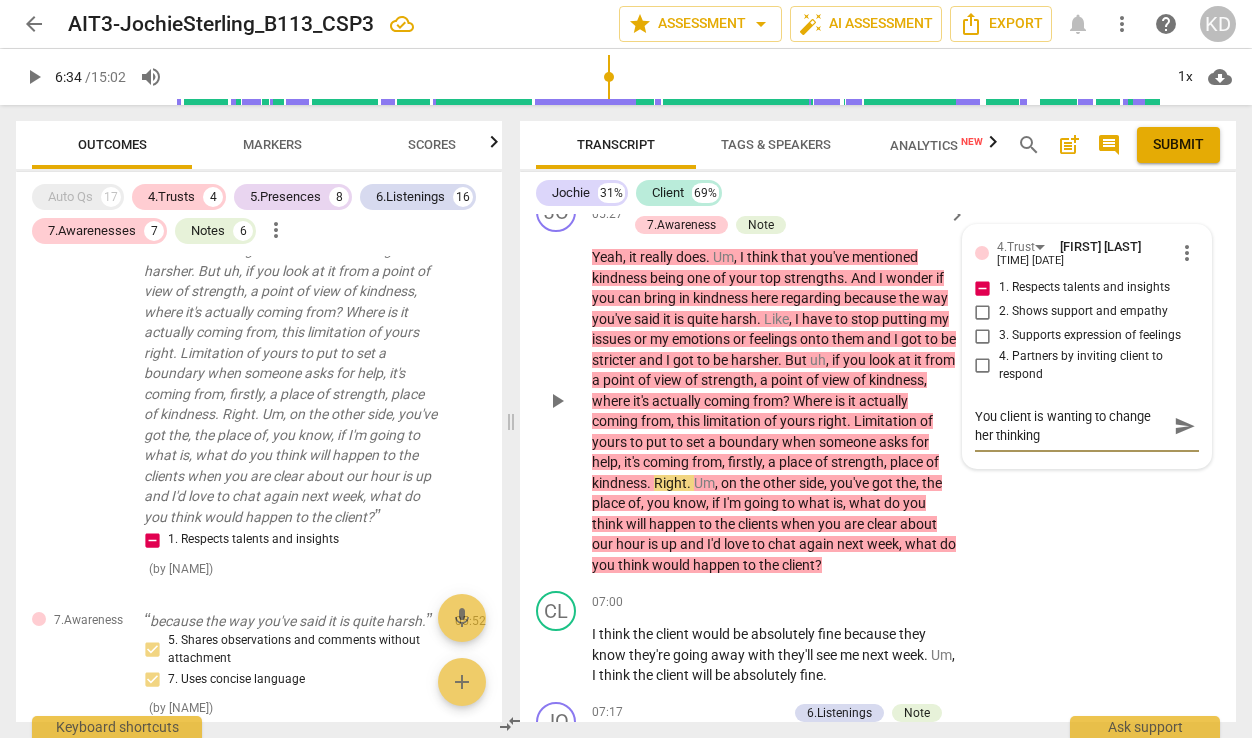 type on "You client is wanting to change her thinking" 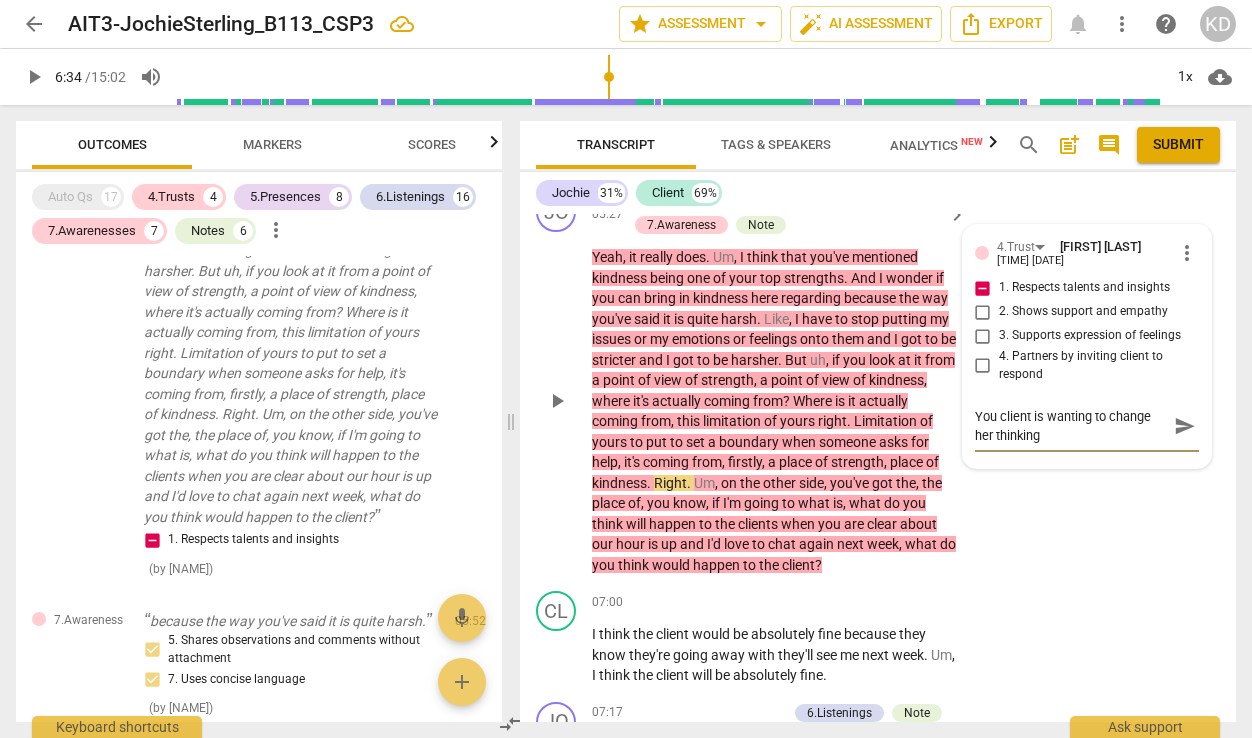 type on "You client is wanting to change her thinking" 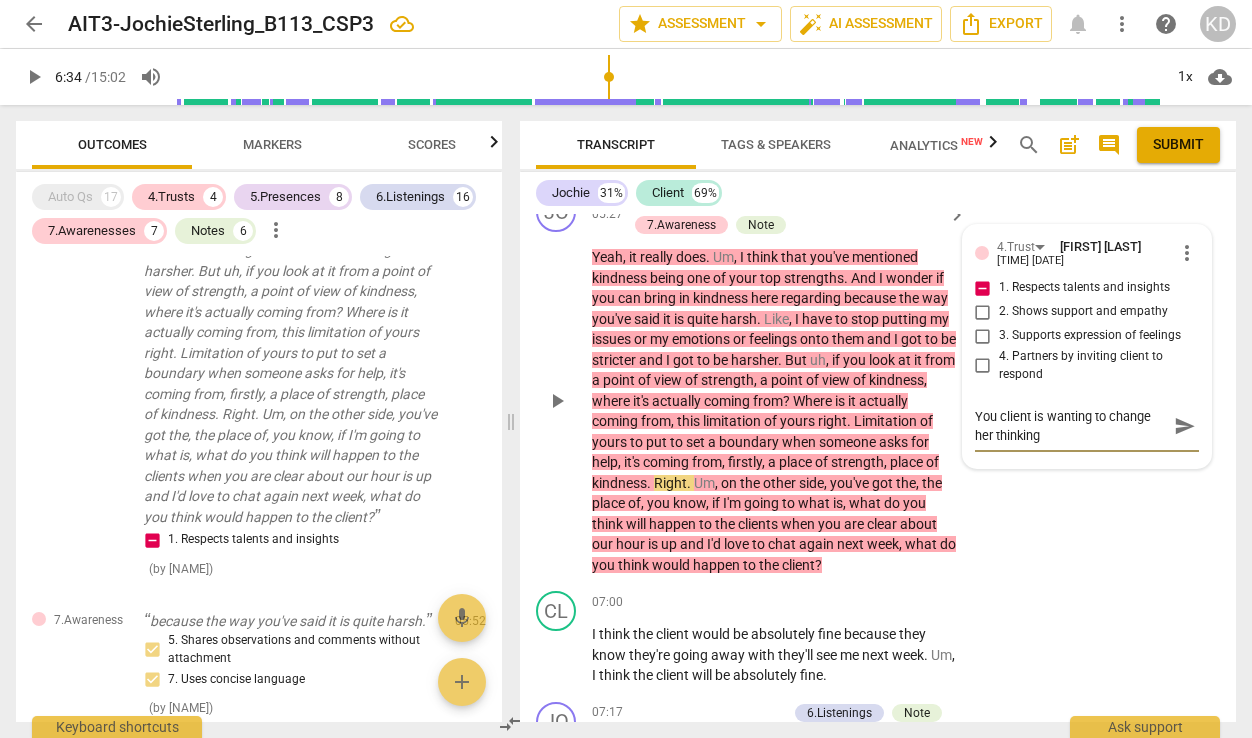 type on "You client is wanting to change her thinking a" 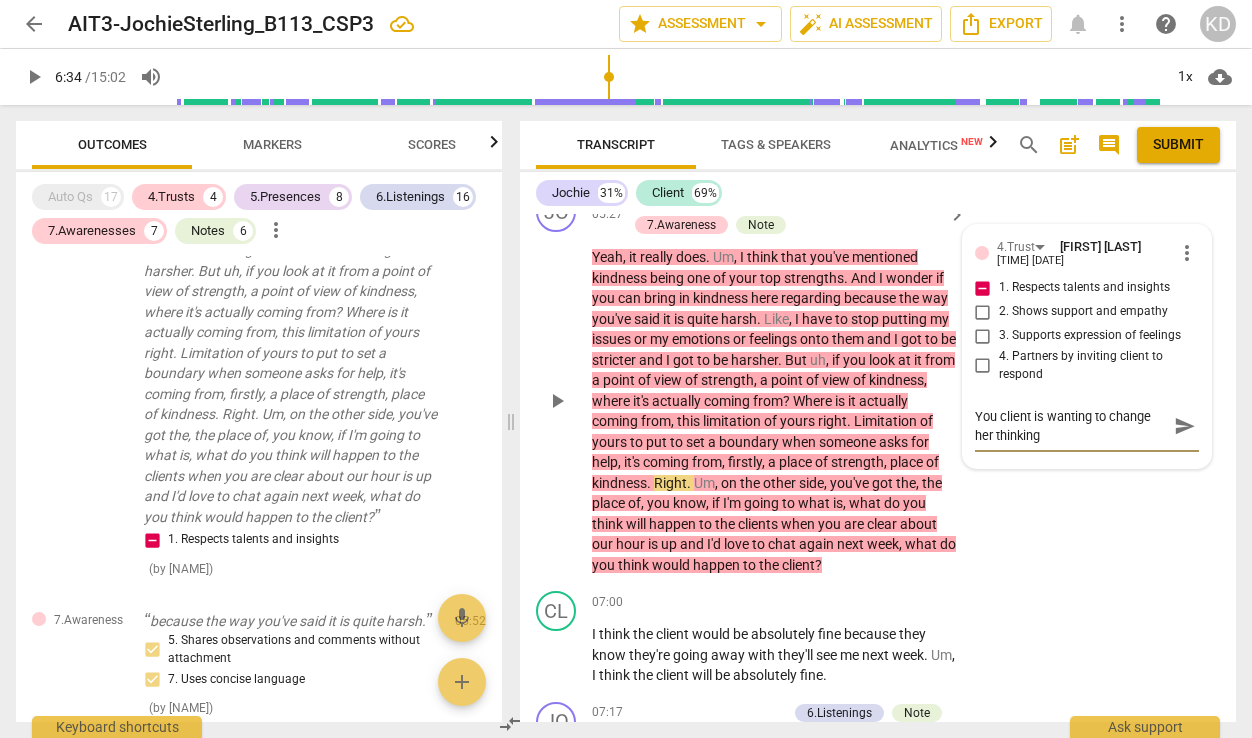 type on "You client is wanting to change her thinking a" 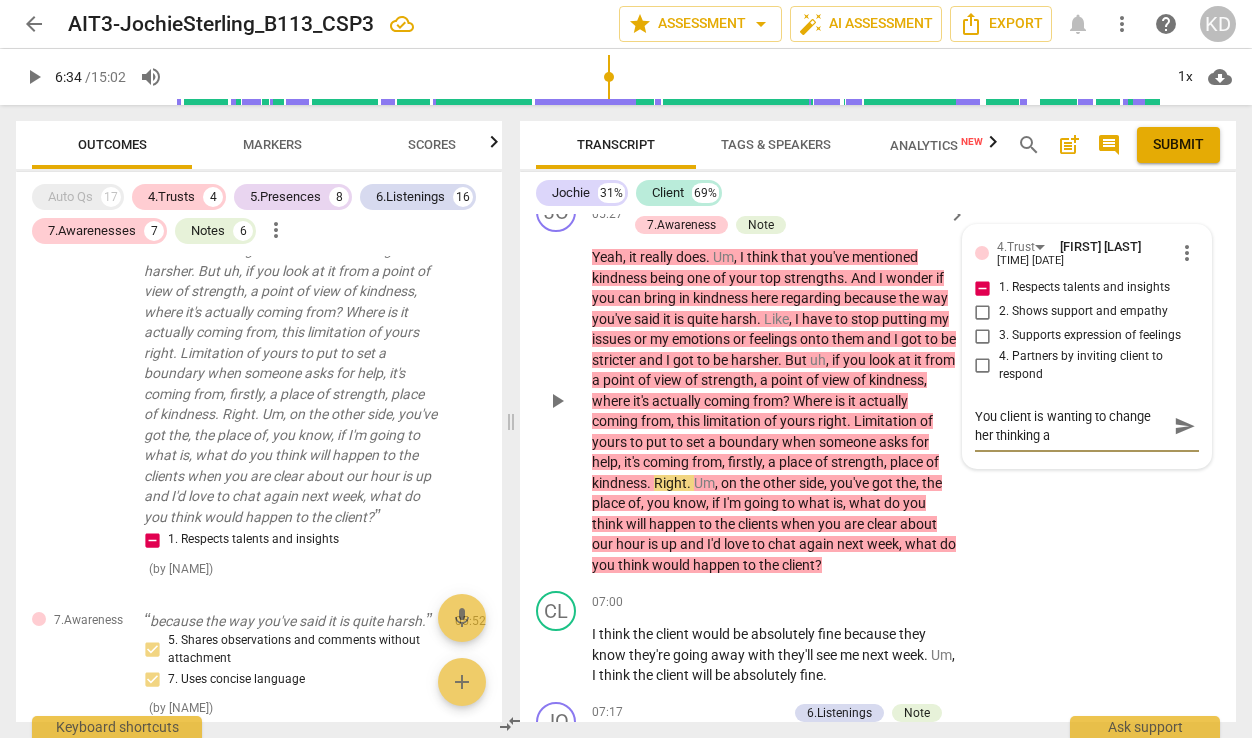type on "You client is wanting to change her thinking an" 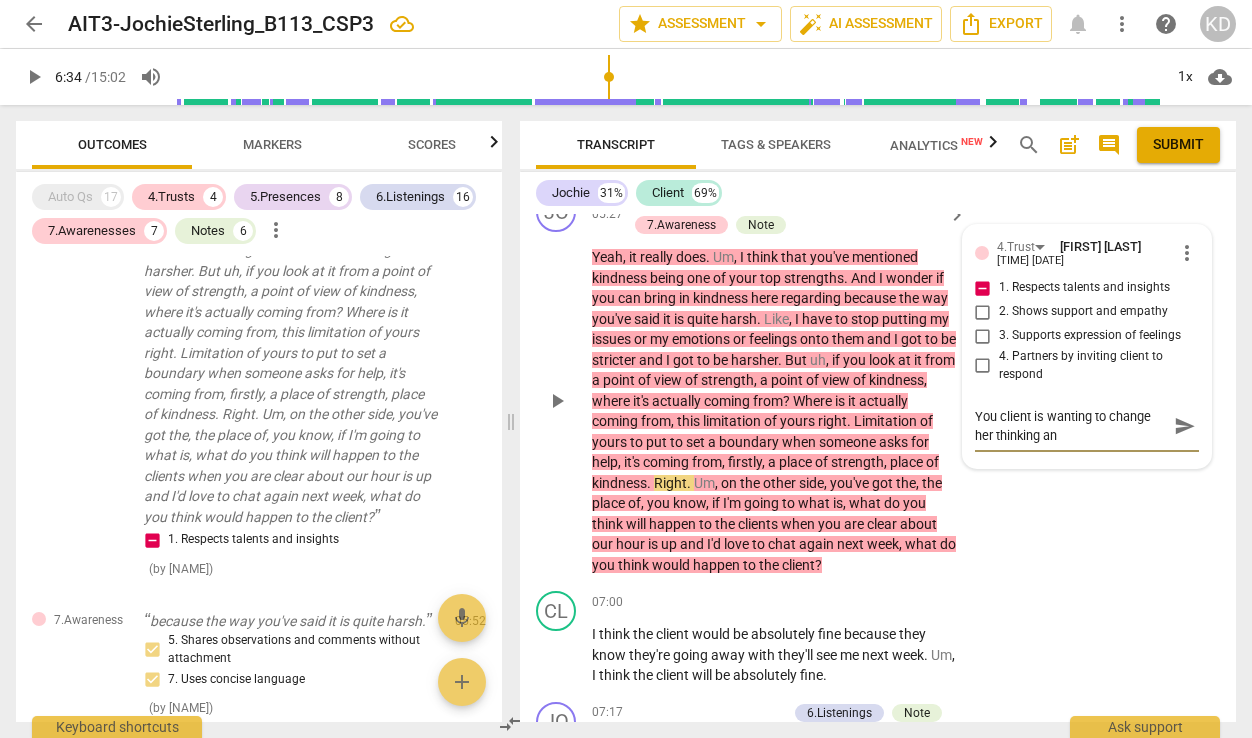 type on "You client is wanting to change her thinking and" 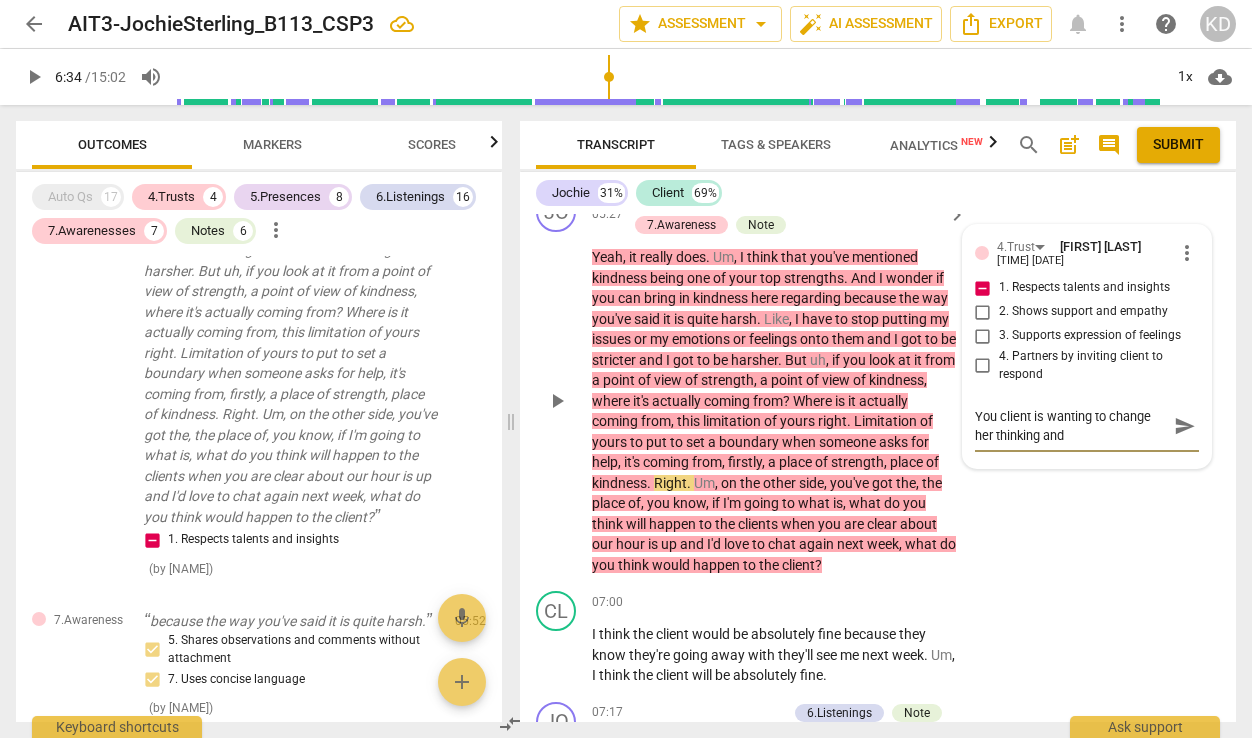 type on "You client is wanting to change her thinking and" 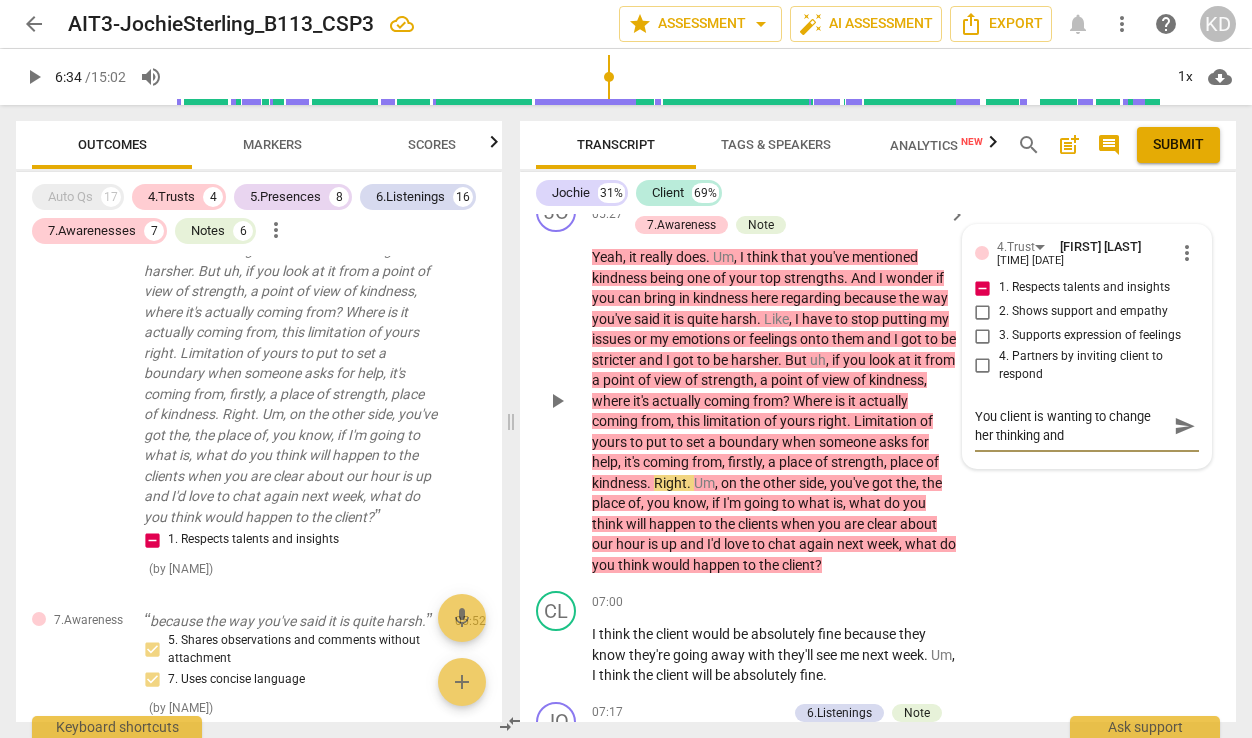 type on "You client is wanting to change her thinking and" 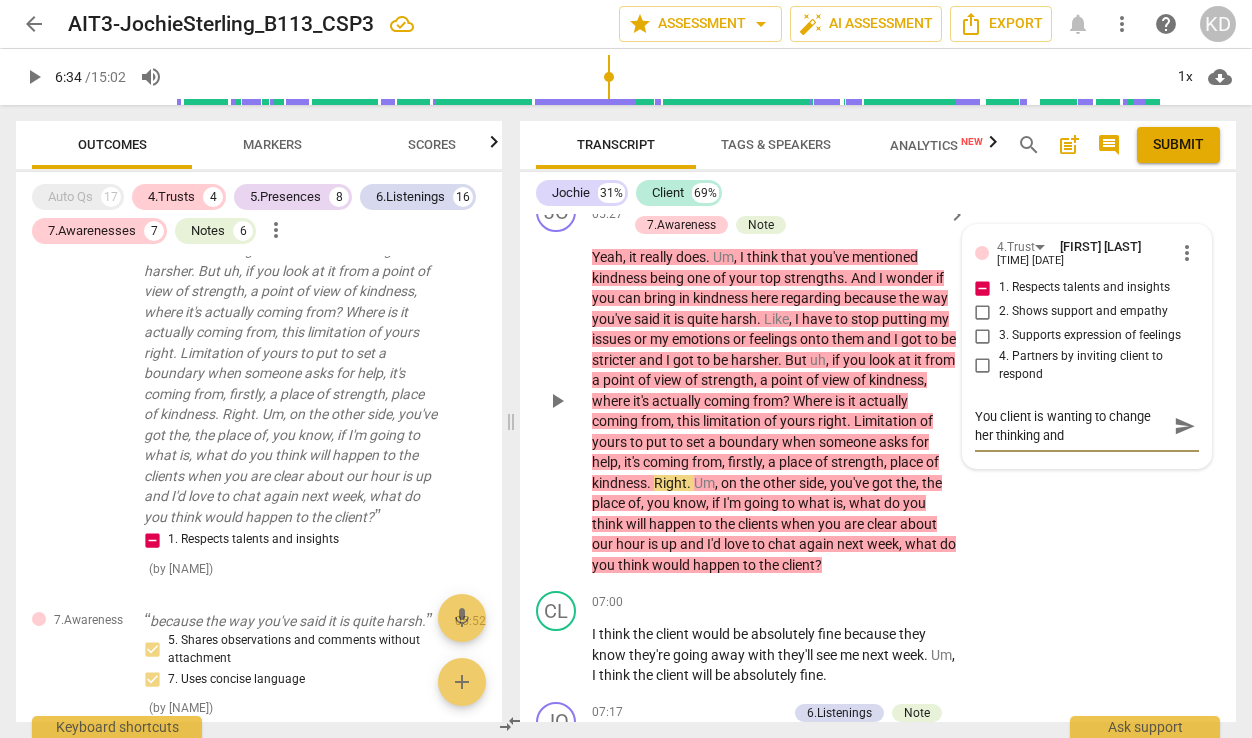 type on "You client is wanting to change her thinking and h" 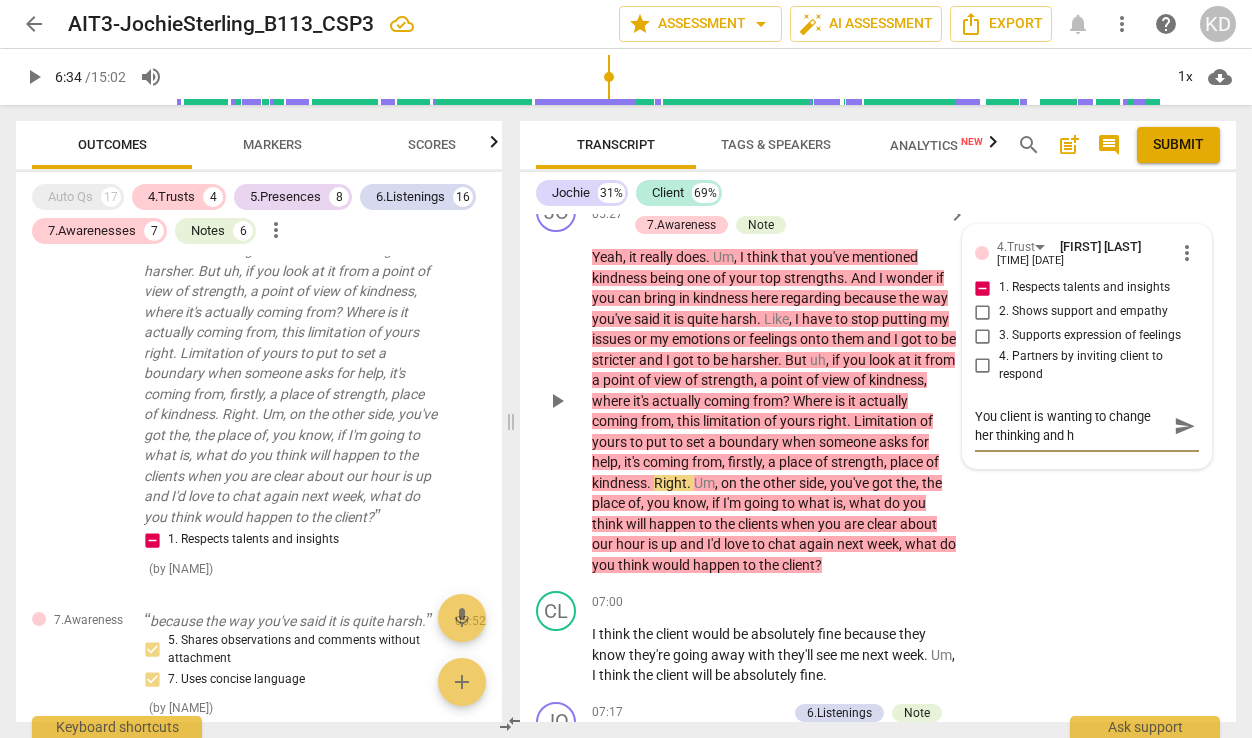 type on "You client is wanting to change her thinking and ha" 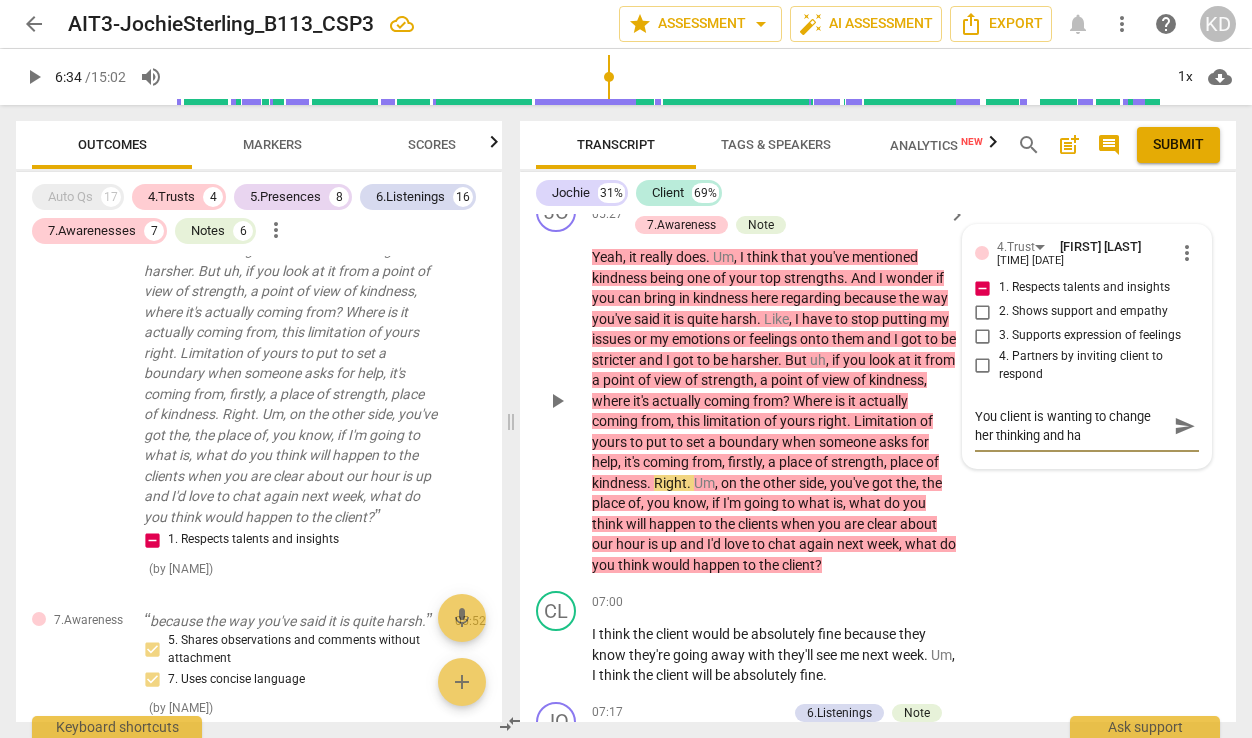 type on "You client is wanting to change her thinking and has" 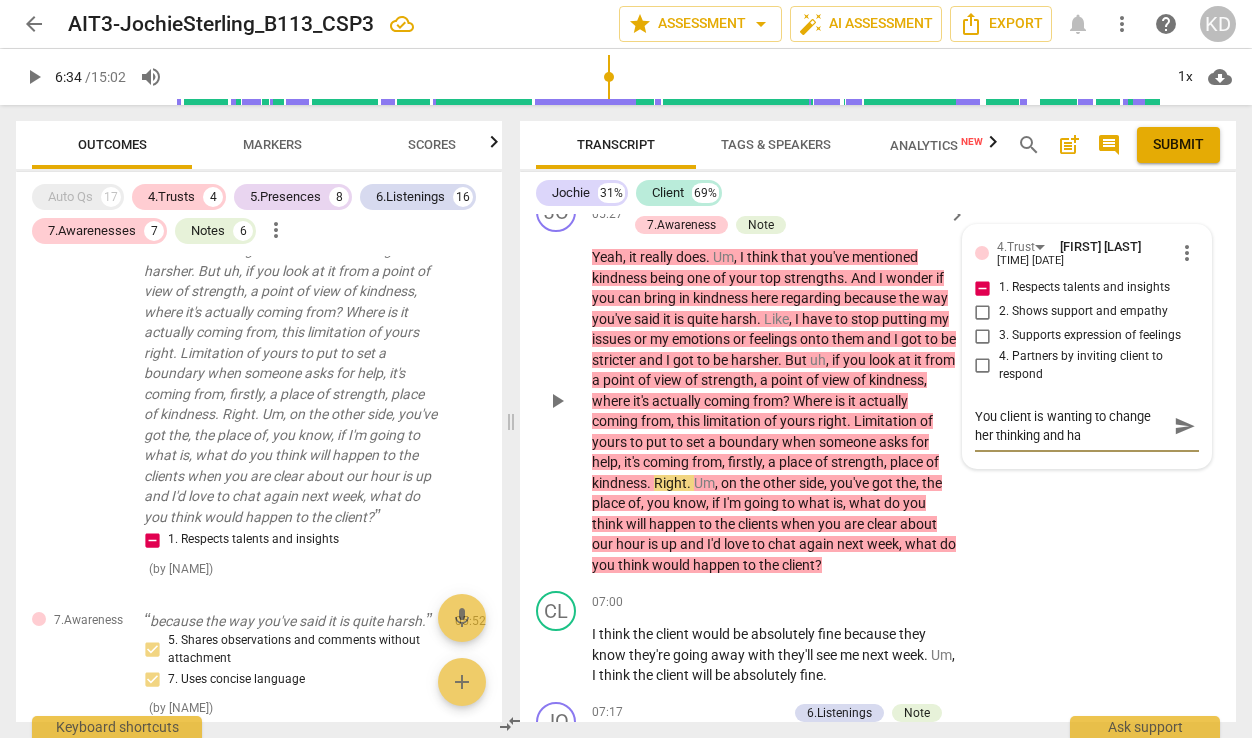 type on "You client is wanting to change her thinking and has" 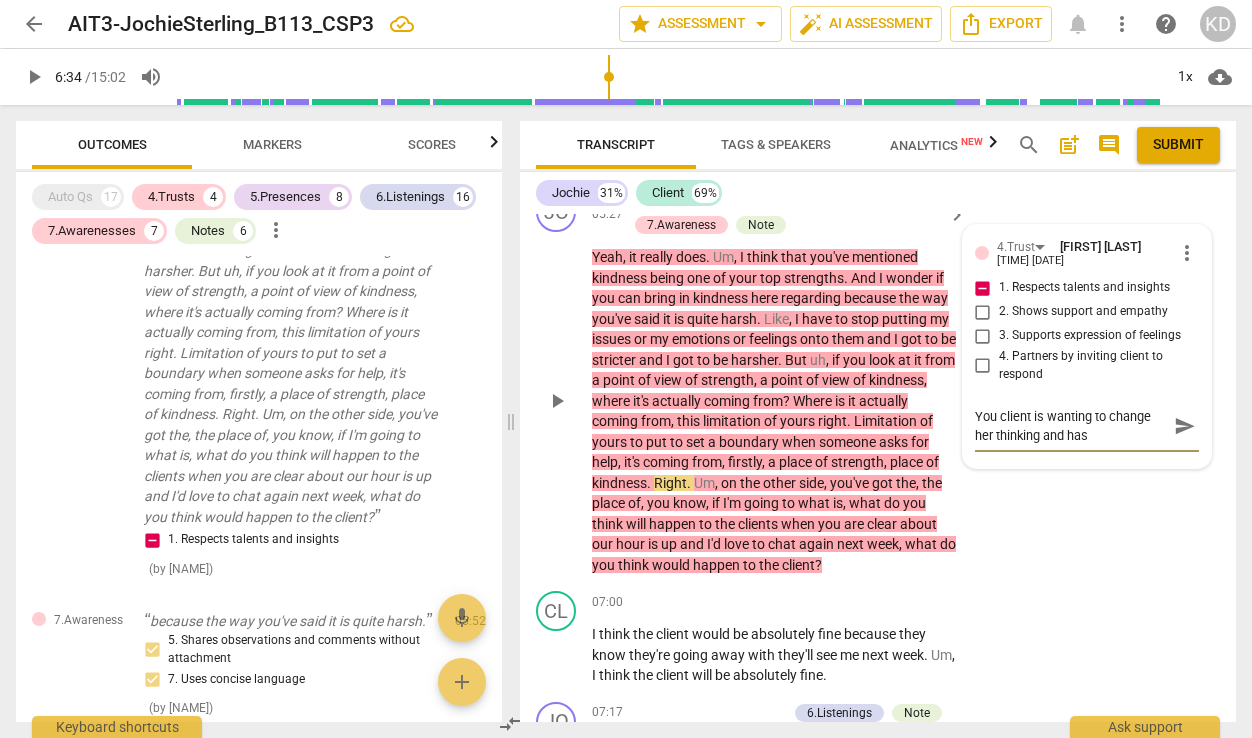 type on "You client is wanting to change her thinking and has" 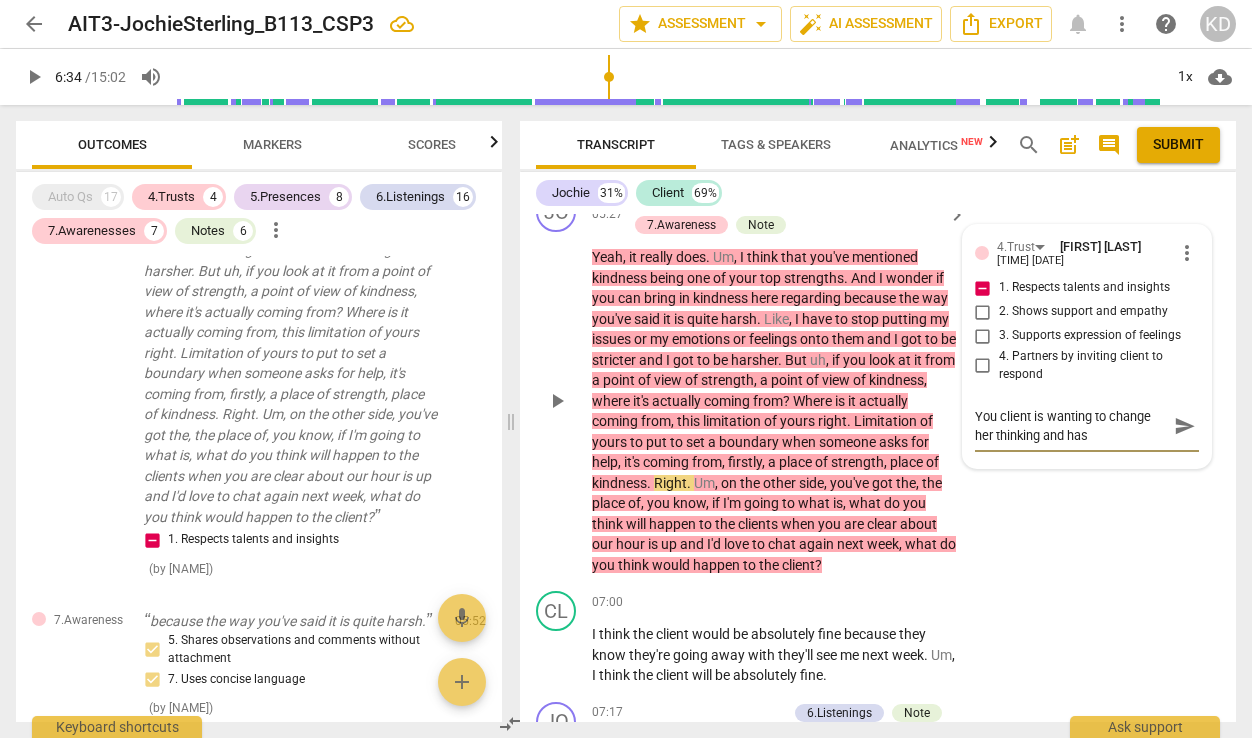 type on "You client is wanting to change her thinking and has j" 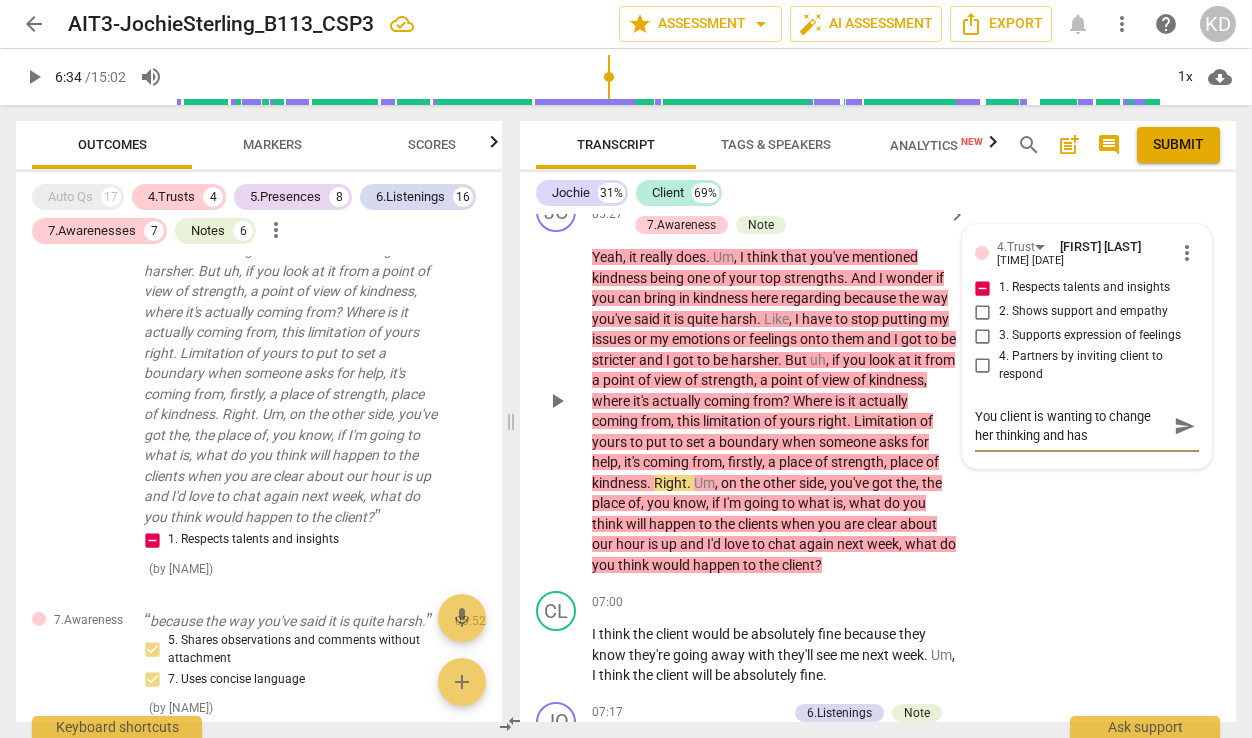type on "You client is wanting to change her thinking and has j" 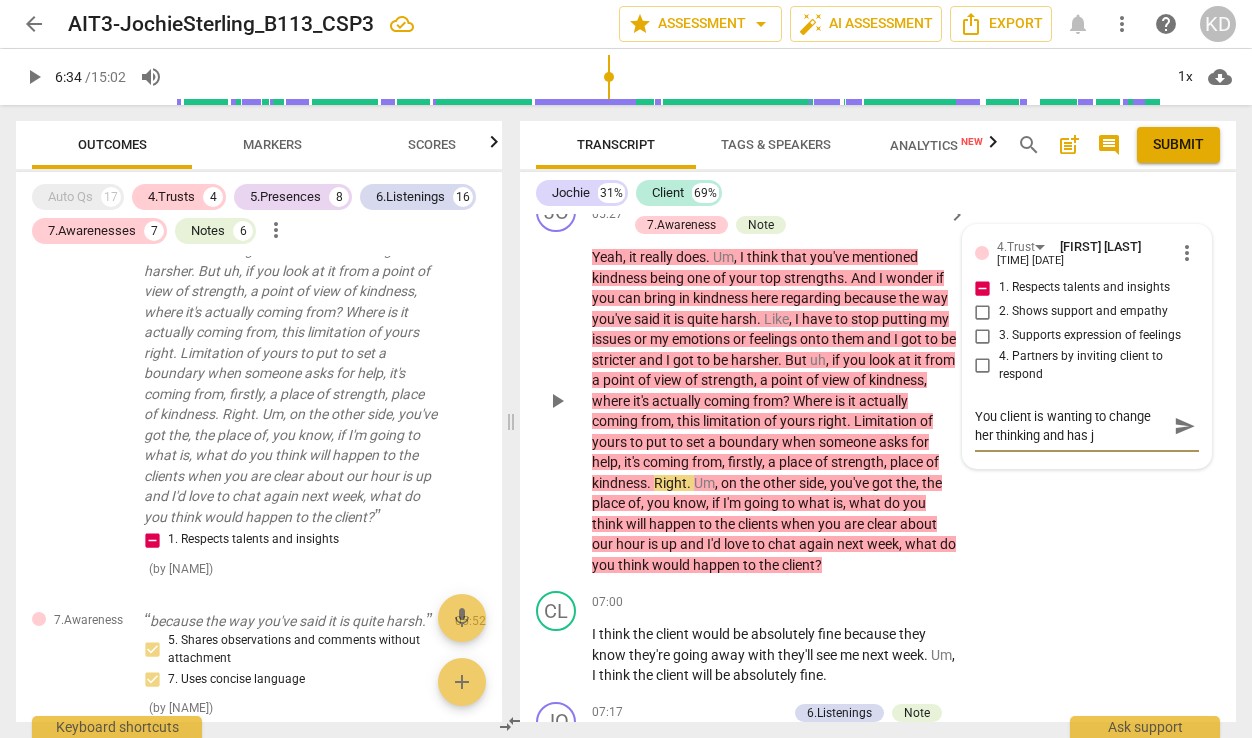 type on "You client is wanting to change her thinking and has ju" 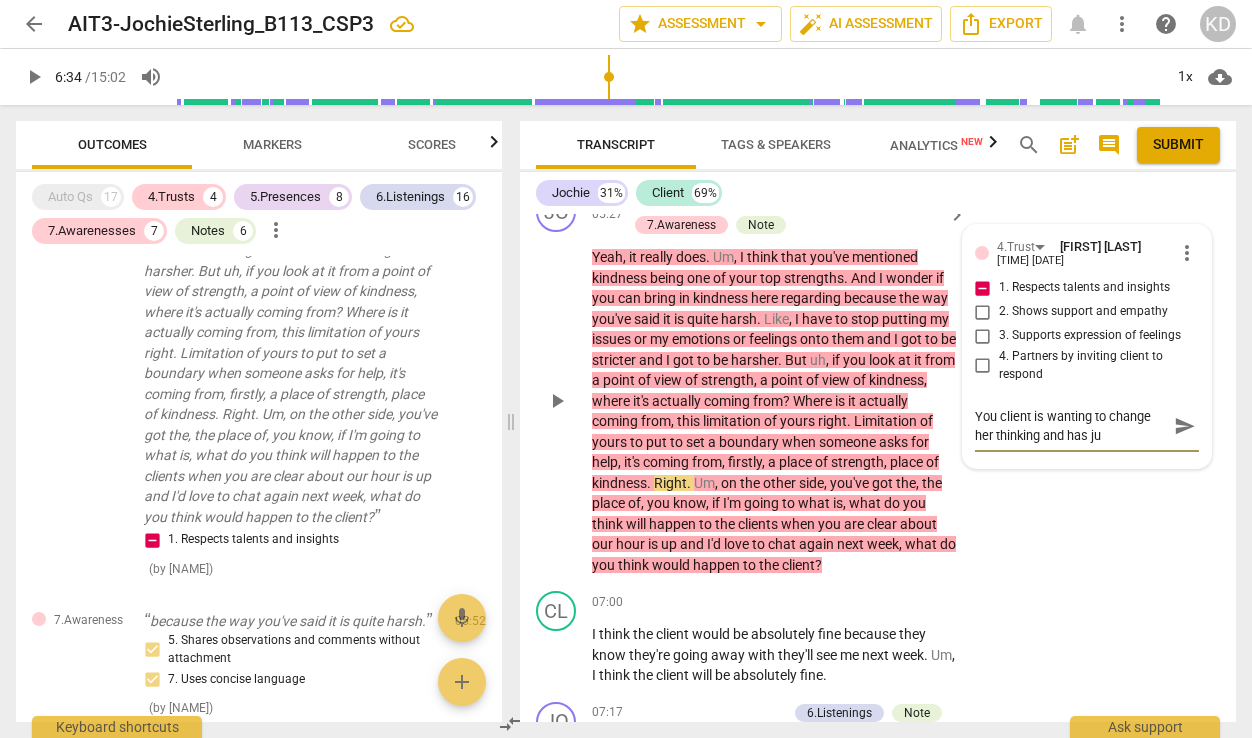type on "You client is wanting to change her thinking and has jus" 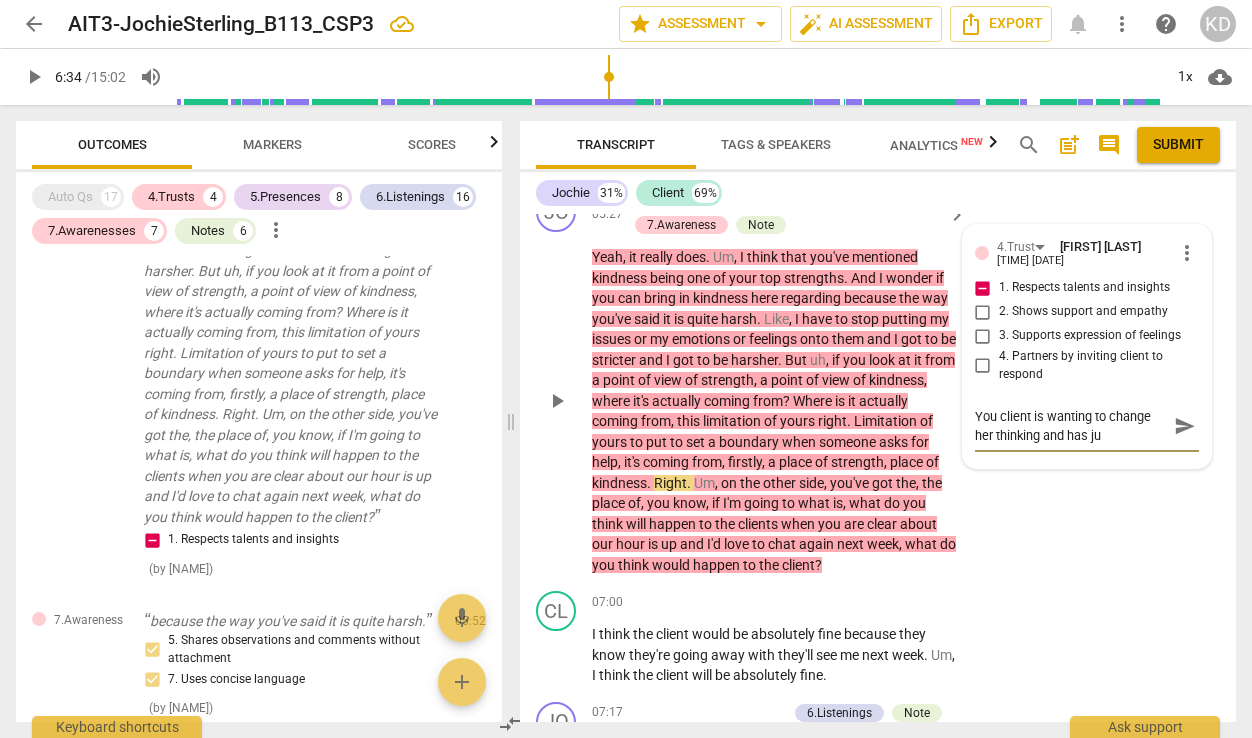 type on "You client is wanting to change her thinking and has jus" 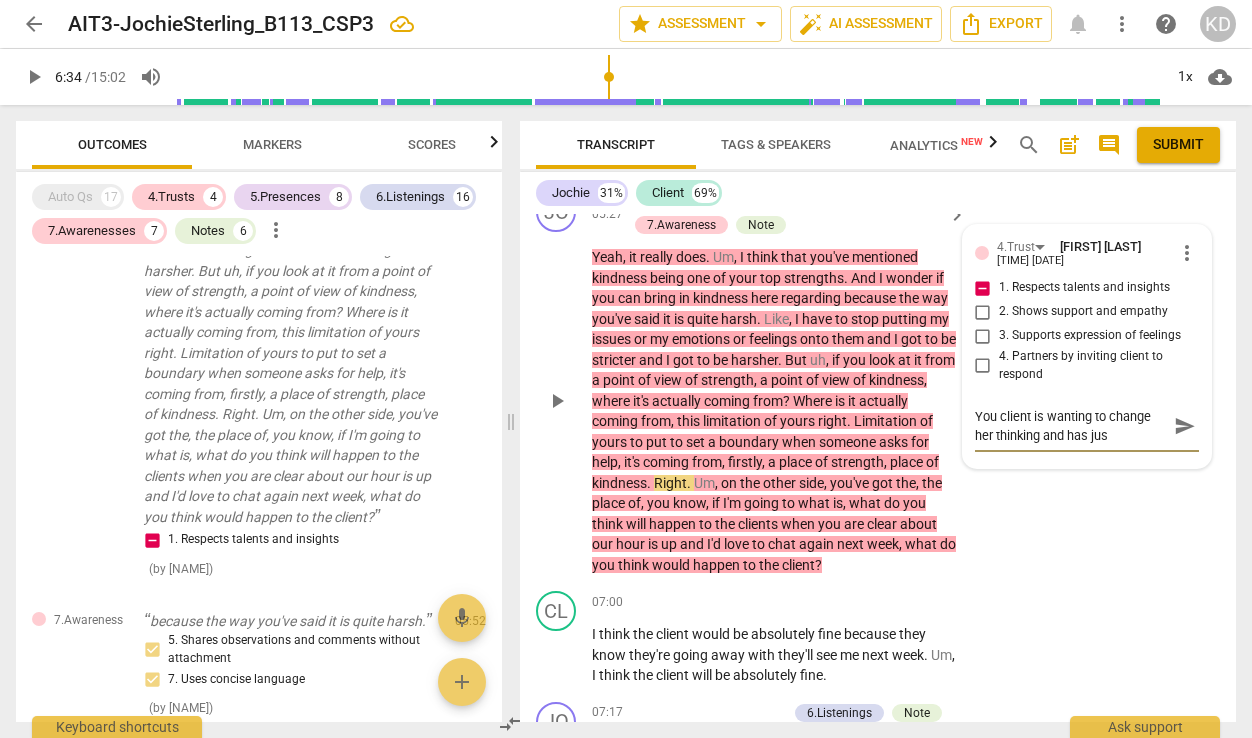 type on "You client is wanting to change her thinking and has just" 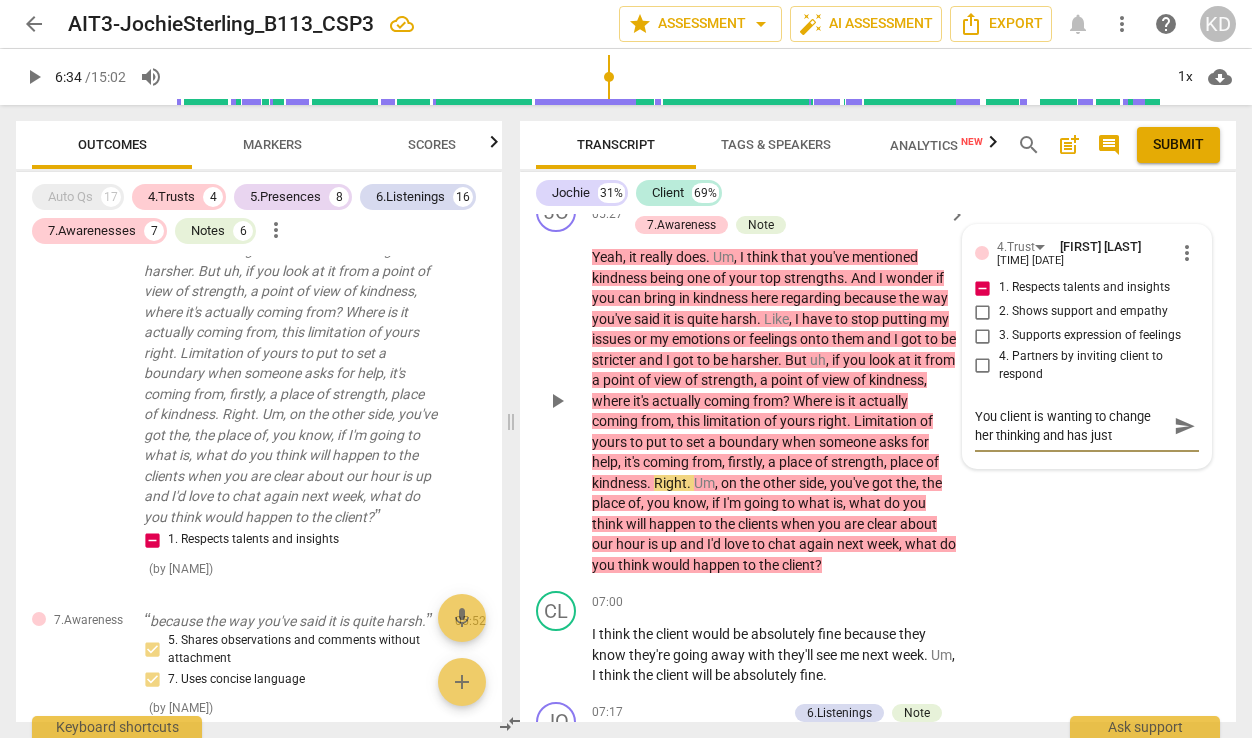 type on "You client is wanting to change her thinking and has just" 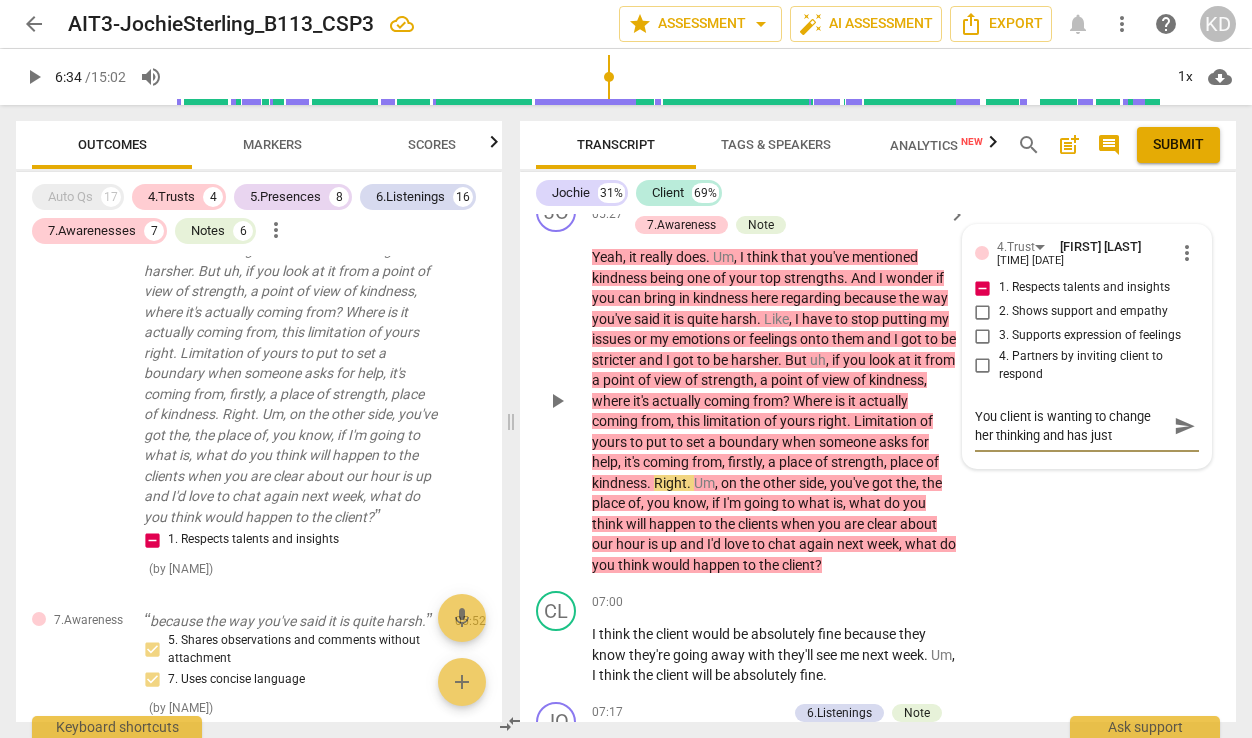 type on "You client is wanting to change her thinking and has just e" 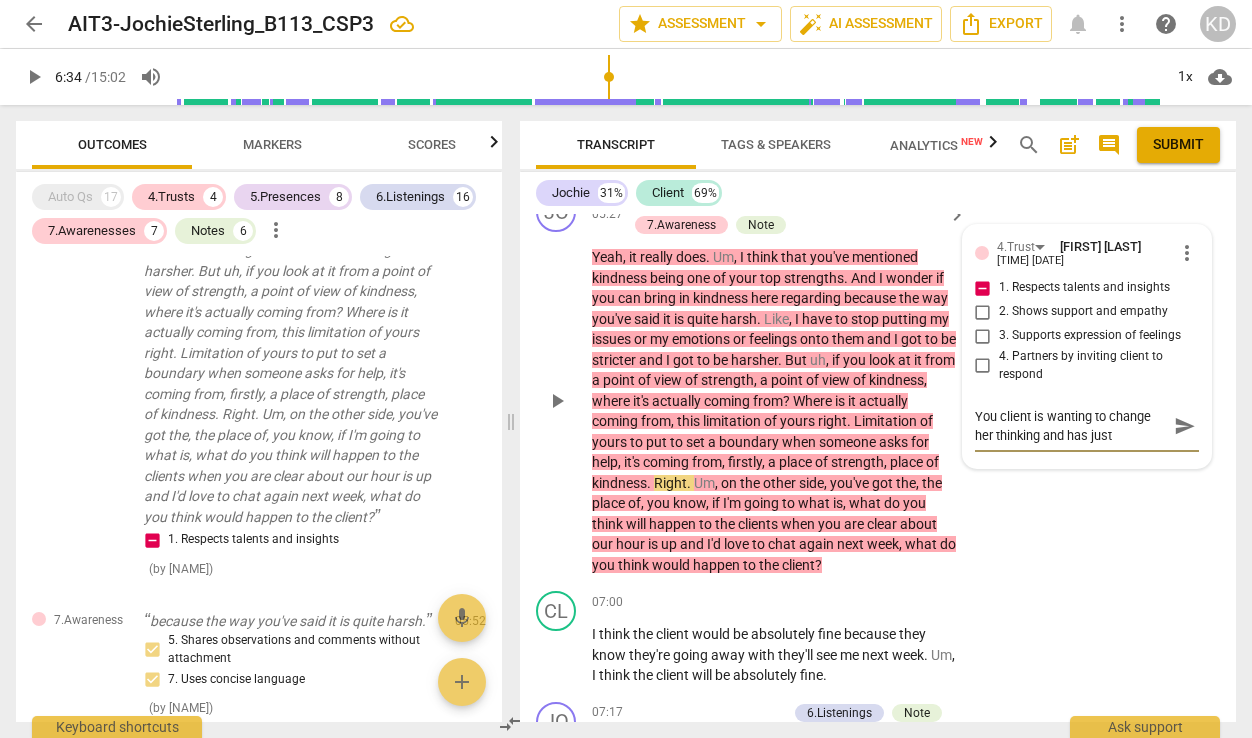 type on "You client is wanting to change her thinking and has just e" 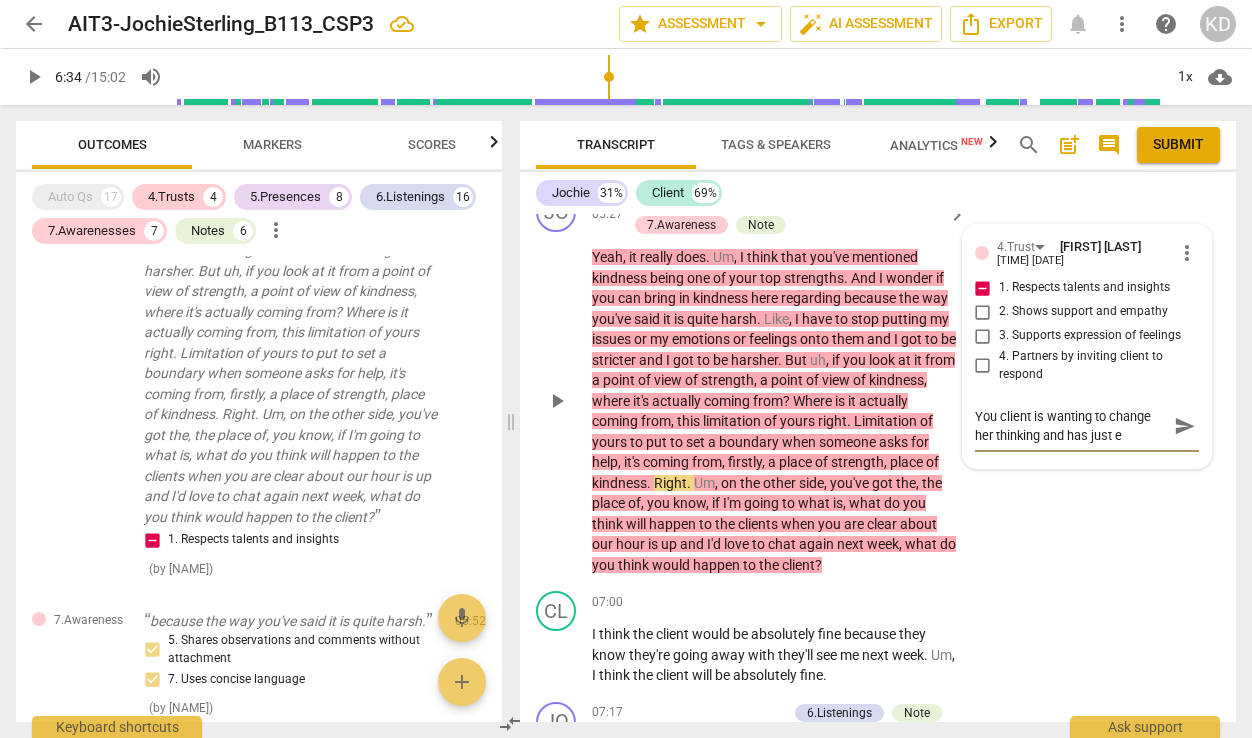 type on "You client is wanting to change her thinking and has just ex" 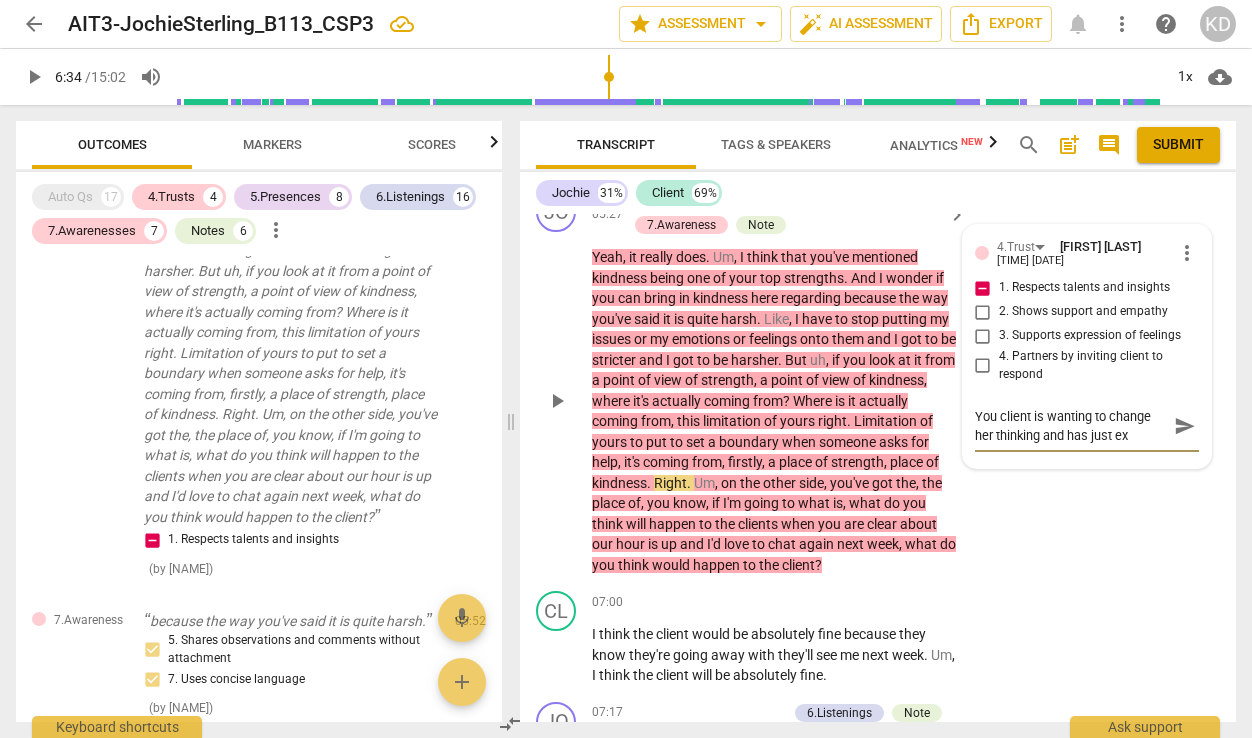 type on "You client is wanting to change her thinking and has just exp" 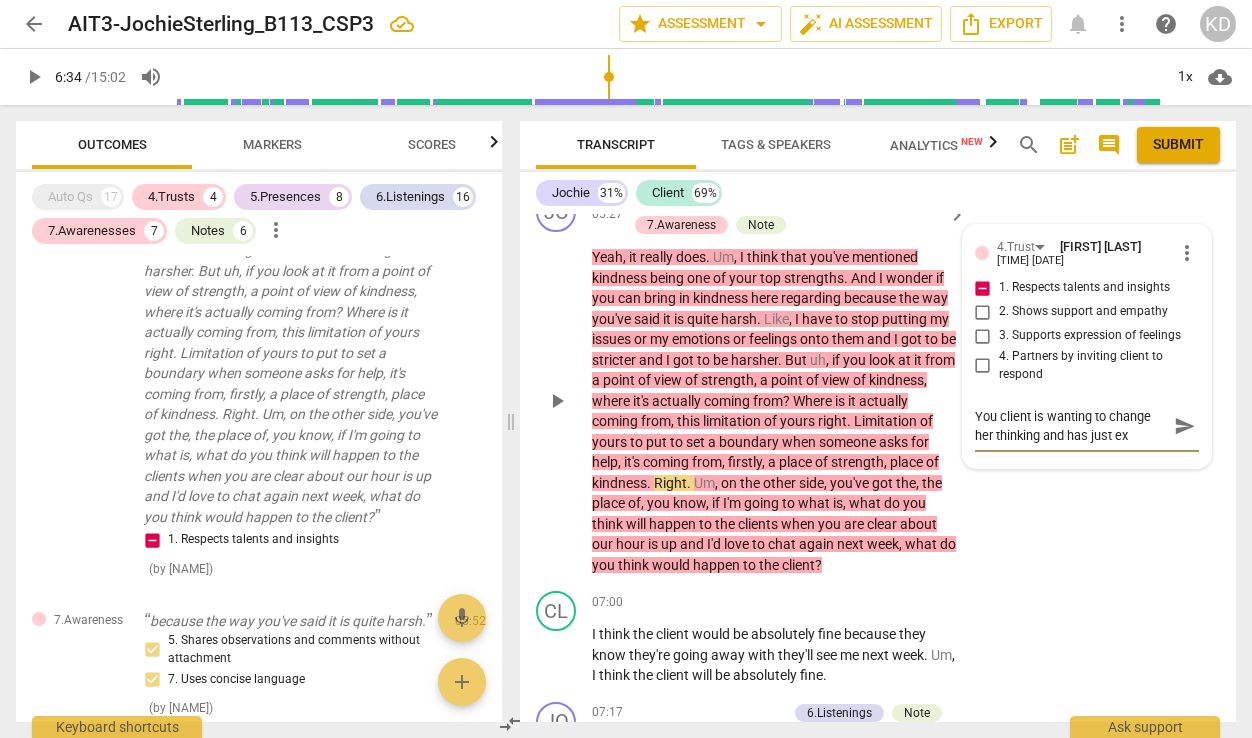 type on "You client is wanting to change her thinking and has just exp" 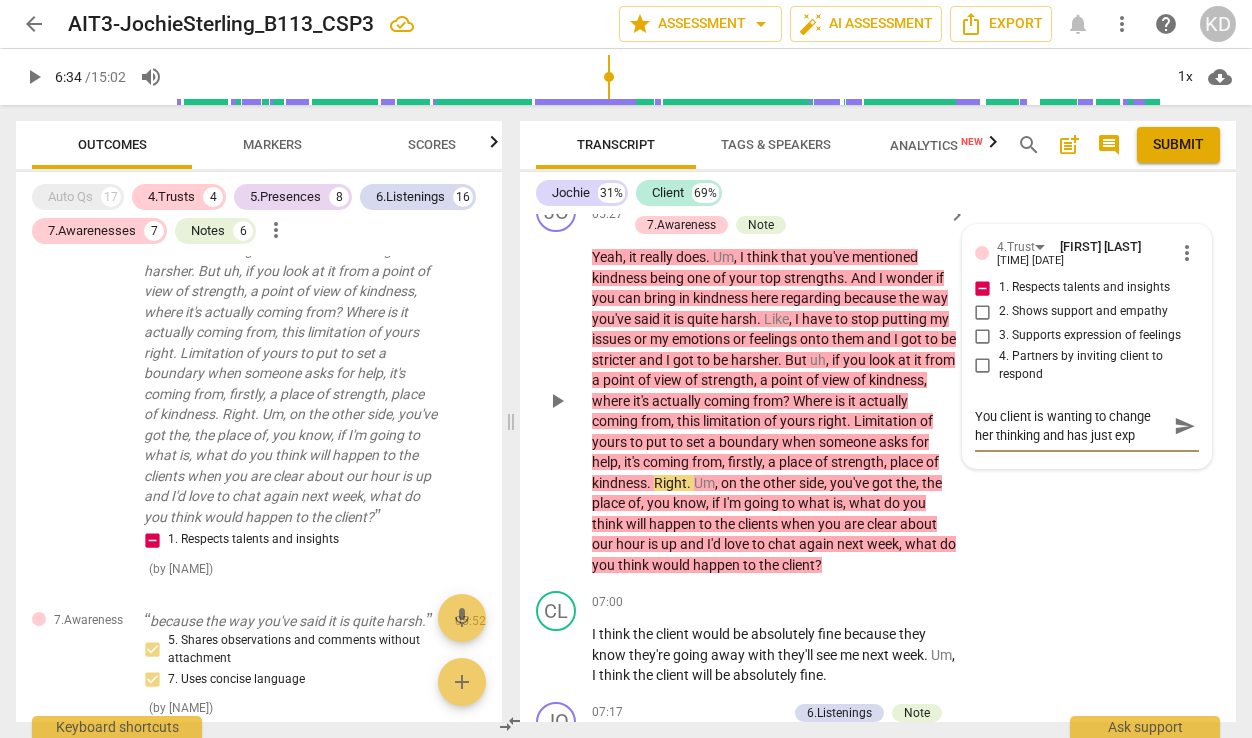 type on "You client is wanting to change her thinking and has just expr" 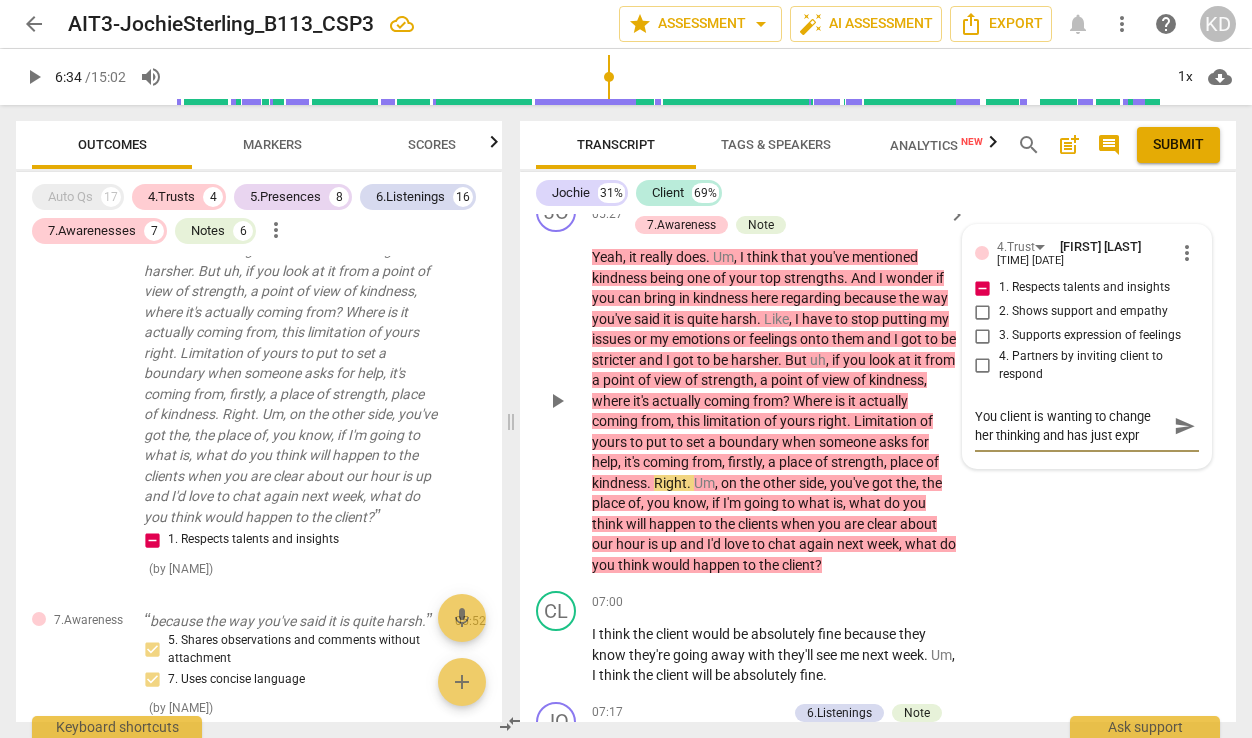 type on "You client is wanting to change her thinking and has just expre" 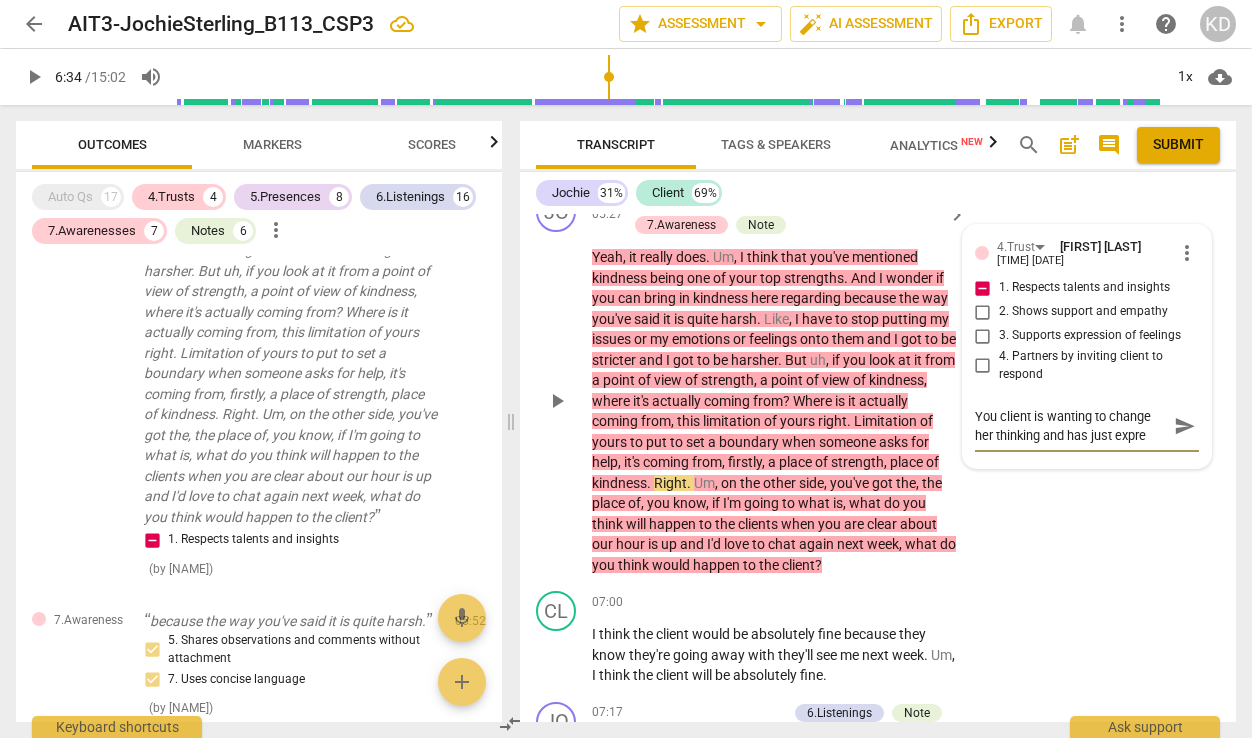 type on "You client is wanting to change her thinking and has just expres" 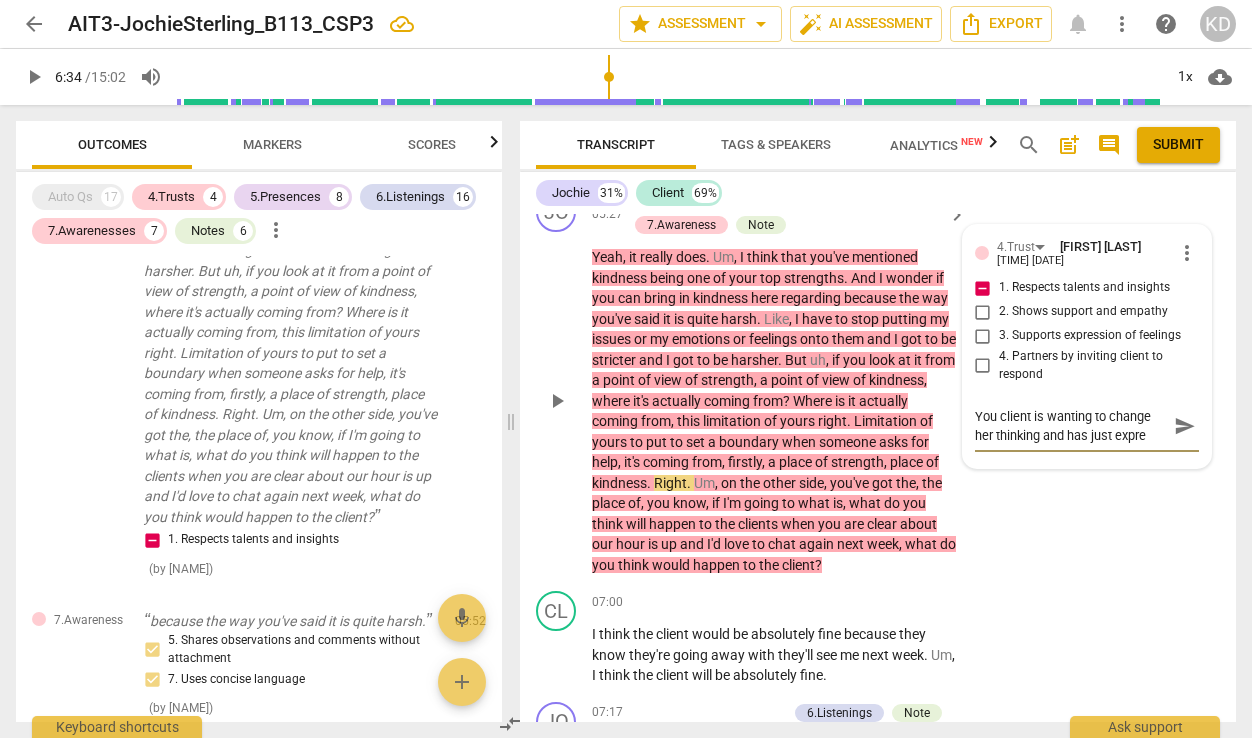 type on "You client is wanting to change her thinking and has just expres" 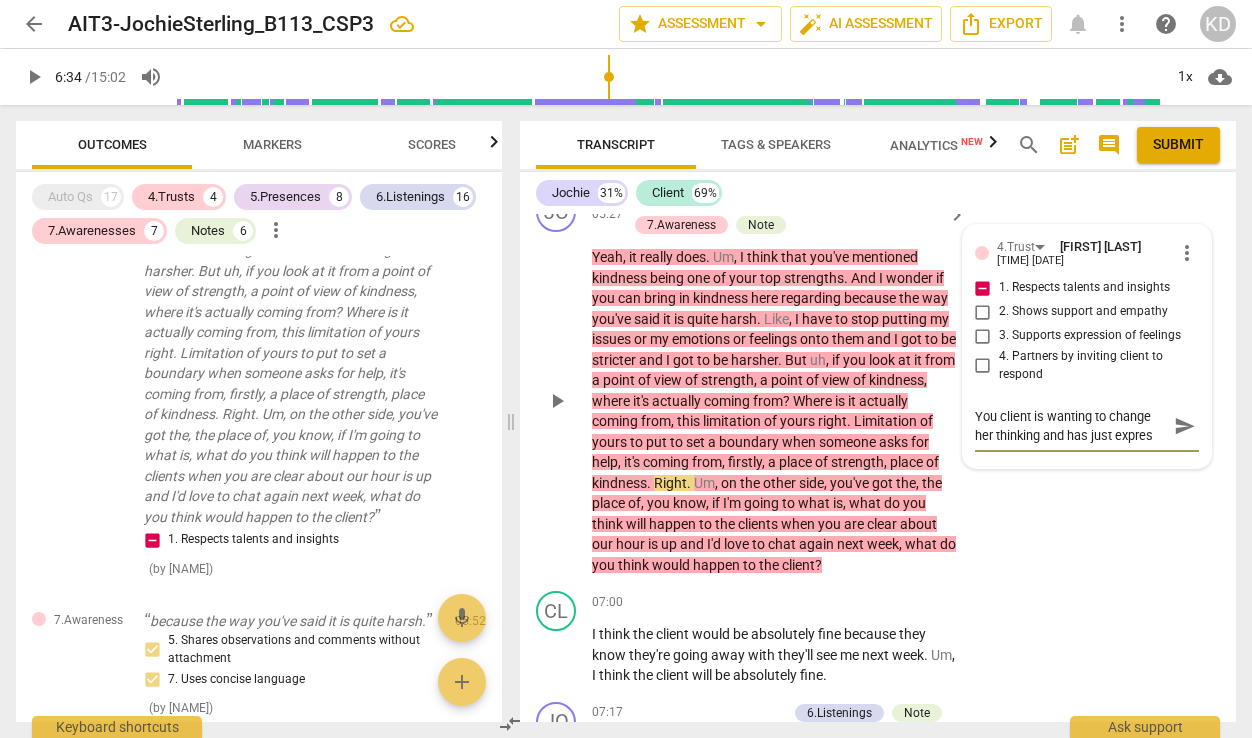type on "You client is wanting to change her thinking and has just express" 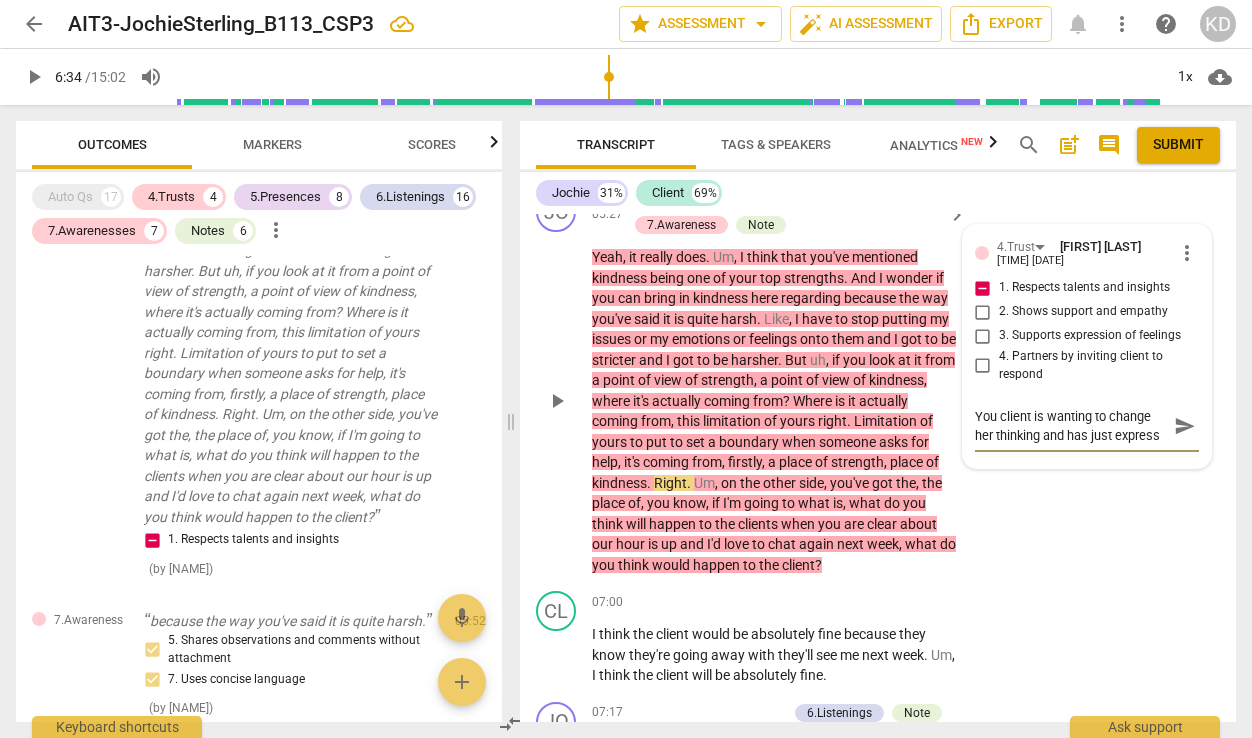 type on "You client is wanting to change her thinking and has just expresse" 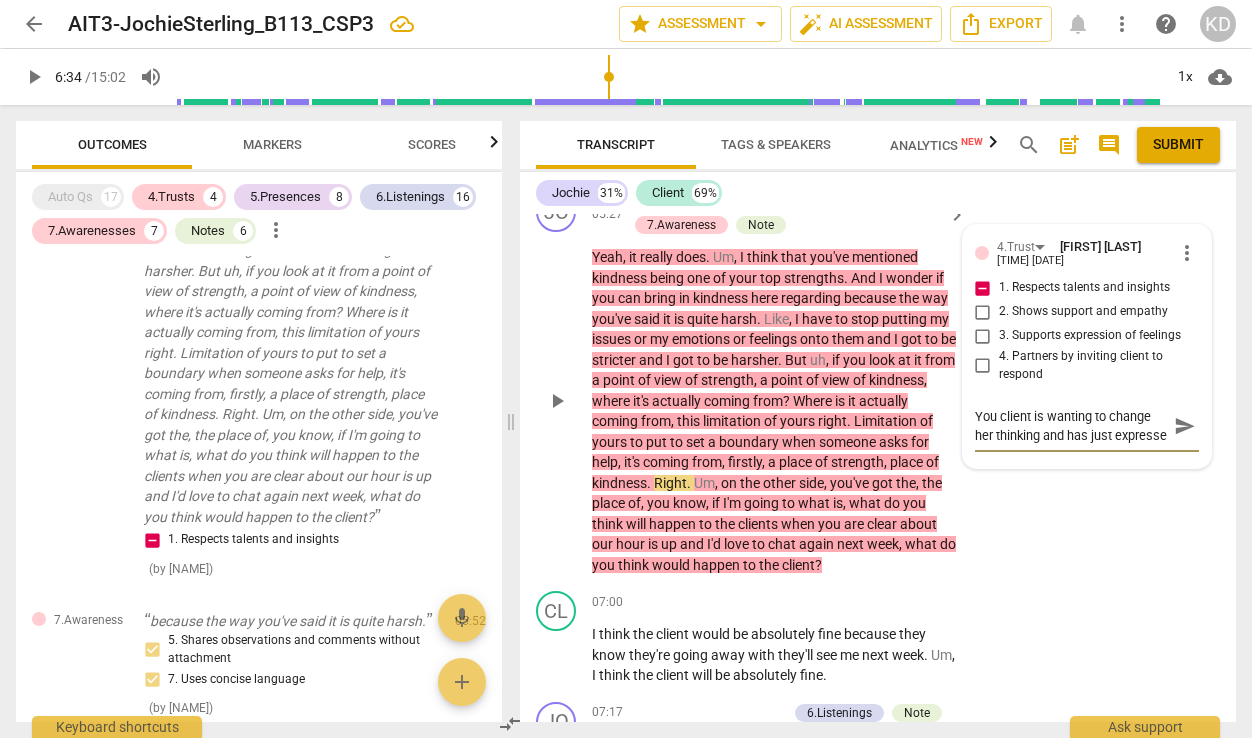 scroll, scrollTop: 17, scrollLeft: 0, axis: vertical 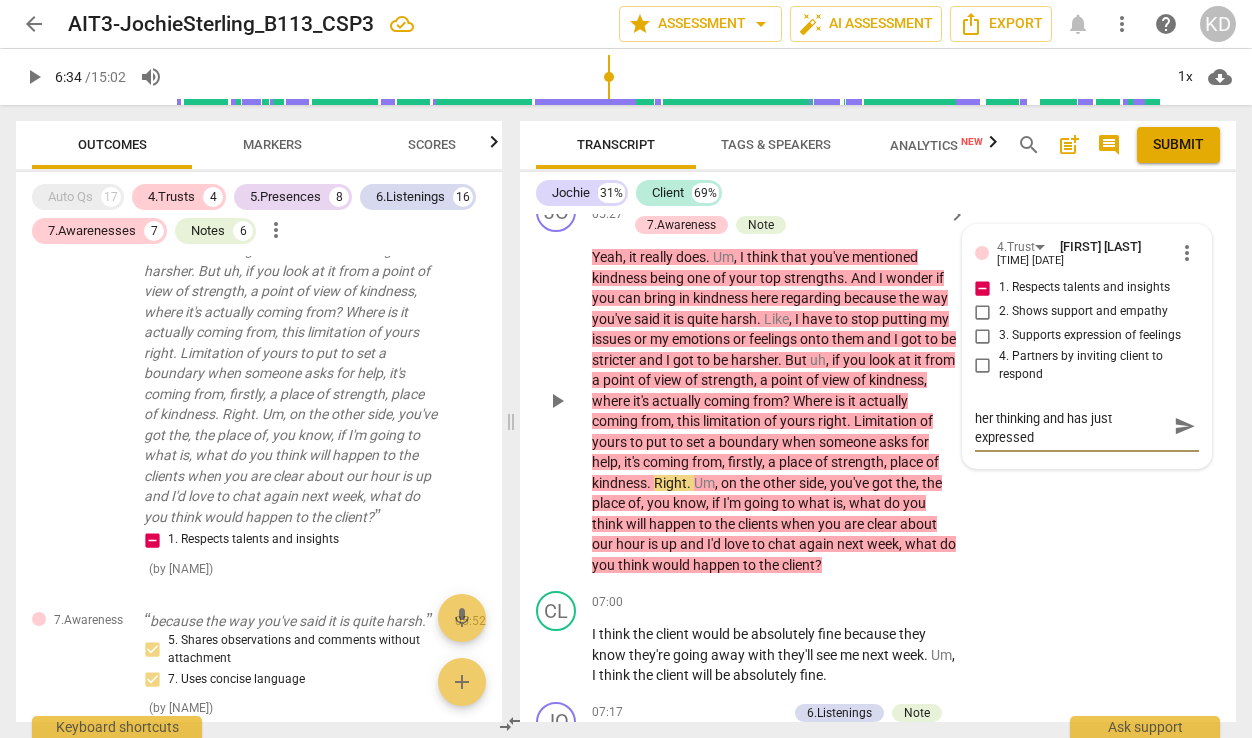 type on "You client is wanting to change her thinking and has just expressed" 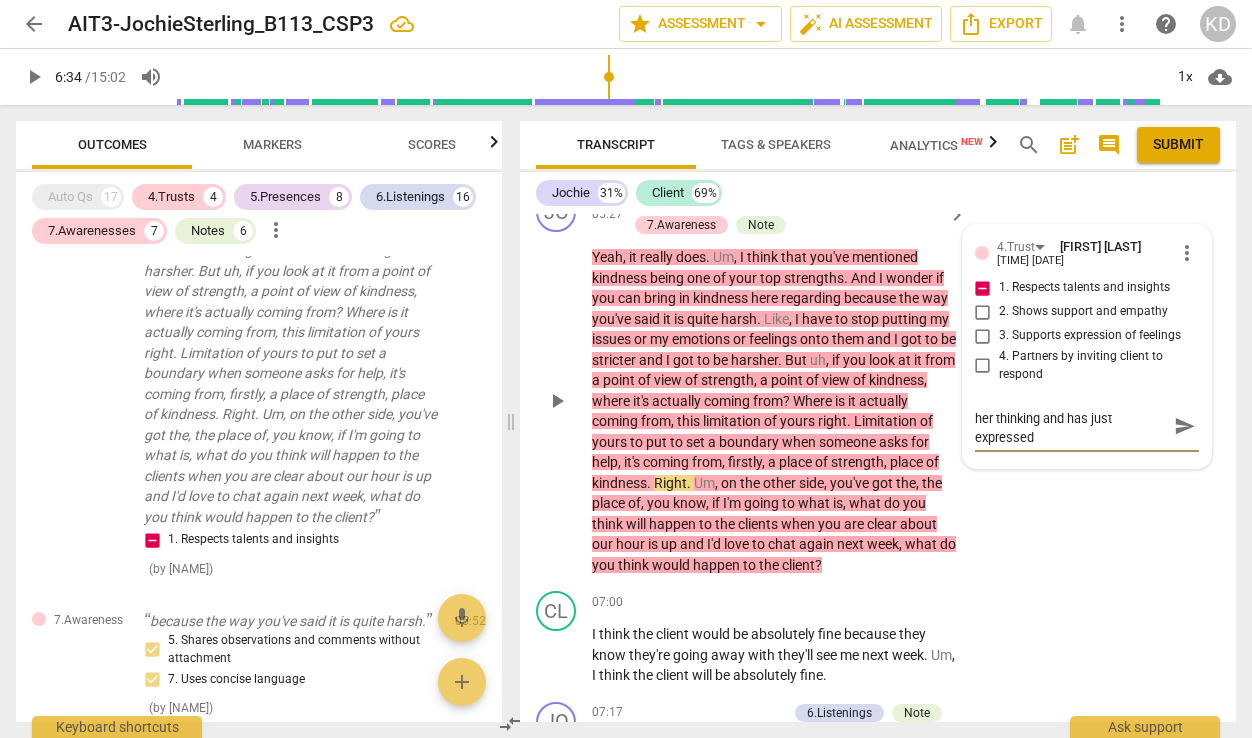 type on "You client is wanting to change her thinking and has just expressed s" 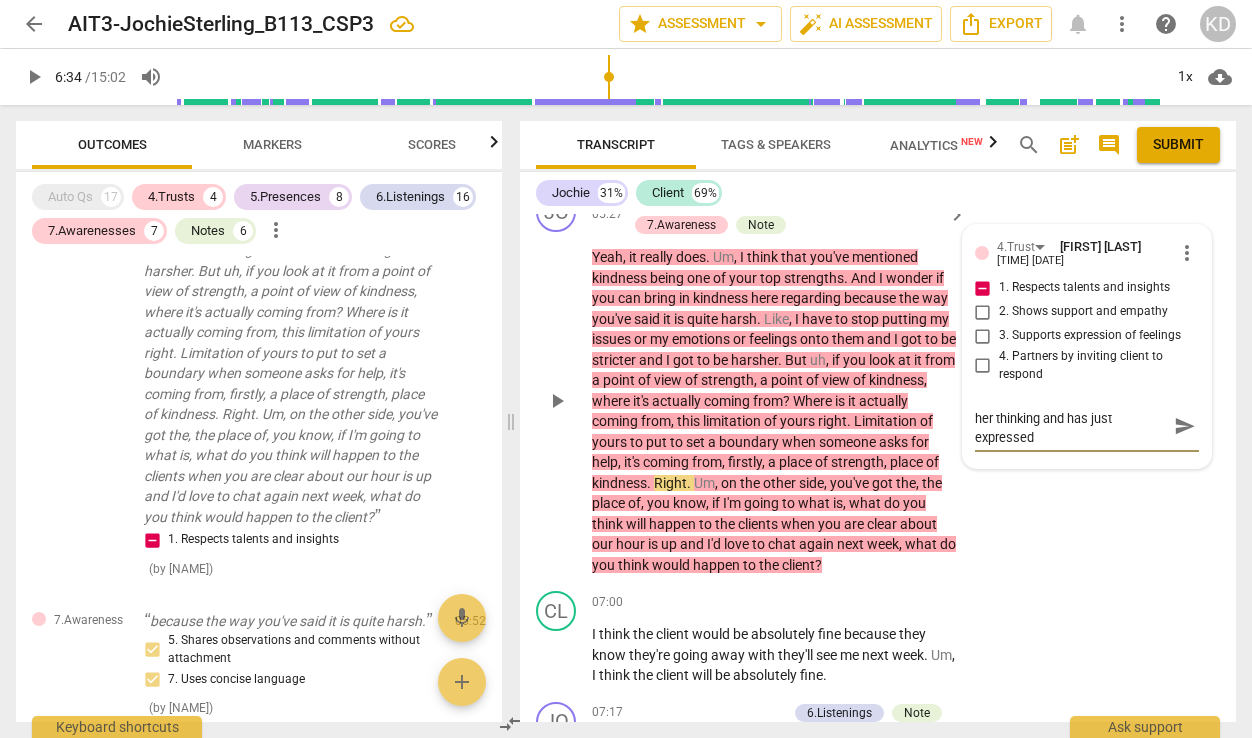 type on "You client is wanting to change her thinking and has just expressed s" 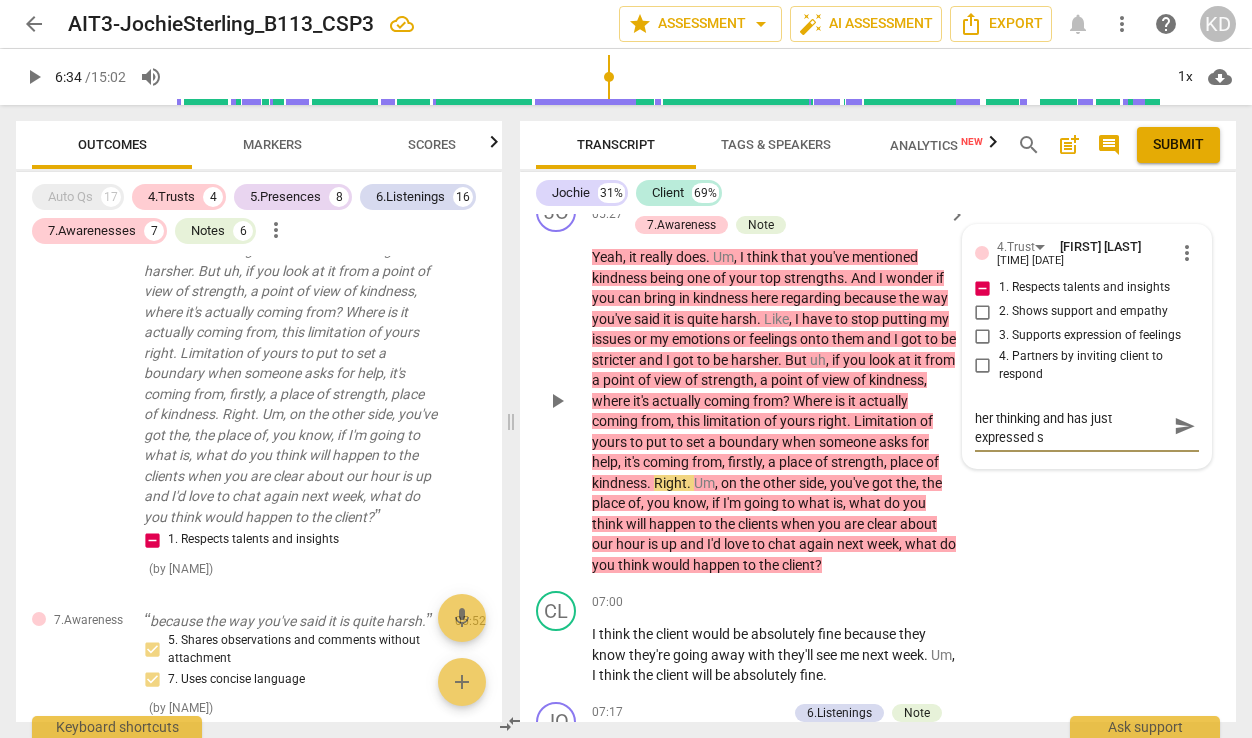 type on "You client is wanting to change her thinking and has just expressed so" 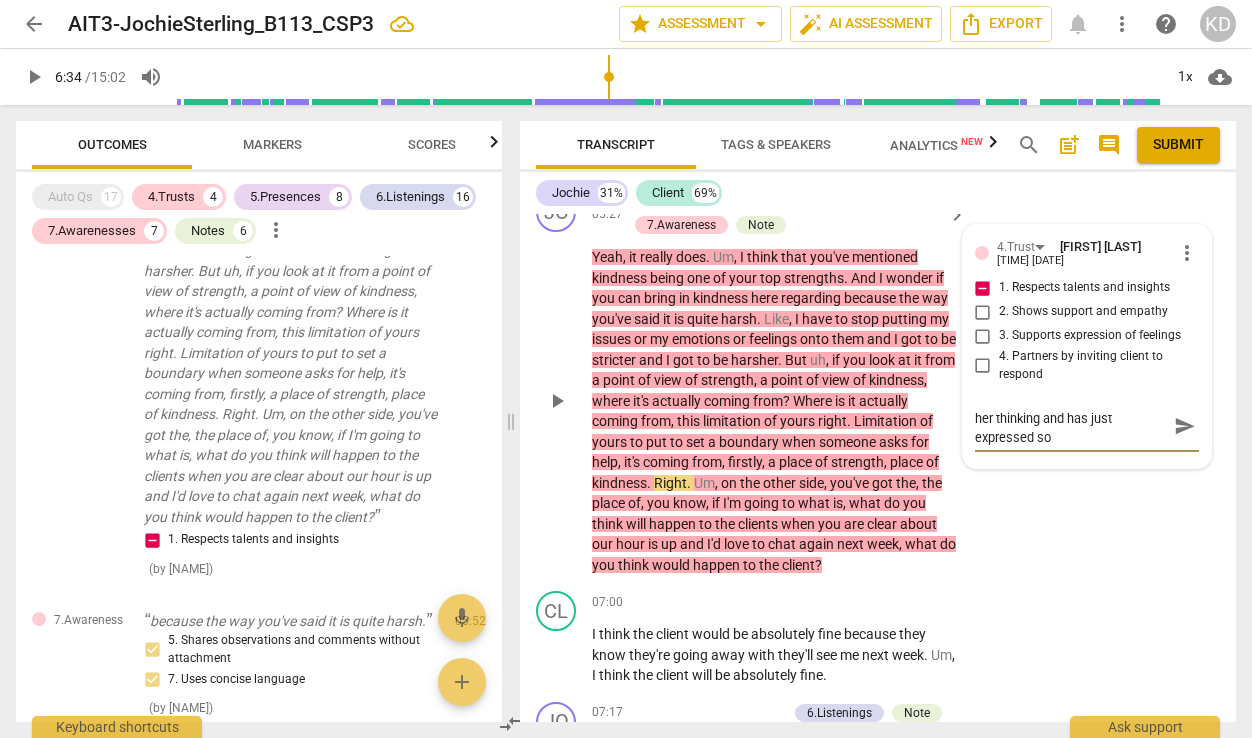 type on "You client is wanting to change her thinking and has just expressed som" 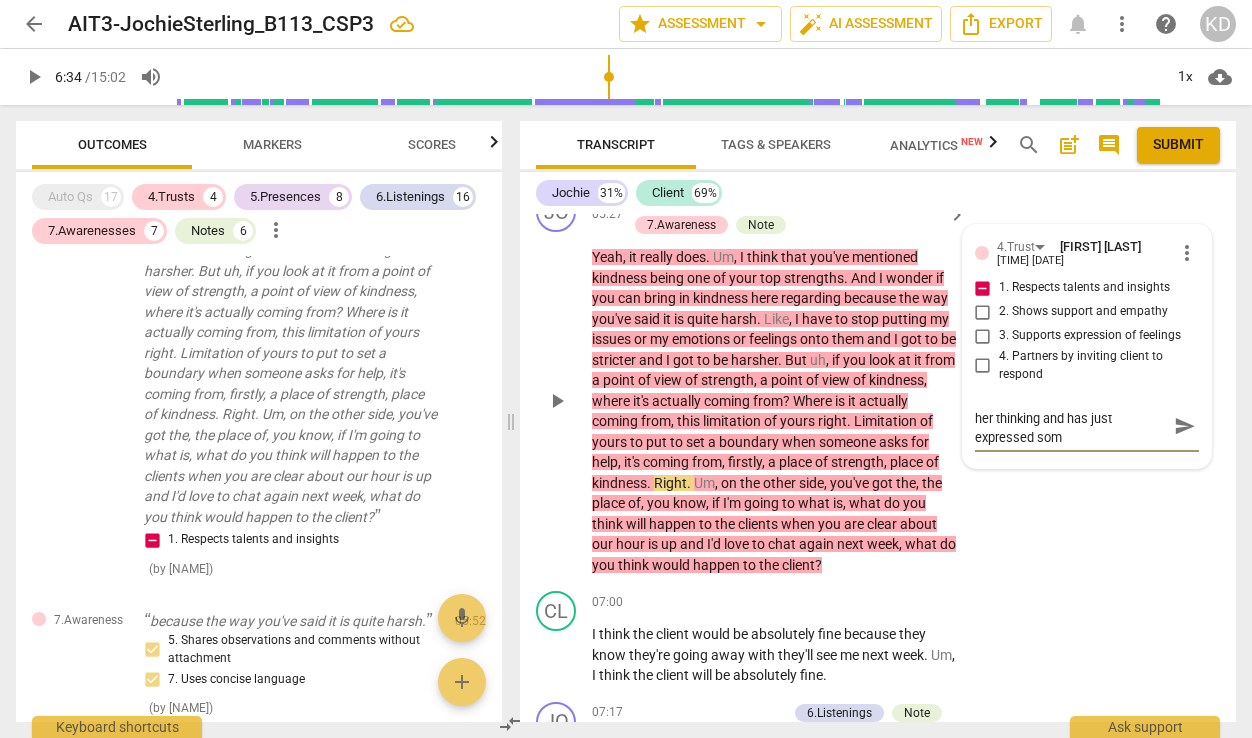 type on "You client is wanting to change her thinking and has just expressed some" 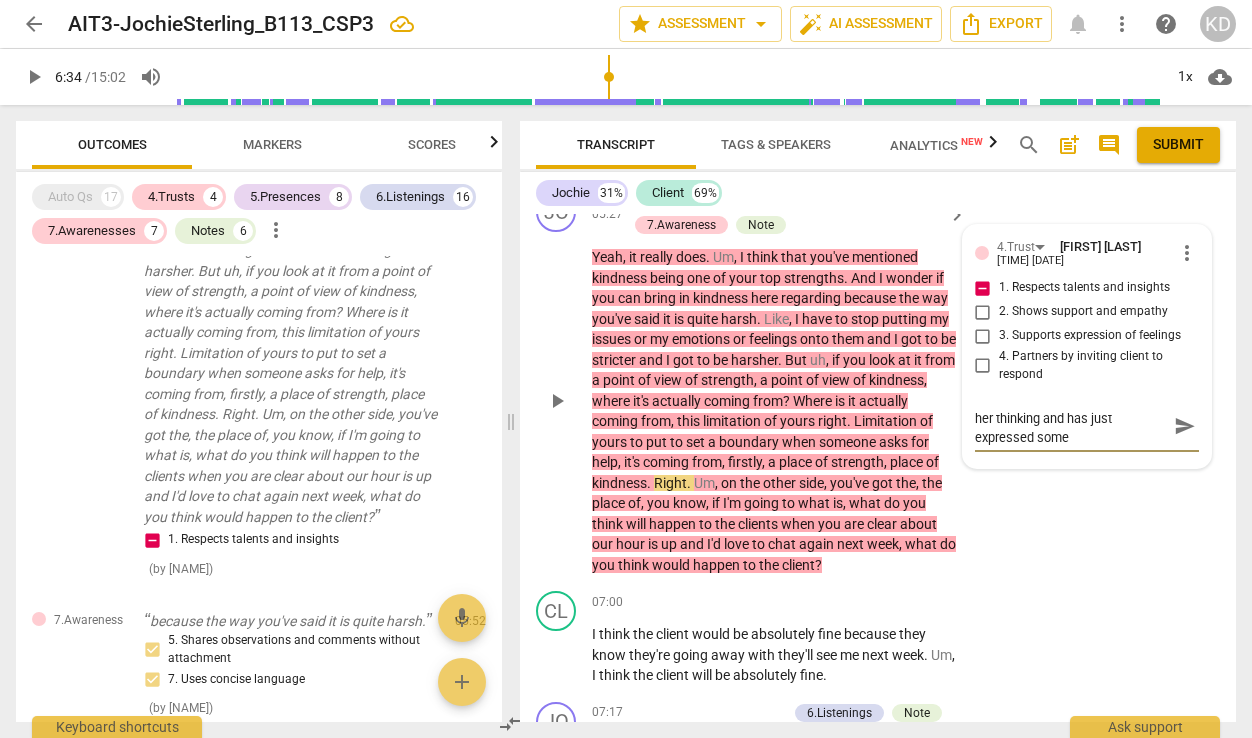 type on "You client is wanting to change her thinking and has just expressed some" 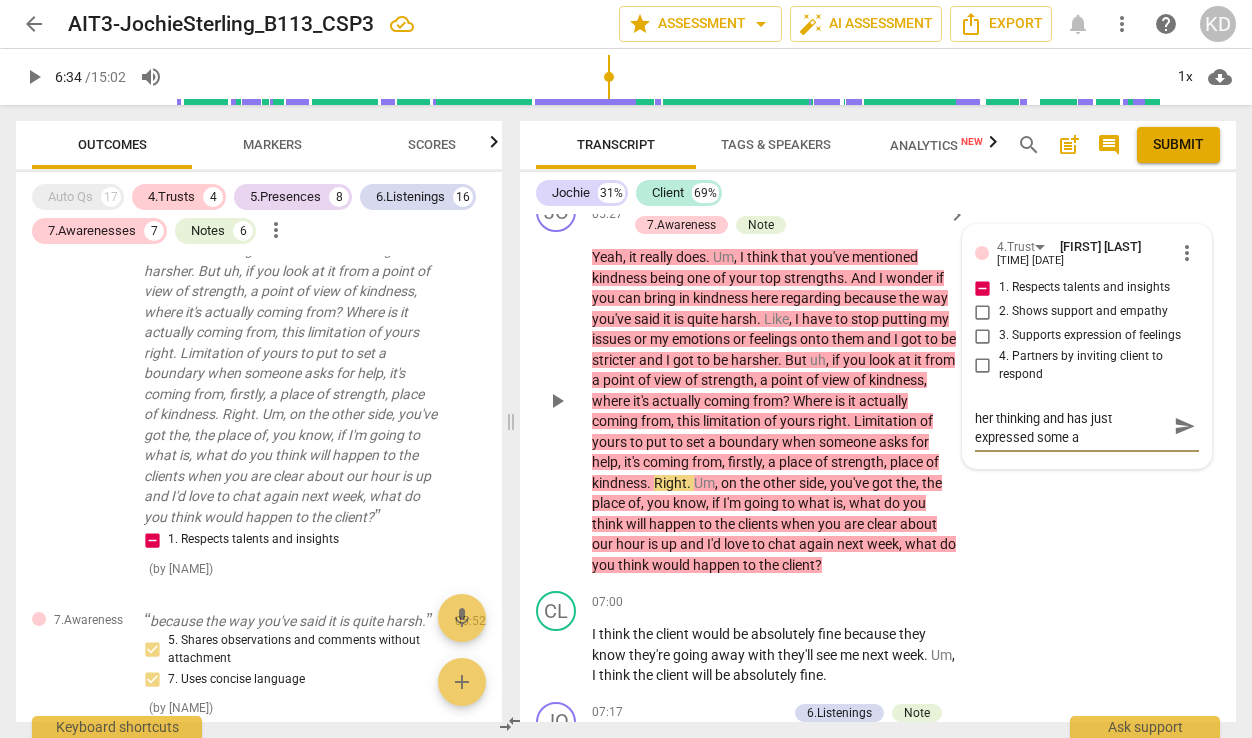 scroll, scrollTop: 0, scrollLeft: 0, axis: both 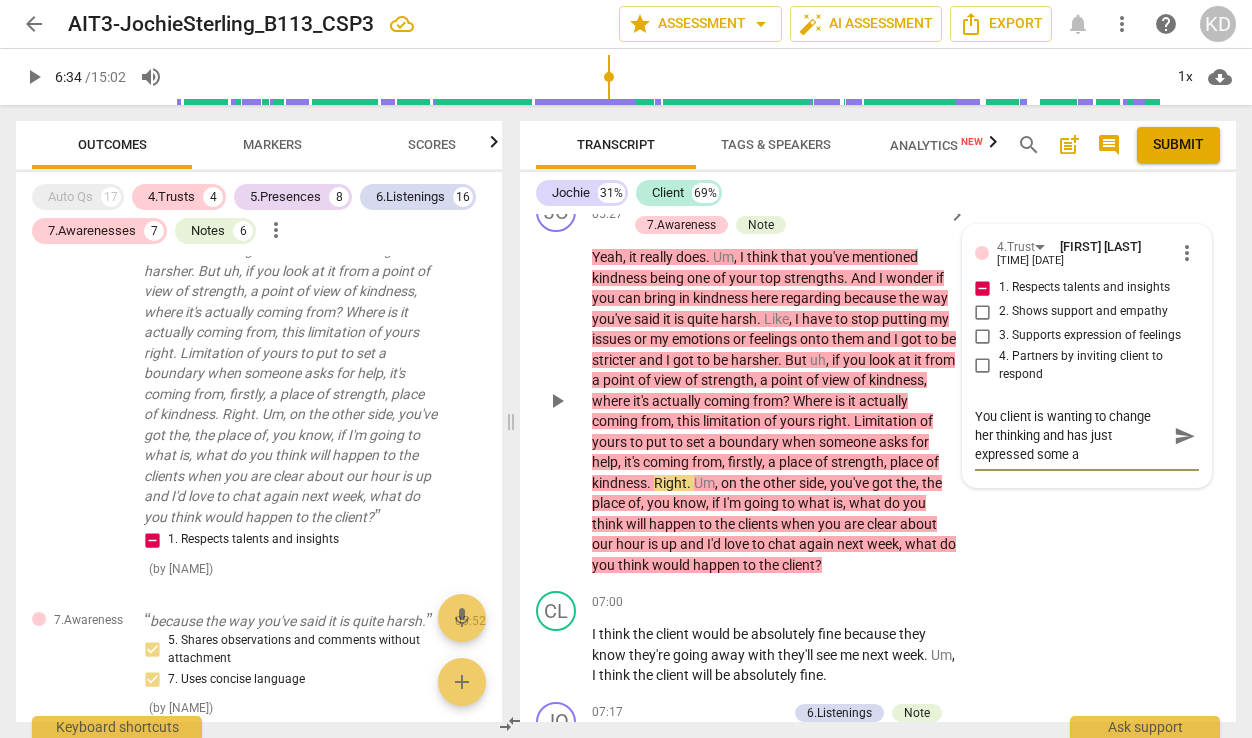 type on "You client is wanting to change her thinking and has just expressed some aw" 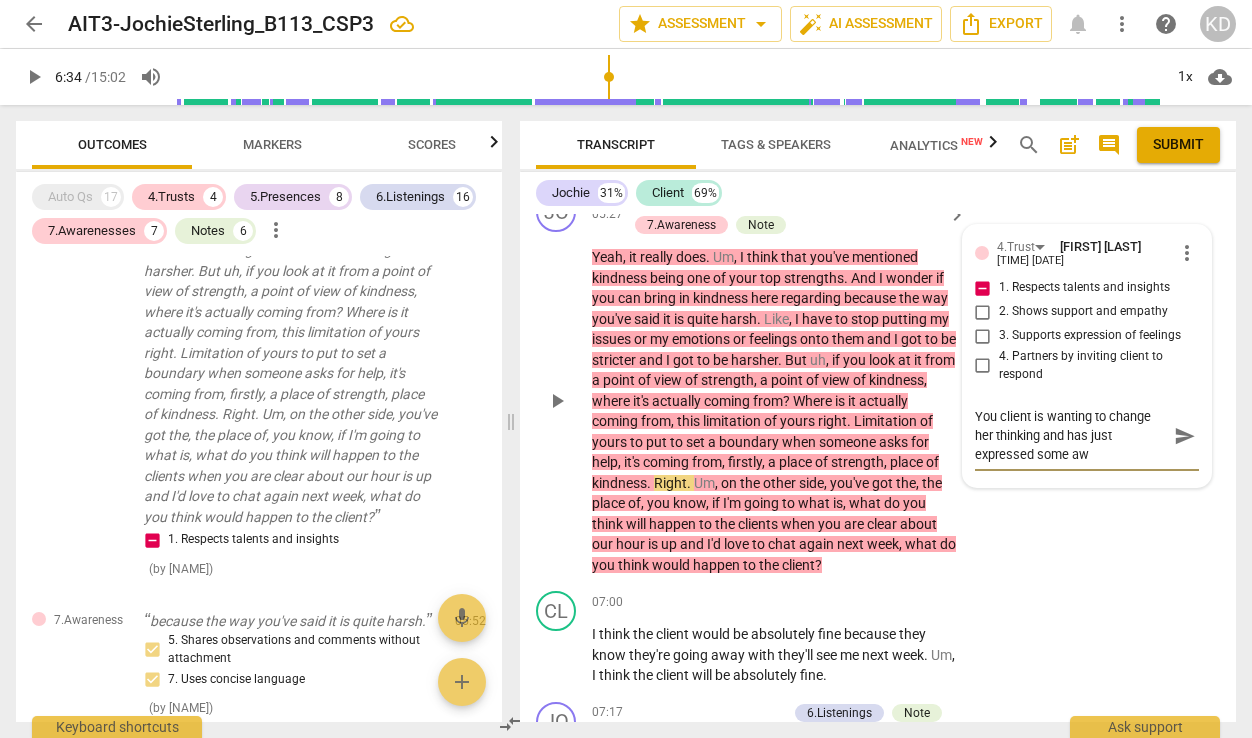 type on "You client is wanting to change her thinking and has just expressed some awa" 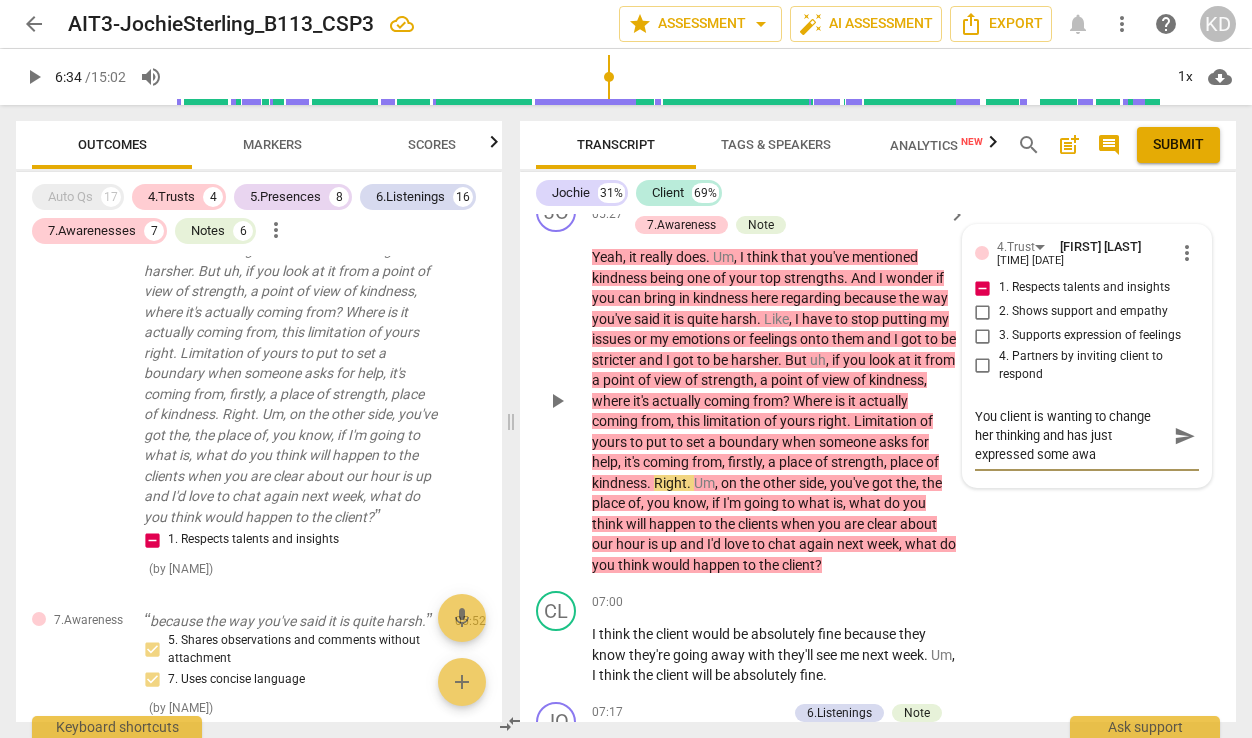 type on "You client is wanting to change her thinking and has just expressed some awar" 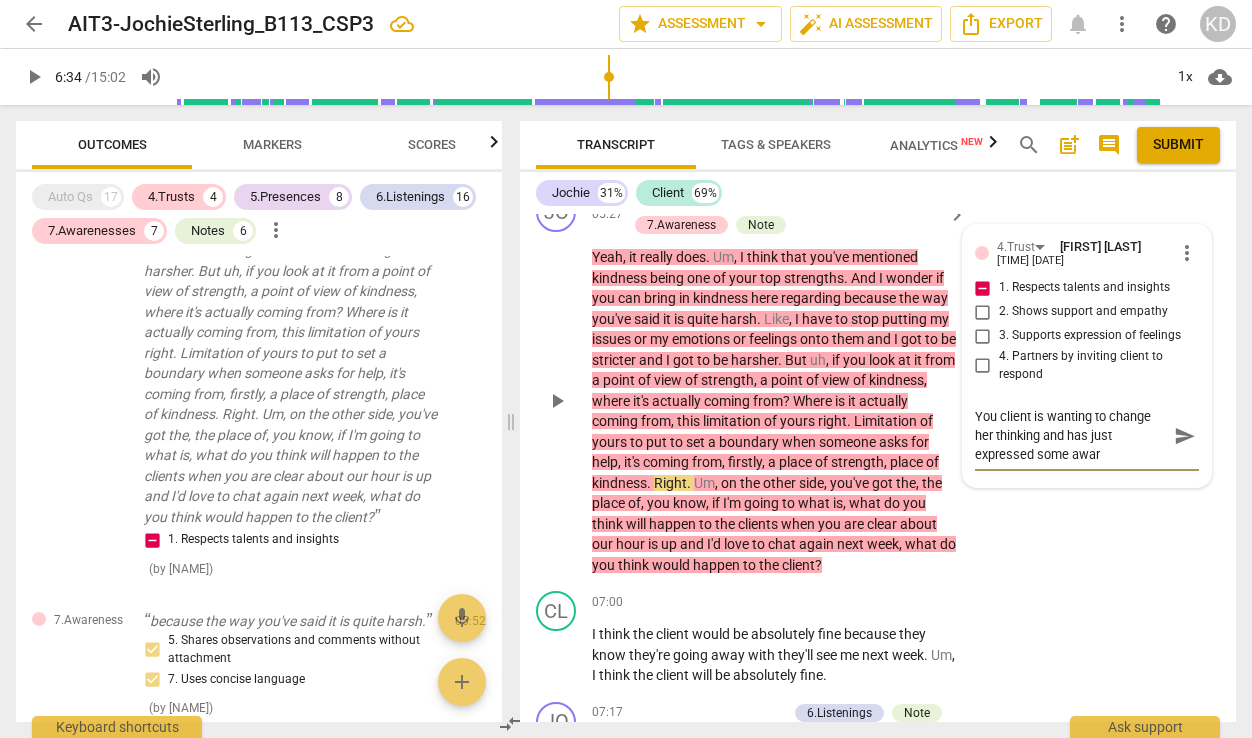 type on "You client is wanting to change her thinking and has just expressed some aware" 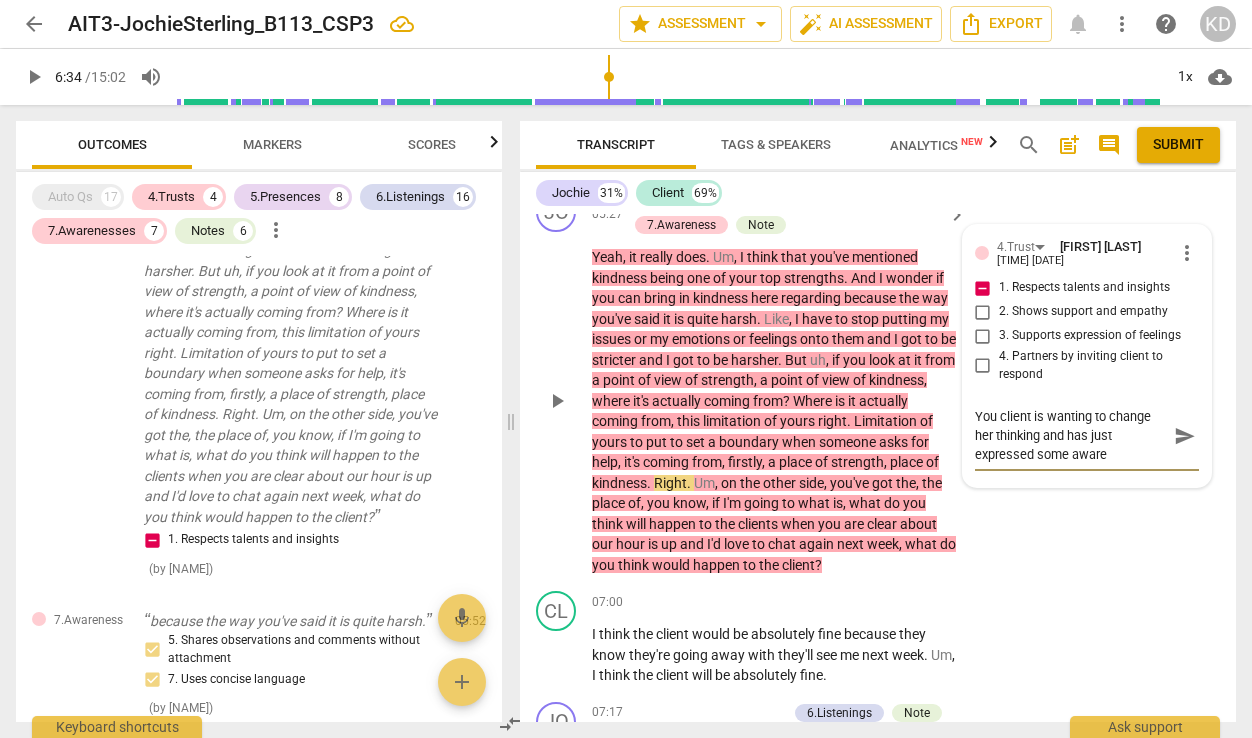 type on "You client is wanting to change her thinking and has just expressed some awaren" 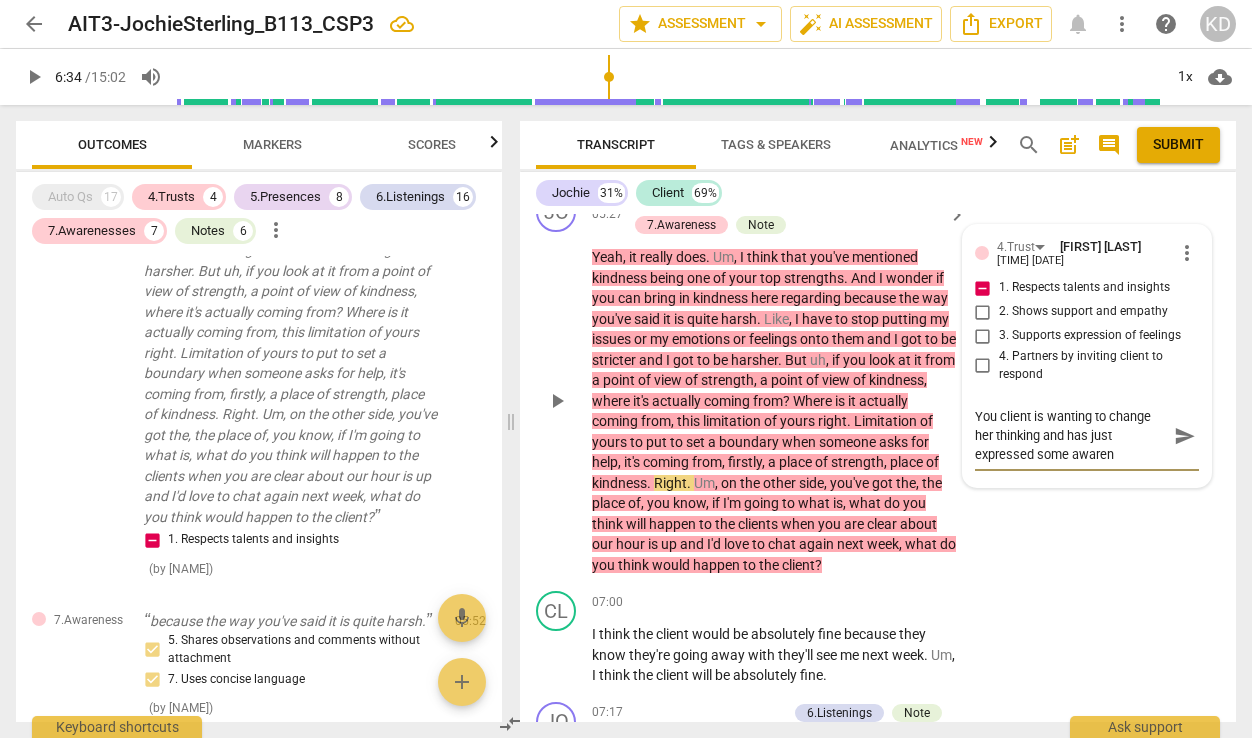 type on "You client is wanting to change her thinking and has just expressed some awarene" 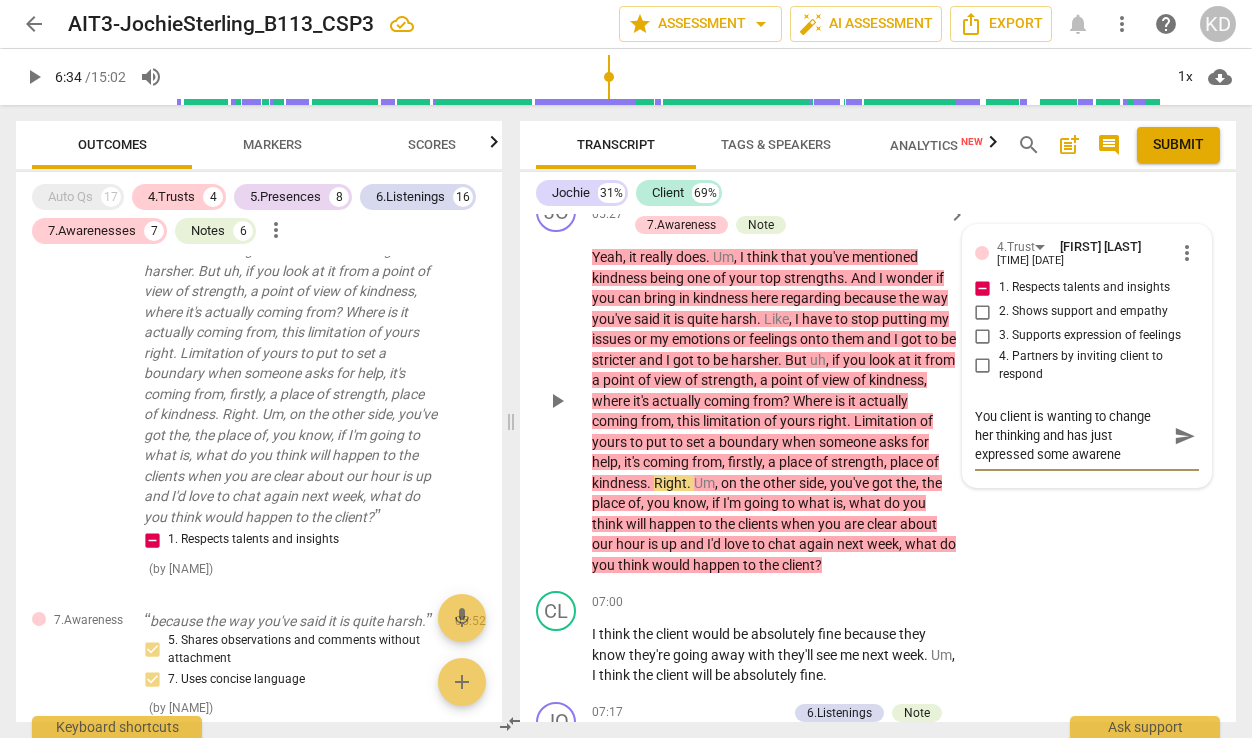 type on "You client is wanting to change her thinking and has just expressed some awarenes" 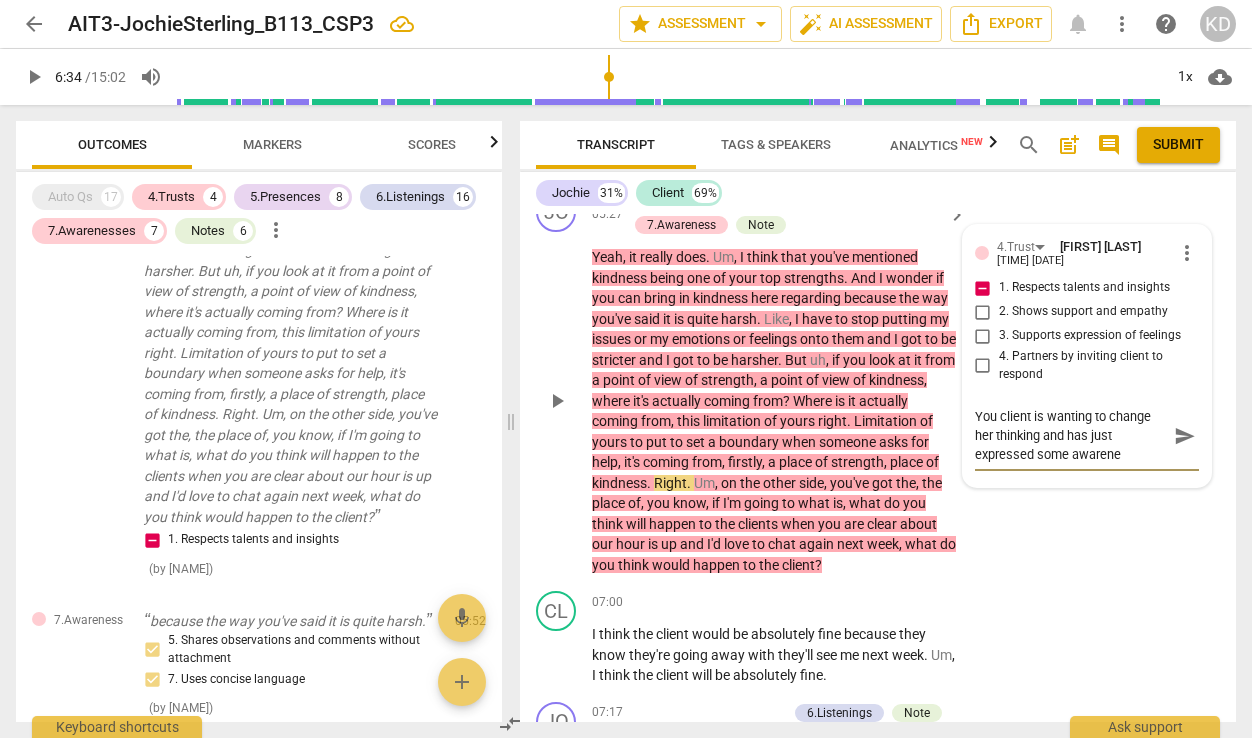 type on "You client is wanting to change her thinking and has just expressed some awarenes" 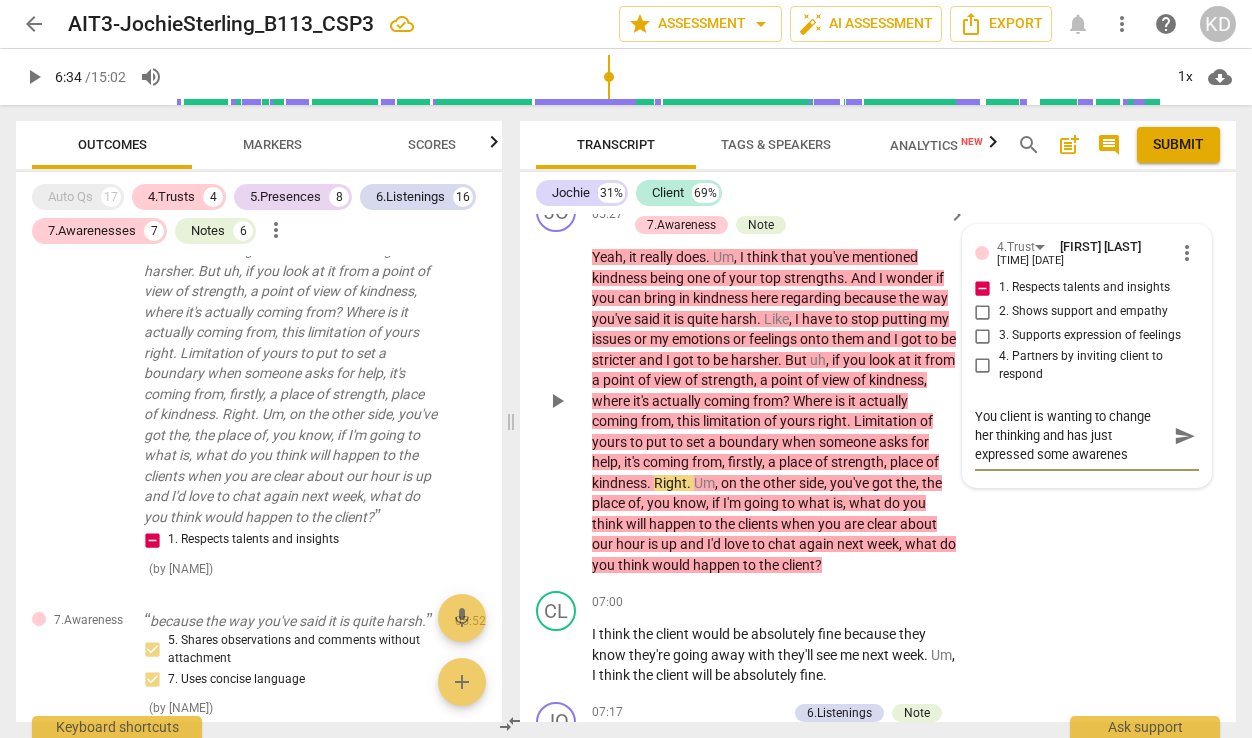 type on "You client is wanting to change her thinking and has just expressed some awareness" 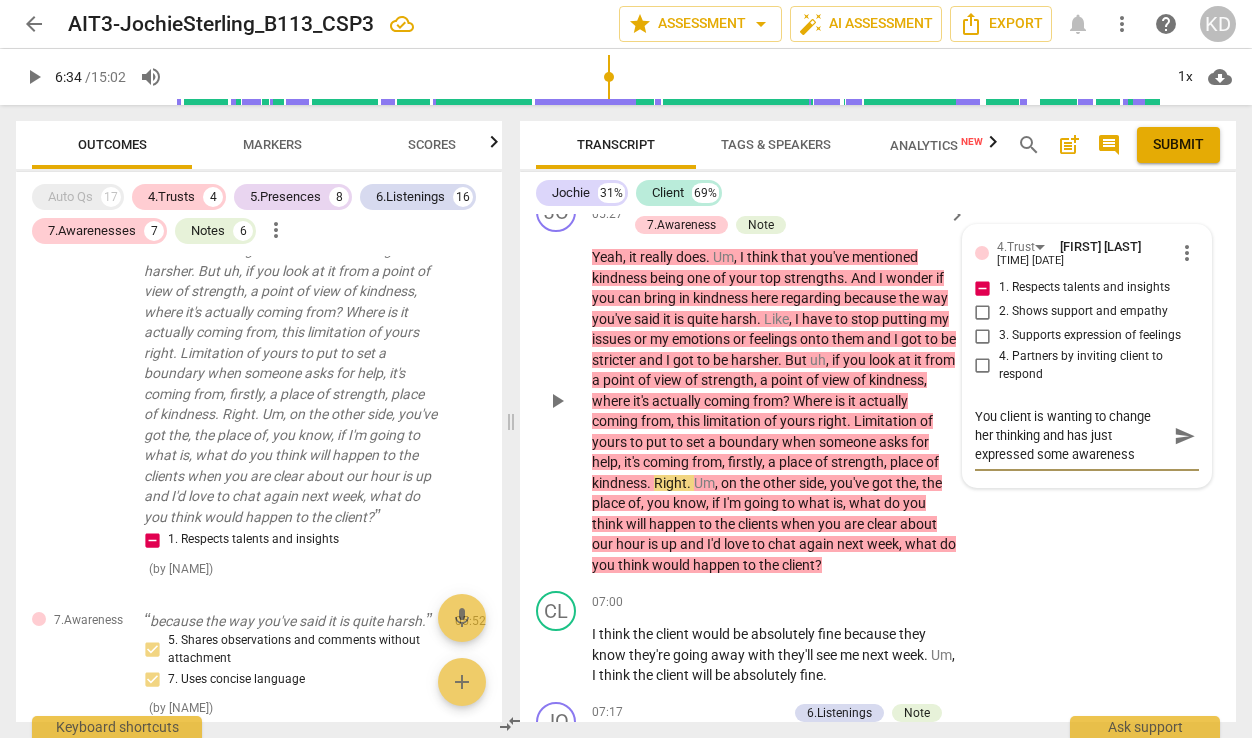 type on "You client is wanting to change her thinking and has just expressed some awarenesse" 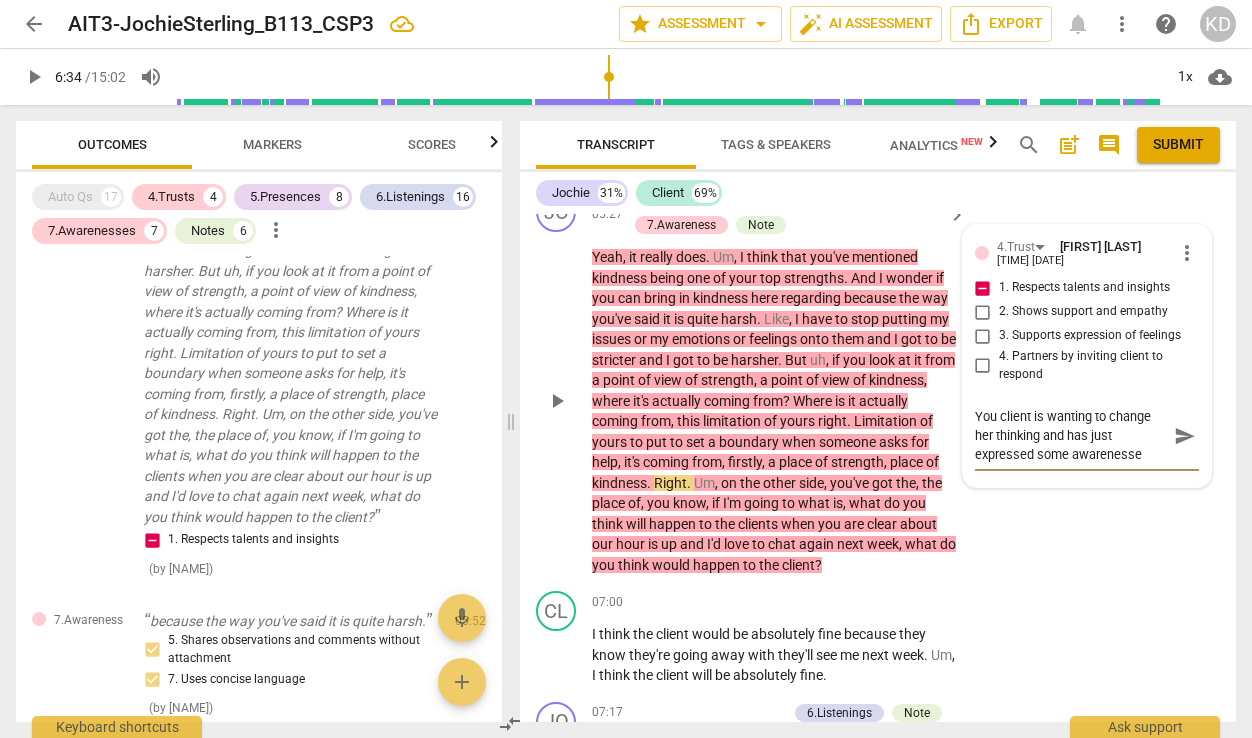 type on "You client is wanting to change her thinking and has just expressed some awarenesses" 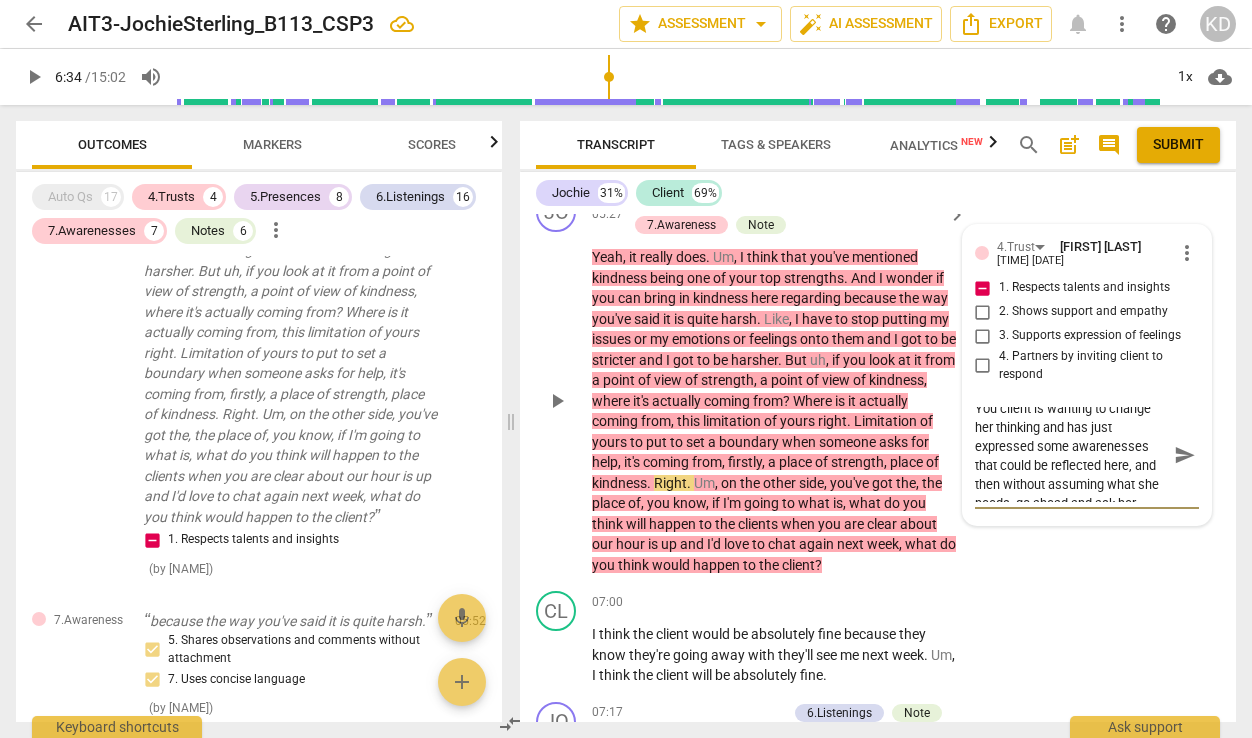 scroll, scrollTop: 0, scrollLeft: 0, axis: both 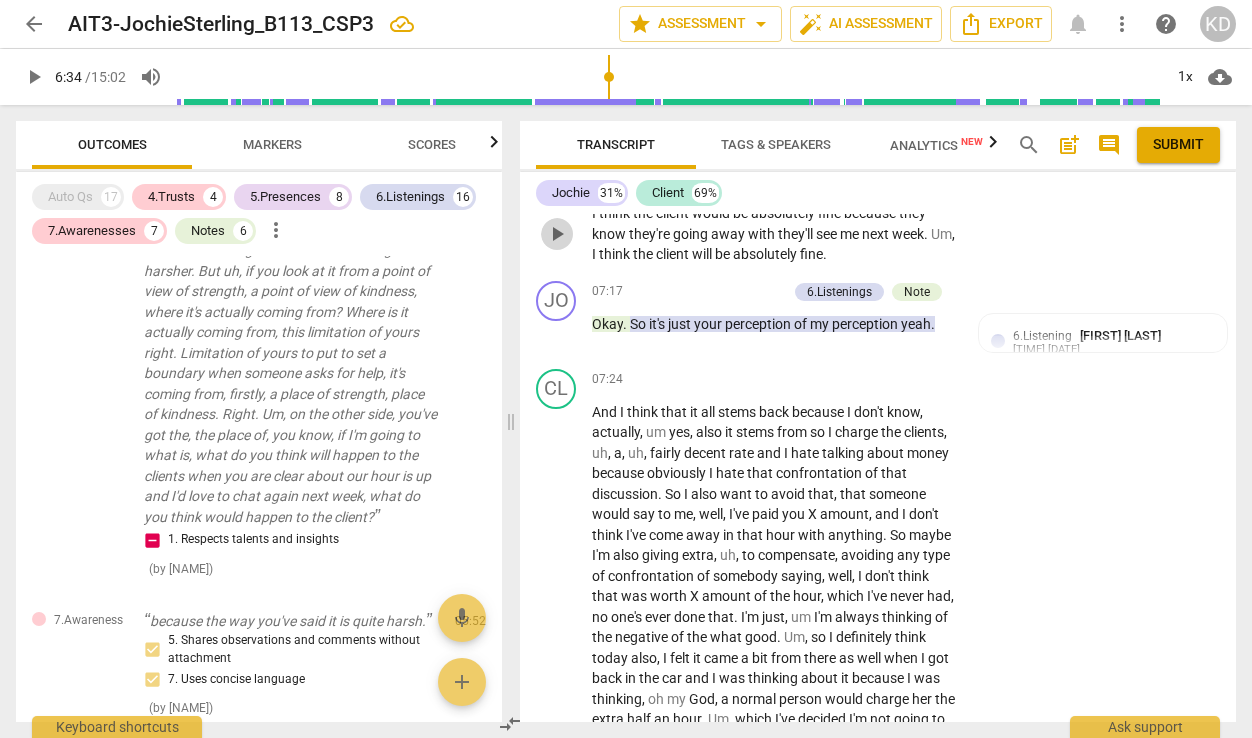 click on "play_arrow" at bounding box center (557, 234) 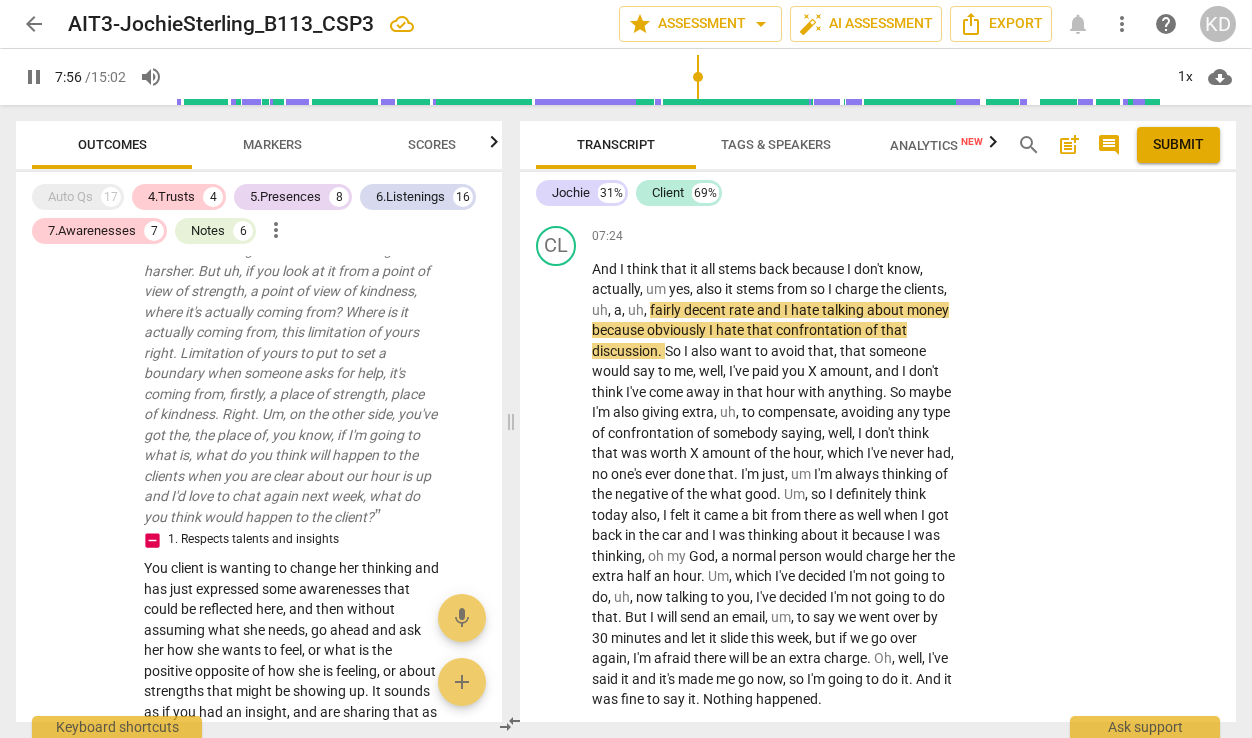 scroll, scrollTop: 4832, scrollLeft: 0, axis: vertical 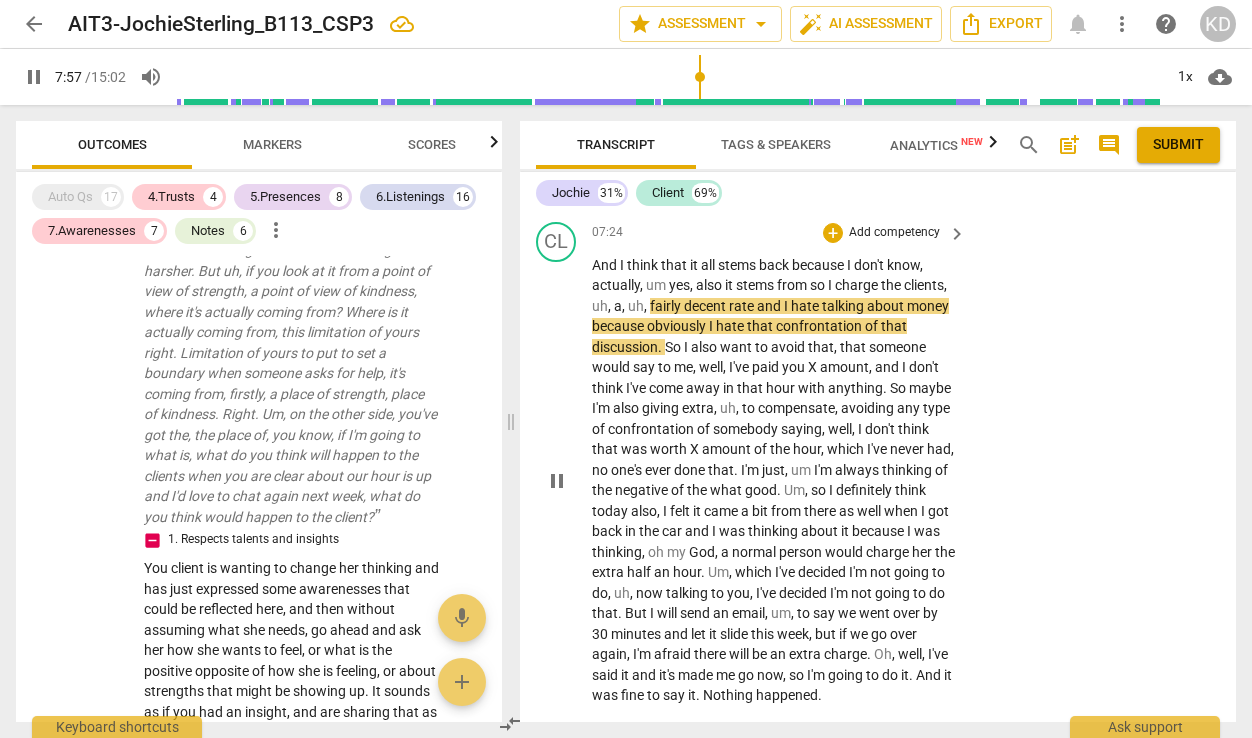 click on "play_arrow pause" at bounding box center (566, 481) 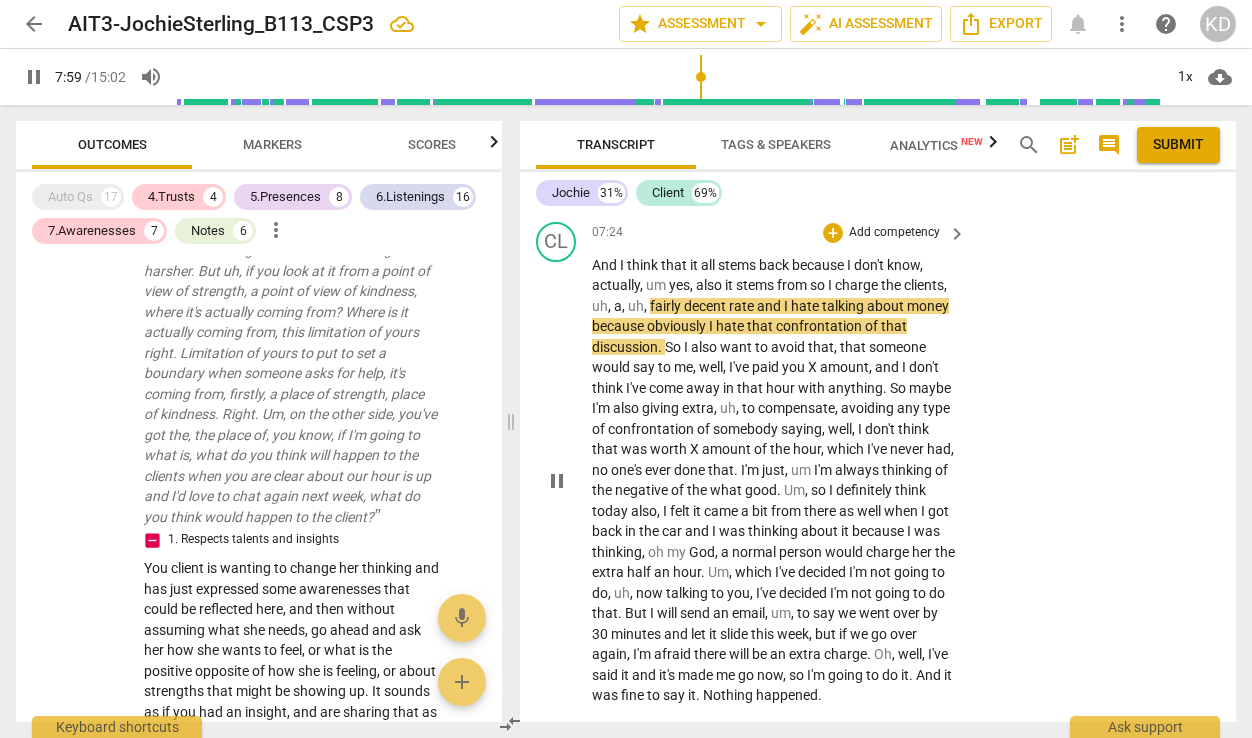 click on "pause" at bounding box center [557, 481] 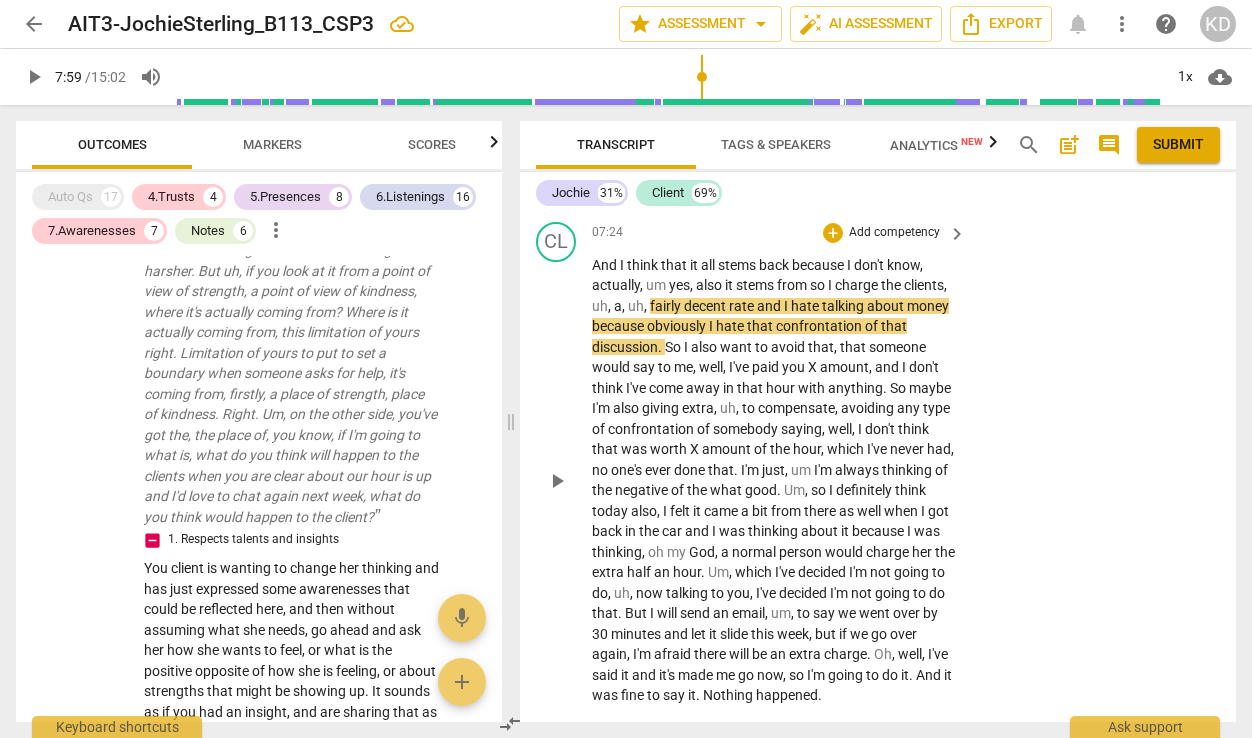 click on "Add competency" at bounding box center (894, 233) 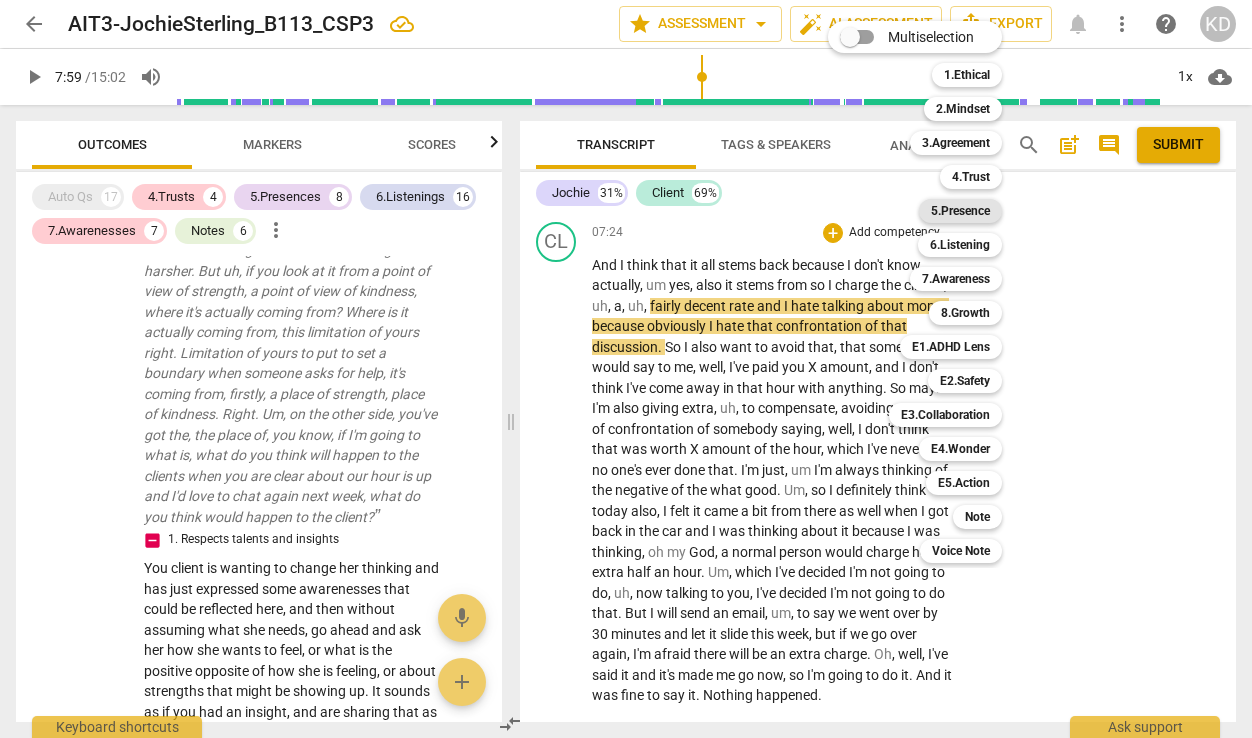 click on "5.Presence" at bounding box center [960, 211] 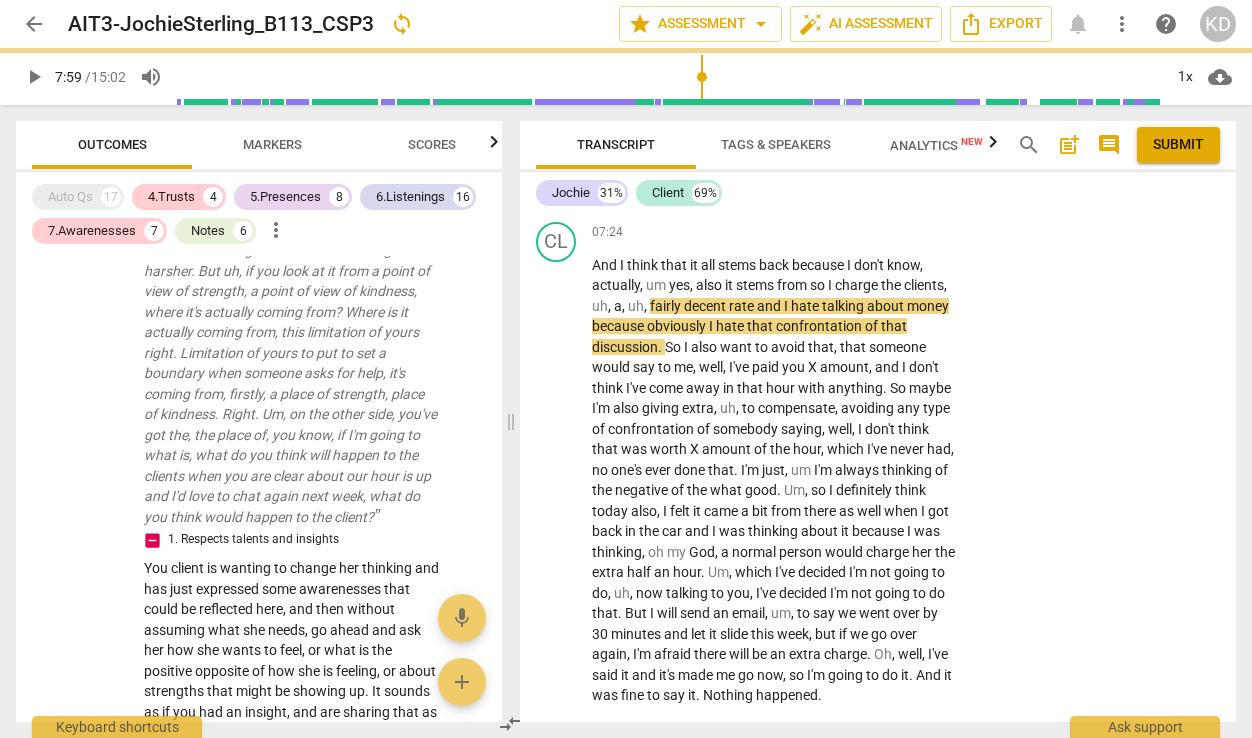scroll, scrollTop: 4868, scrollLeft: 0, axis: vertical 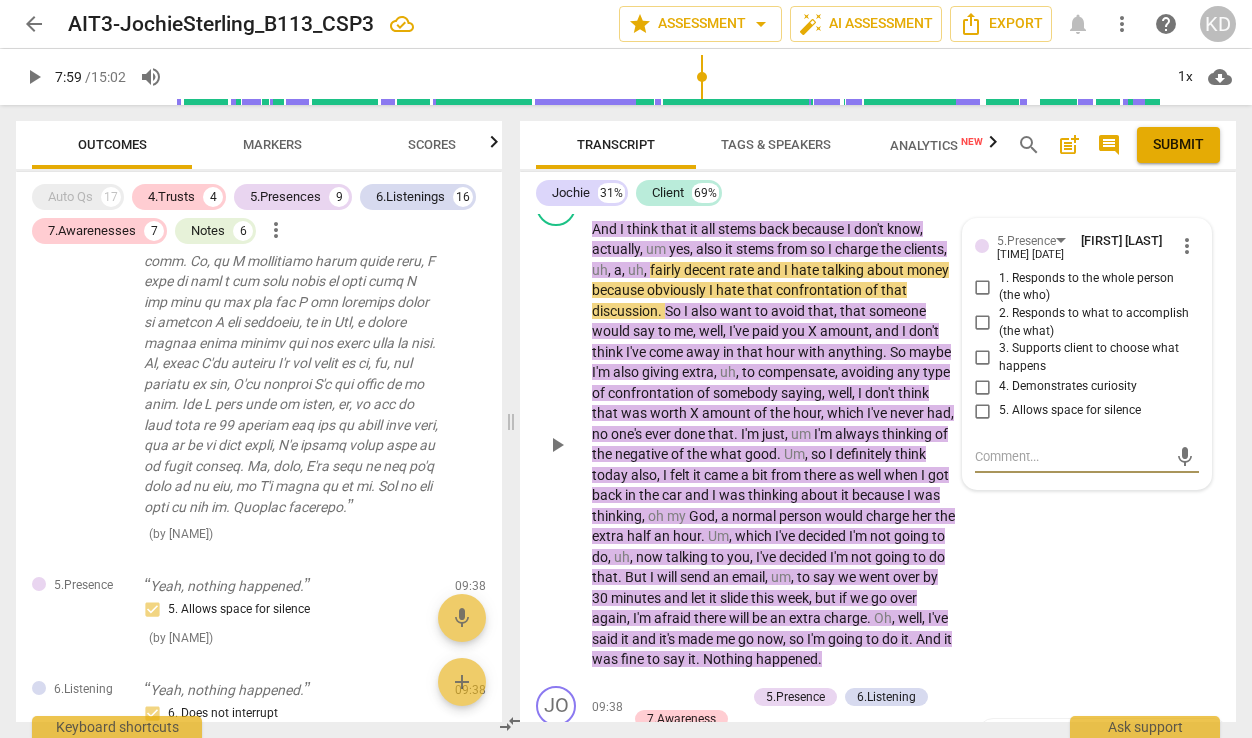 click on "more_vert" at bounding box center (1187, 246) 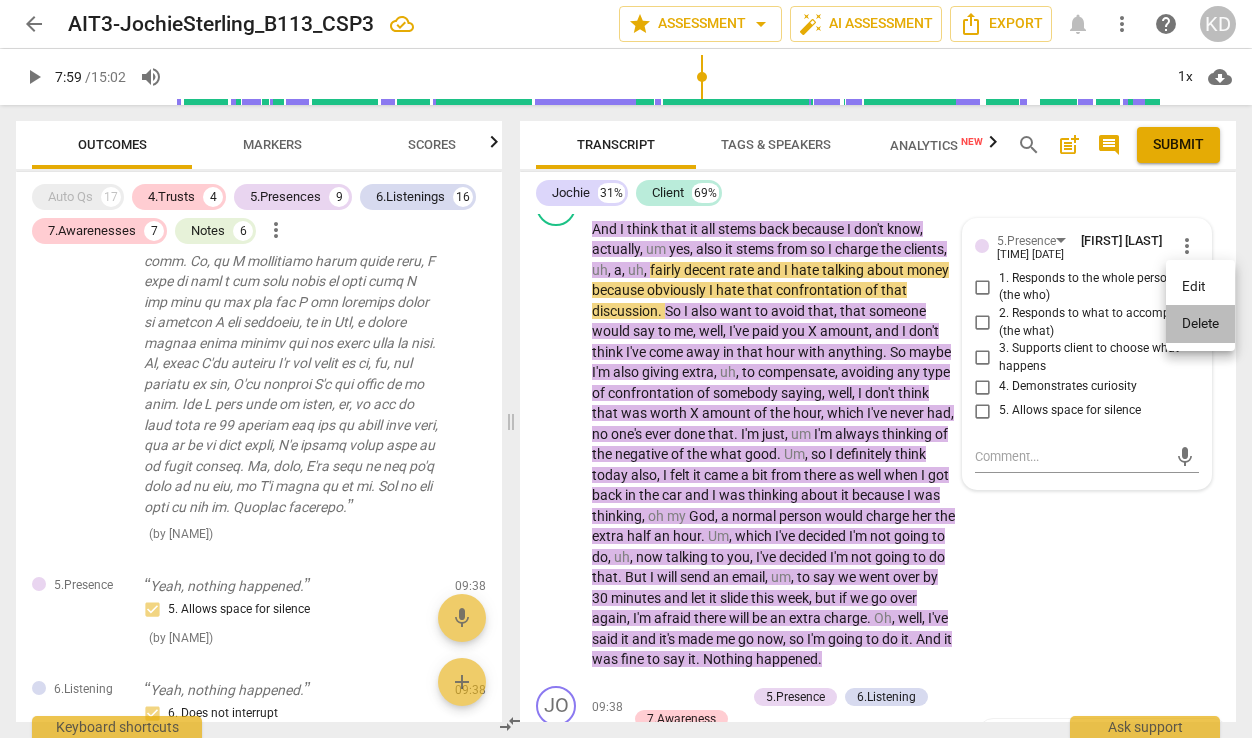 click on "Delete" at bounding box center (1200, 324) 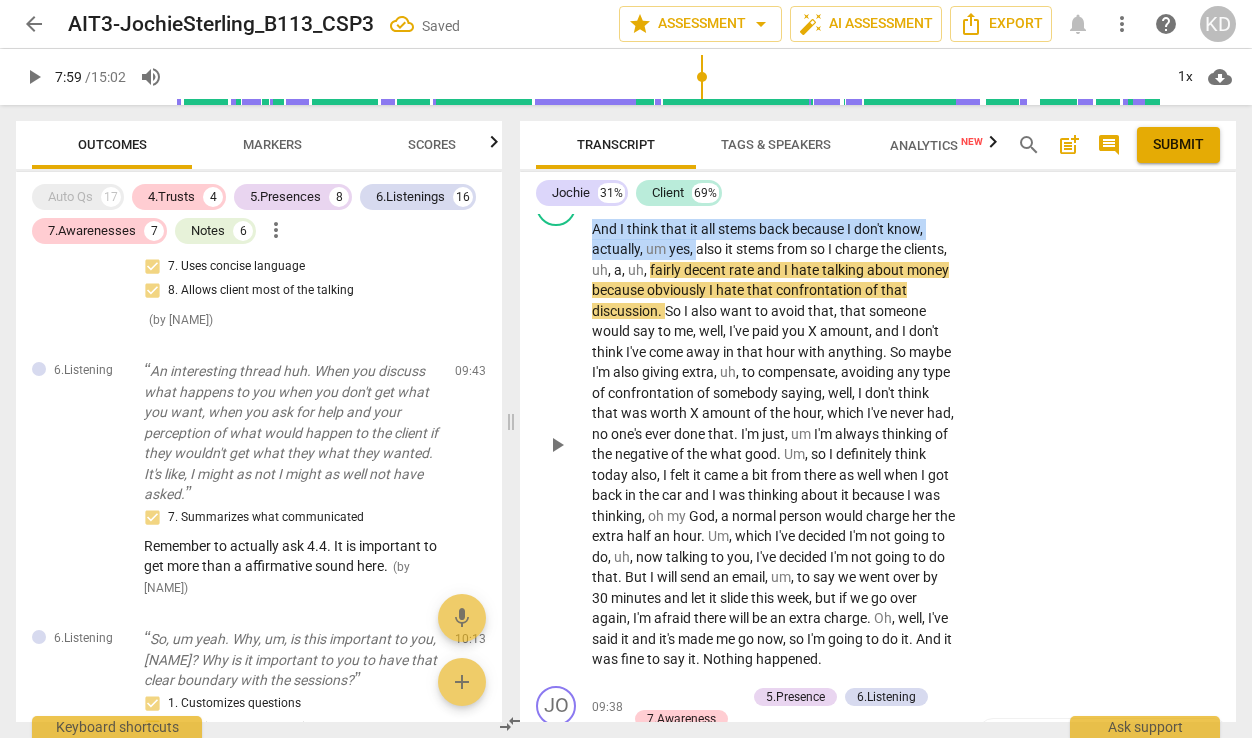 drag, startPoint x: 593, startPoint y: 269, endPoint x: 696, endPoint y: 292, distance: 105.53672 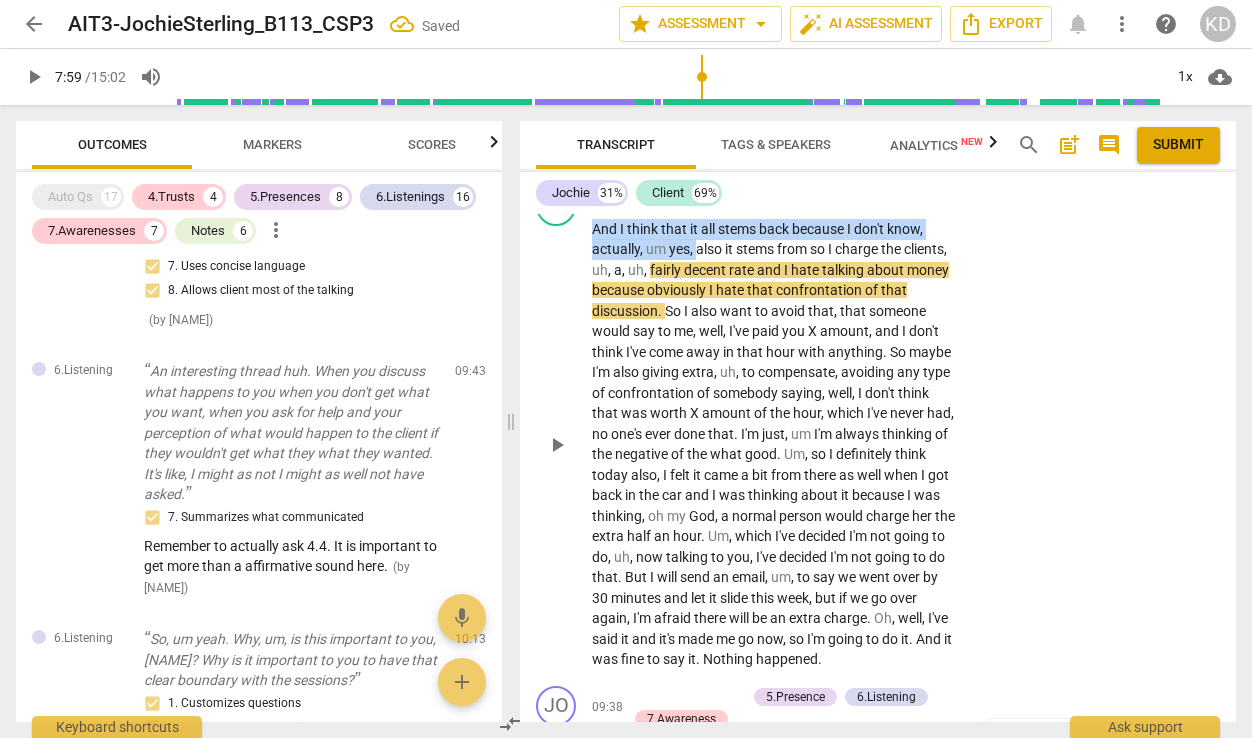 click on "And I think that it all stems back because I don't know, actually, um yes, also it stems from so I charge the clients, uh, a, uh, fairly decent rate and I hate talking about money because obviously I hate that confrontation of that discussion. So I also want to avoid that, that someone would say to me, well, I've paid you X amount, and I don't think I've come away in that hour with anything. So maybe I'm also giving extra, uh, to compensate, avoiding any type of confrontation of somebody saying, well, I don't think that was worth X amount of the hour, which I've never had, no one's ever done that. I'm just, um I'm always thinking of the negative of the what good. Um, so I definitely think today also, I felt it came" at bounding box center [774, 444] 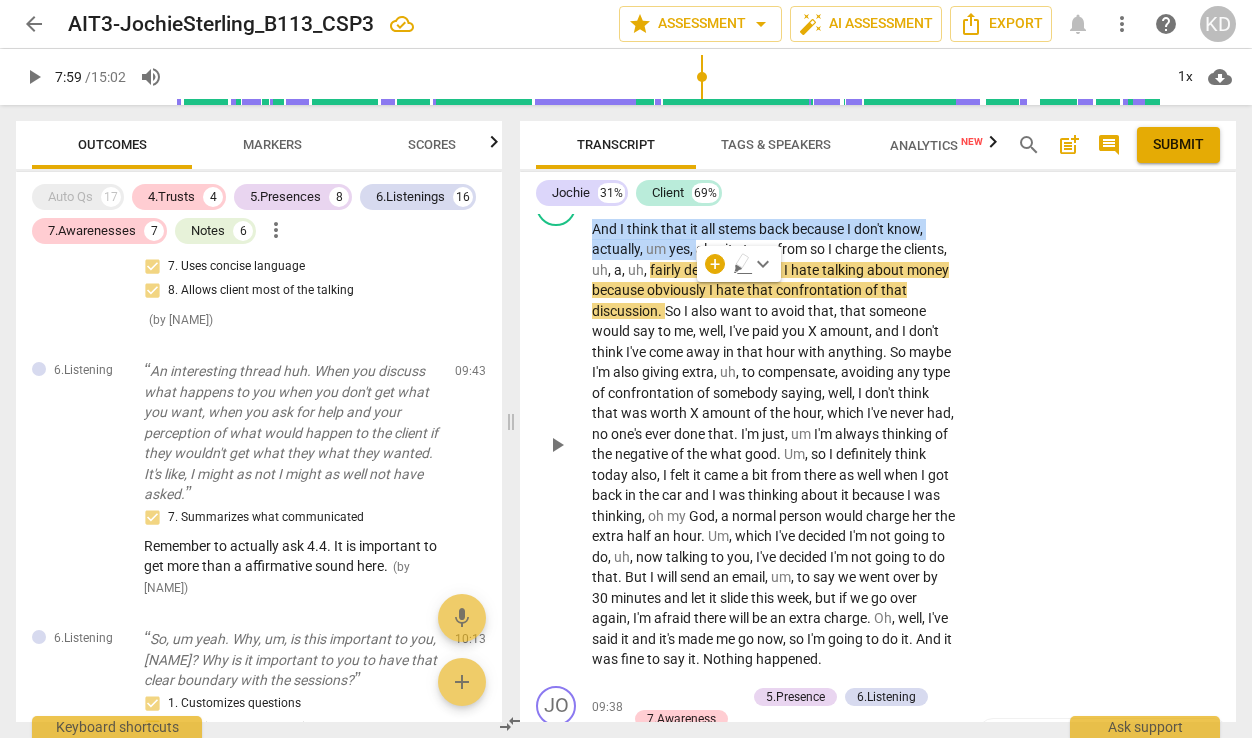 click on "Add competency" at bounding box center (894, 197) 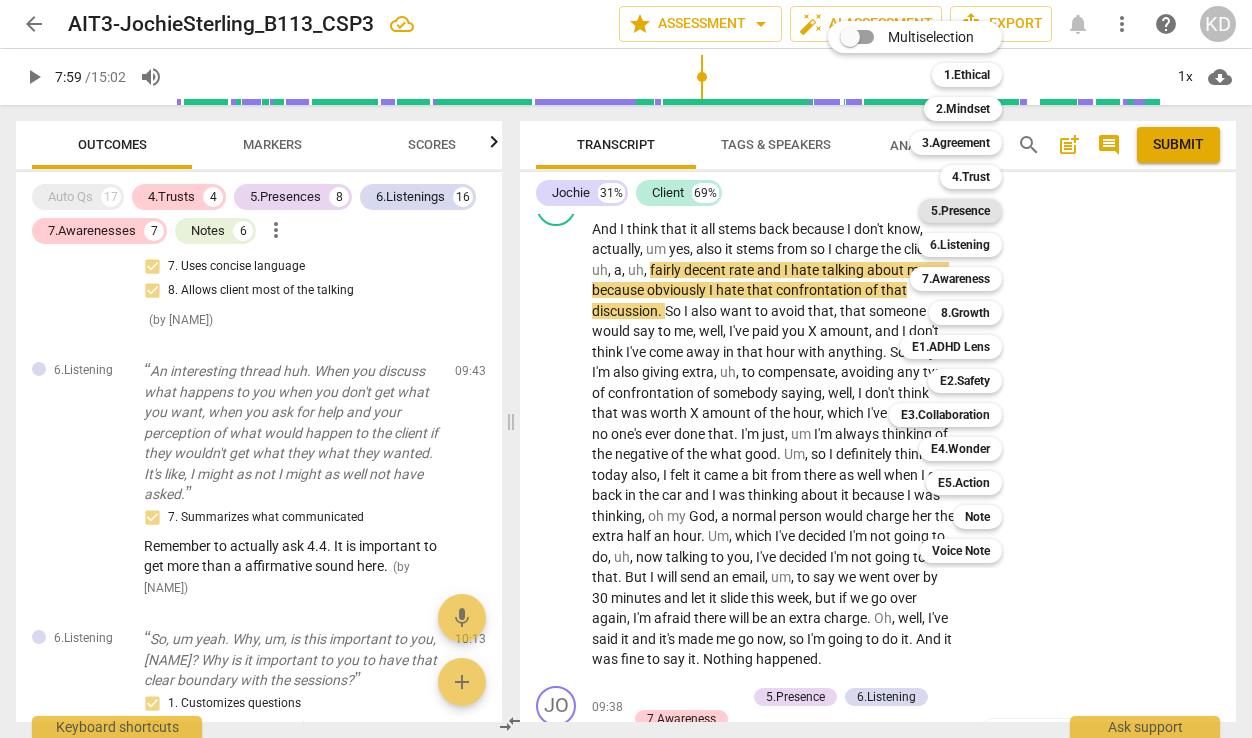 click on "5.Presence" at bounding box center [960, 211] 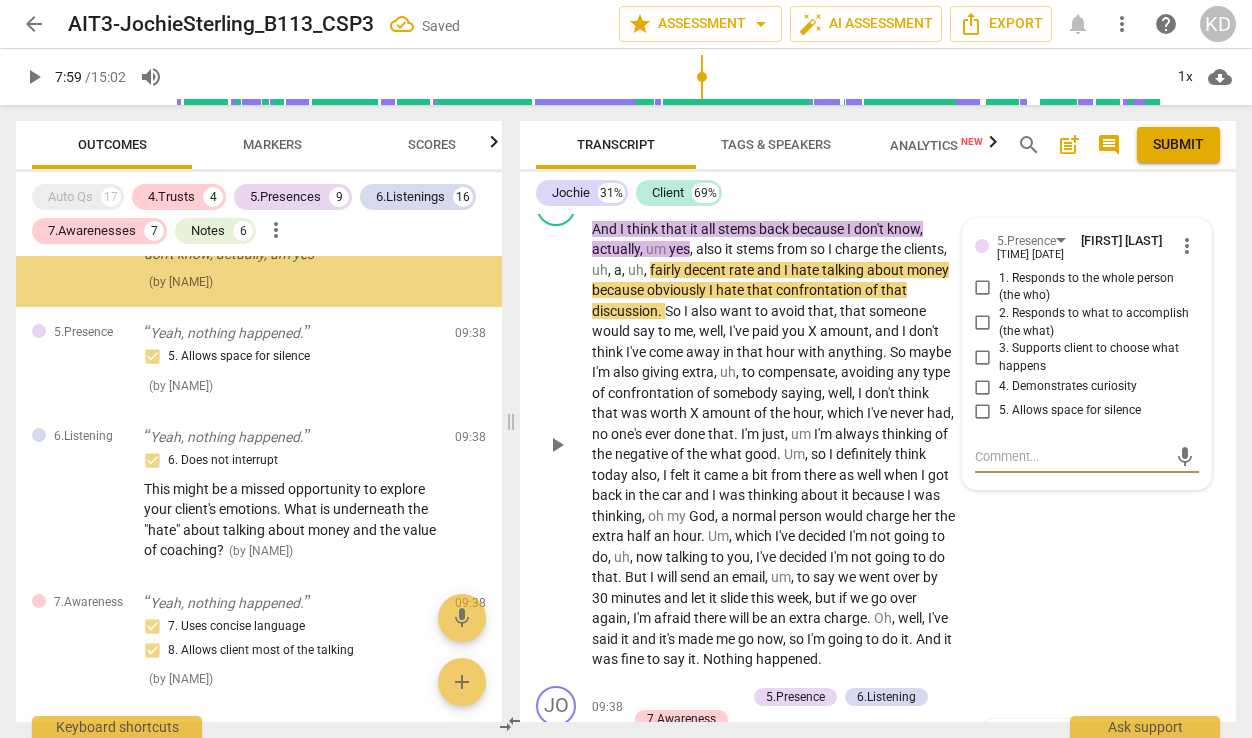 scroll, scrollTop: 5731, scrollLeft: 0, axis: vertical 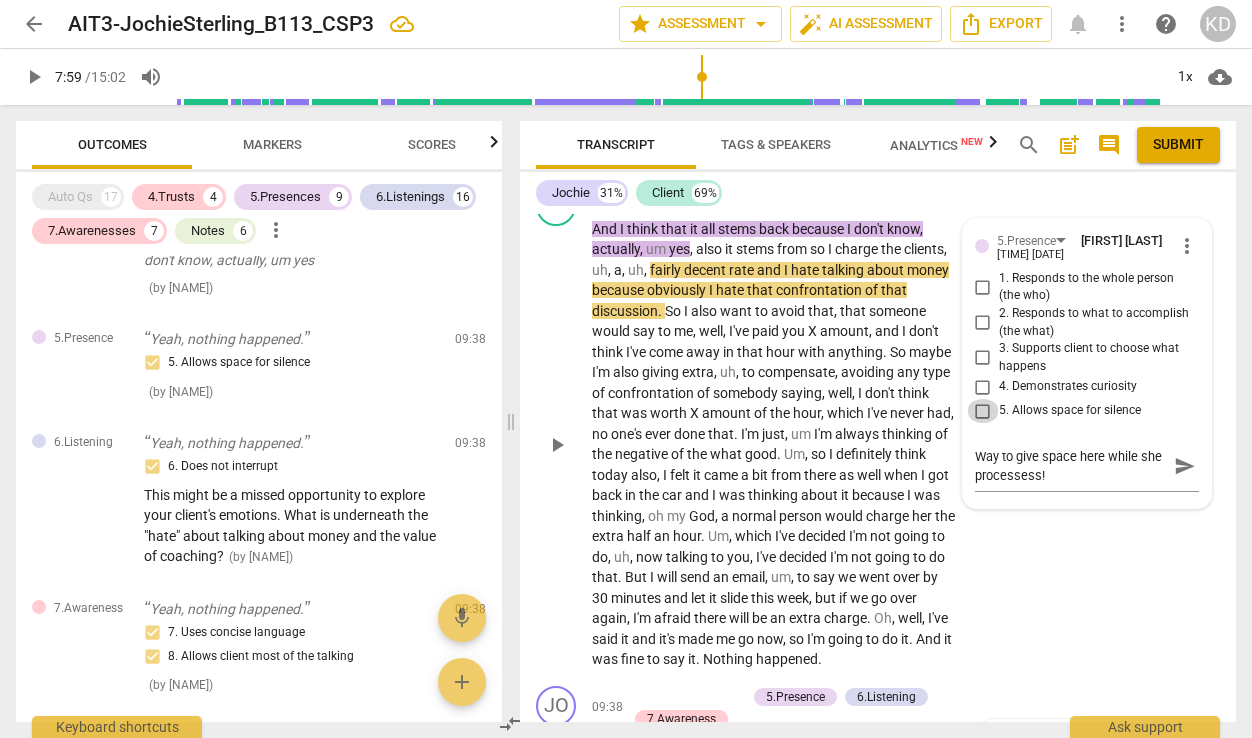 click on "5. Allows space for silence" at bounding box center [983, 411] 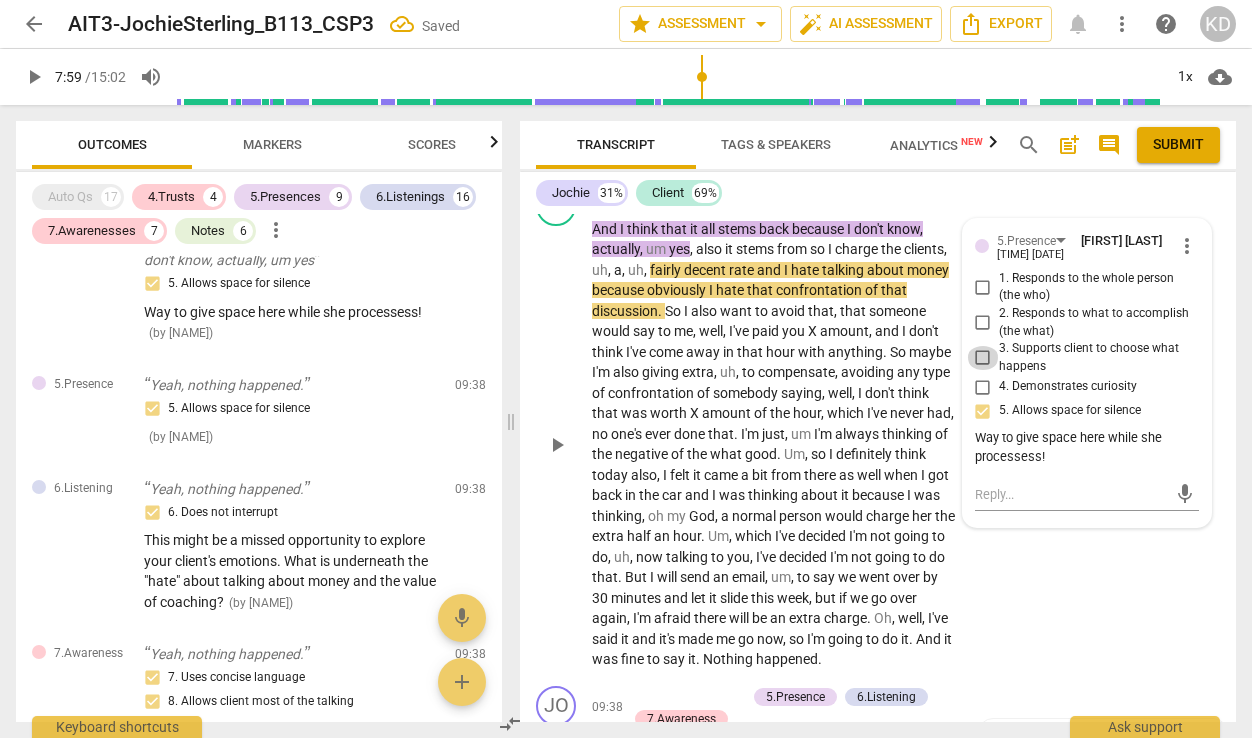 click on "3. Supports client to choose what happens" at bounding box center (983, 358) 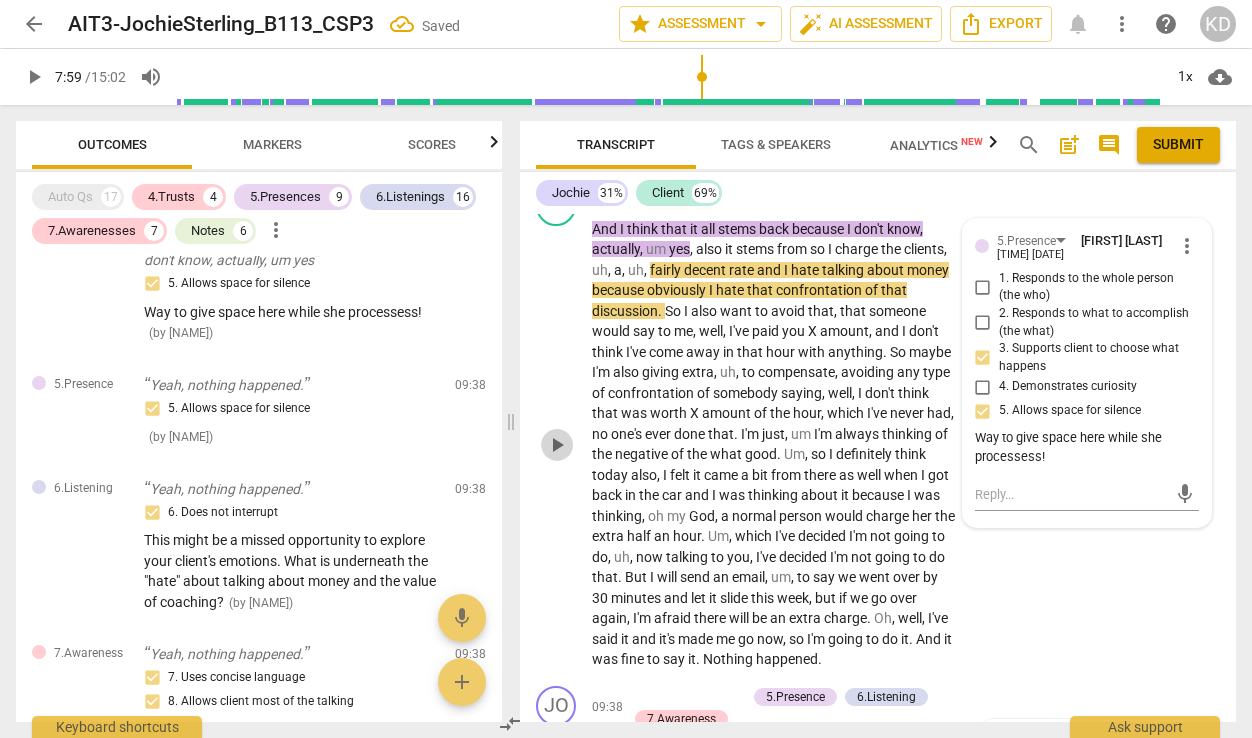 click on "play_arrow" at bounding box center (557, 445) 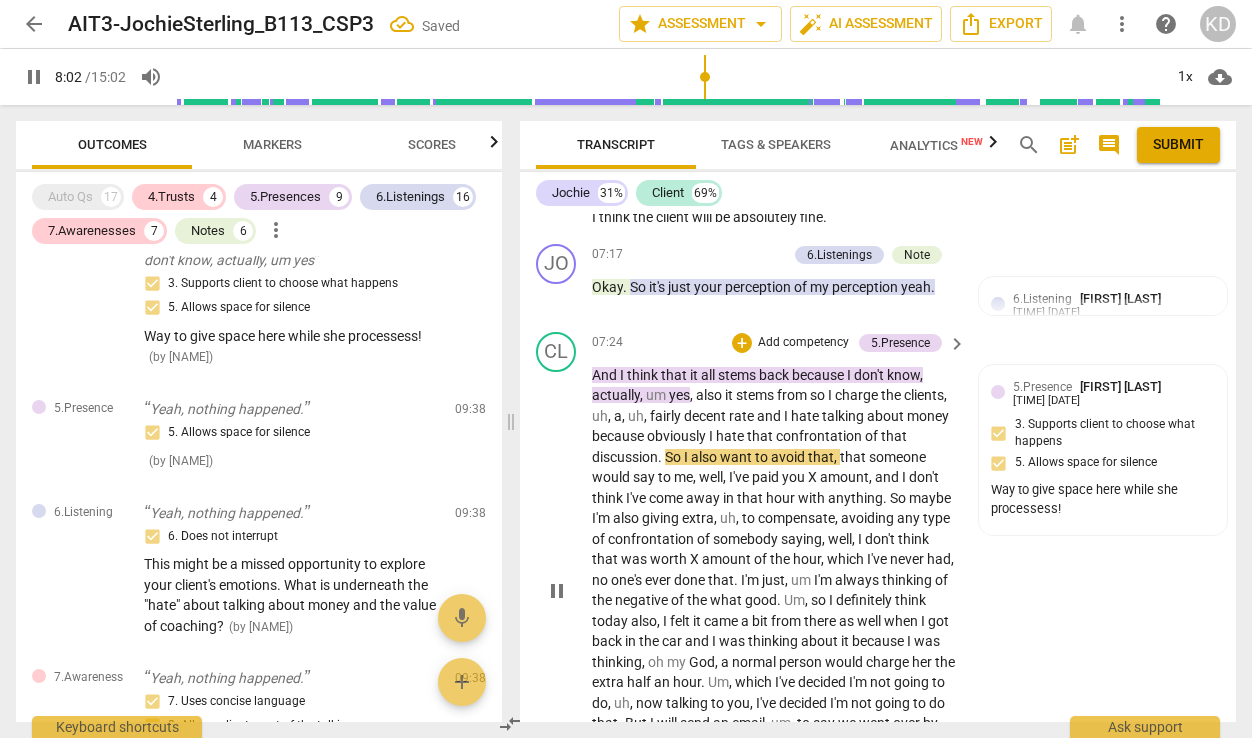 scroll, scrollTop: 4719, scrollLeft: 0, axis: vertical 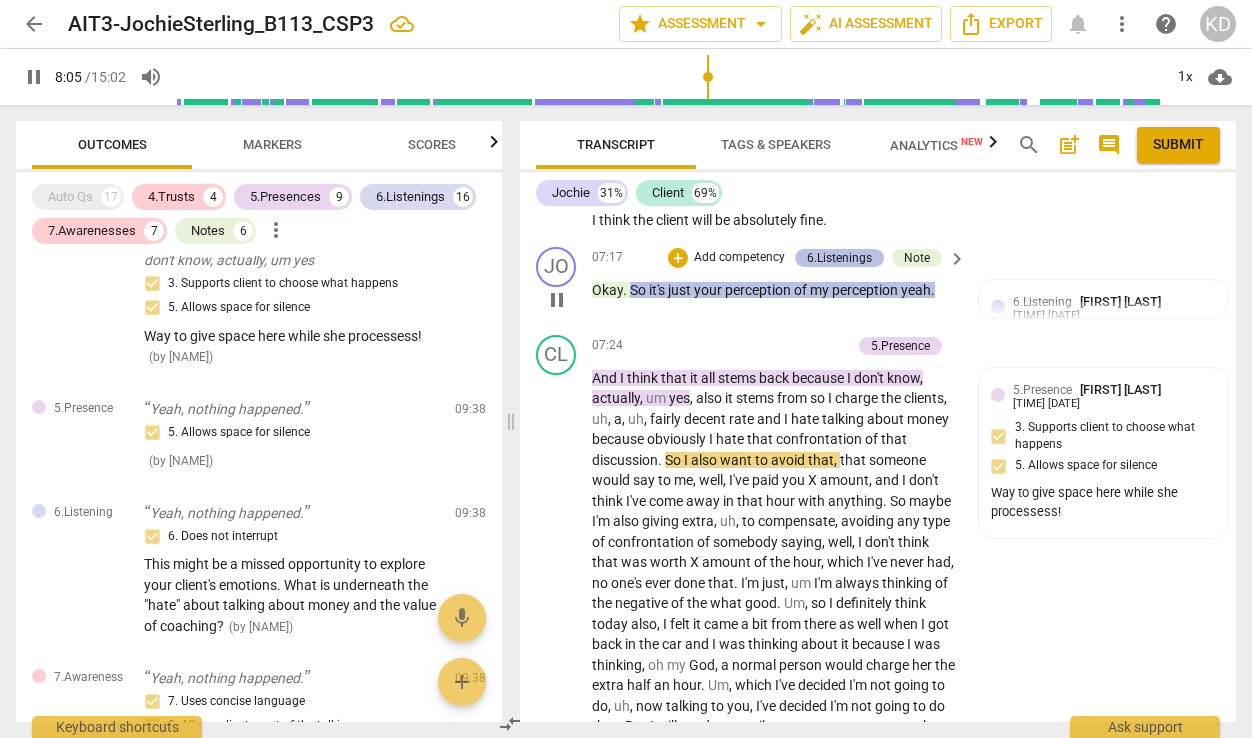 click on "6.Listenings" at bounding box center [839, 258] 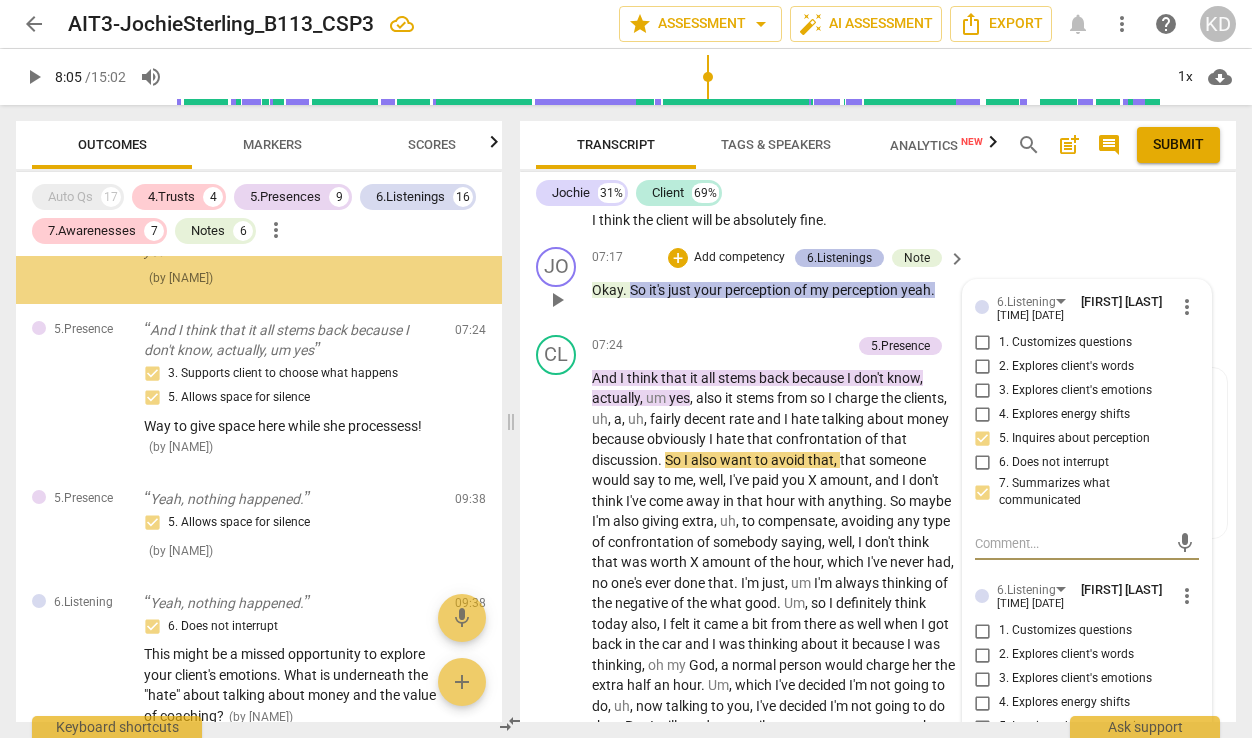 scroll, scrollTop: 5631, scrollLeft: 0, axis: vertical 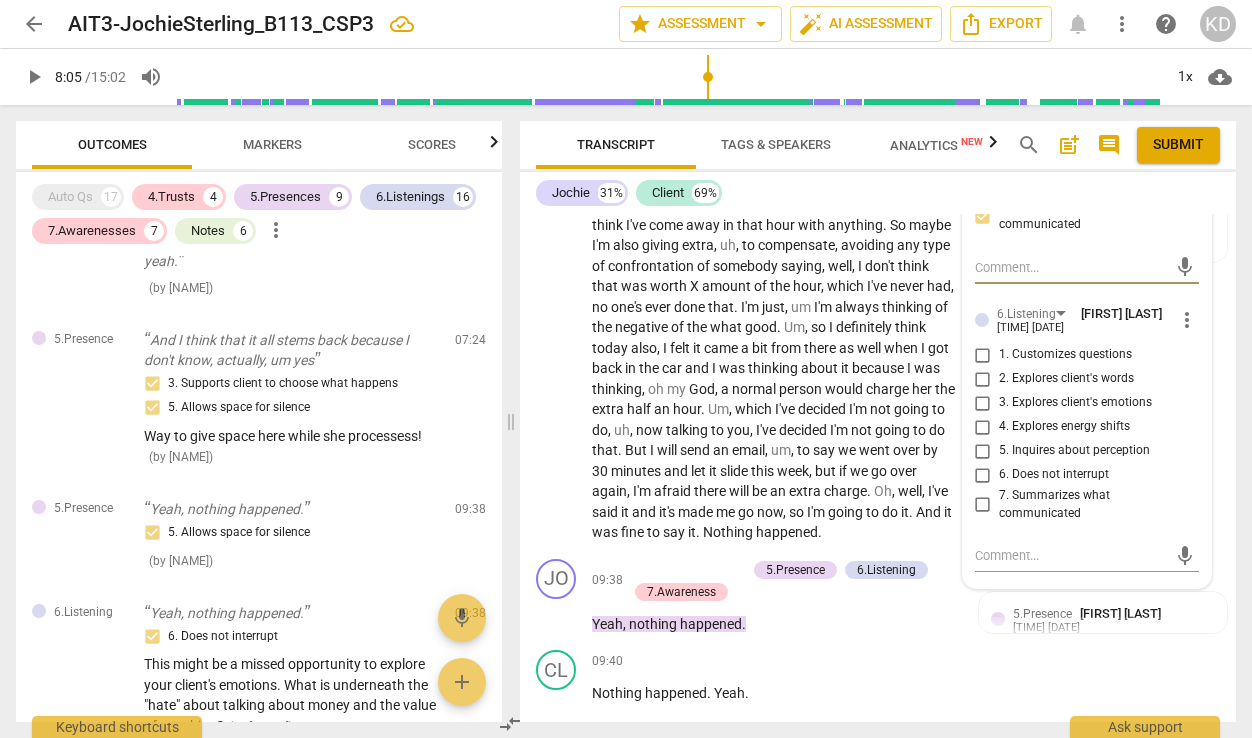 click on "more_vert" at bounding box center [1187, 320] 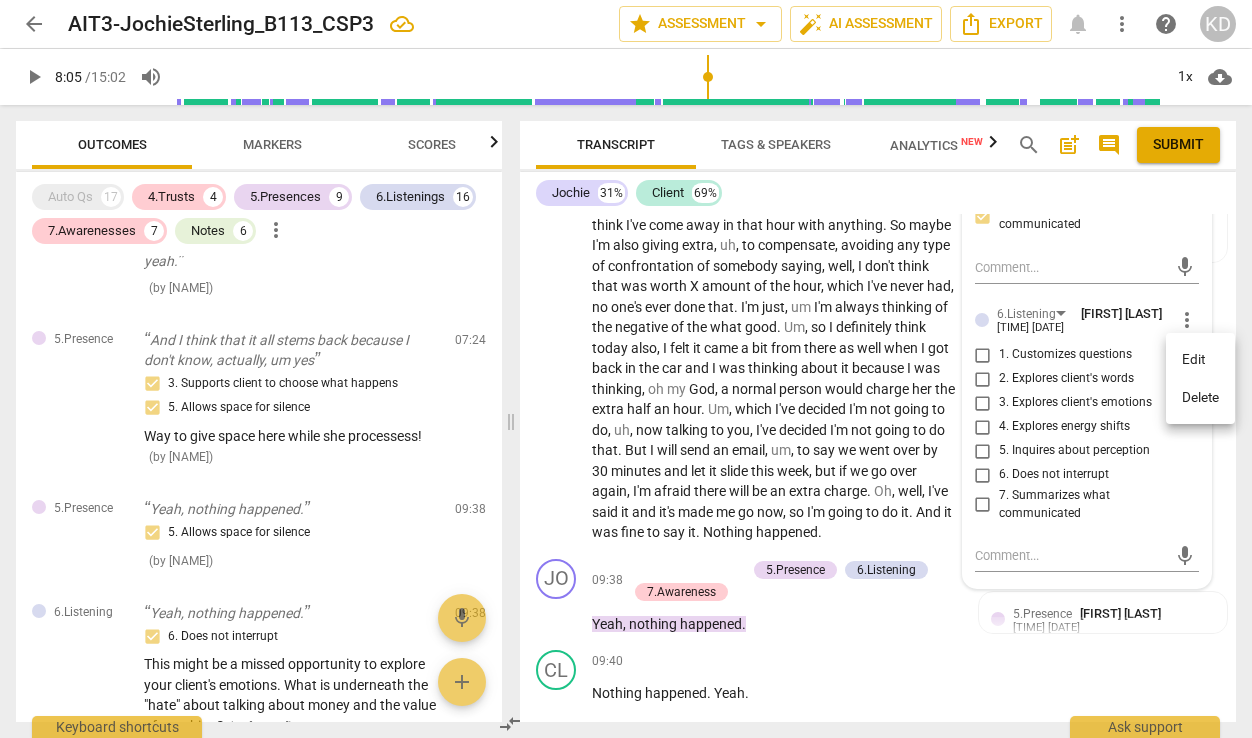 click on "Delete" at bounding box center (1200, 398) 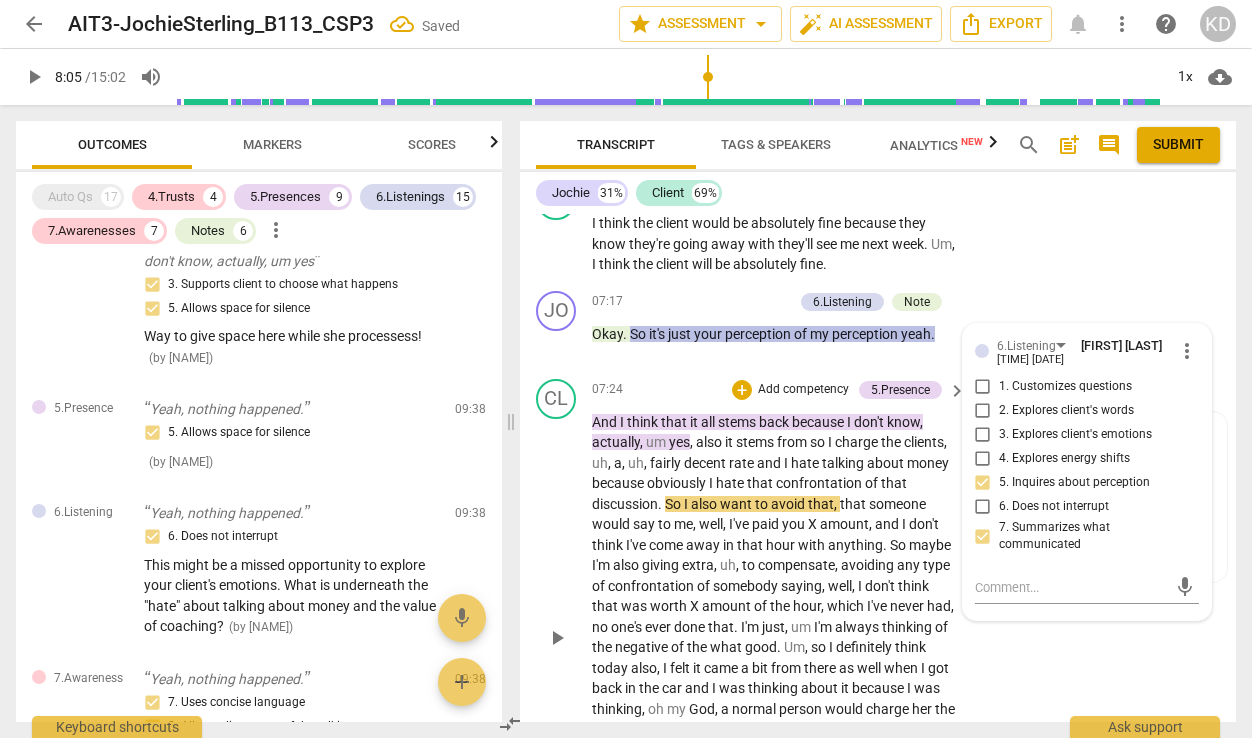 scroll, scrollTop: 4668, scrollLeft: 0, axis: vertical 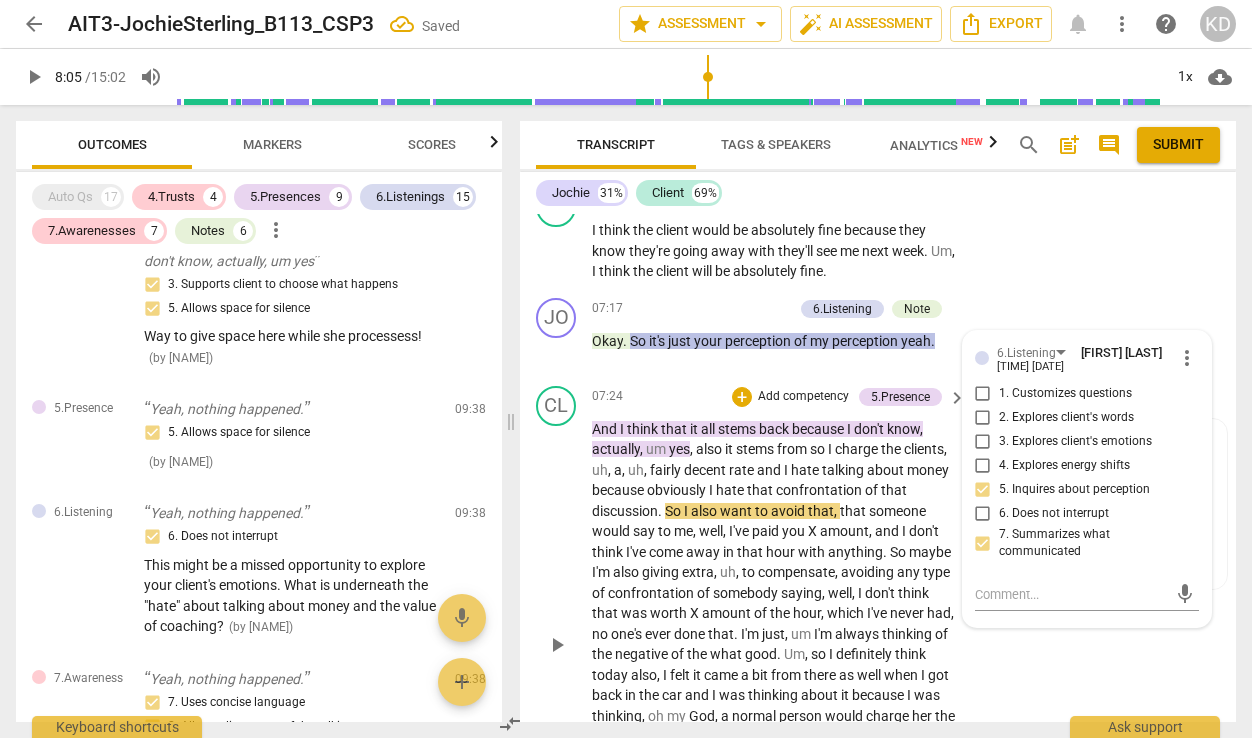 click on "play_arrow" at bounding box center [557, 645] 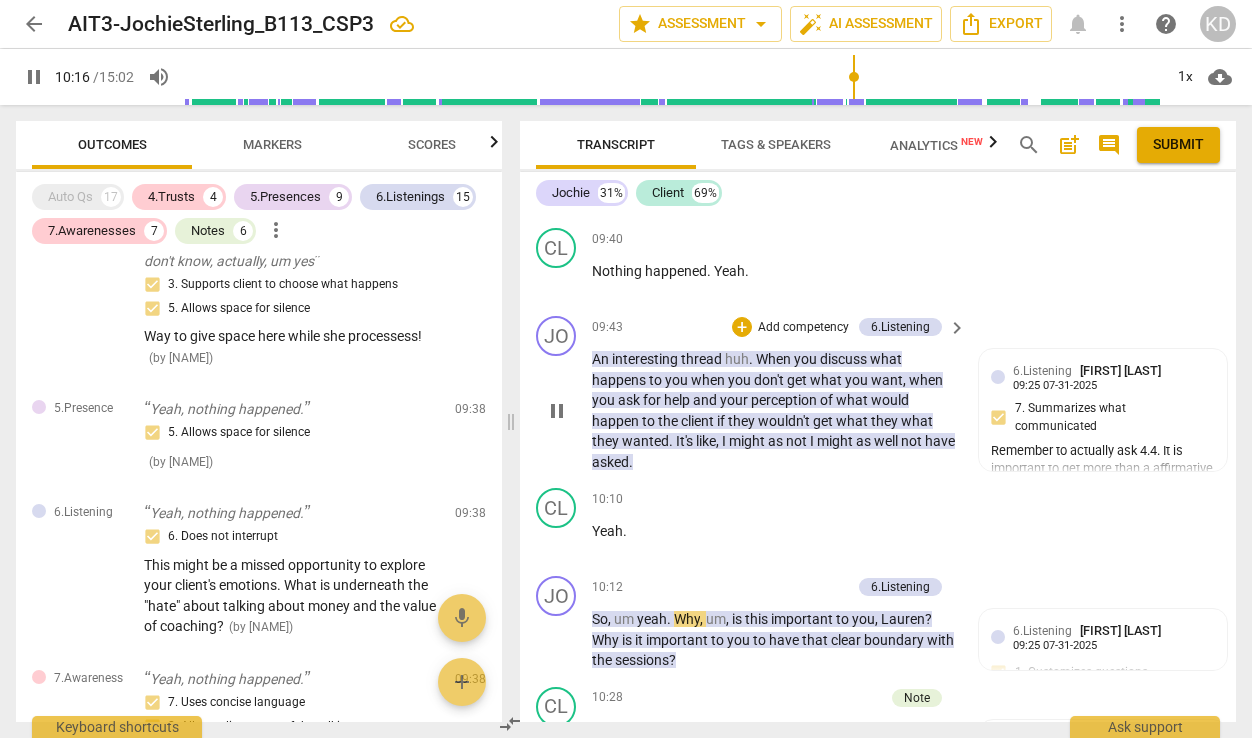 scroll, scrollTop: 5418, scrollLeft: 0, axis: vertical 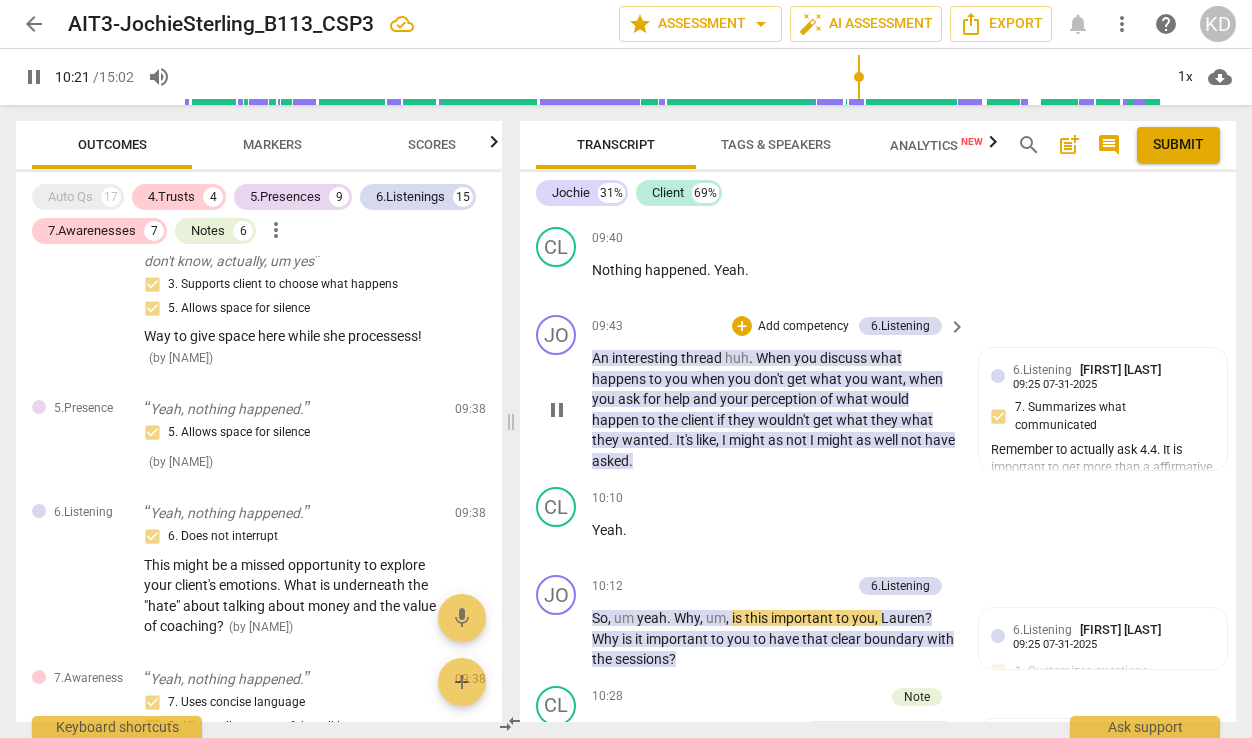click on "pause" at bounding box center [557, 410] 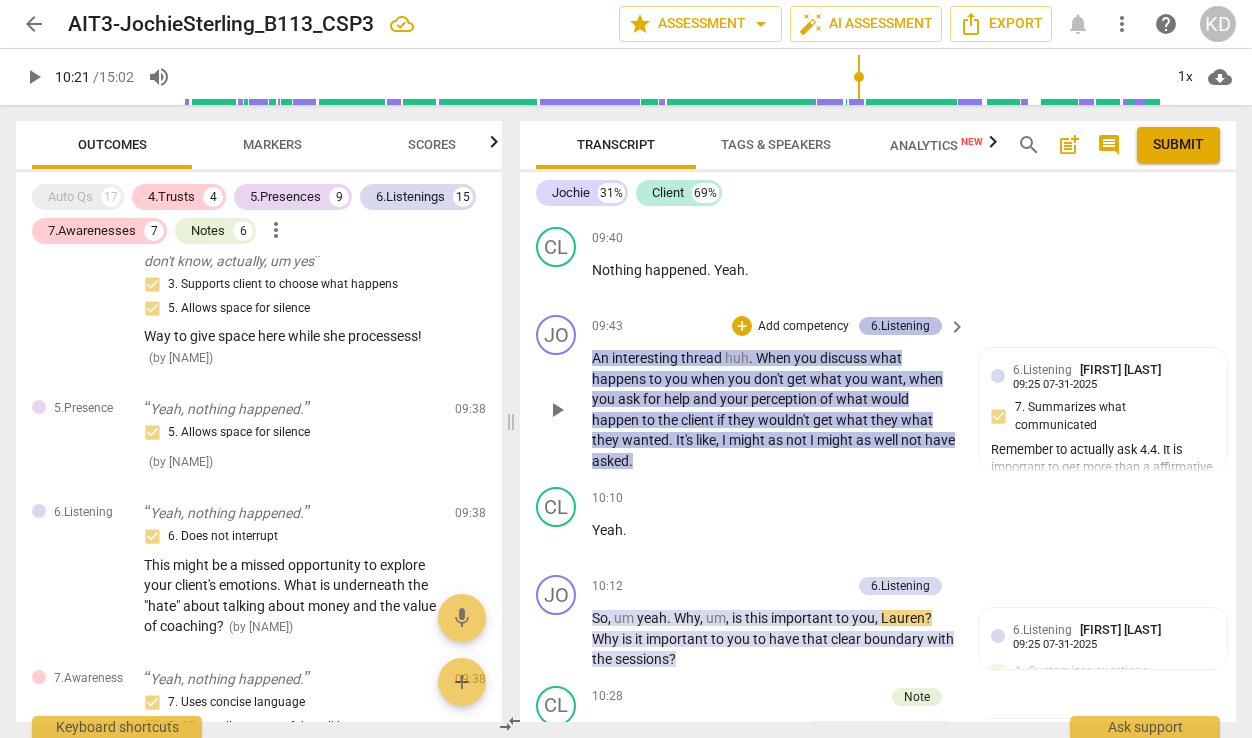 click on "6.Listening" at bounding box center (900, 326) 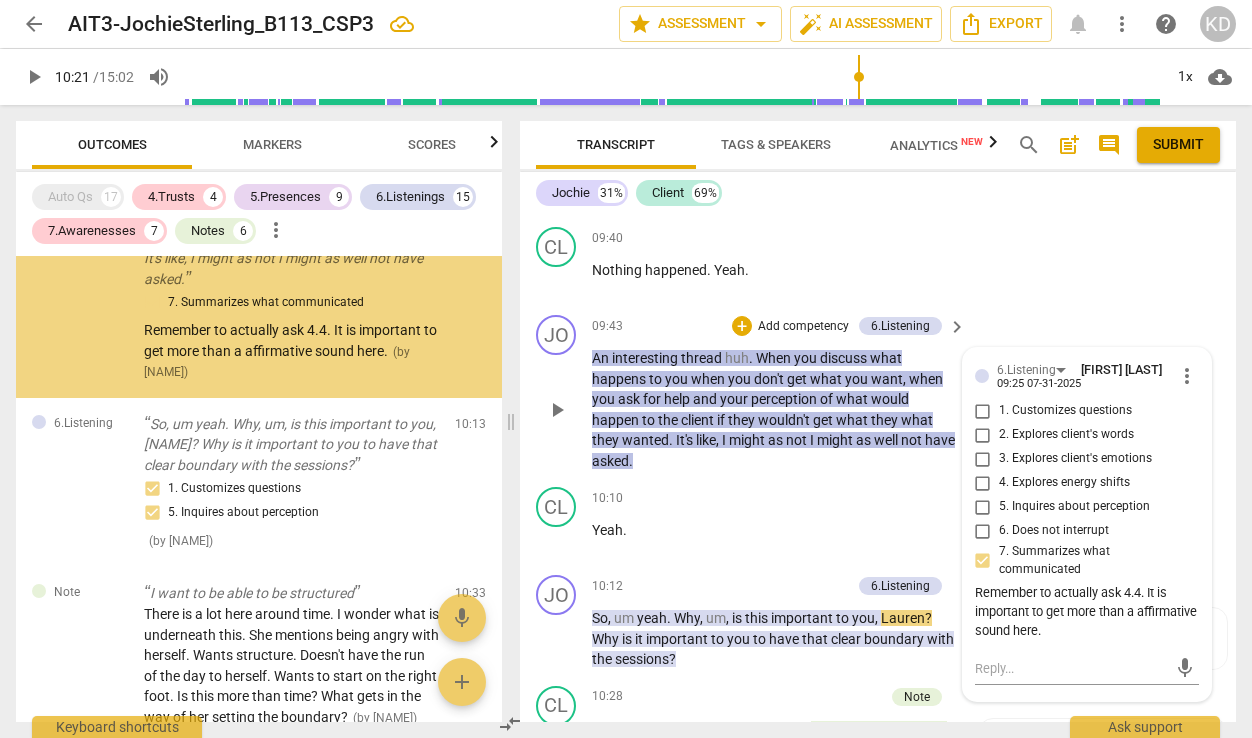 scroll, scrollTop: 6282, scrollLeft: 0, axis: vertical 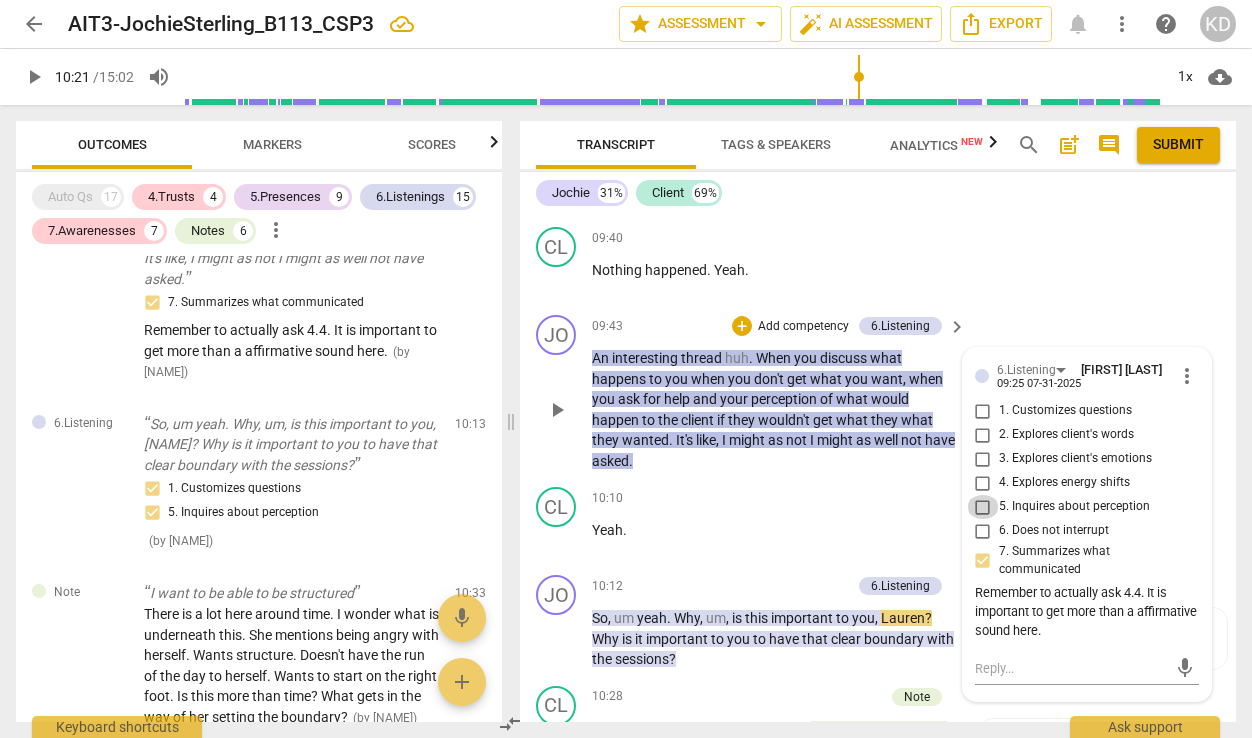 click on "5. Inquires about perception" at bounding box center (983, 507) 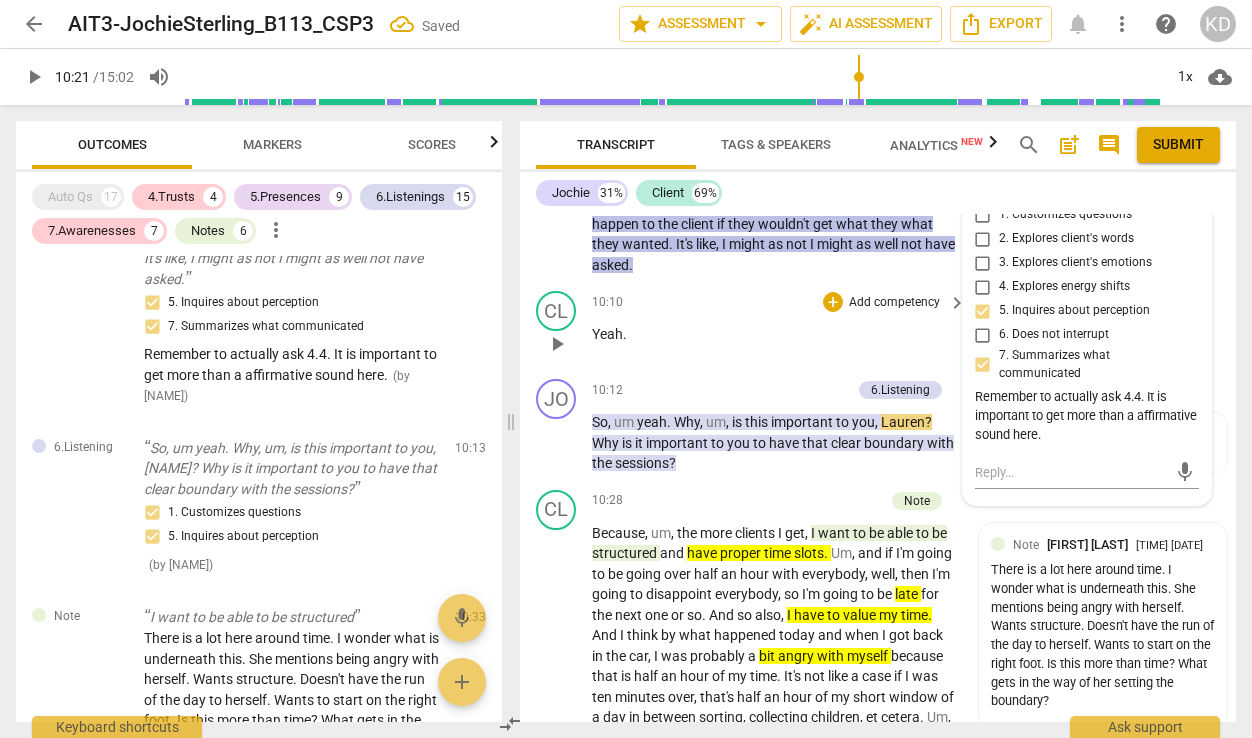 scroll, scrollTop: 5618, scrollLeft: 0, axis: vertical 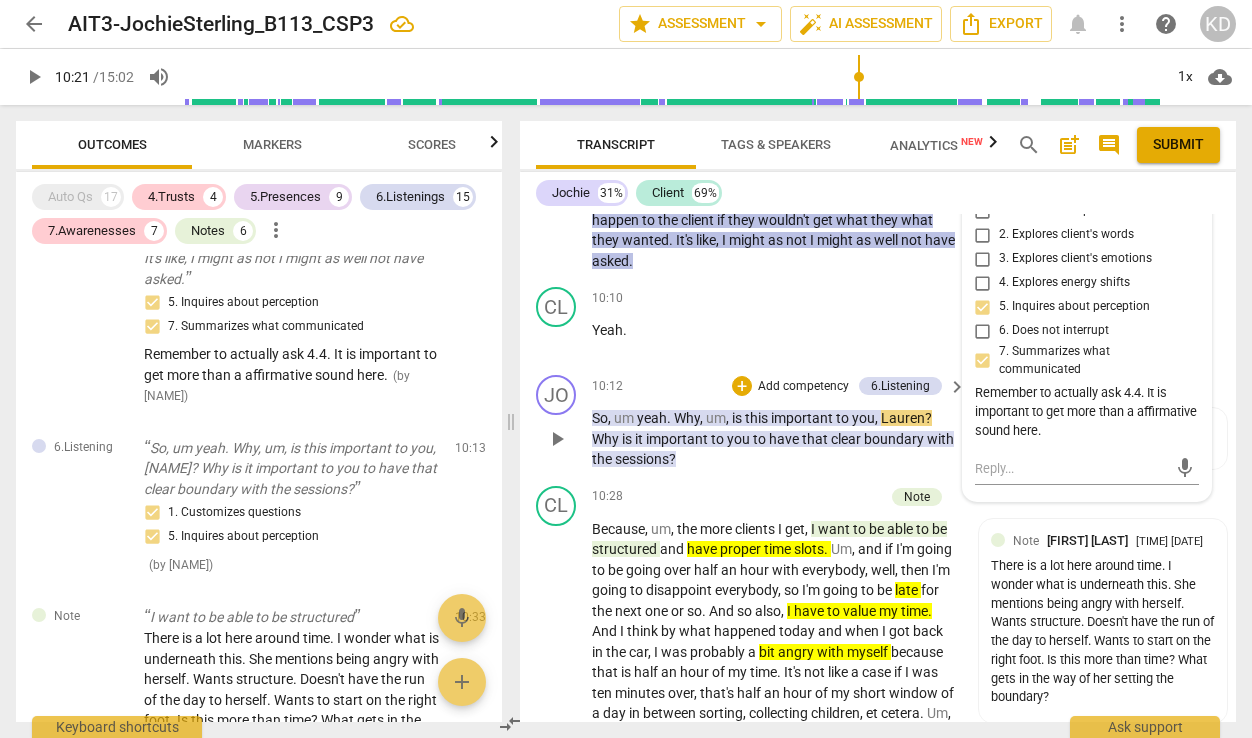 click on "Add competency" at bounding box center [803, 387] 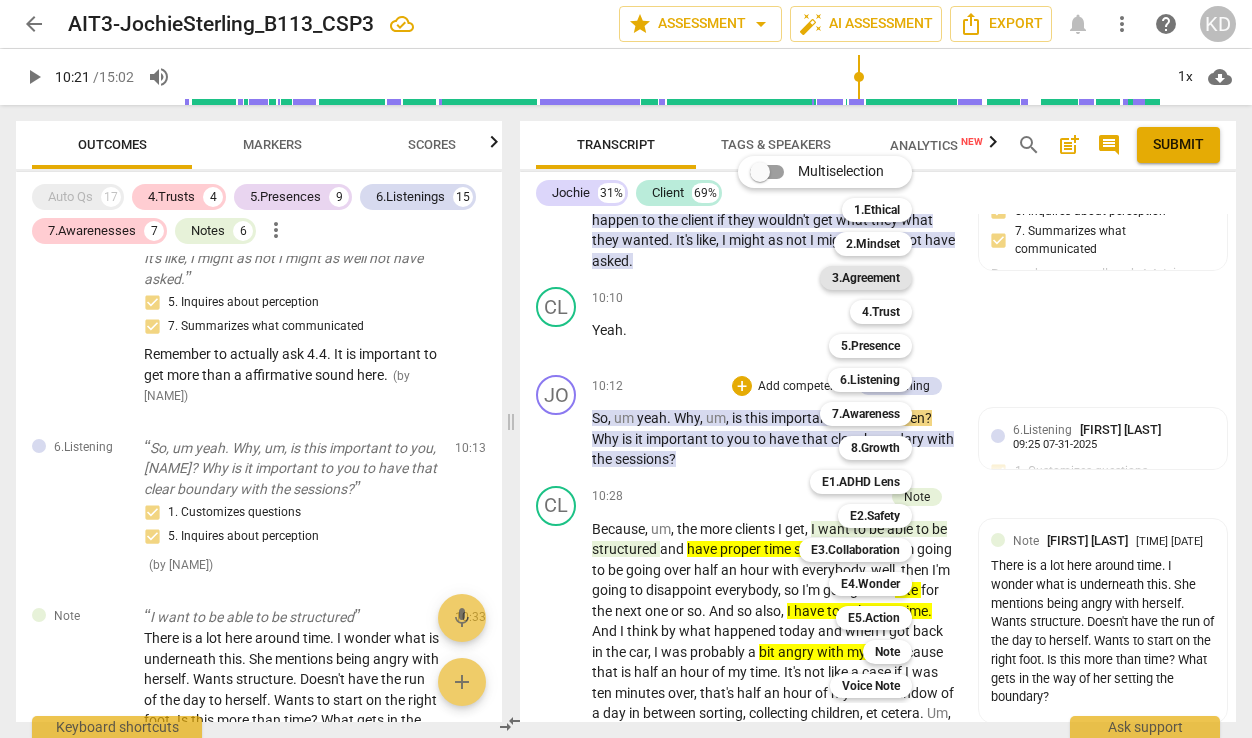 click on "3.Agreement" at bounding box center [866, 278] 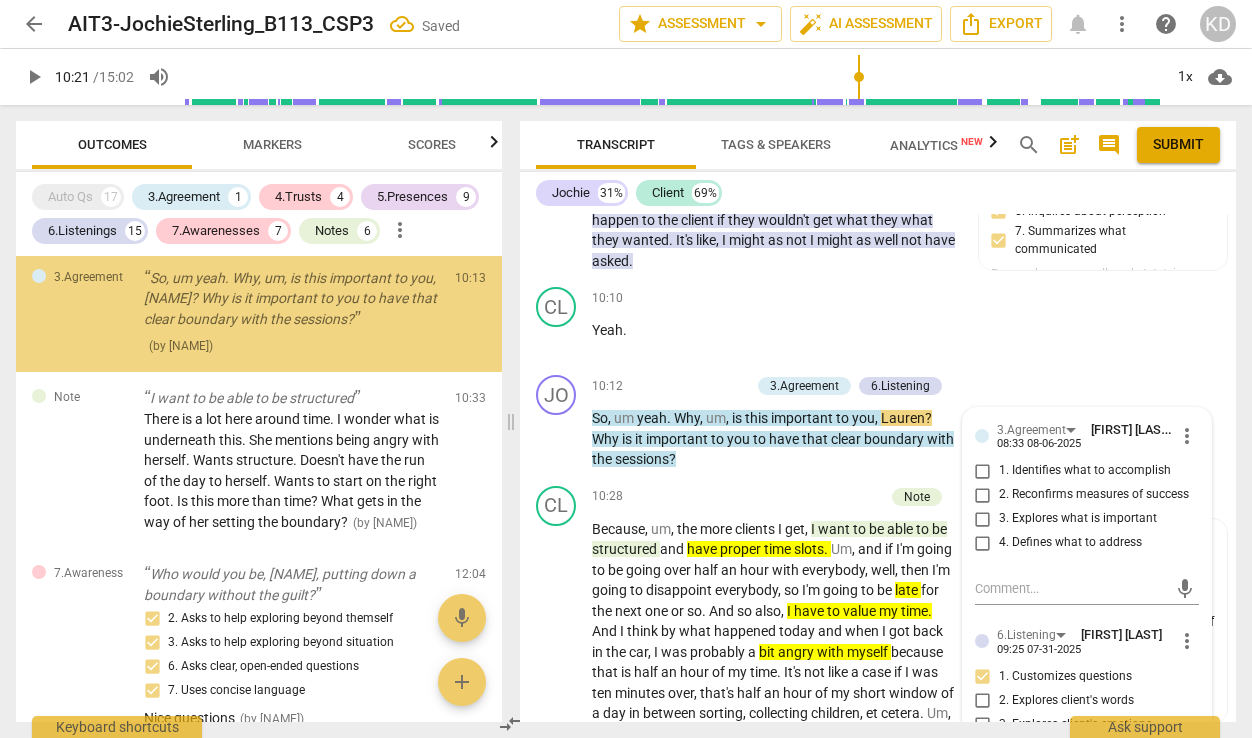 scroll, scrollTop: 6669, scrollLeft: 0, axis: vertical 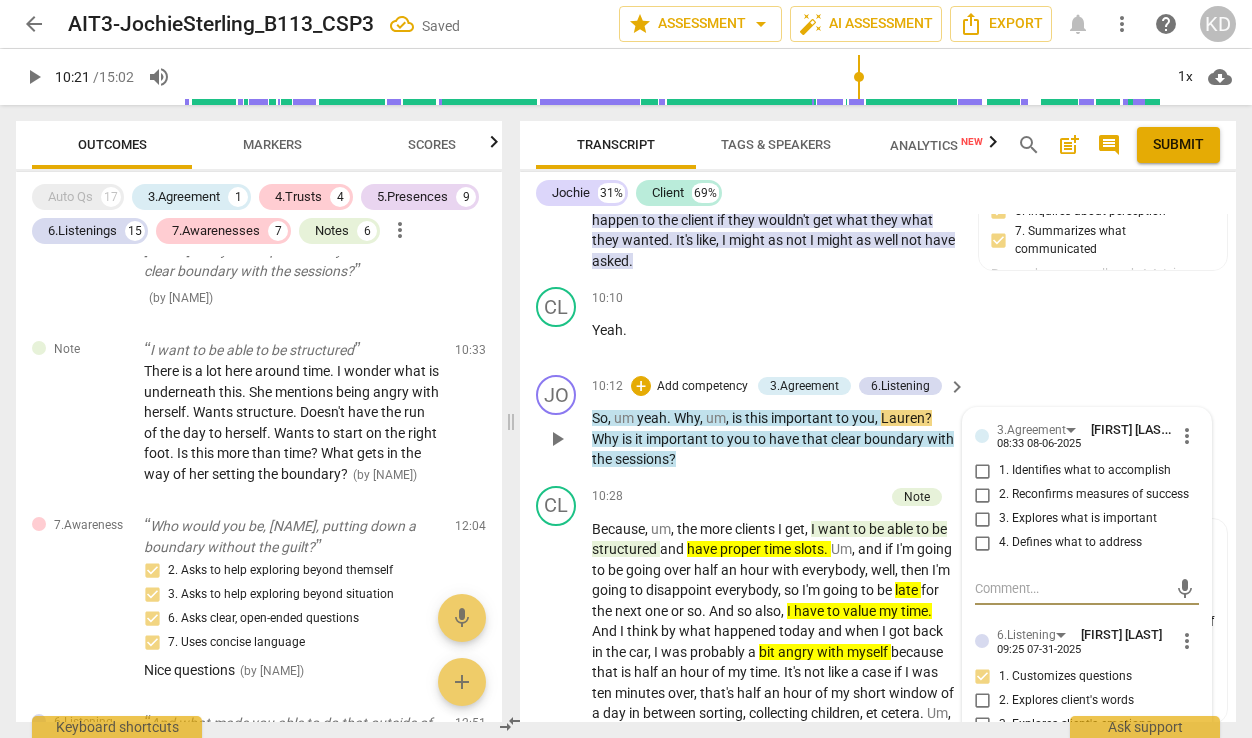 click on "3. Explores what is important" at bounding box center [983, 519] 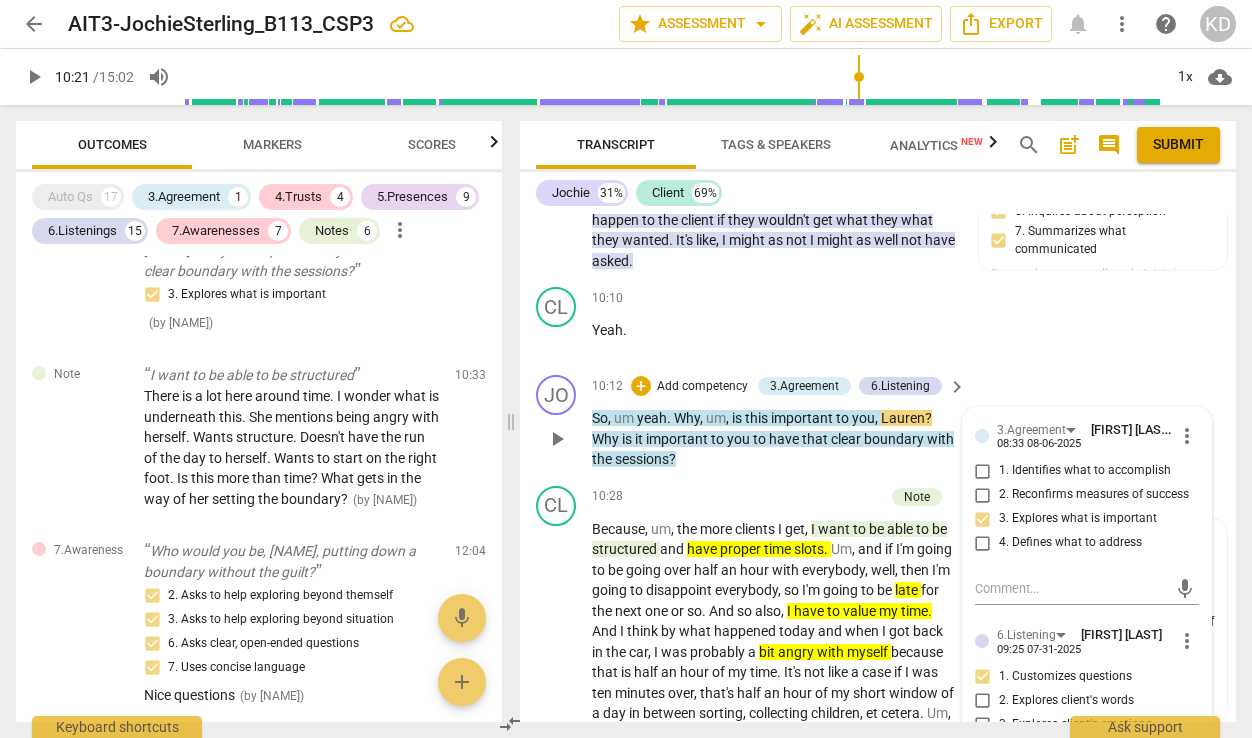 click on "JO play_arrow pause 10:12 + Add competency 3.Agreement 6.Listening keyboard_arrow_right So ,   um   yeah .   Why ,   um ,   is   this   important   to   you ,   [NAME] ?   Why   is   it   important   to   you   to   have   that   clear   boundary   with   the   sessions ? 3.Agreement KRISTEN DENNEY 08:33 08-06-2025 more_vert 1. Identifies what to accomplish 2. Reconfirms measures of success 3. Explores what is important 4. Defines what to address mic 6.Listening KRISTEN DENNEY 09:25 07-31-2025 more_vert 1. Customizes questions 2. Explores client's words 3. Explores client's emotions 4. Explores energy shifts 5. Inquires about perception 6. Does not interrupt 7. Summarizes what communicated mic" at bounding box center [878, 422] 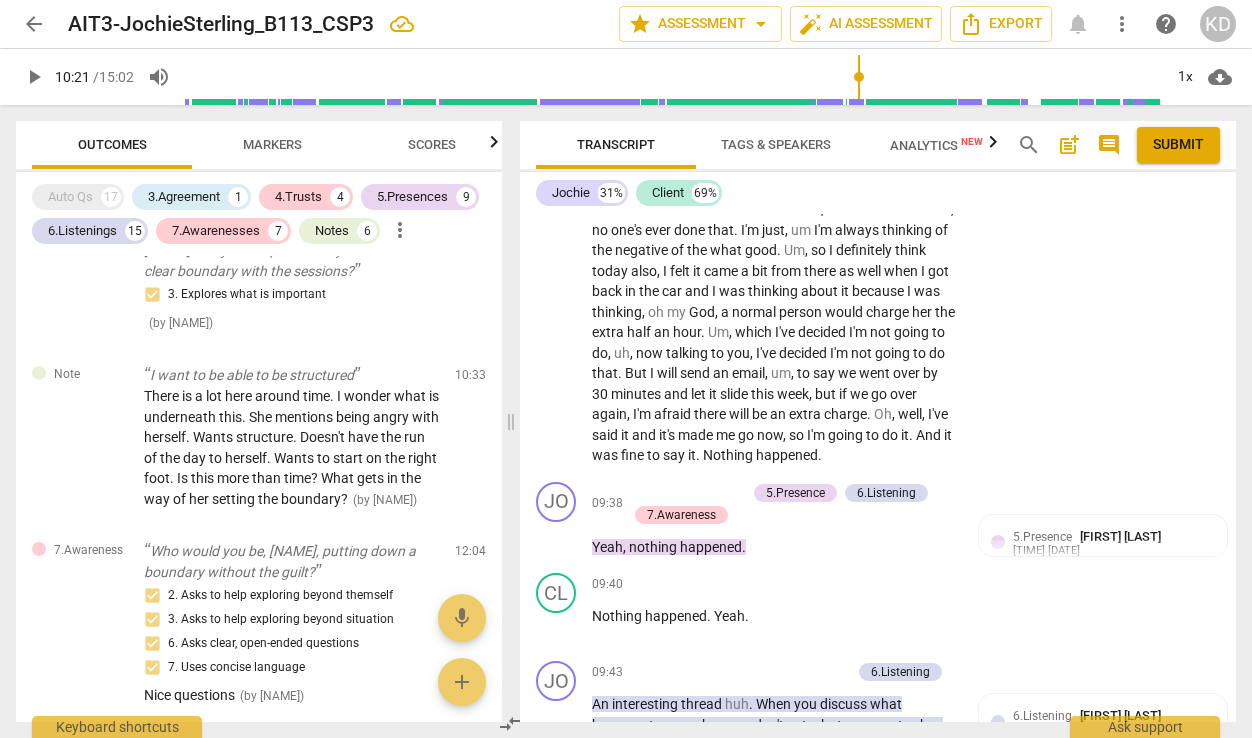 scroll, scrollTop: 5104, scrollLeft: 0, axis: vertical 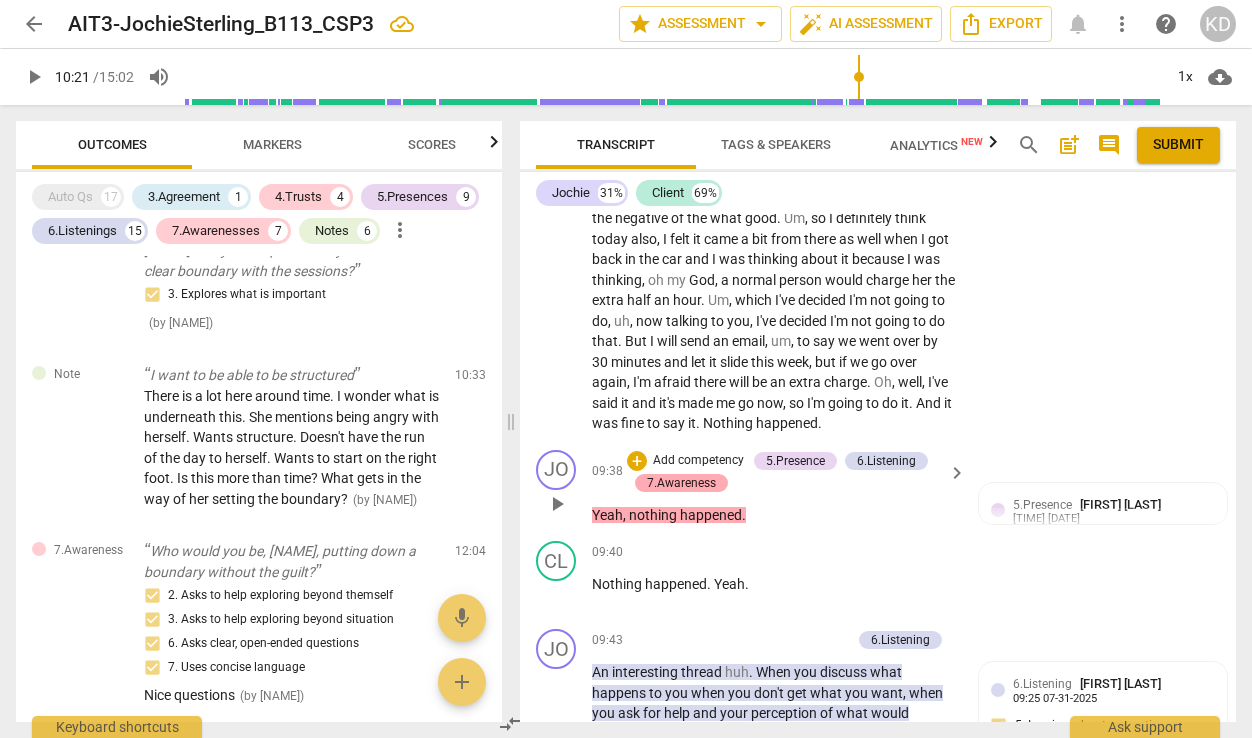 click on "7.Awareness" at bounding box center (681, 483) 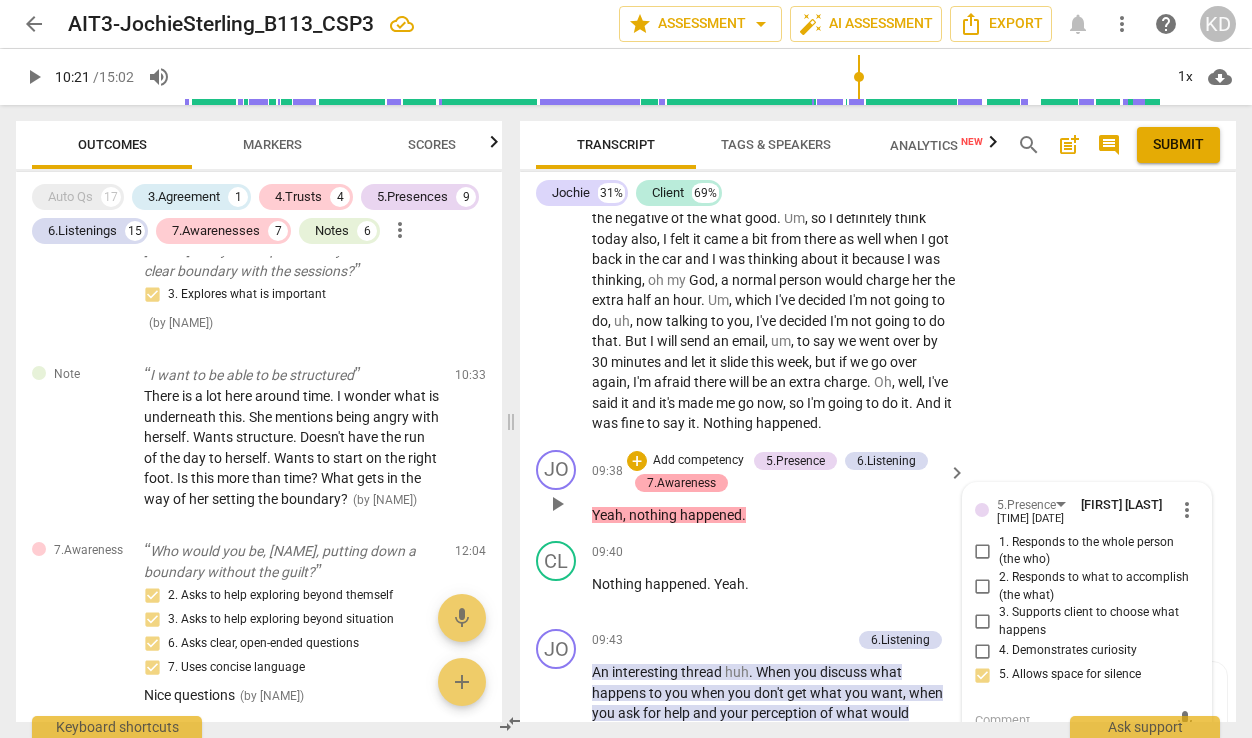 scroll, scrollTop: 5398, scrollLeft: 0, axis: vertical 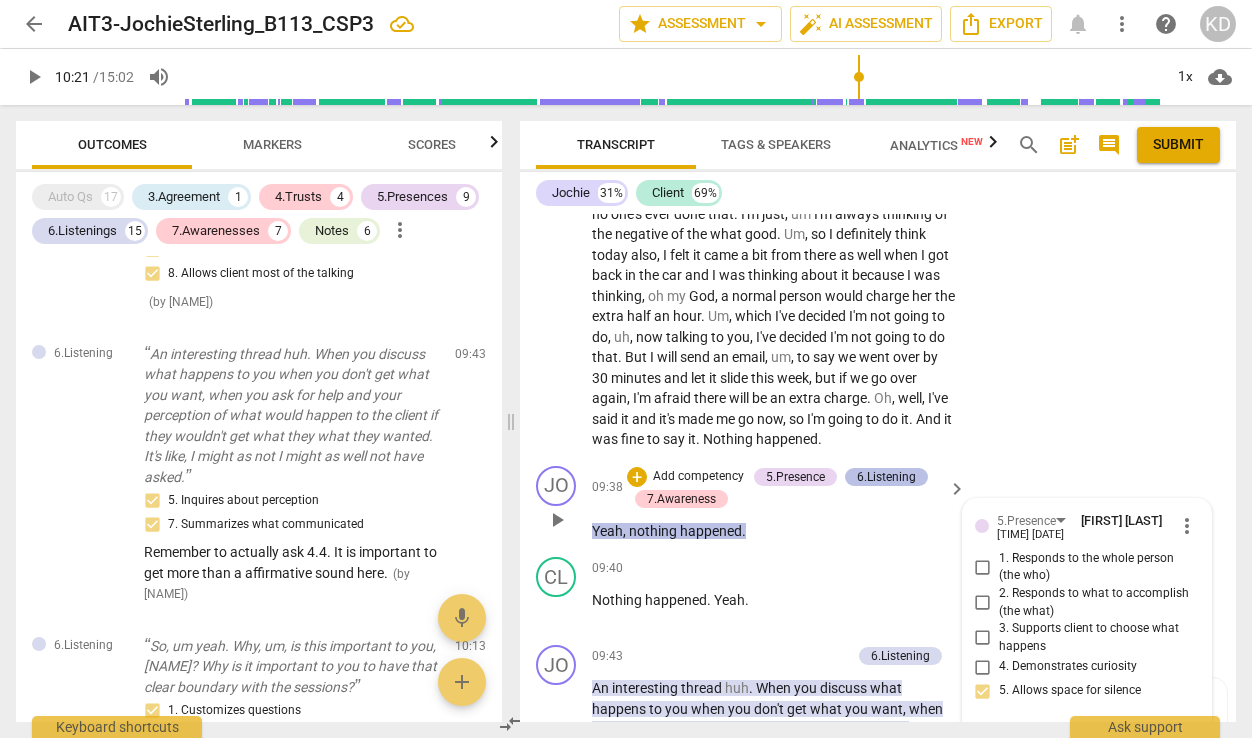 click on "6.Listening" at bounding box center [886, 477] 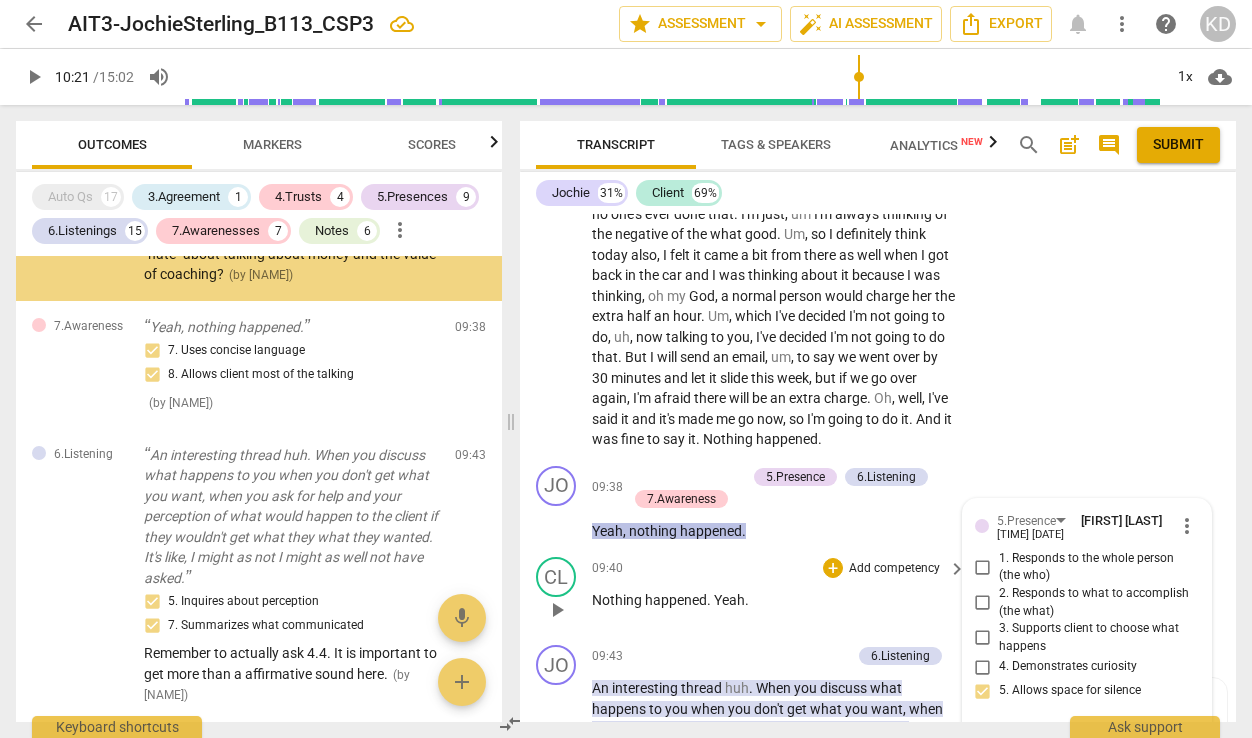 scroll, scrollTop: 5937, scrollLeft: 0, axis: vertical 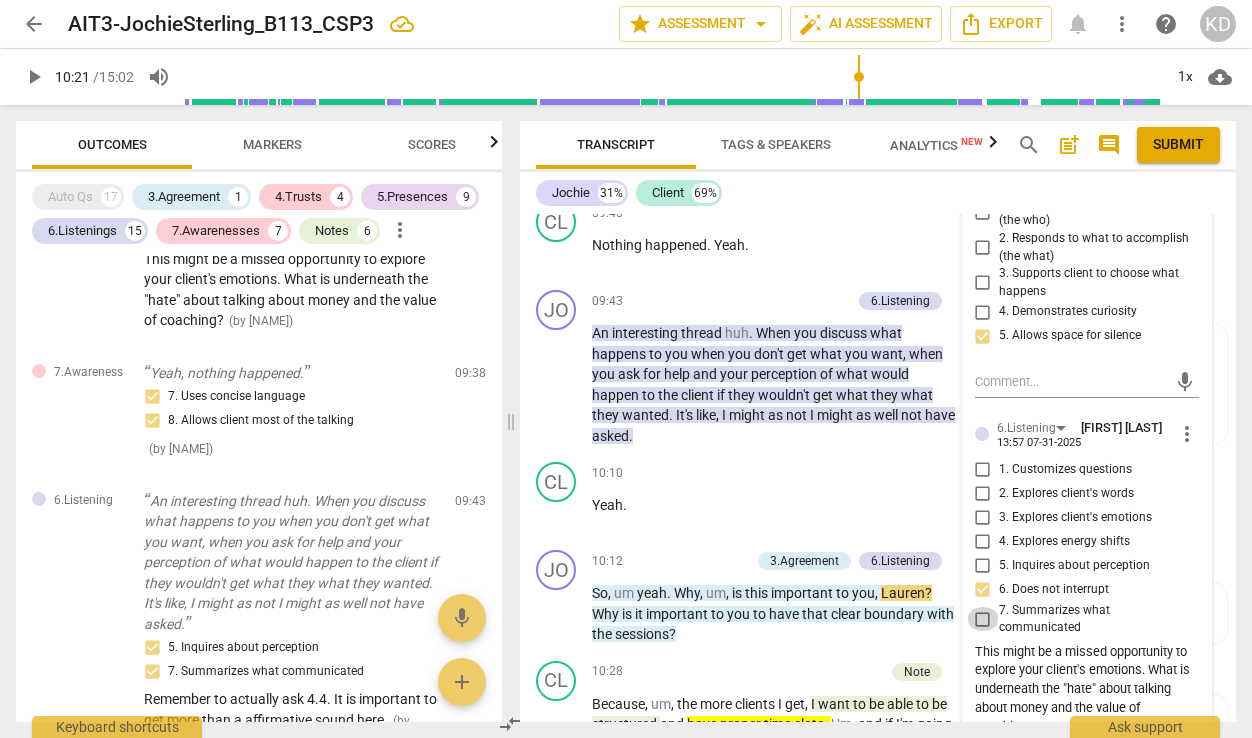 click on "7. Summarizes what communicated" at bounding box center (983, 619) 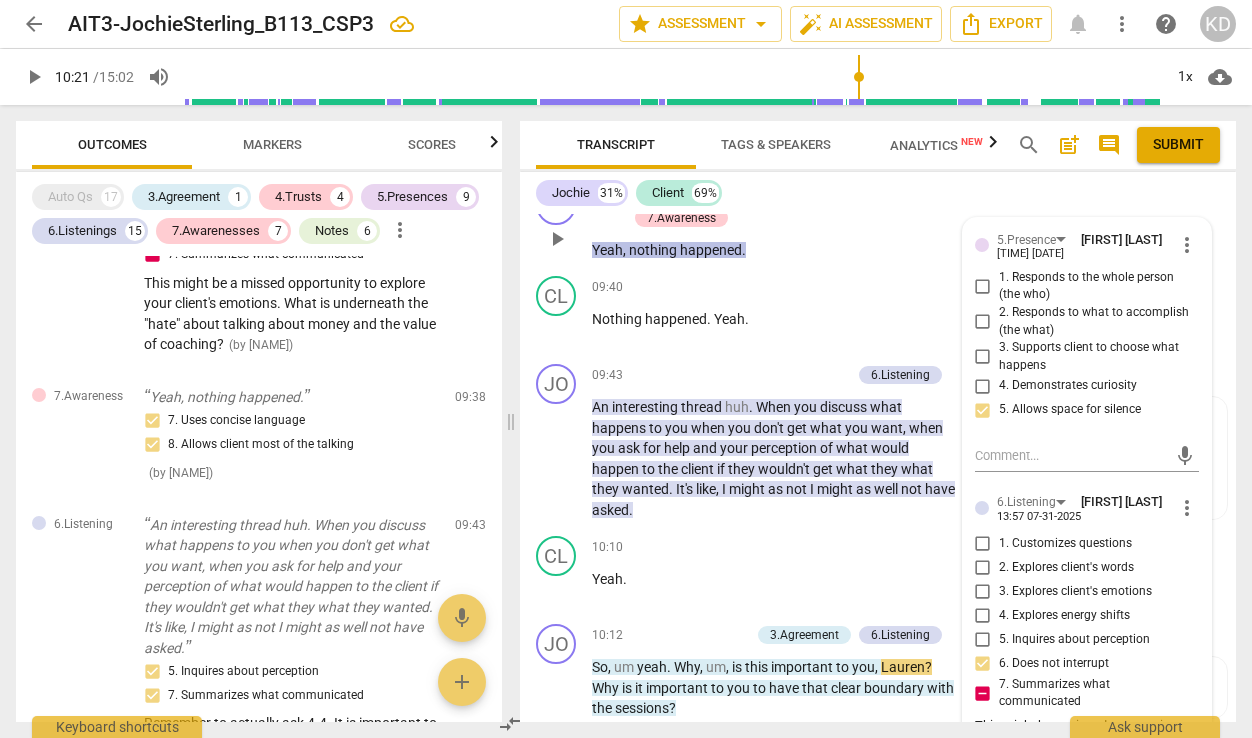 scroll, scrollTop: 5373, scrollLeft: 0, axis: vertical 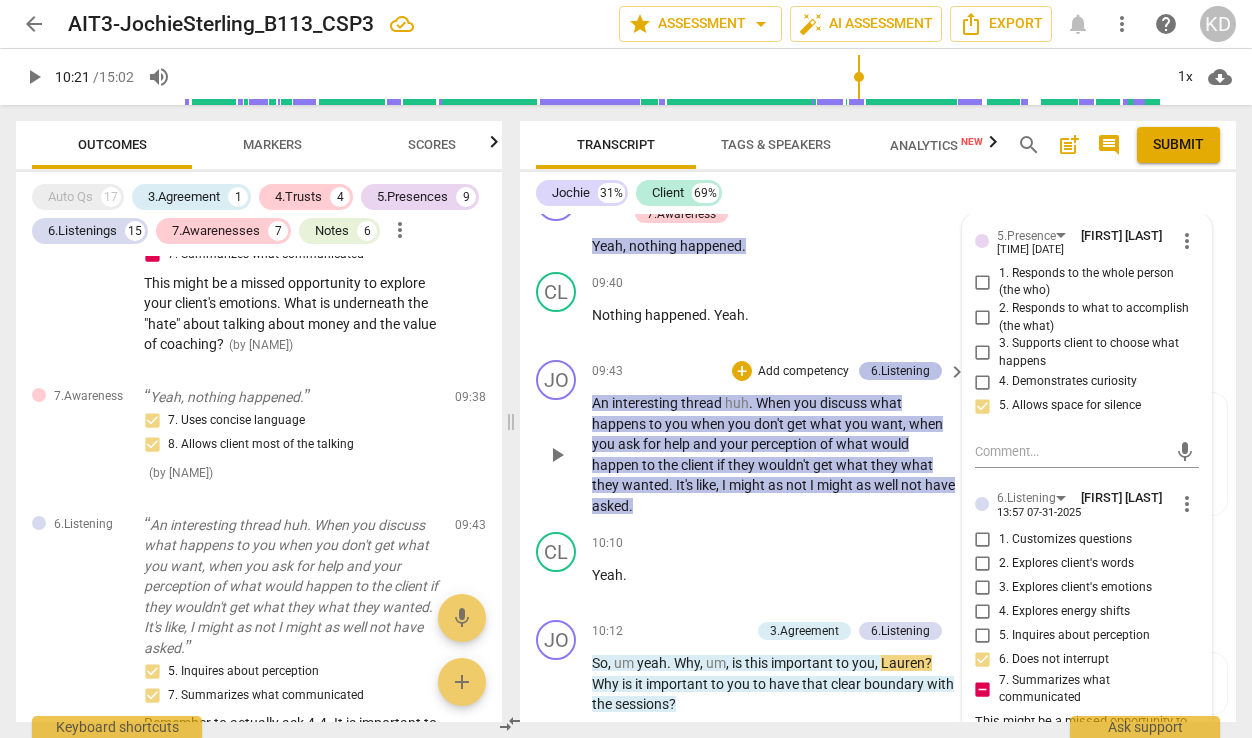 click on "6.Listening" at bounding box center (900, 371) 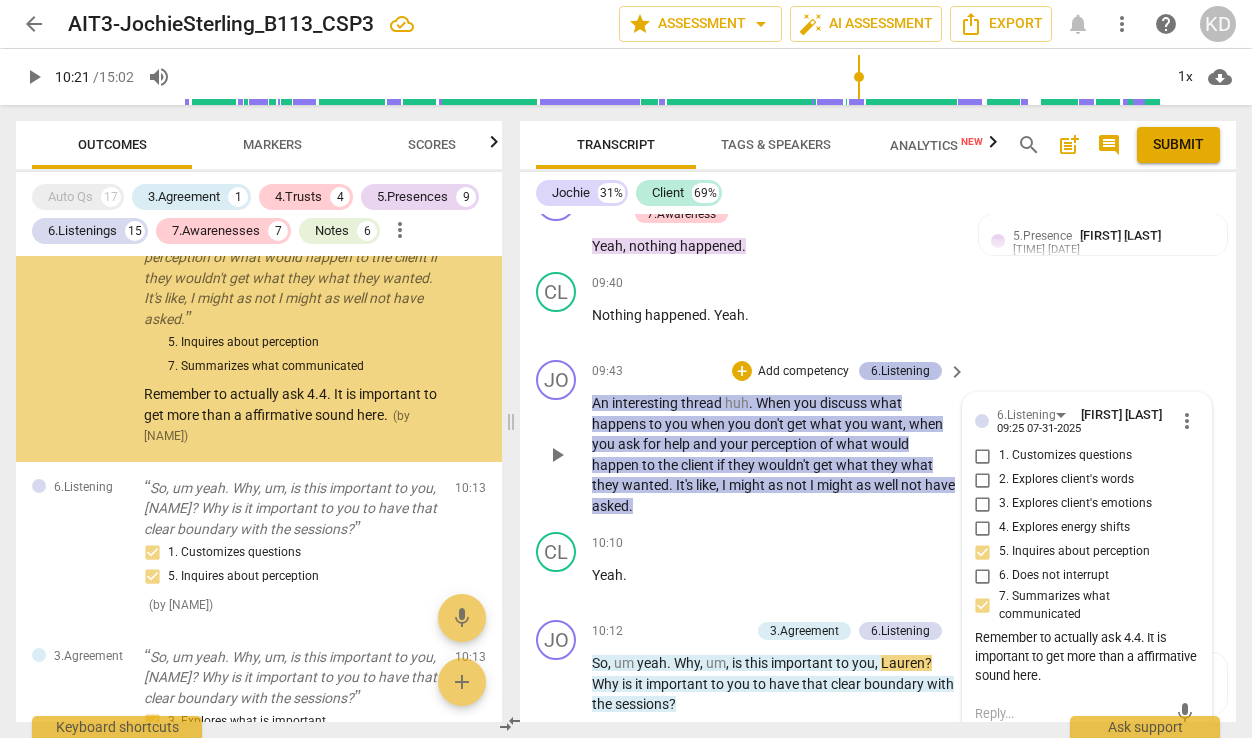 scroll, scrollTop: 6318, scrollLeft: 0, axis: vertical 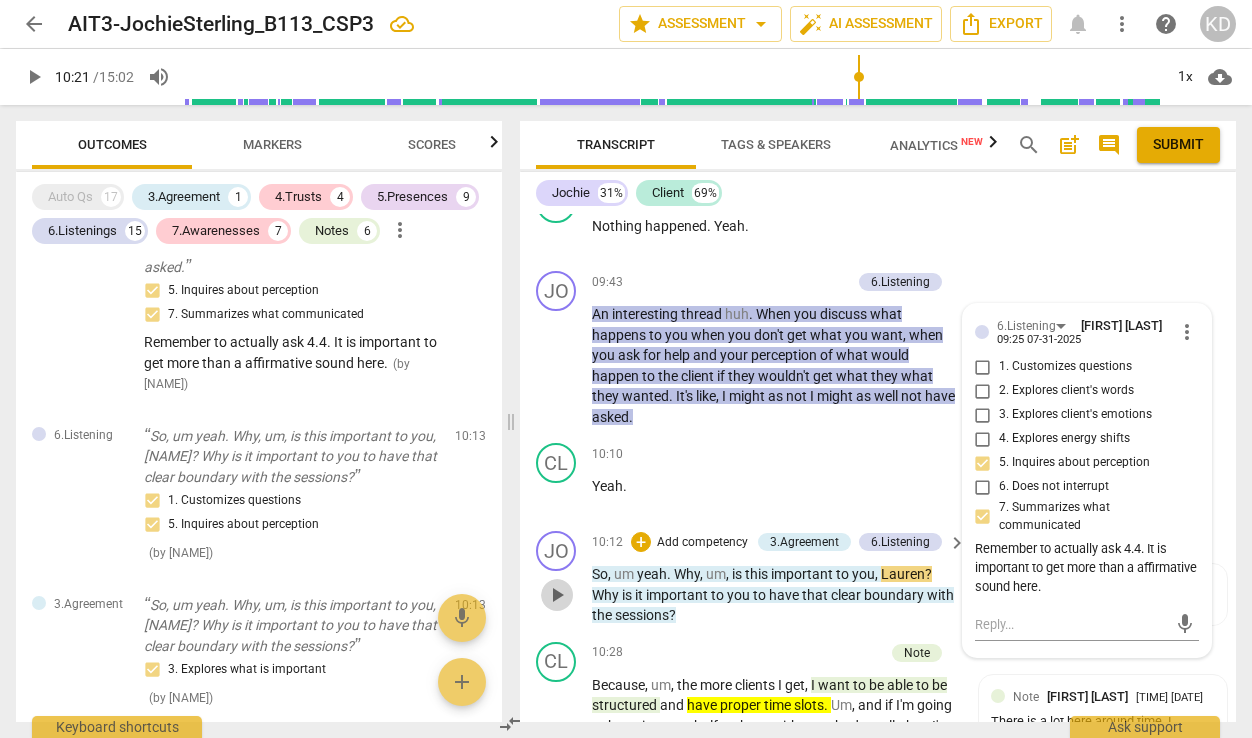 click on "play_arrow" at bounding box center [557, 595] 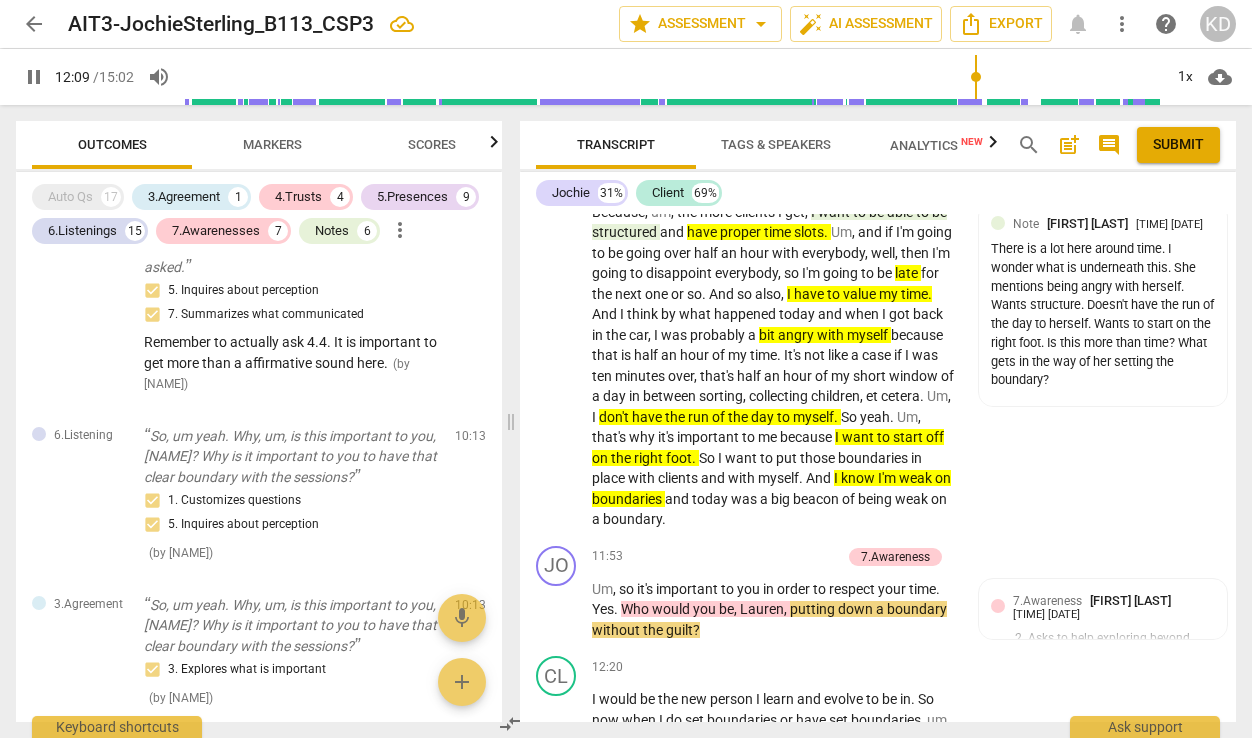 scroll, scrollTop: 5958, scrollLeft: 0, axis: vertical 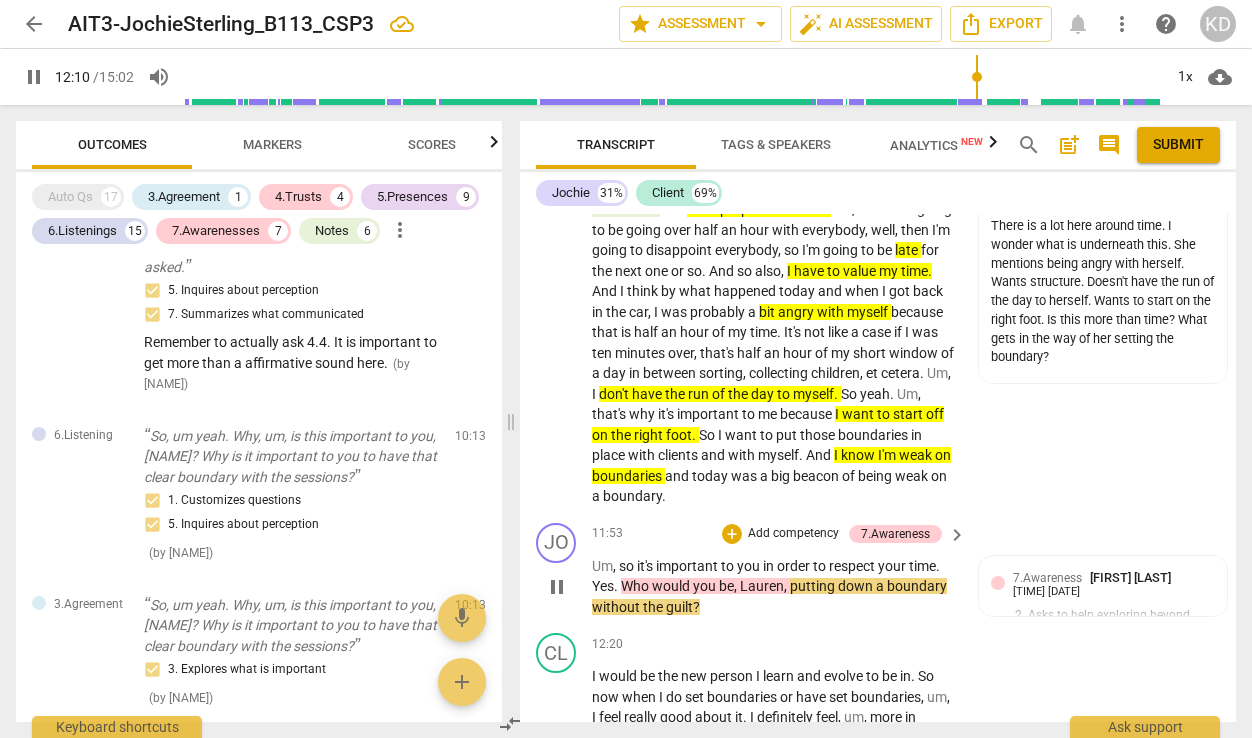 click on "pause" at bounding box center [557, 587] 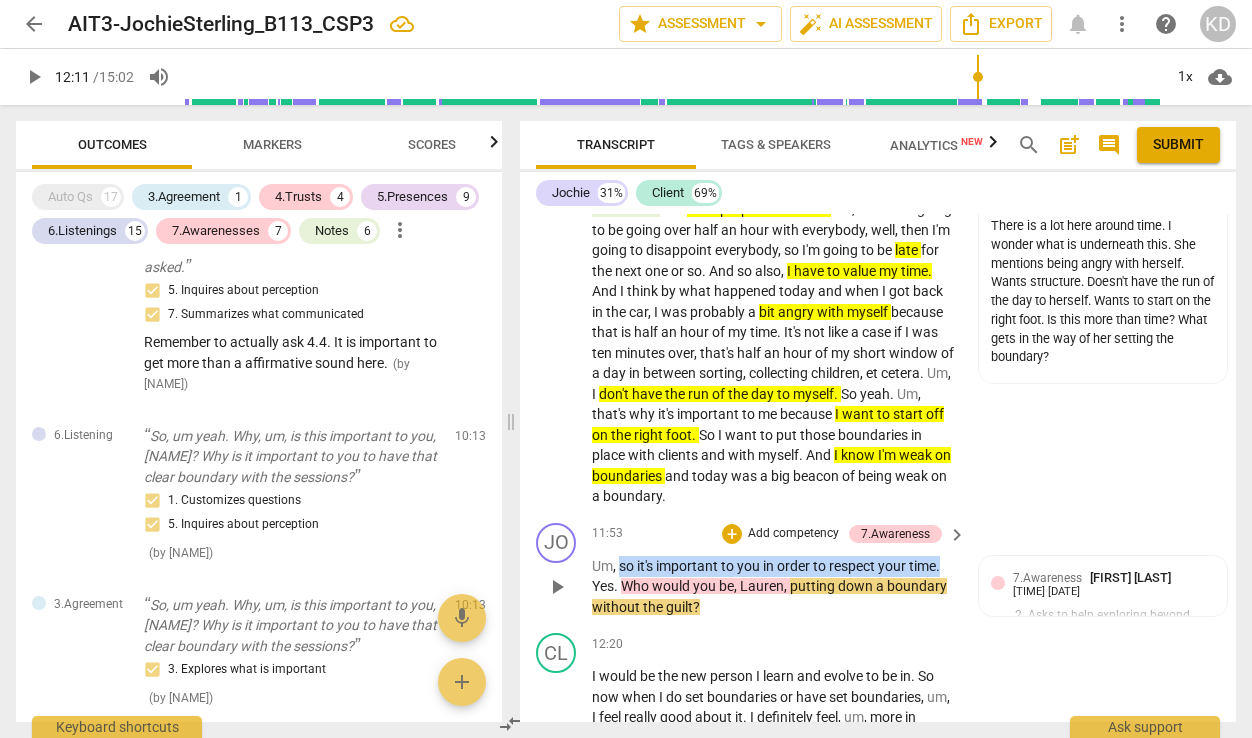 drag, startPoint x: 622, startPoint y: 608, endPoint x: 944, endPoint y: 608, distance: 322 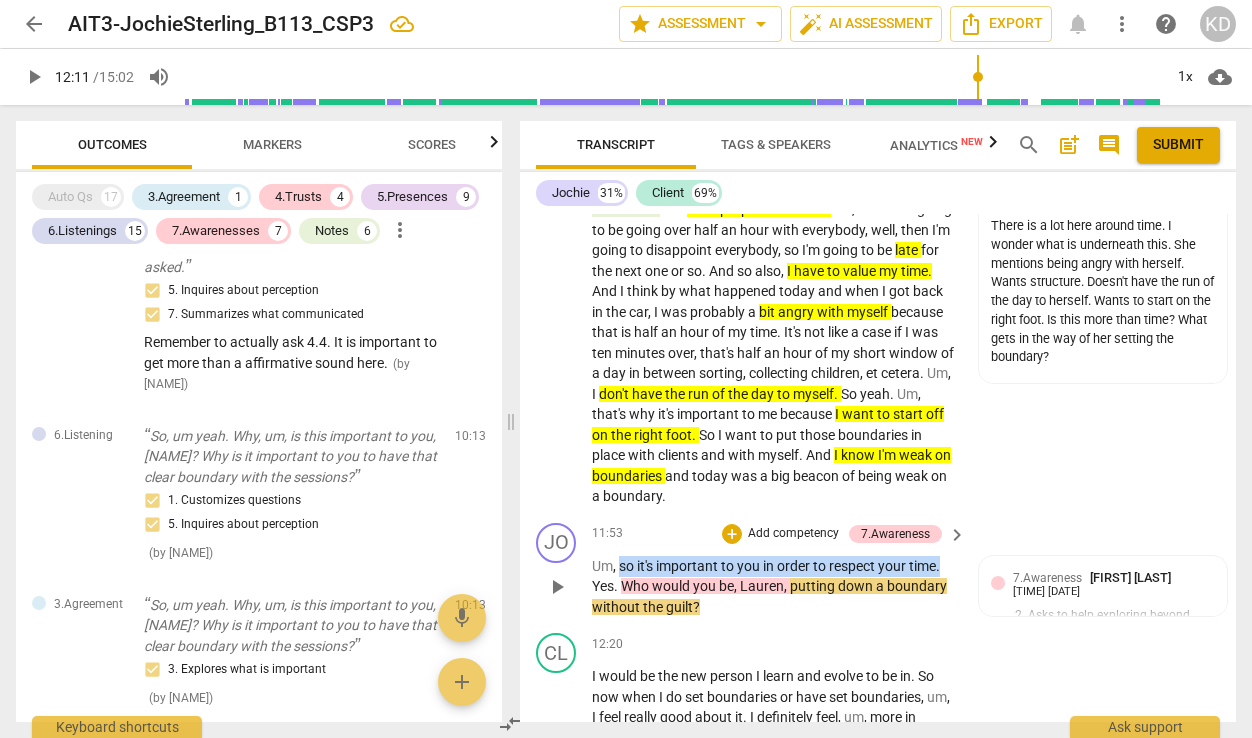 click on "Um ,   so   it's   important   to   you   in   order   to   respect   your   time .   Yes .   Who   would   you   be ,   [NAME] ,   putting   down   a   boundary   without   the   guilt ?" at bounding box center [774, 587] 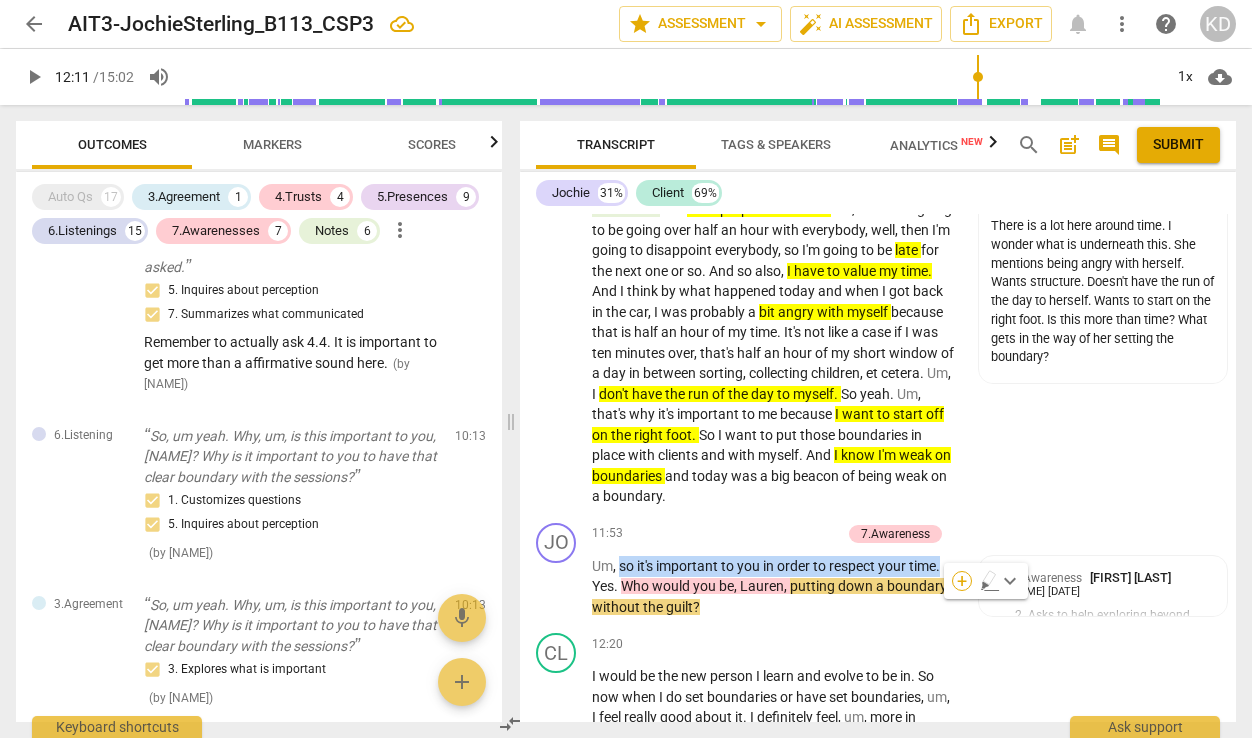 click on "+" at bounding box center [962, 581] 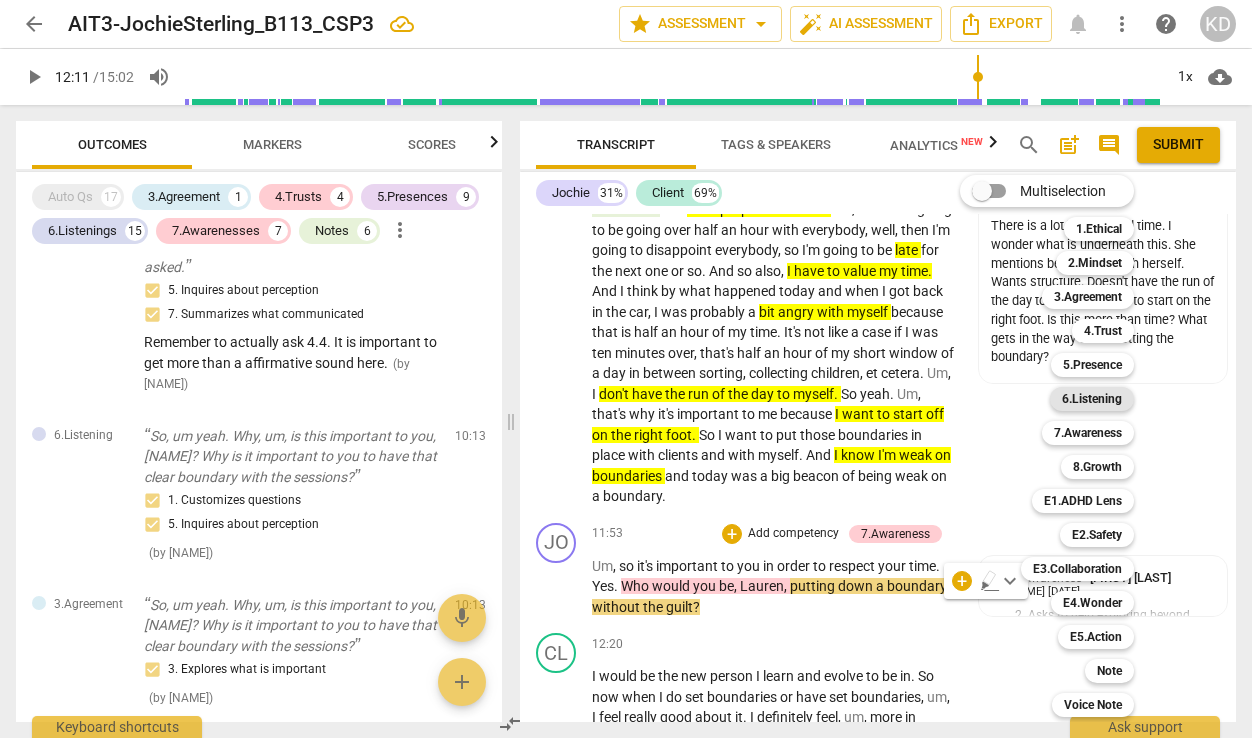 click on "6.Listening" at bounding box center (1092, 399) 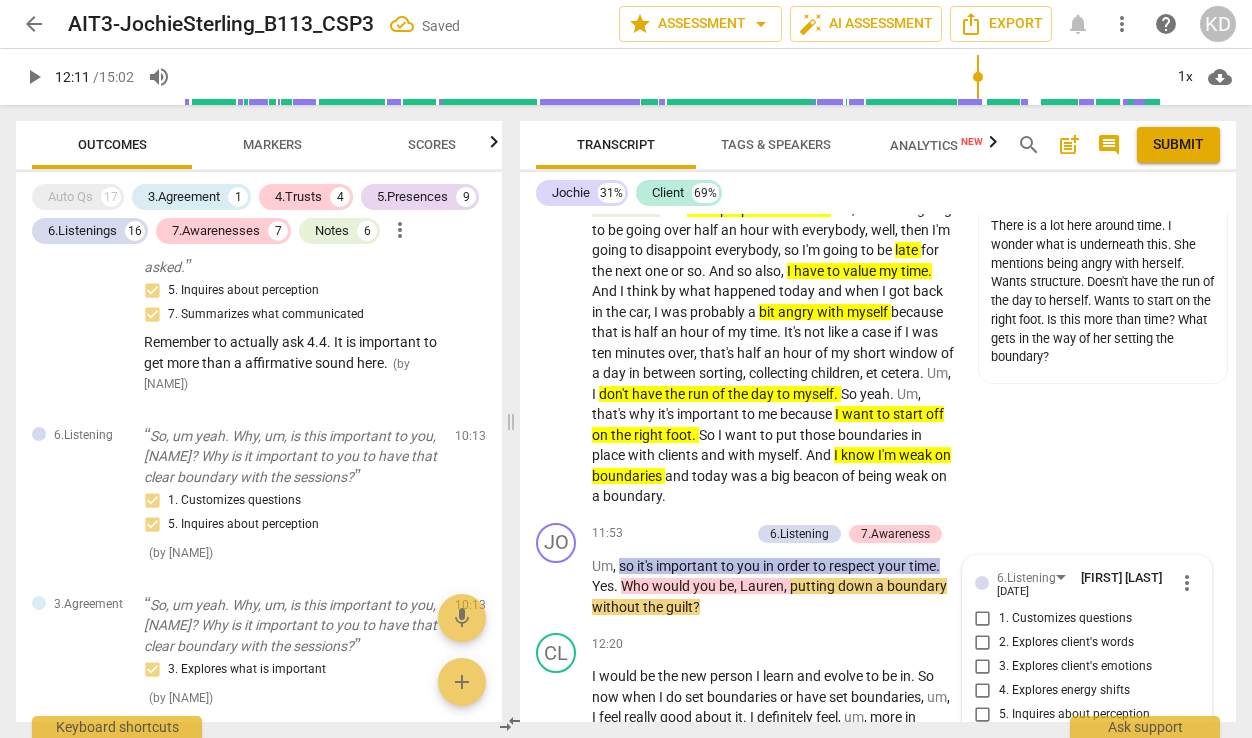 scroll, scrollTop: 6350, scrollLeft: 0, axis: vertical 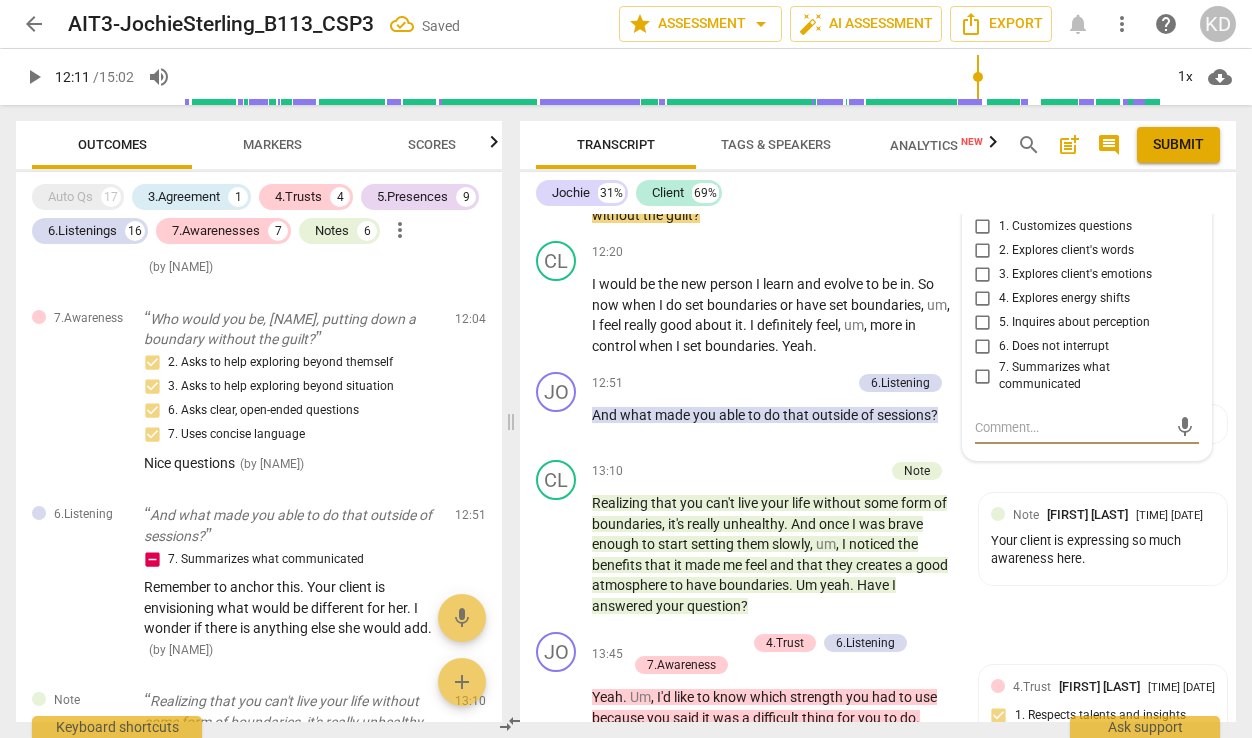 click on "7. Summarizes what communicated" at bounding box center (983, 376) 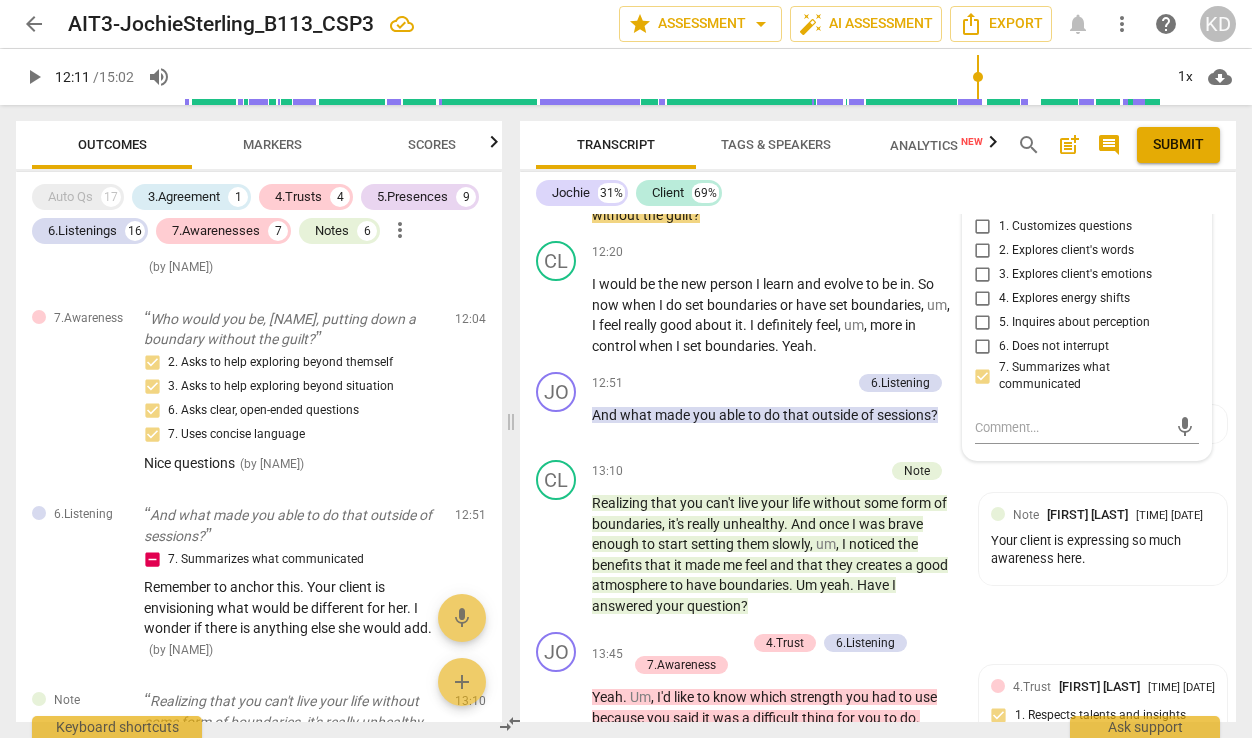 click on "5. Inquires about perception" at bounding box center (983, 323) 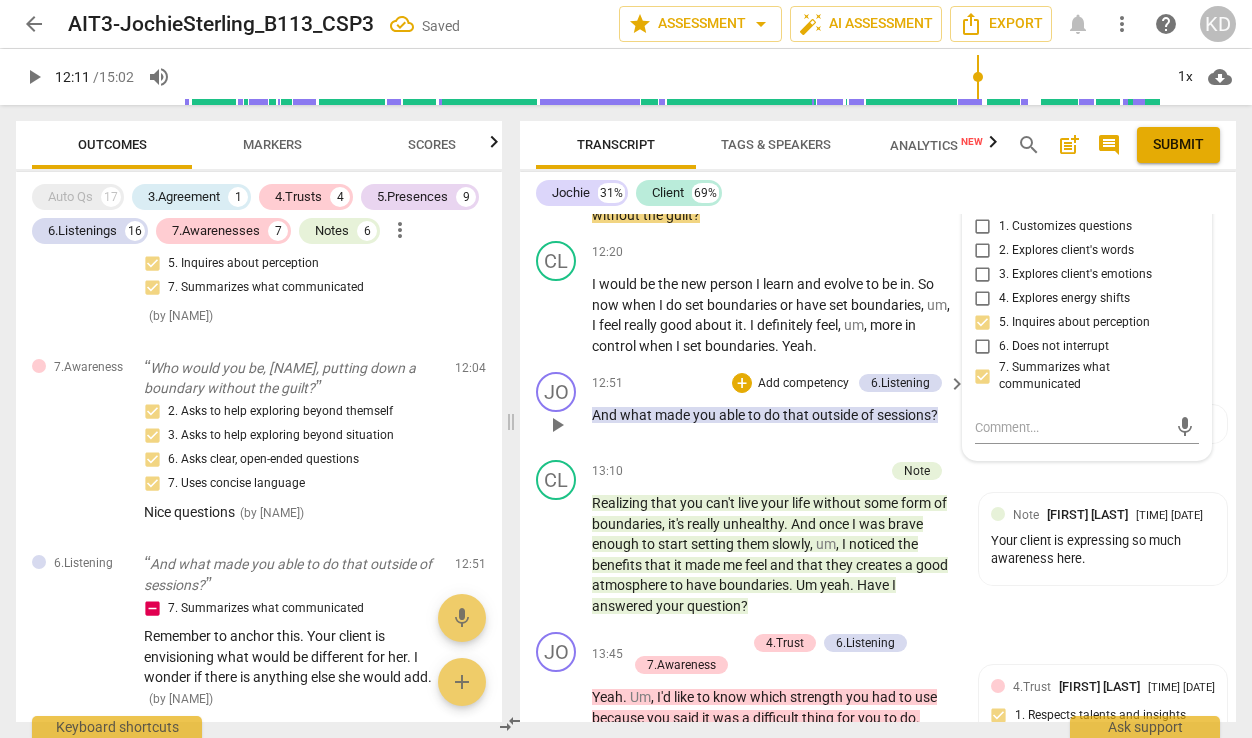 click on "[NAME] play_arrow pause [TIME] + Add competency 6.Listening keyboard_arrow_right And what made you able to do that outside of sessions ? 6.Listening [NAME] [TIME] 7. Summarizes what communicated Remember to anchor this. Your client is envisioning what would be different for her. I wonder if there is anything else she would add." at bounding box center (878, 408) 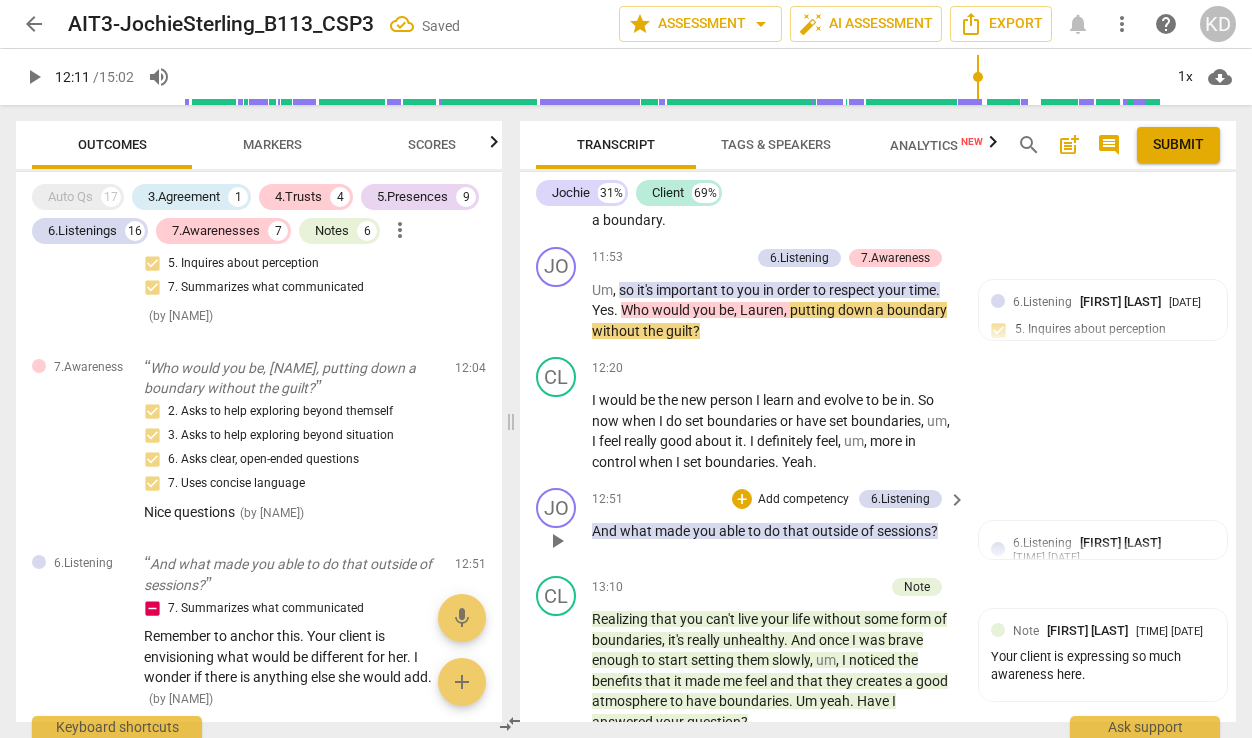 scroll, scrollTop: 6232, scrollLeft: 0, axis: vertical 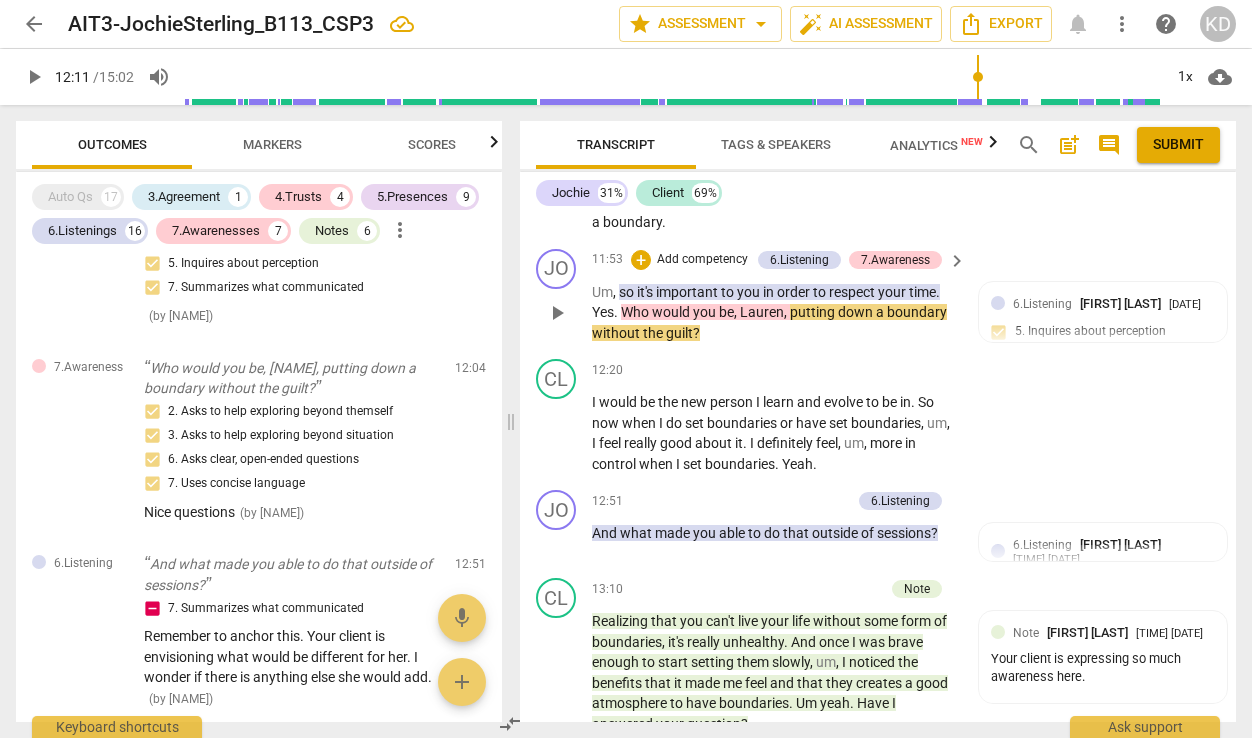 click on "JO play_arrow pause 11:53 + Add competency 6.Listening 7.Awareness keyboard_arrow_right Um ,   so   it's   important   to   you   in   order   to   respect   your   time .   Yes .   Who   would   you   be ,   [NAME] ,   putting   down   a   boundary   without   the   guilt ? 6.Listening KRISTEN DENNEY 08:37 08-06-2025 5. Inquires about perception 7. Summarizes what communicated" at bounding box center [878, 296] 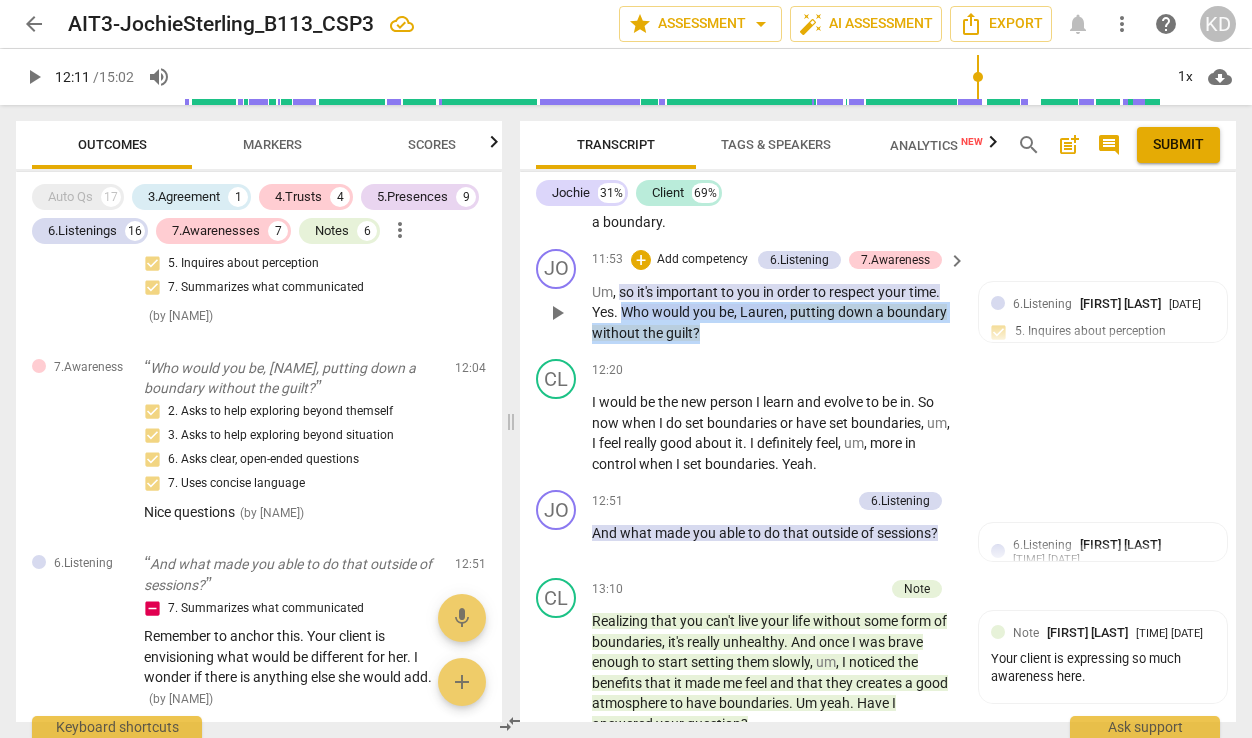drag, startPoint x: 620, startPoint y: 352, endPoint x: 702, endPoint y: 368, distance: 83.546394 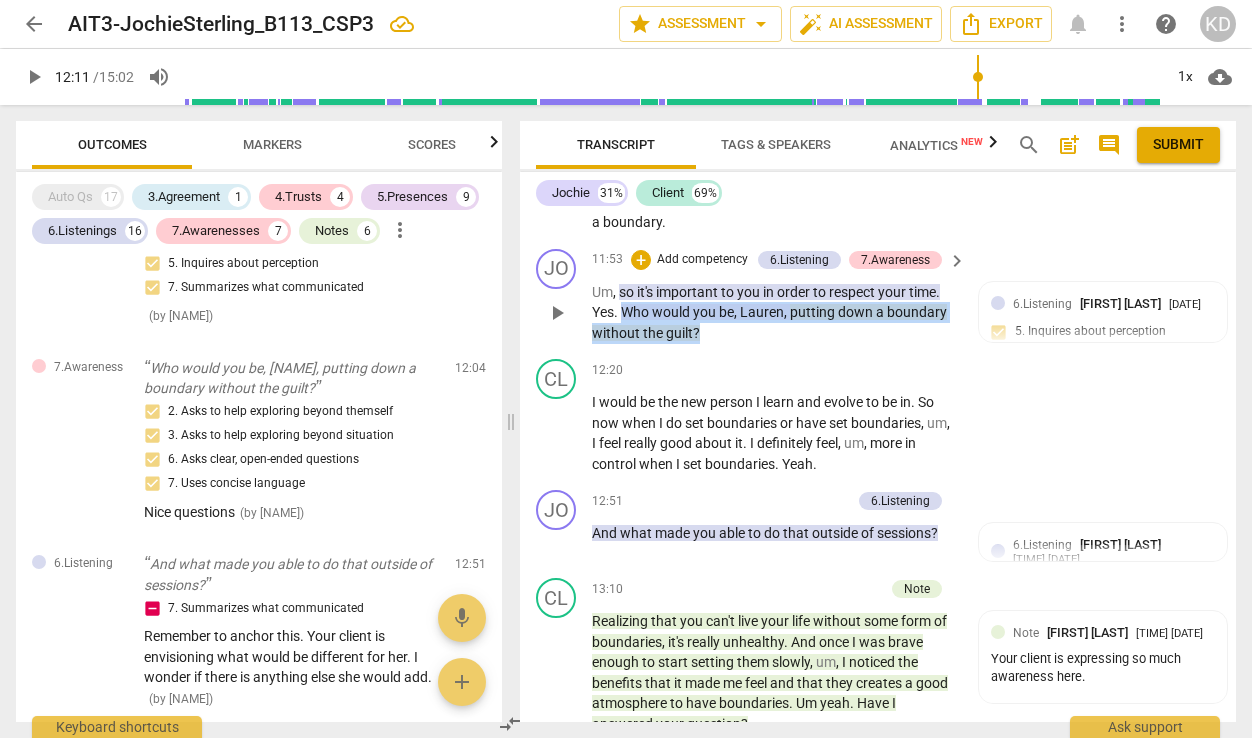 click on "Um ,   so   it's   important   to   you   in   order   to   respect   your   time .   Yes .   Who   would   you   be ,   [NAME] ,   putting   down   a   boundary   without   the   guilt ?" at bounding box center [774, 313] 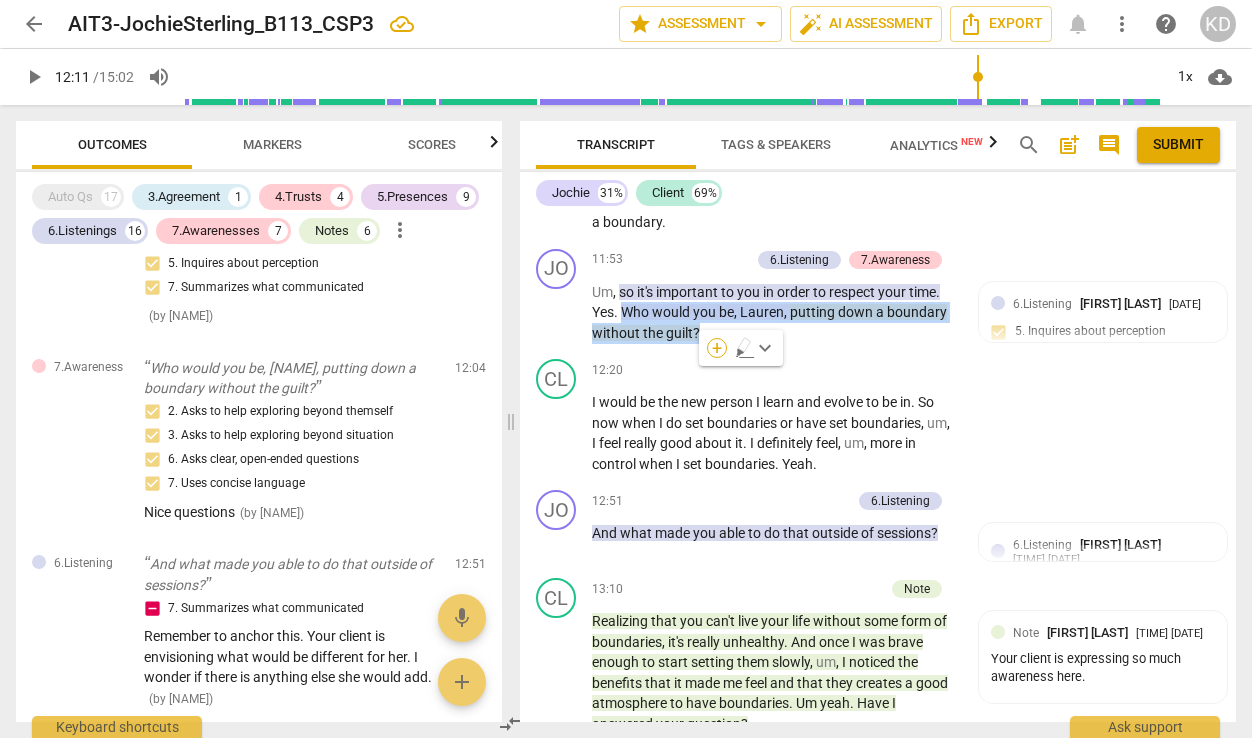 click on "+" at bounding box center [717, 348] 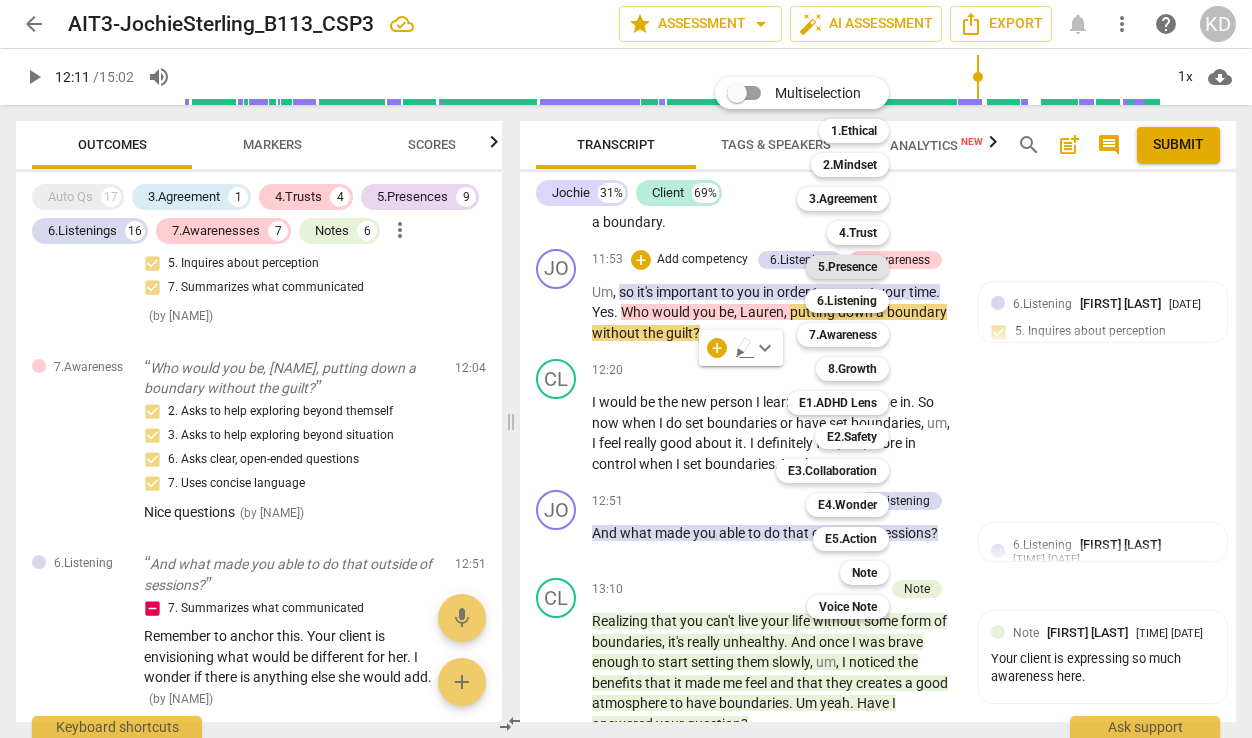 click on "5.Presence" at bounding box center (847, 267) 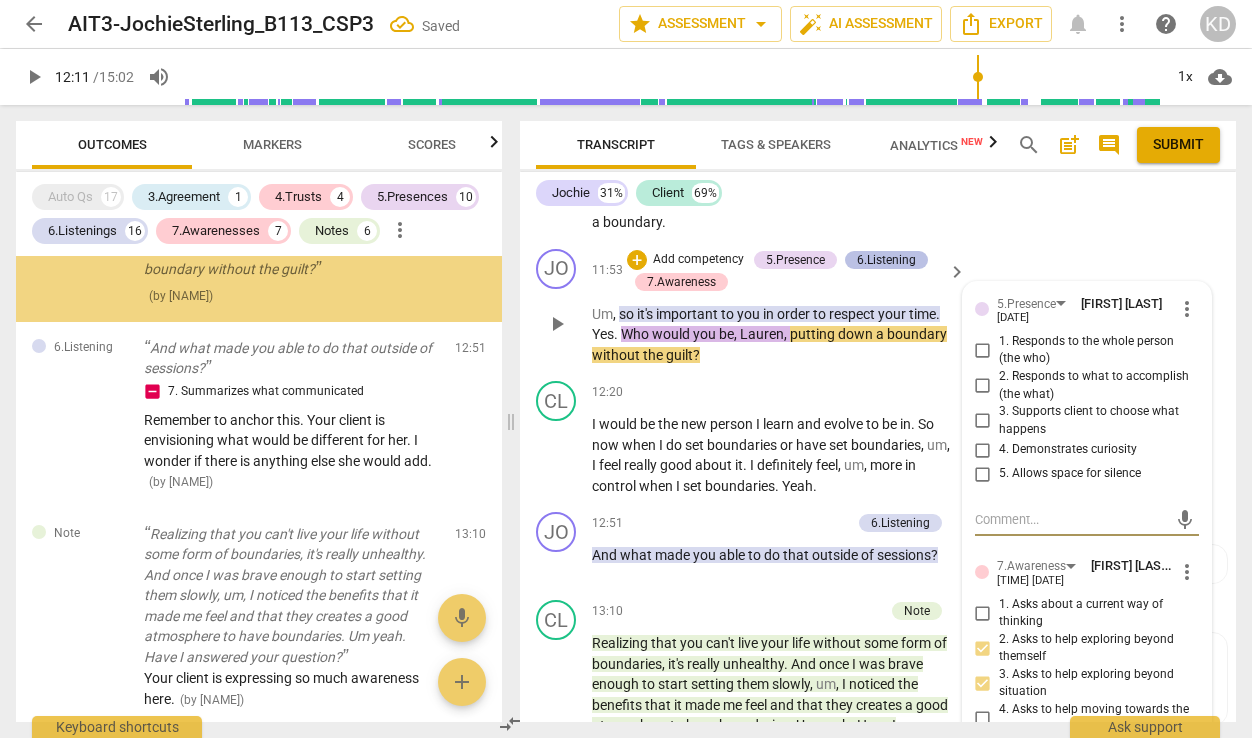 scroll, scrollTop: 7370, scrollLeft: 0, axis: vertical 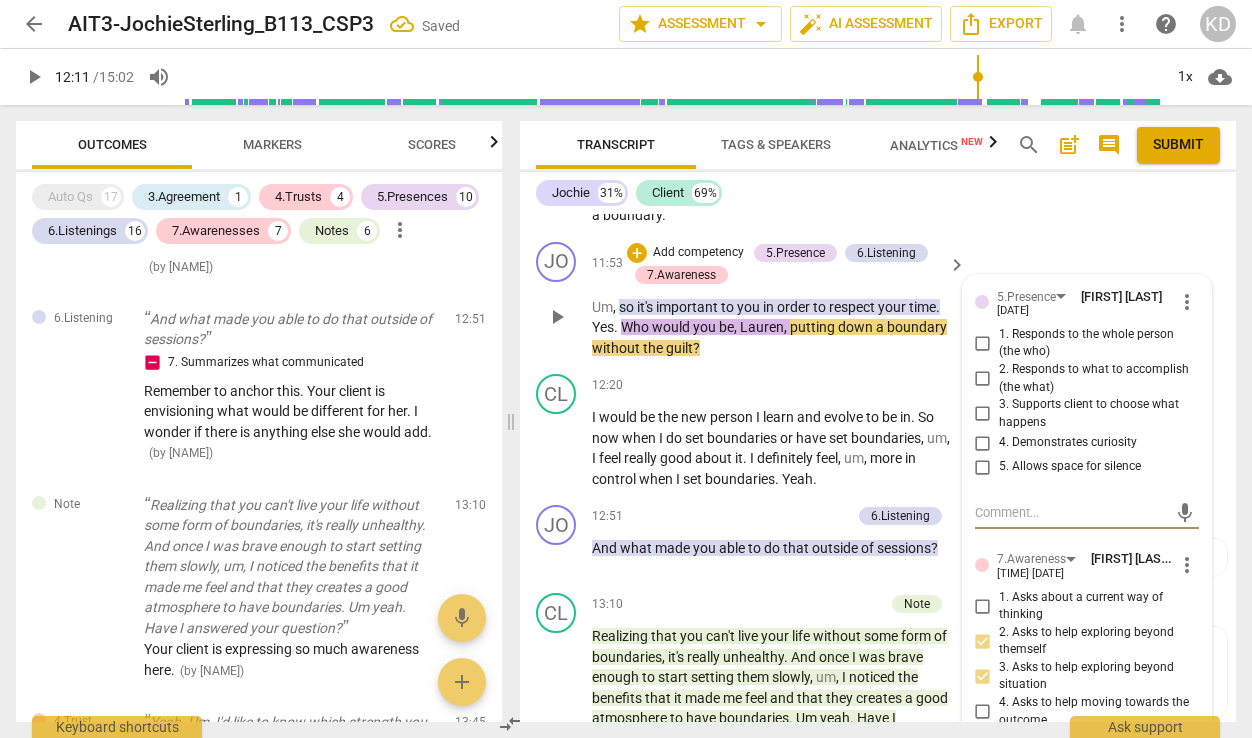 click on "4. Demonstrates curiosity" at bounding box center (983, 443) 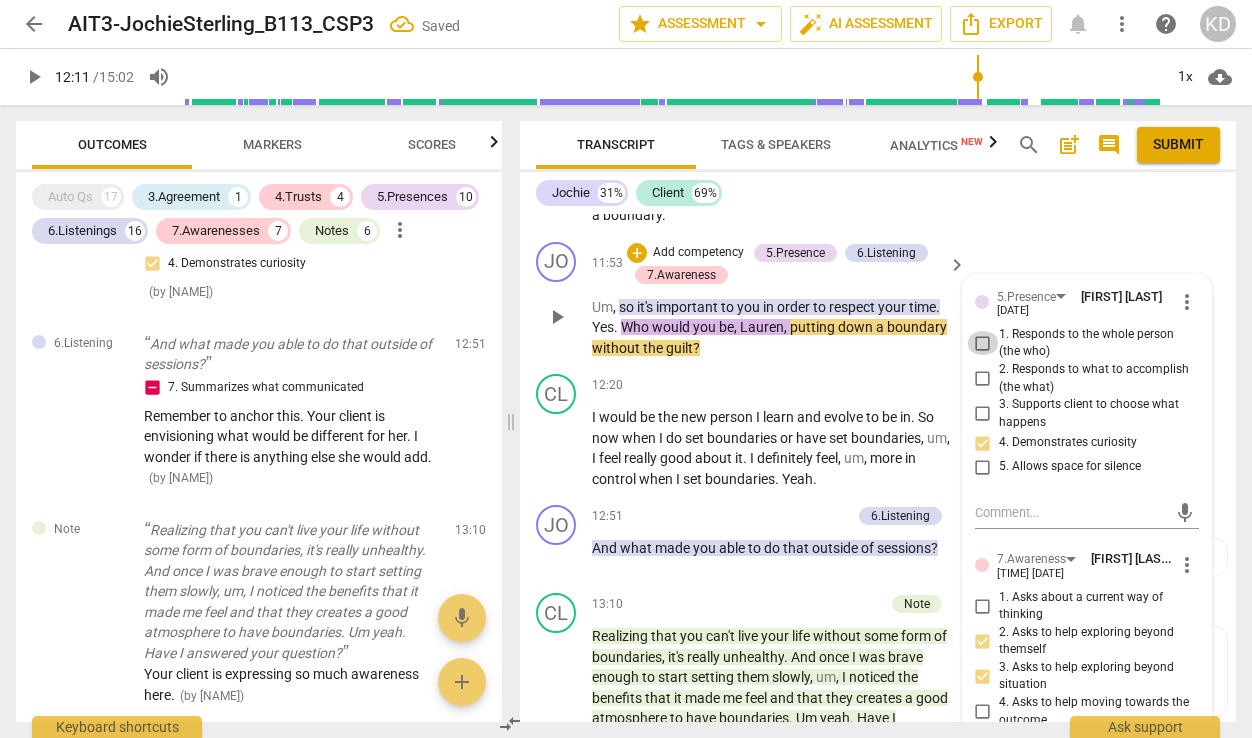 click on "1. Responds to the whole person (the who)" at bounding box center [983, 343] 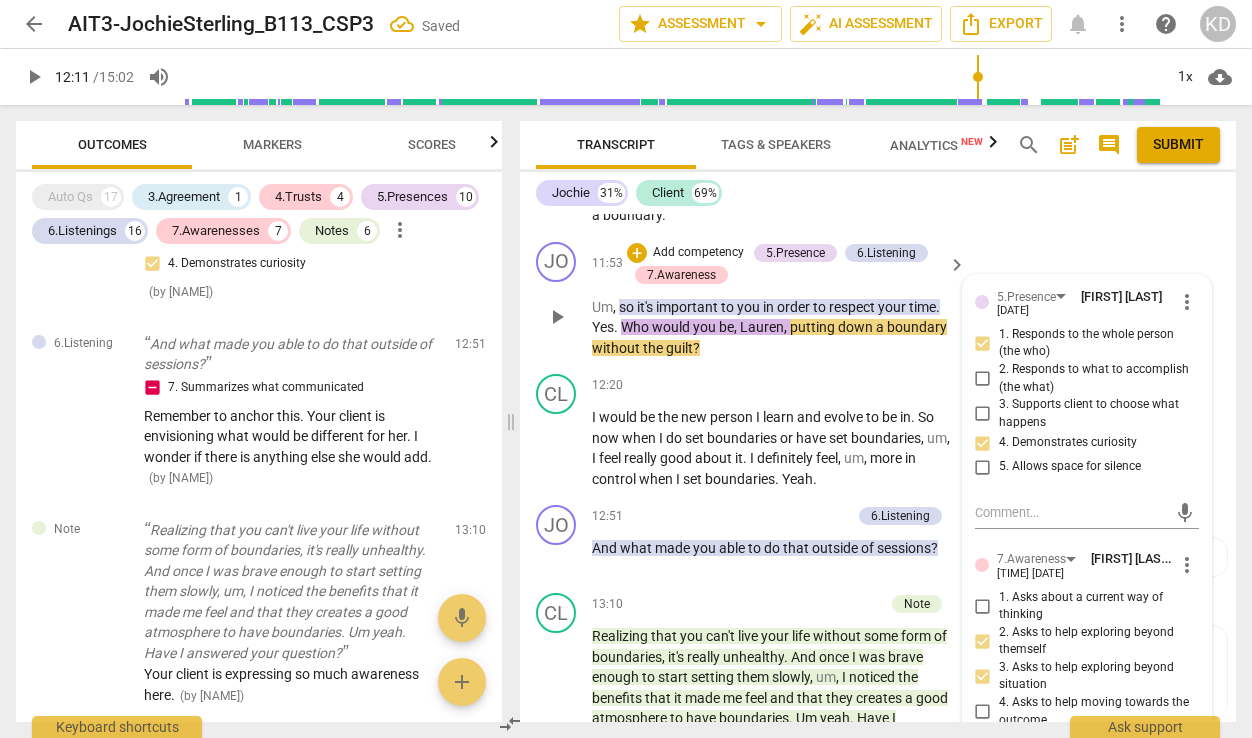 click on "[NAME] play_arrow pause [TIME] + Add competency 5.Presence 6.Listening 7.Awareness keyboard_arrow_right Um , so it's important to you in order to respect your time . Yes . Who would you be , [NAME] , putting down a boundary without the guilt ? 5.Presence [NAME] [TIME] more_vert 1. Responds to the whole person (the who) 2. Responds to what to accomplish (the what) 3. Supports client to choose what happens 4. Demonstrates curiosity 5. Allows space for silence mic 7.Awareness [NAME] [TIME] more_vert 1. Asks about a current way of thinking 2. Asks to help exploring beyond themself 3. Asks to help exploring beyond situation 4. Asks to help moving towards the outcome 5. Shares observations and comments without attachment 6. Asks clear, open-ended questions 7. Uses concise language 8. Allows client most of the talking Nice questions mic" at bounding box center (878, 300) 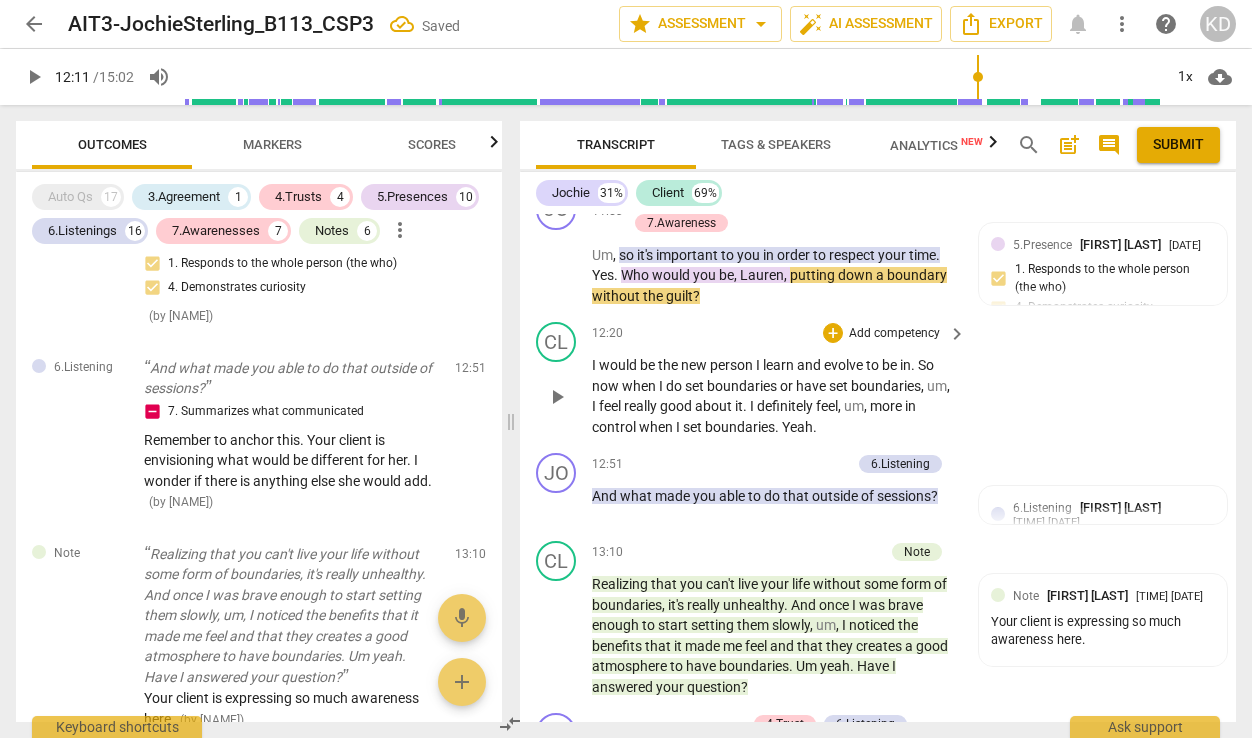 scroll, scrollTop: 6293, scrollLeft: 0, axis: vertical 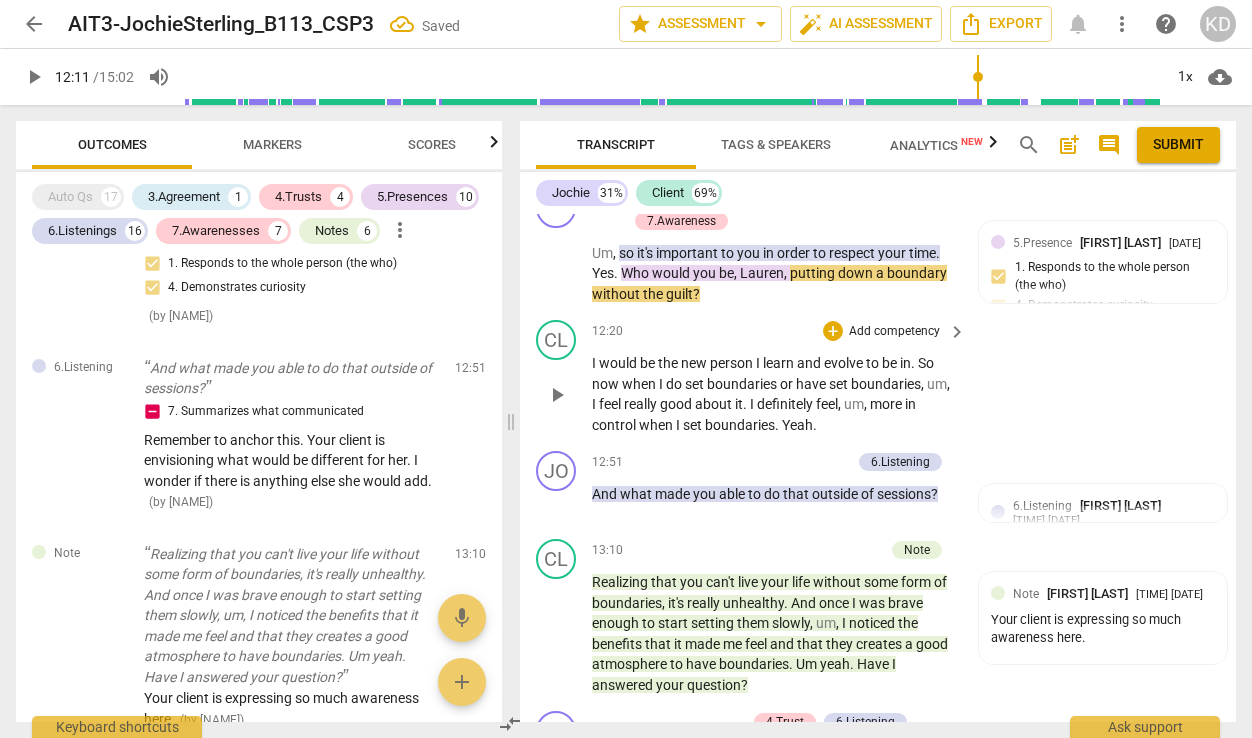 click on "play_arrow" at bounding box center (557, 395) 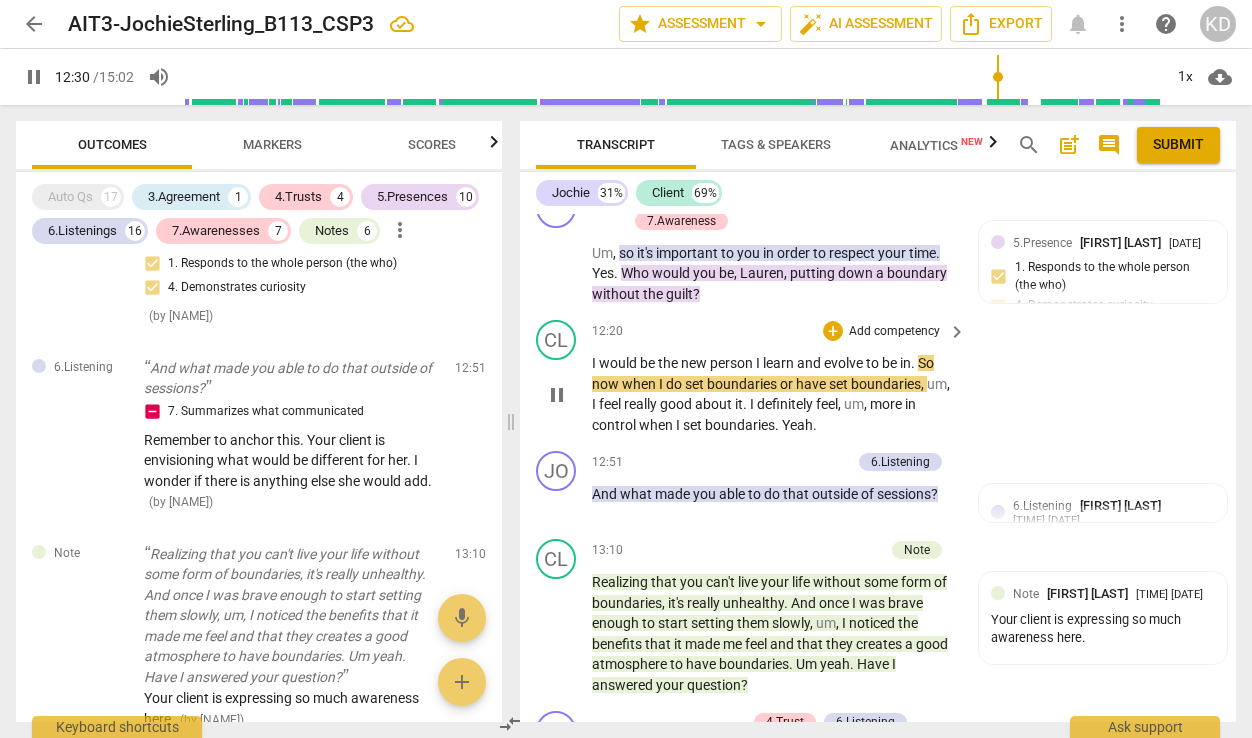click on "pause" at bounding box center (557, 395) 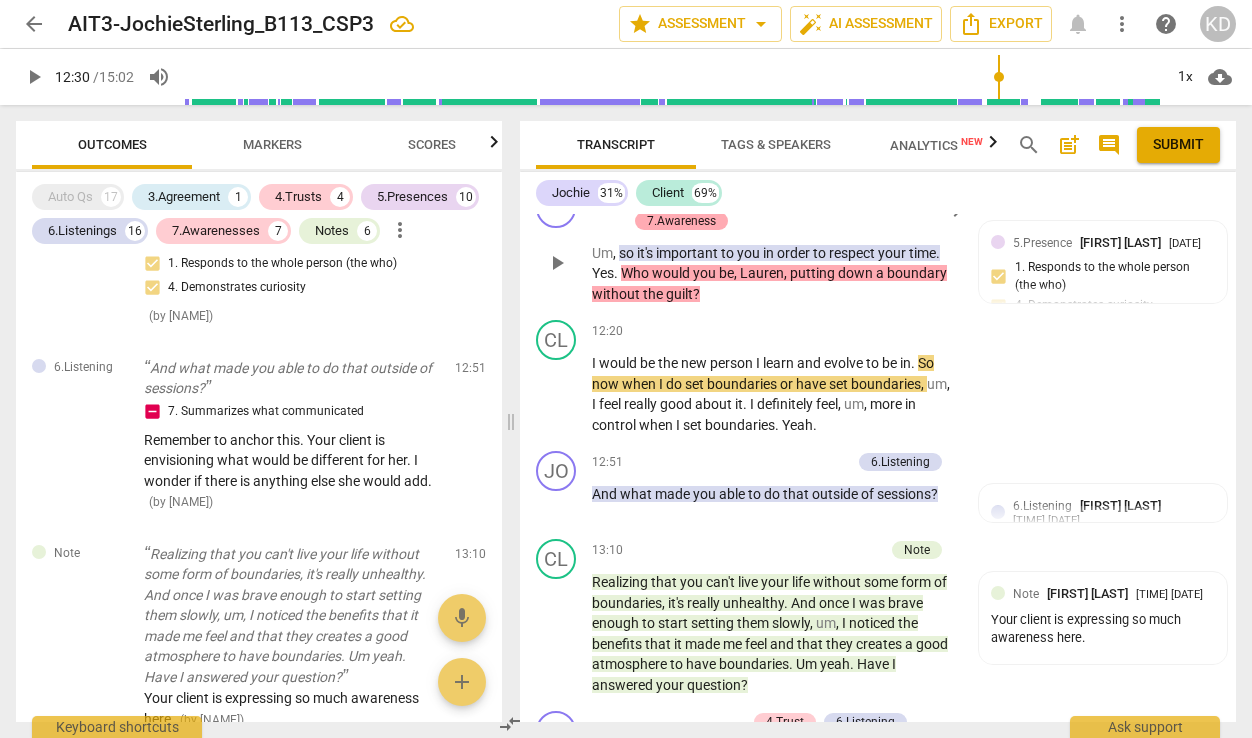 click on "7.Awareness" at bounding box center (681, 221) 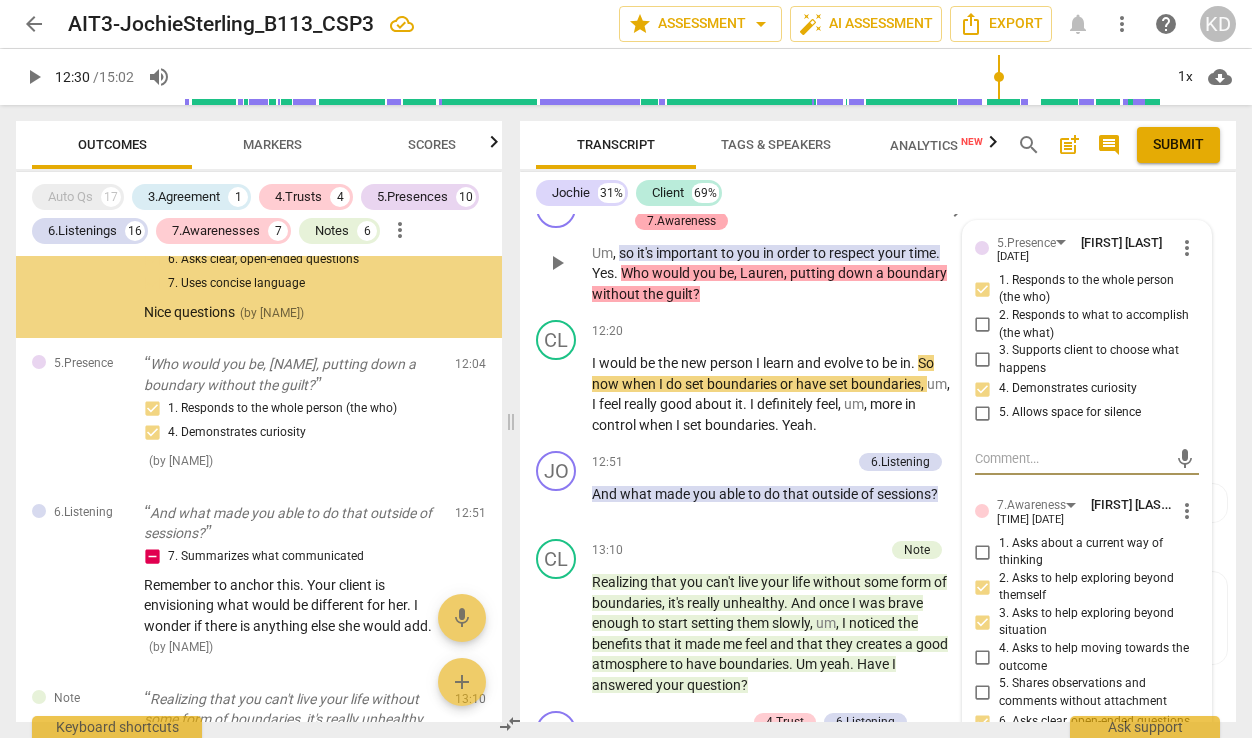 scroll, scrollTop: 7222, scrollLeft: 0, axis: vertical 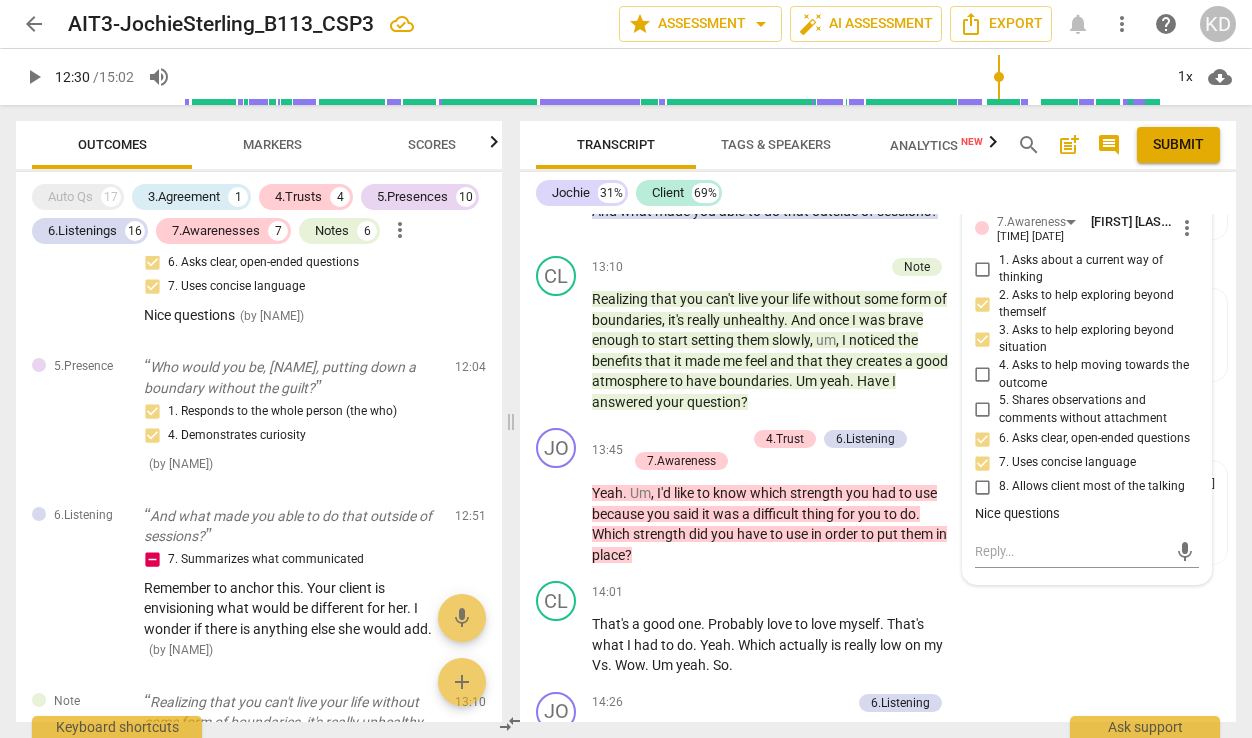 click on "more_vert" at bounding box center [1187, 228] 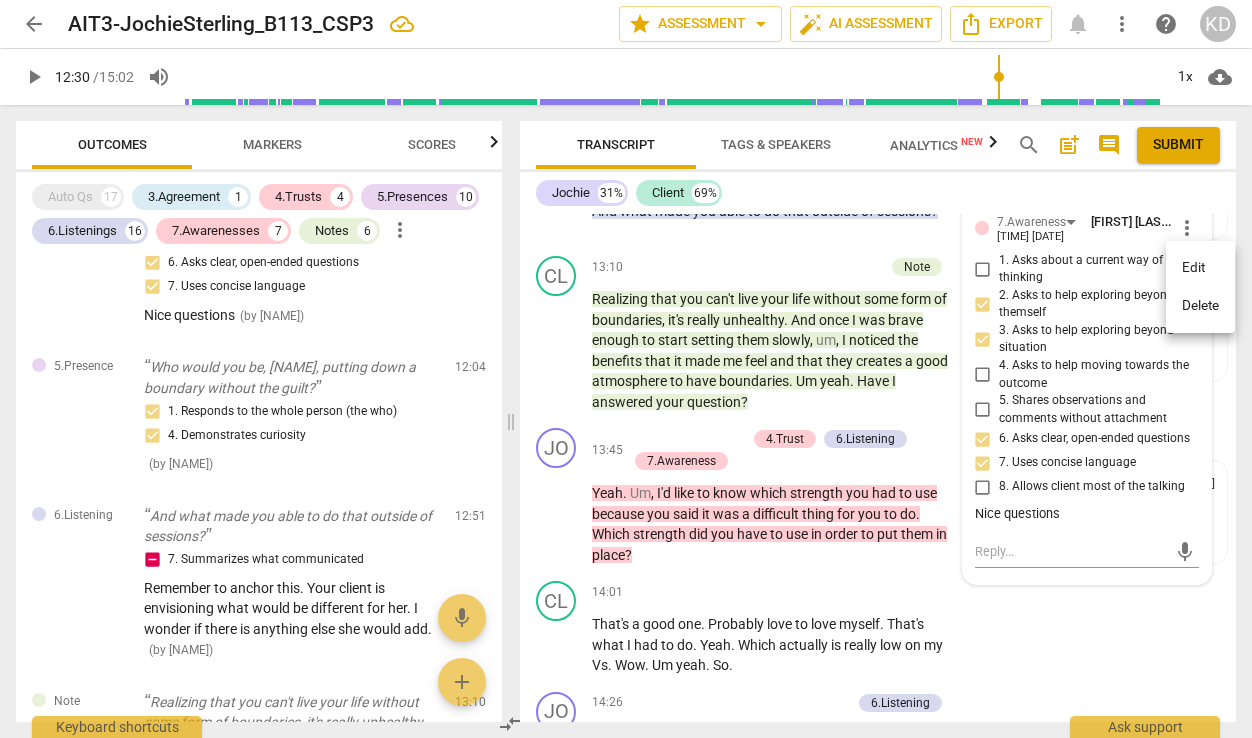 click on "Edit" at bounding box center (1200, 268) 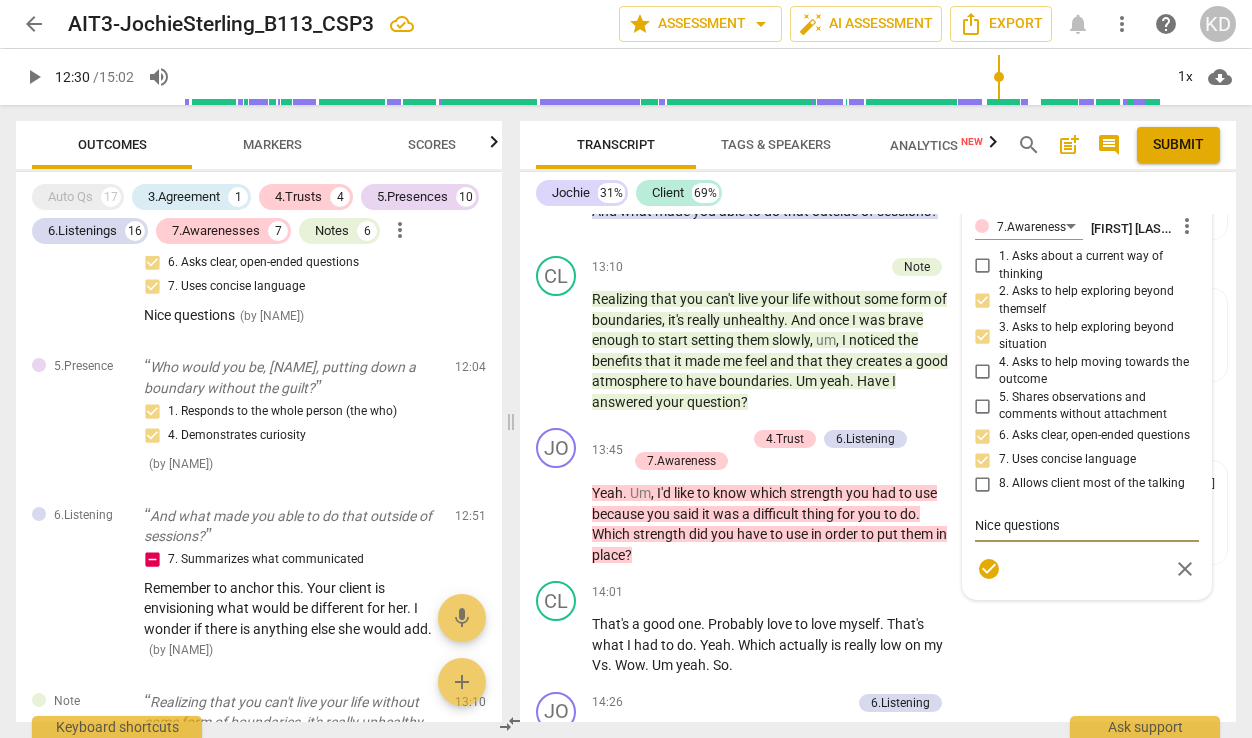 click on "Nice questions" at bounding box center [1087, 525] 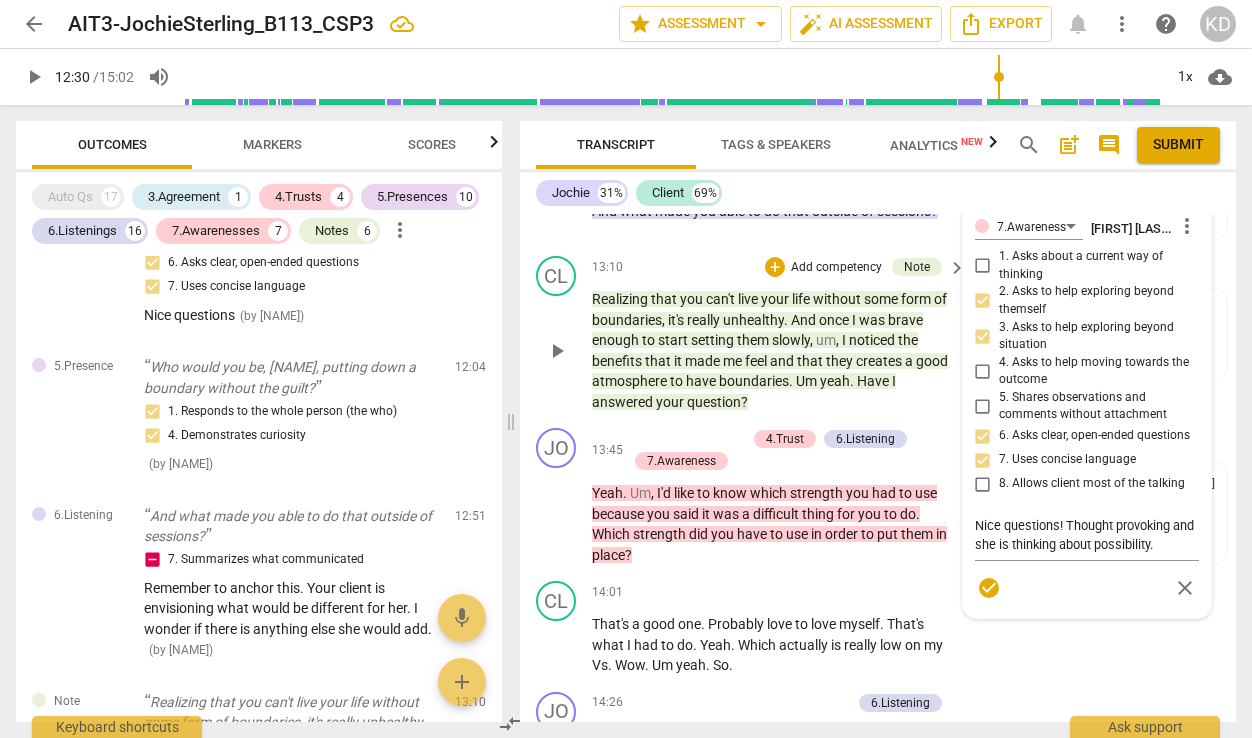 click on "CL play_arrow pause" at bounding box center (564, 334) 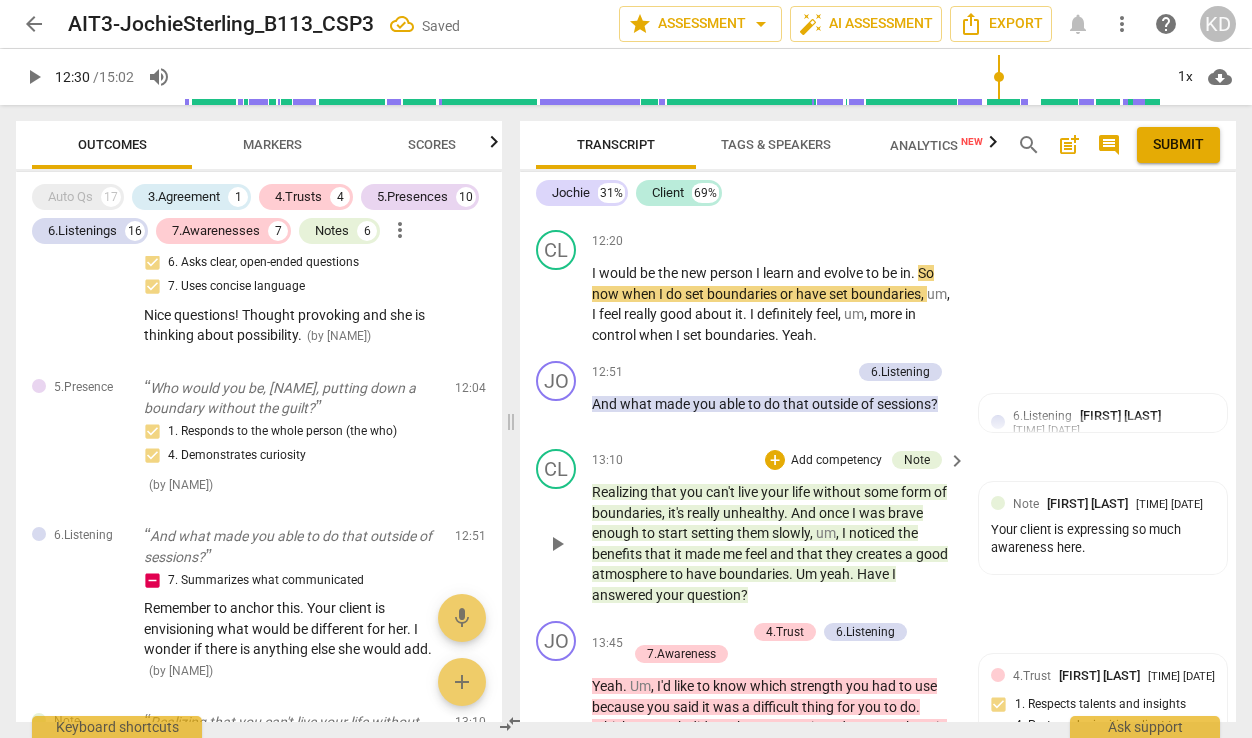 scroll, scrollTop: 6368, scrollLeft: 0, axis: vertical 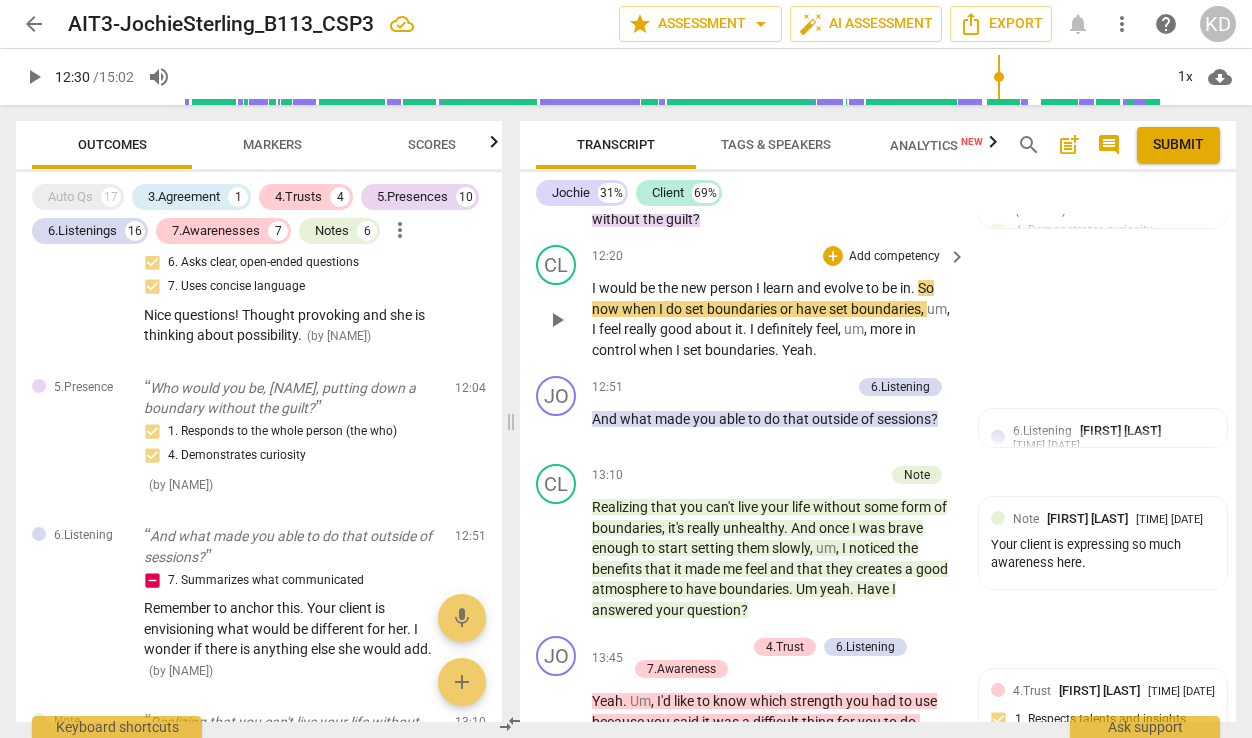 click on "play_arrow" at bounding box center [557, 320] 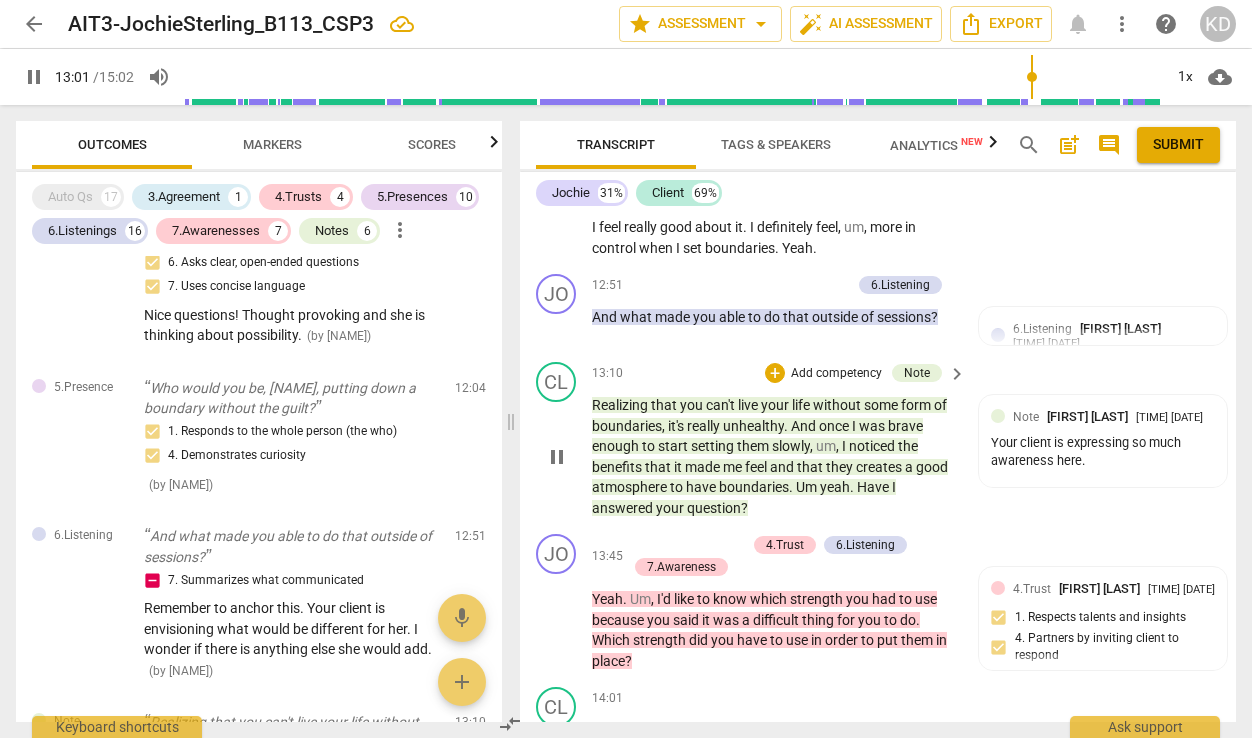 scroll, scrollTop: 6473, scrollLeft: 0, axis: vertical 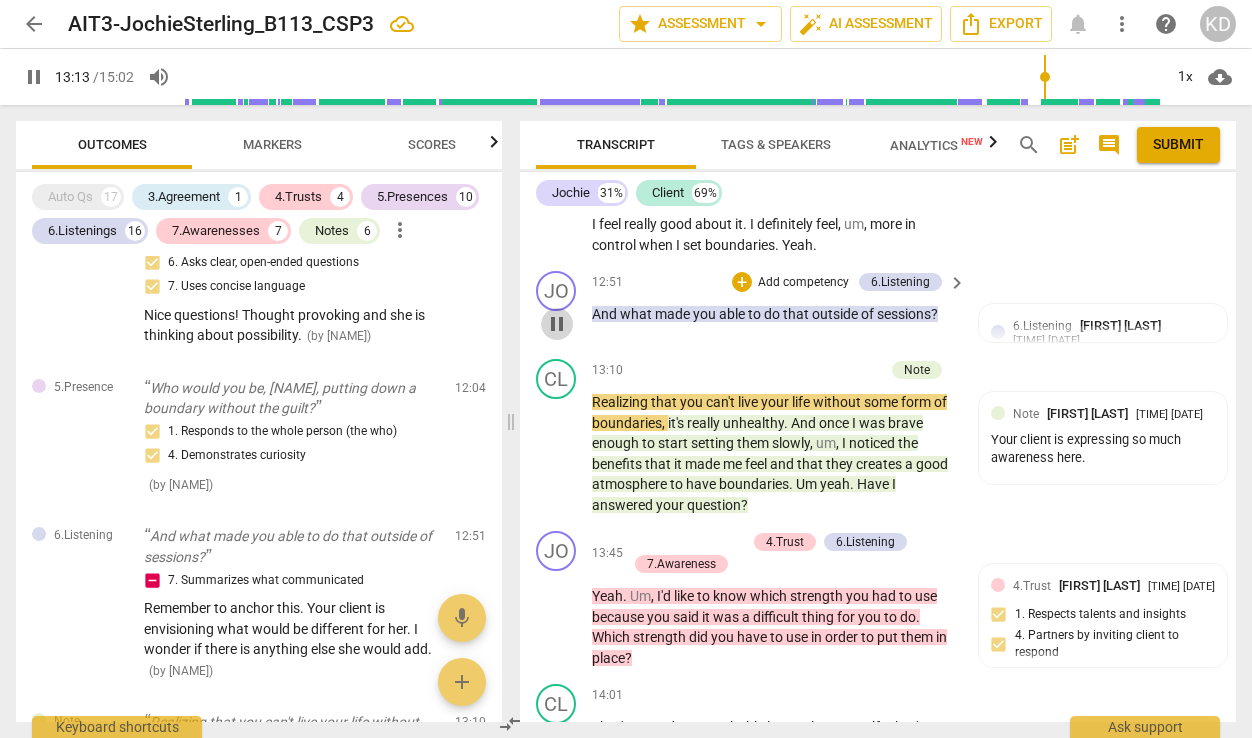 click on "pause" at bounding box center [557, 324] 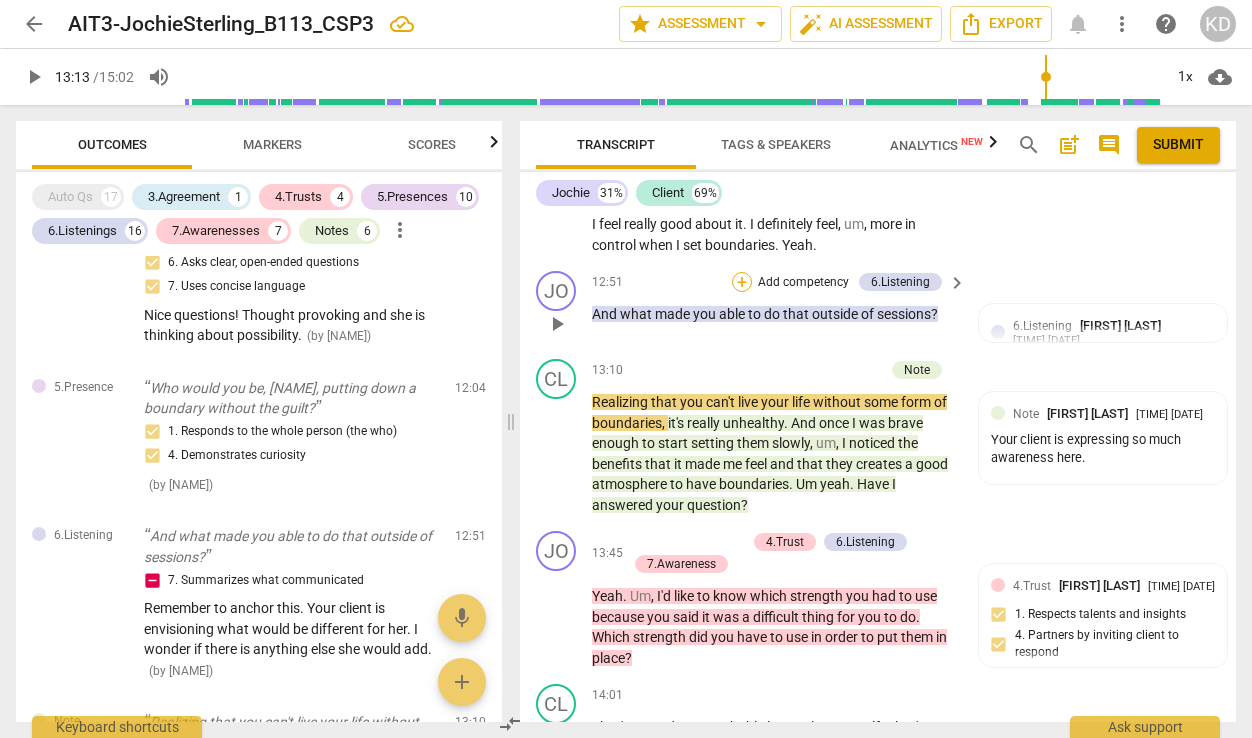click on "+" at bounding box center (742, 282) 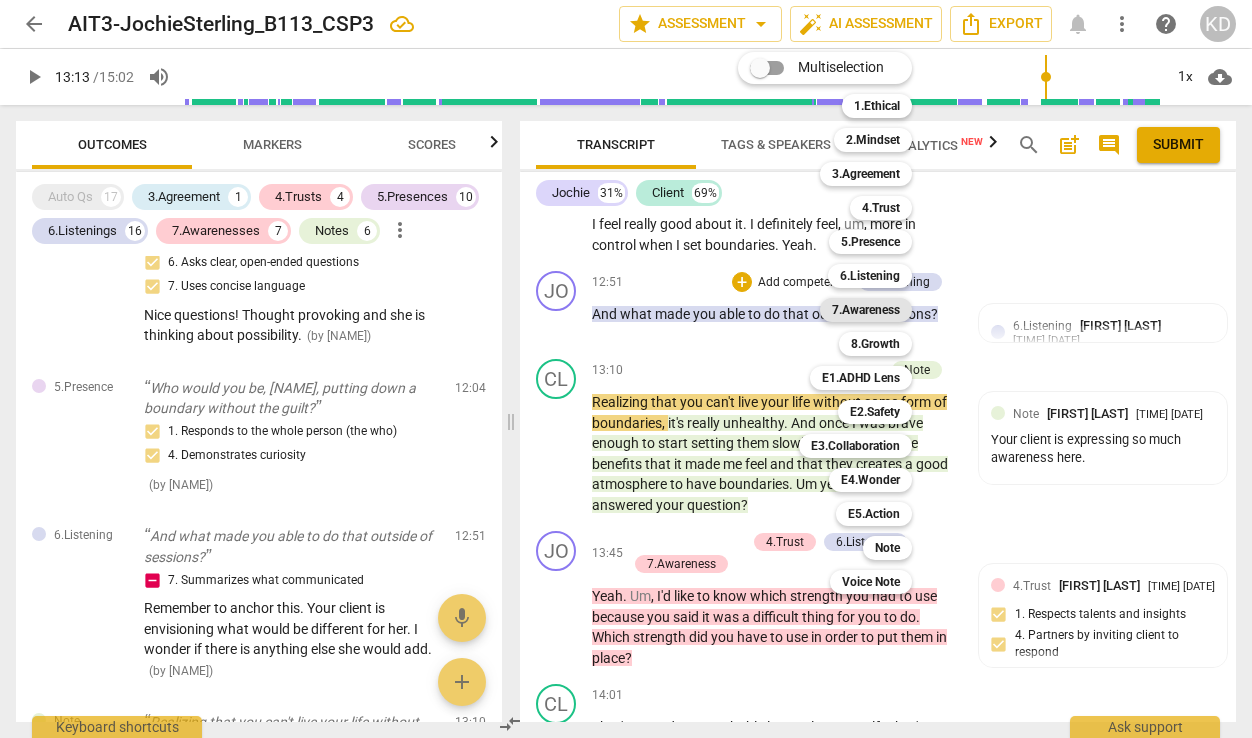 click on "7.Awareness" at bounding box center (866, 310) 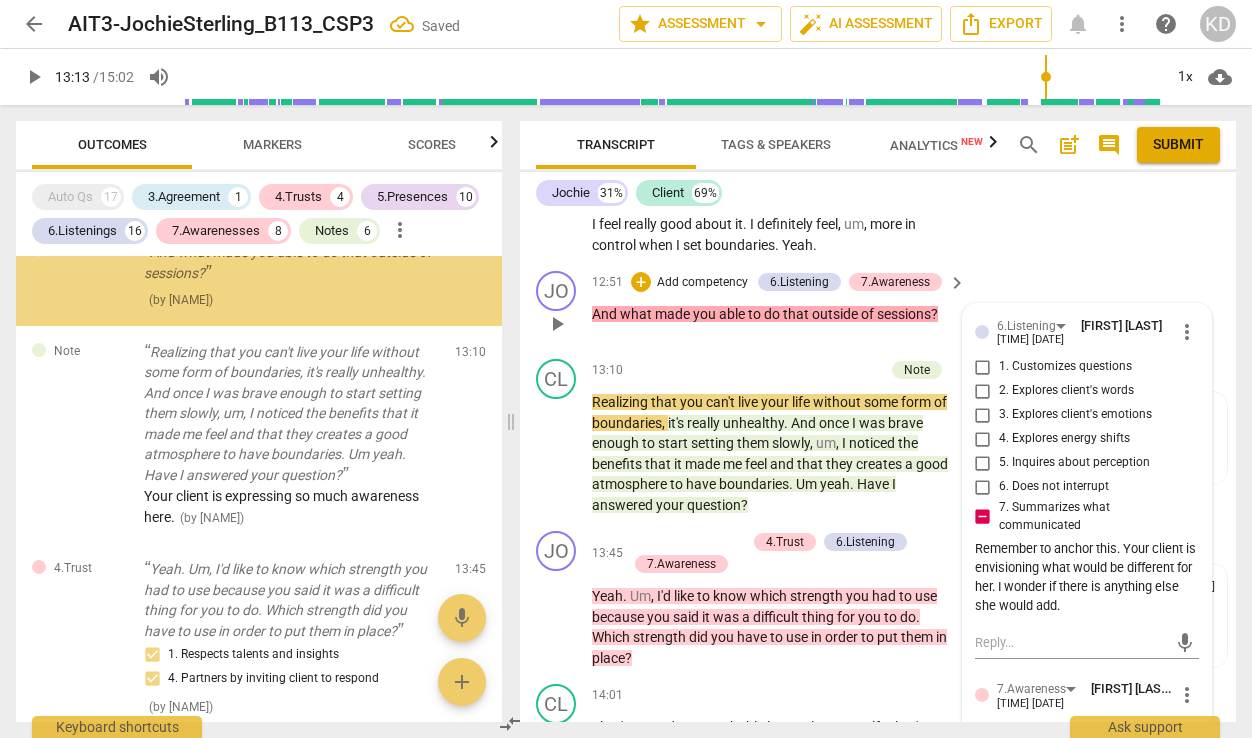 scroll, scrollTop: 7725, scrollLeft: 0, axis: vertical 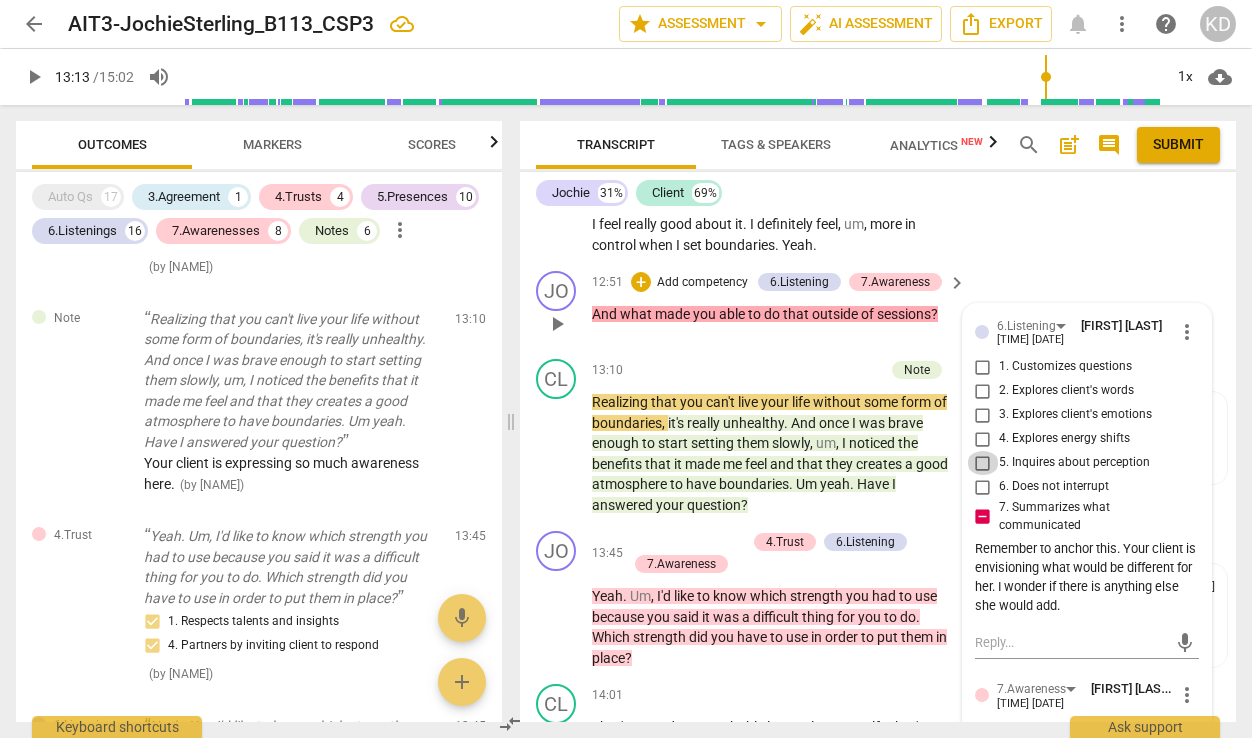 click on "5. Inquires about perception" at bounding box center [983, 463] 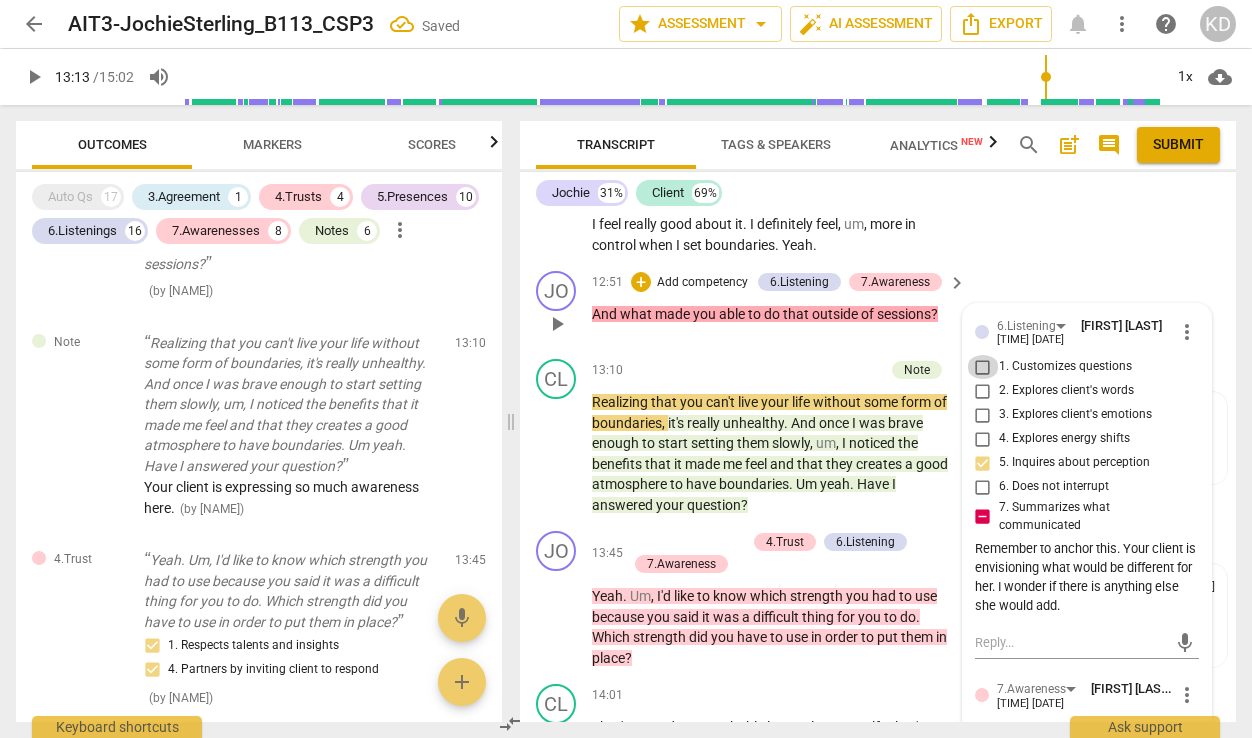 click on "1. Customizes questions" at bounding box center (983, 367) 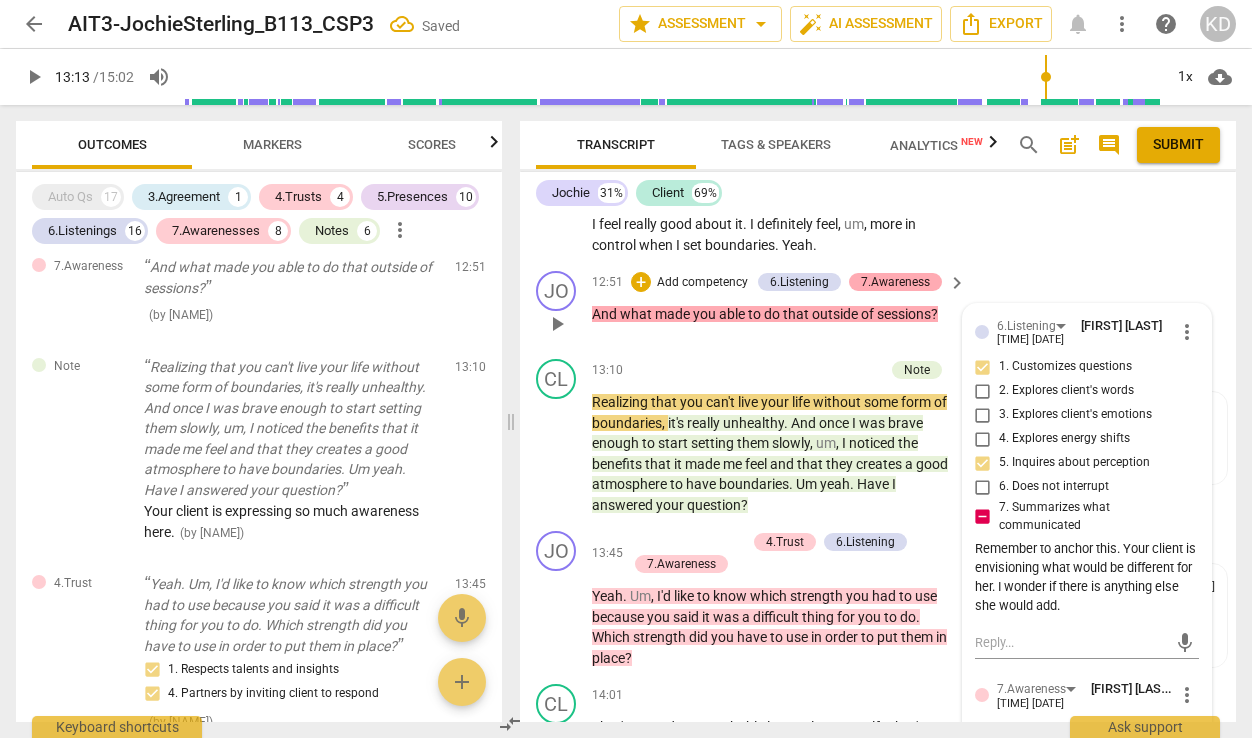 click on "7.Awareness" at bounding box center (895, 282) 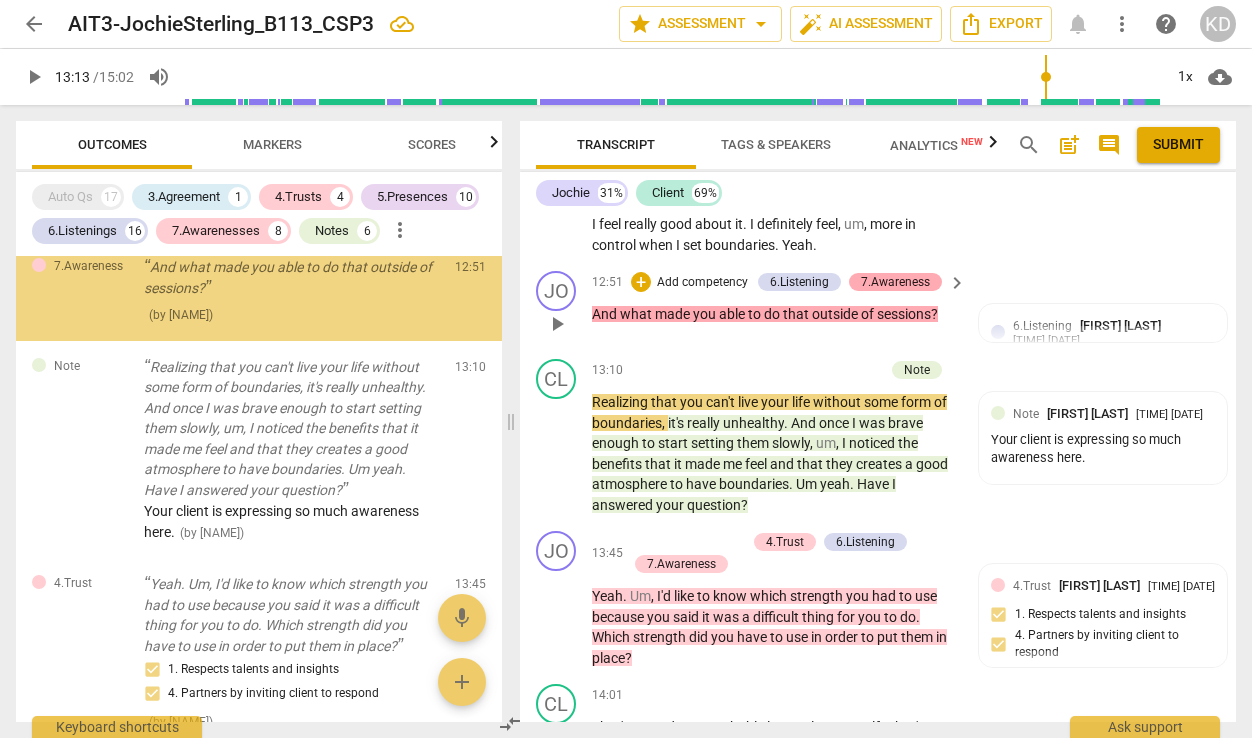 scroll, scrollTop: 7773, scrollLeft: 0, axis: vertical 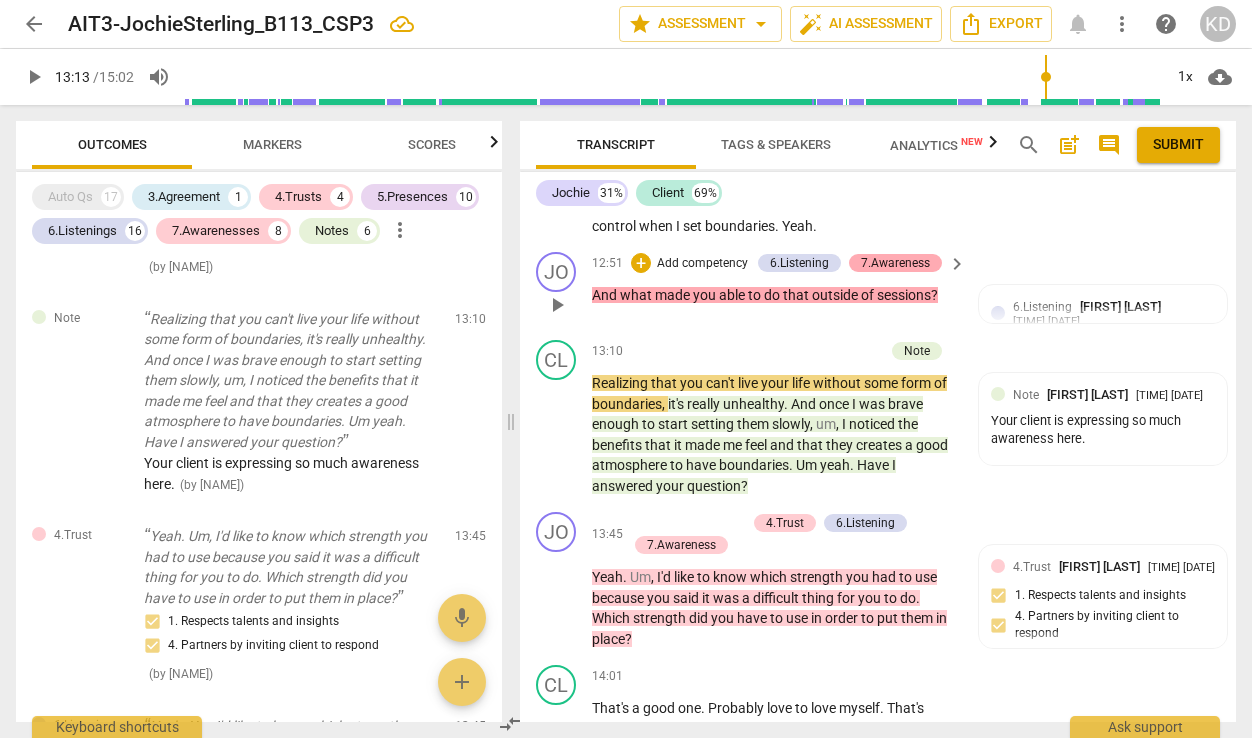 click on "7.Awareness" at bounding box center [895, 263] 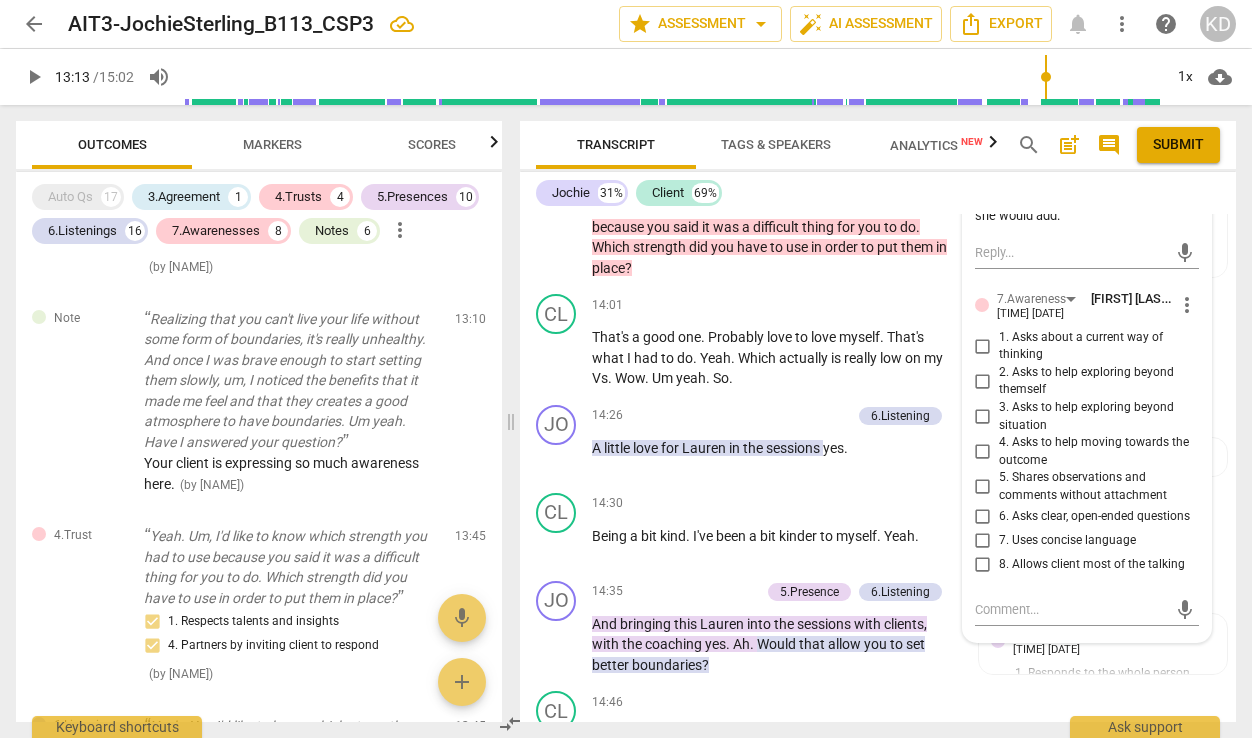scroll, scrollTop: 6865, scrollLeft: 0, axis: vertical 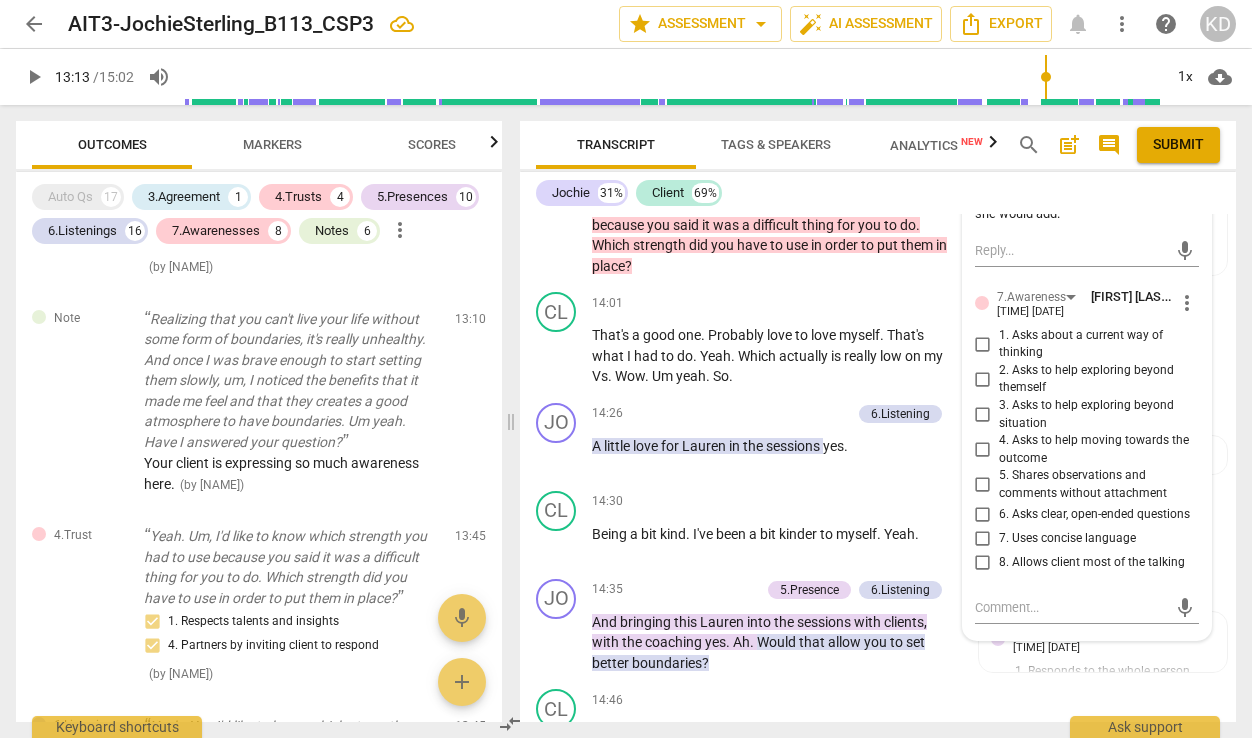 click on "3. Asks to help exploring beyond situation" at bounding box center [983, 415] 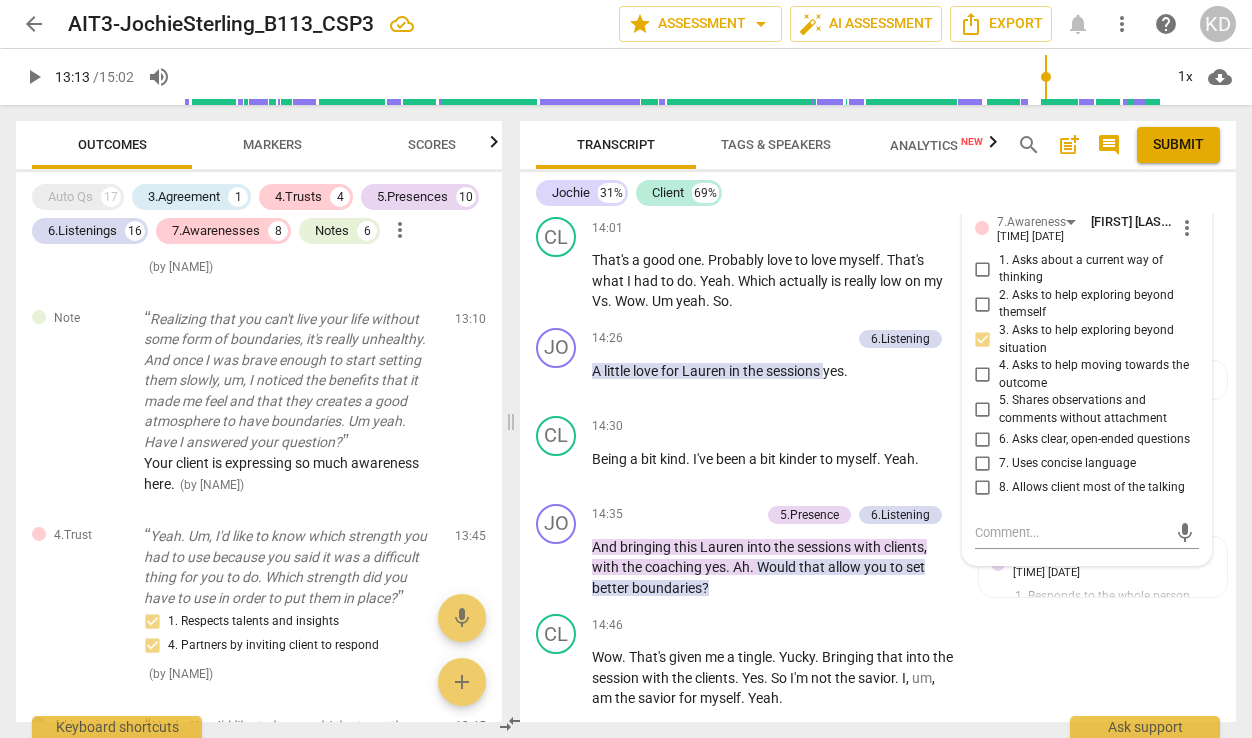 scroll, scrollTop: 6943, scrollLeft: 0, axis: vertical 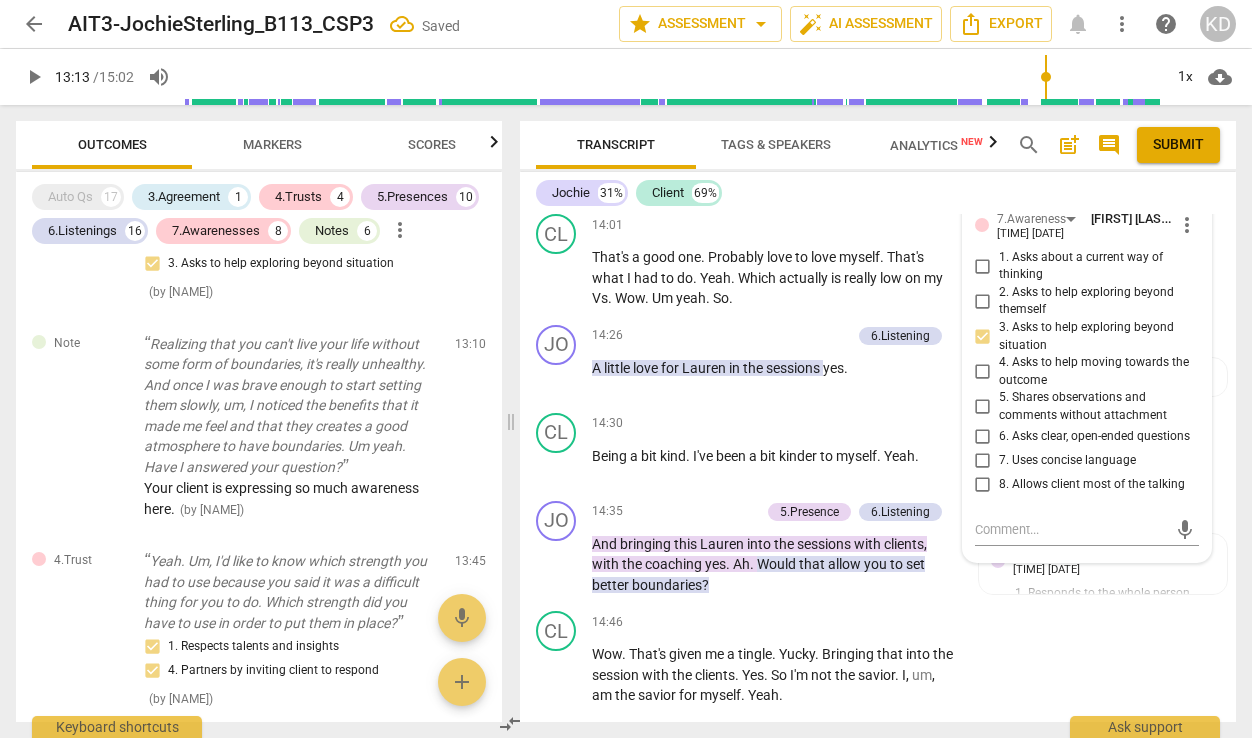 click on "4. Asks to help moving towards the outcome" at bounding box center [983, 372] 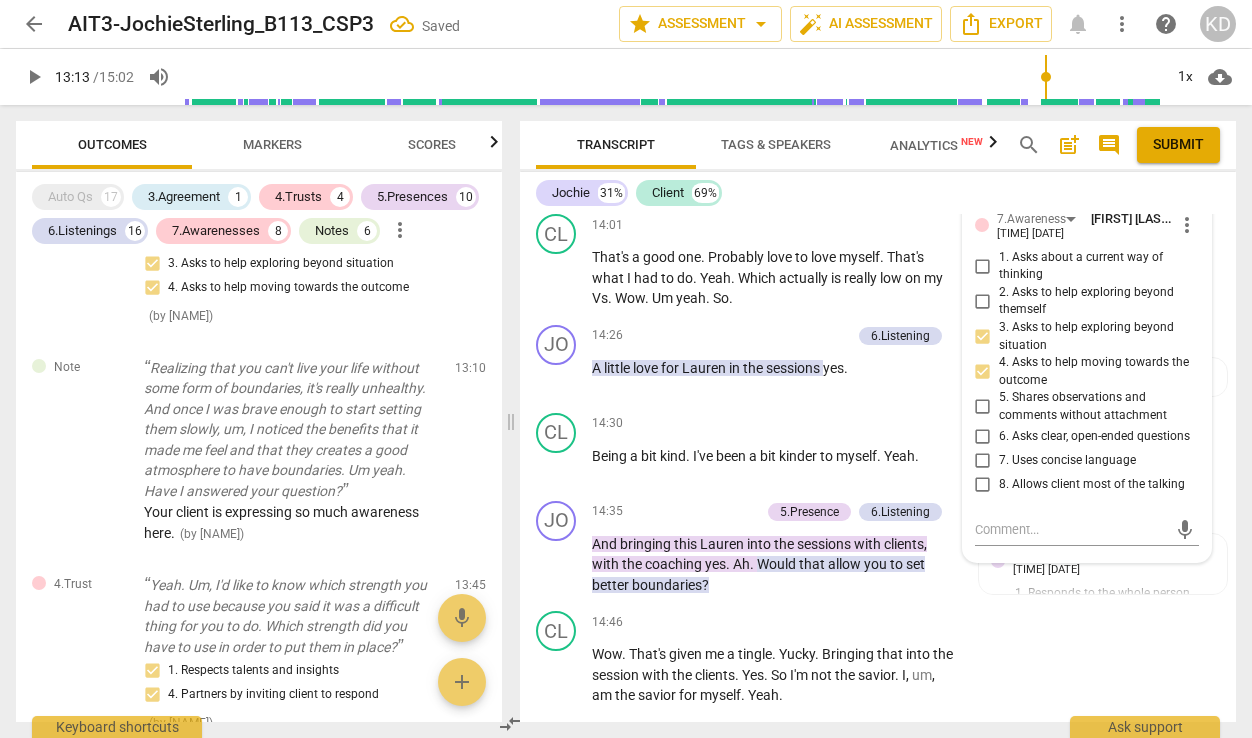 click on "7. Uses concise language" at bounding box center [983, 460] 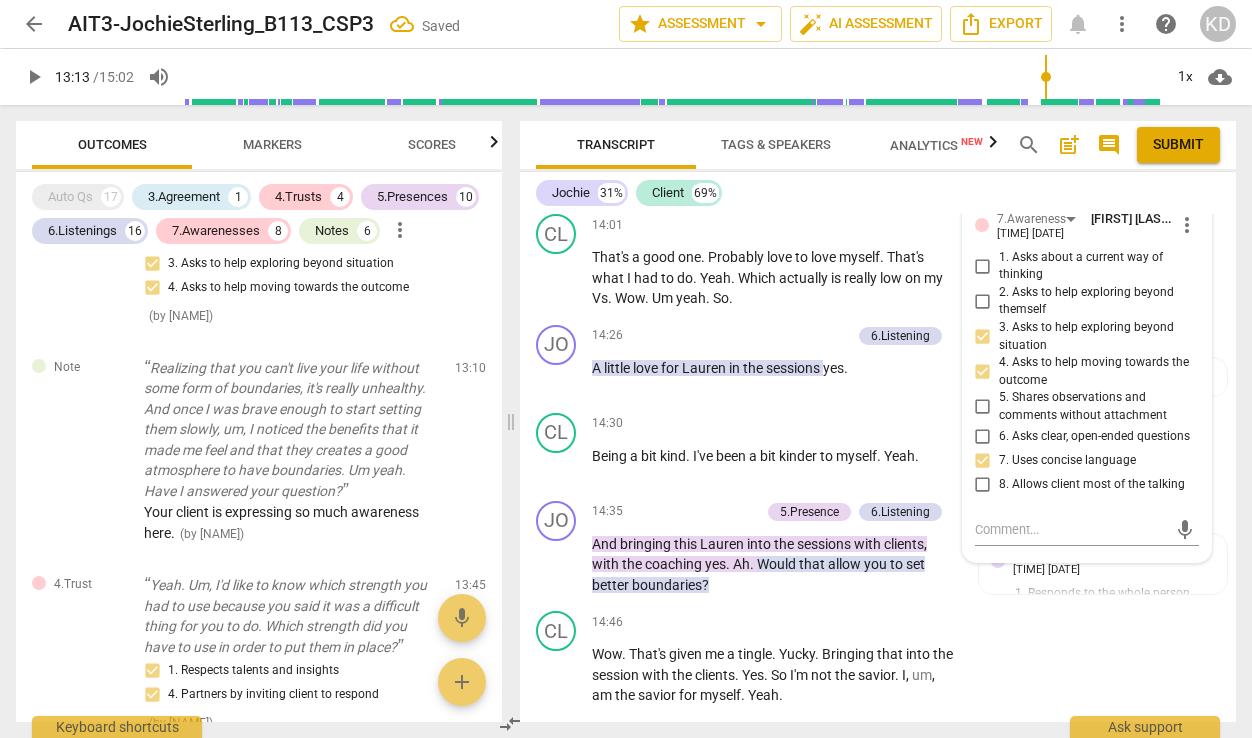 click on "8. Allows client most of the talking" at bounding box center (983, 484) 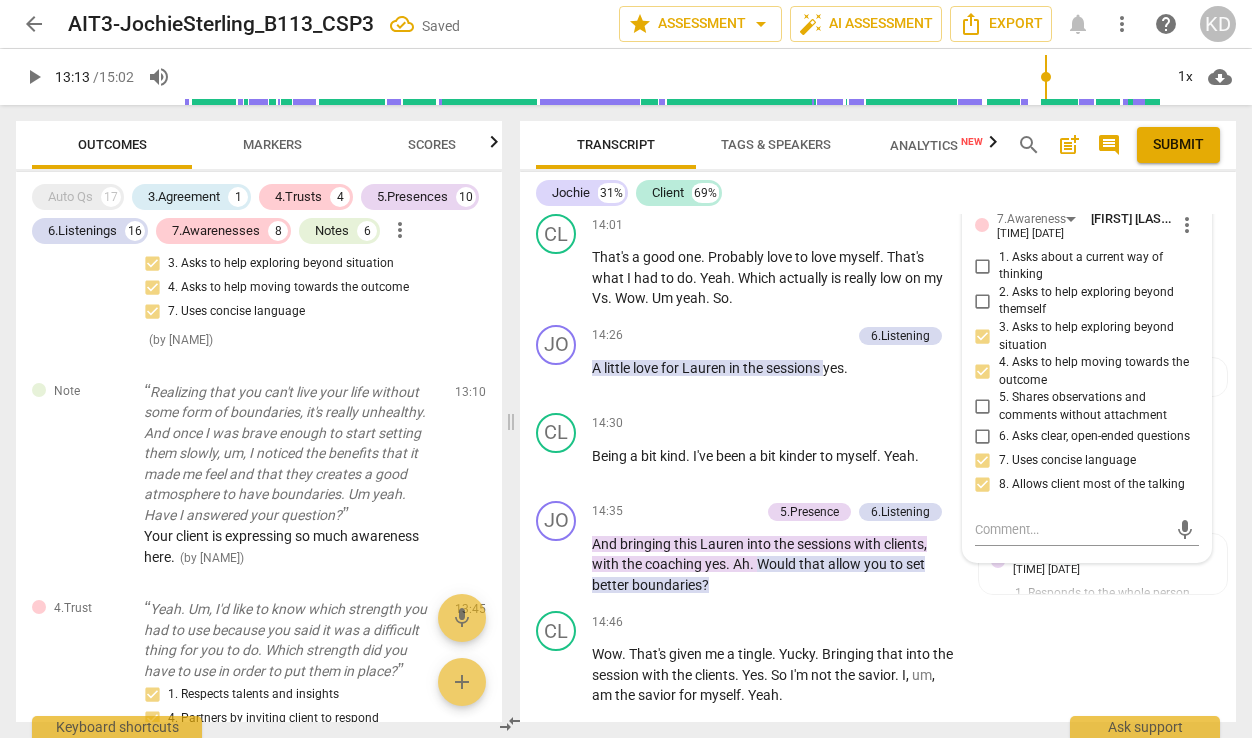 click on "6. Asks clear, open-ended questions" at bounding box center (983, 436) 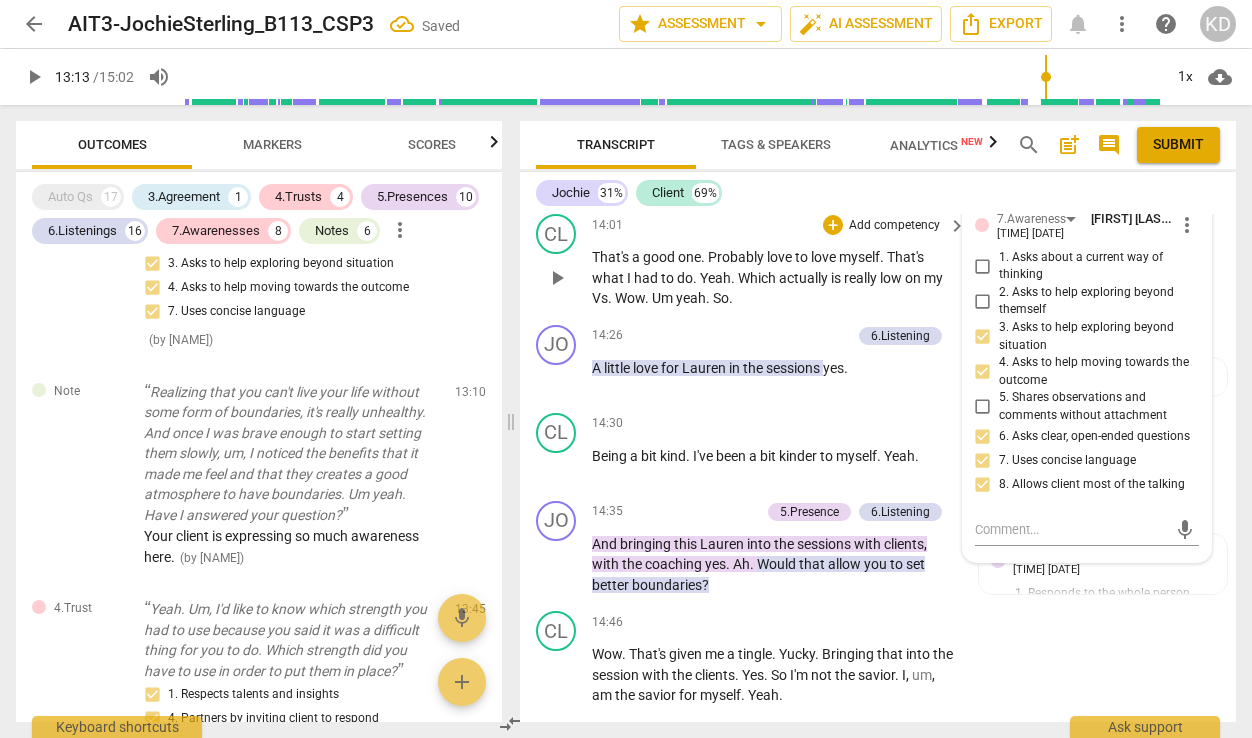 click on "CL play_arrow pause 14:01 + Add competency keyboard_arrow_right That's   a   good   one .   Probably   love   to   love   myself .   That's   what   I   had   to   do .   Yeah .   Which   actually   is   really   low   on   my   Vs .   Wow .   Um   yeah .   So ." at bounding box center (878, 261) 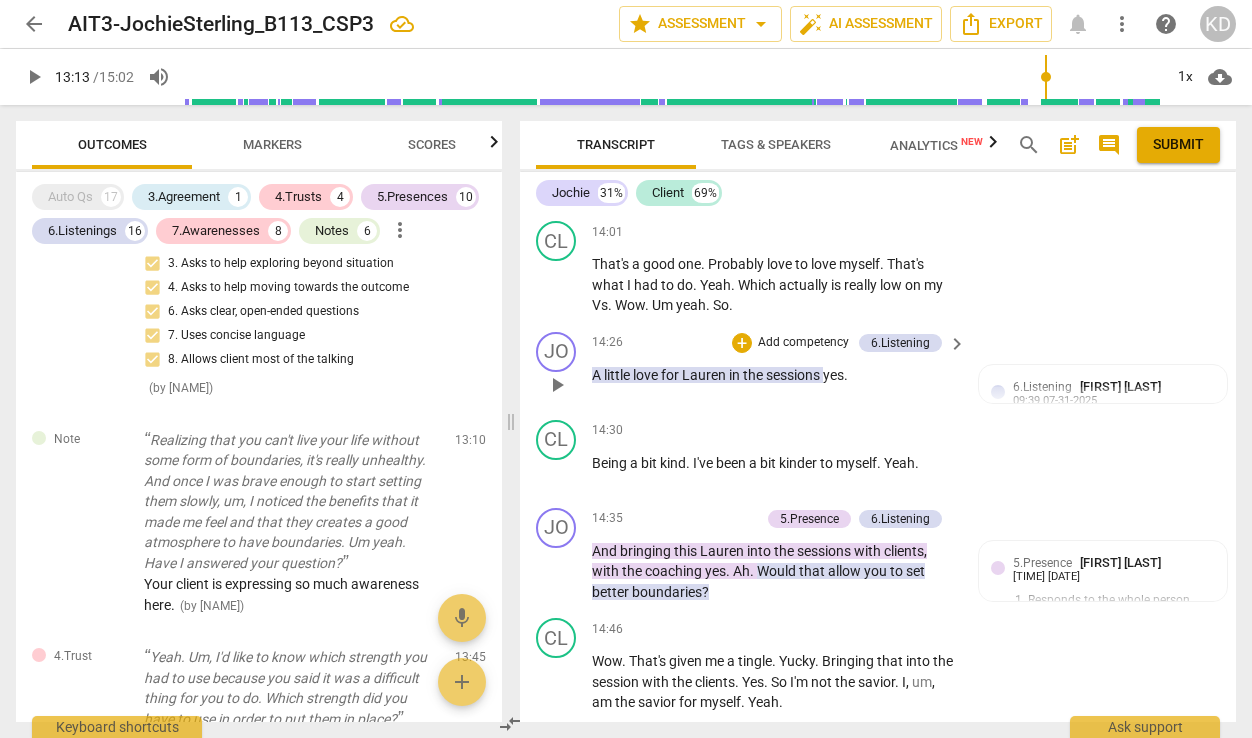 scroll, scrollTop: 6942, scrollLeft: 0, axis: vertical 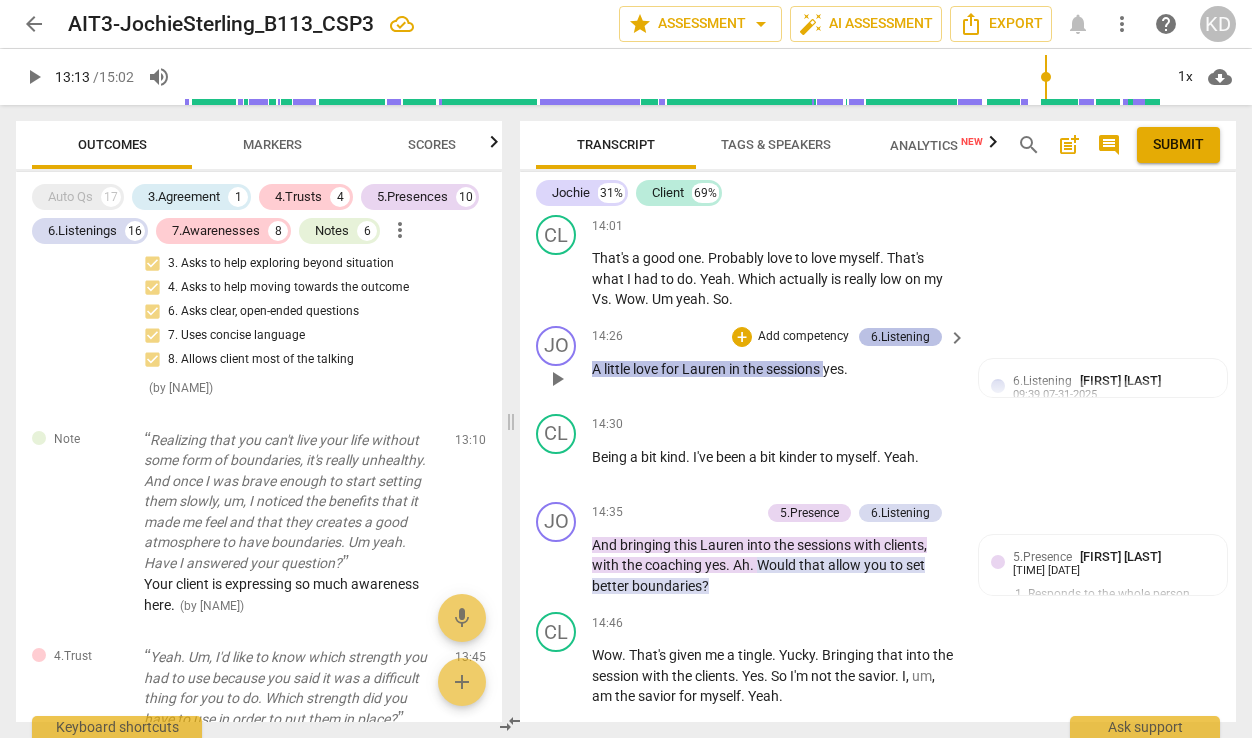 click on "6.Listening" at bounding box center (900, 337) 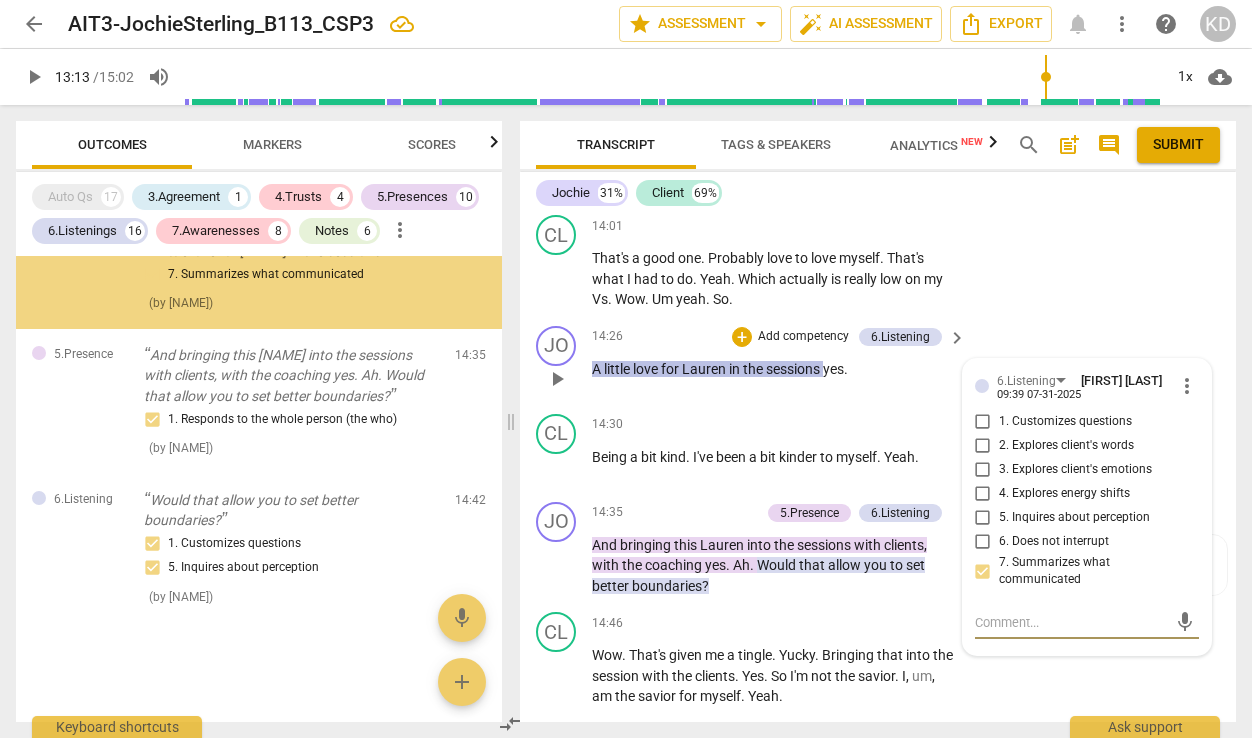 scroll, scrollTop: 8782, scrollLeft: 0, axis: vertical 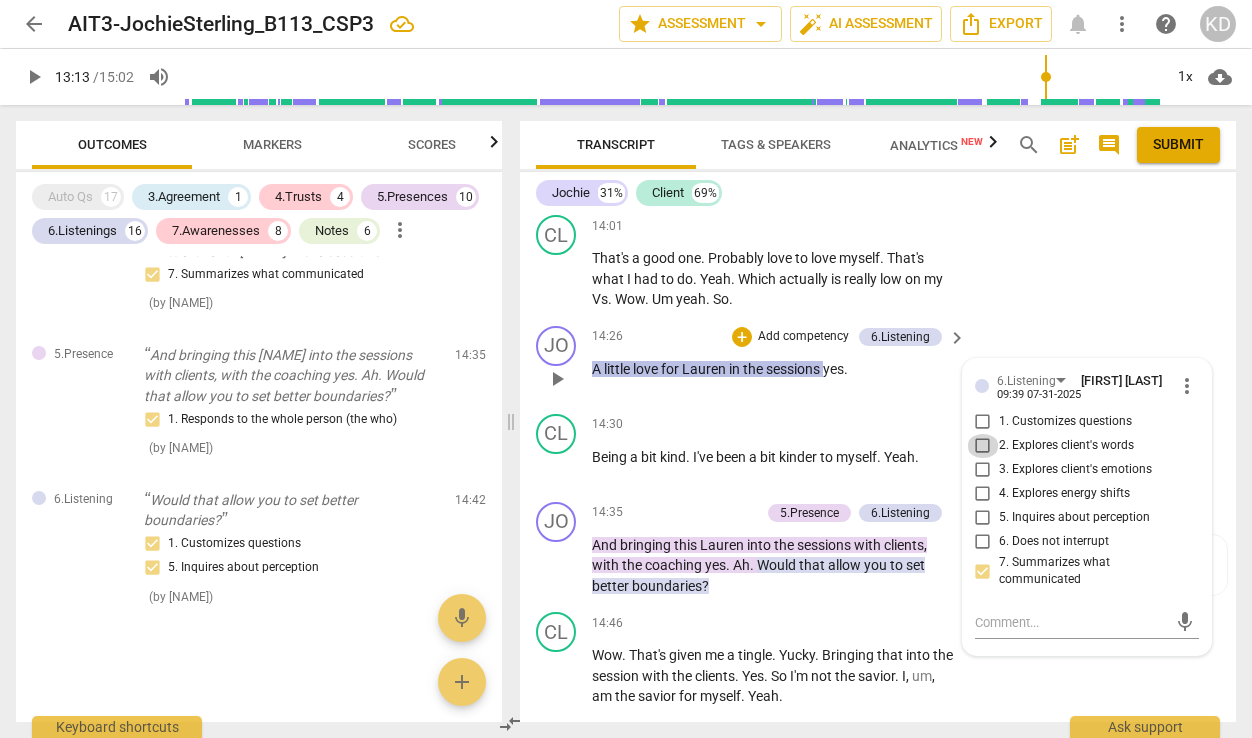 click on "2. Explores client's words" at bounding box center (983, 446) 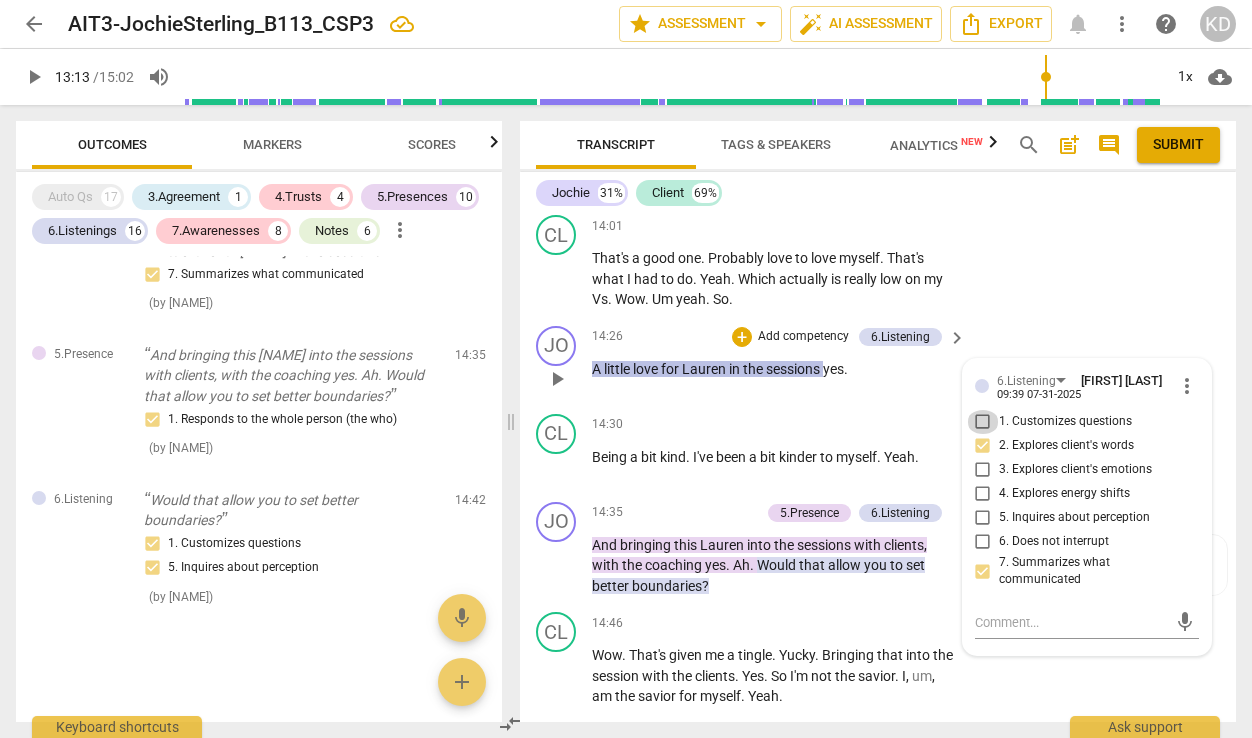 click on "1. Customizes questions" at bounding box center (983, 422) 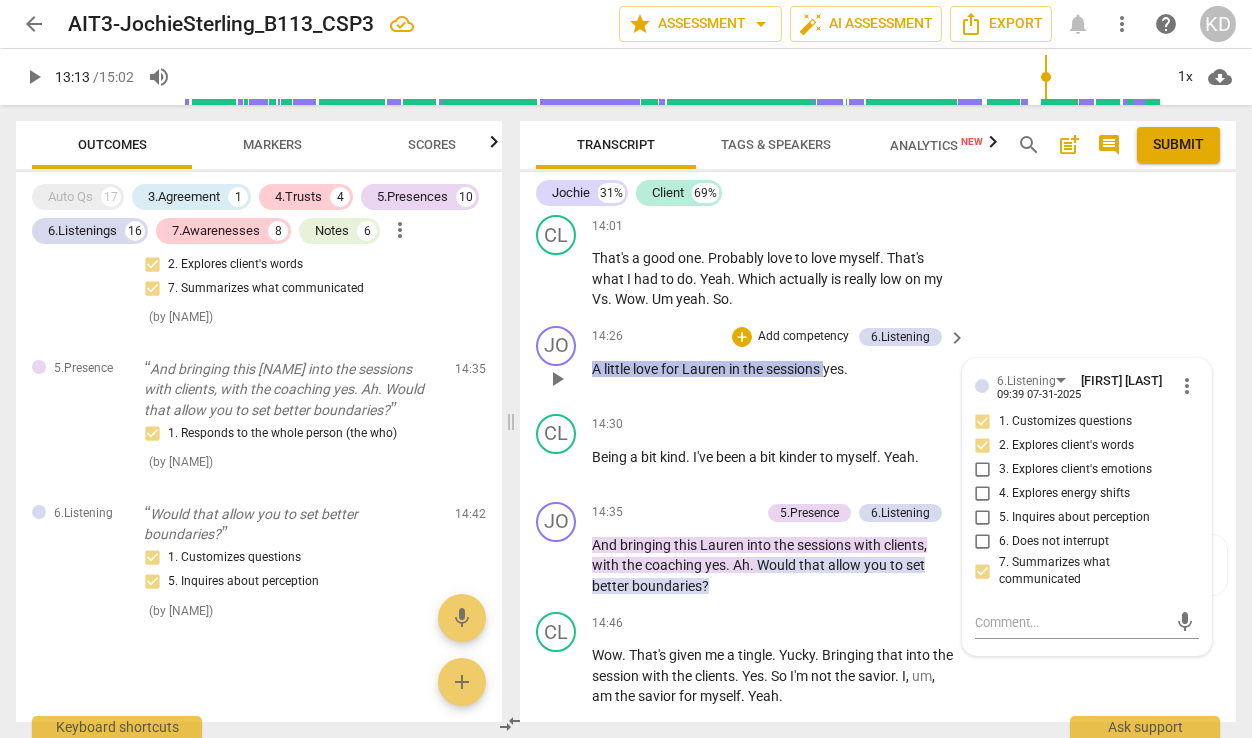 click on "5. Inquires about perception" at bounding box center (983, 518) 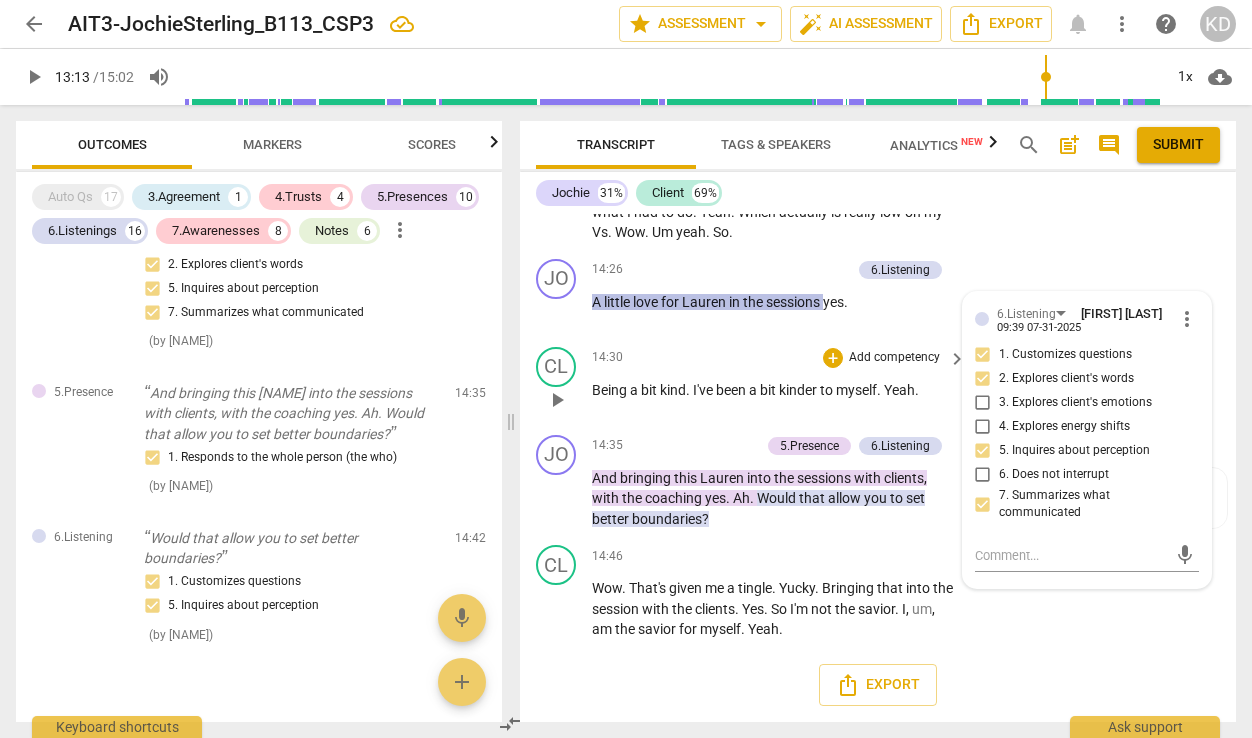 scroll, scrollTop: 7049, scrollLeft: 0, axis: vertical 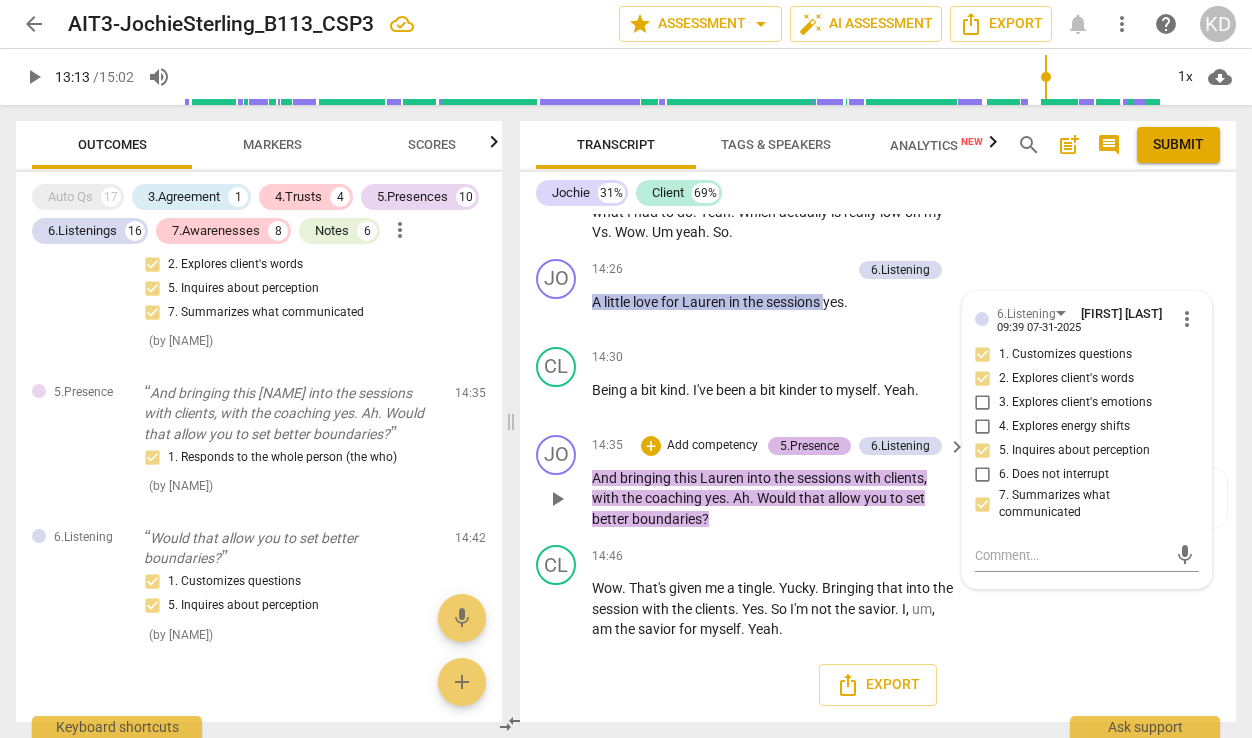 click on "5.Presence" at bounding box center [809, 446] 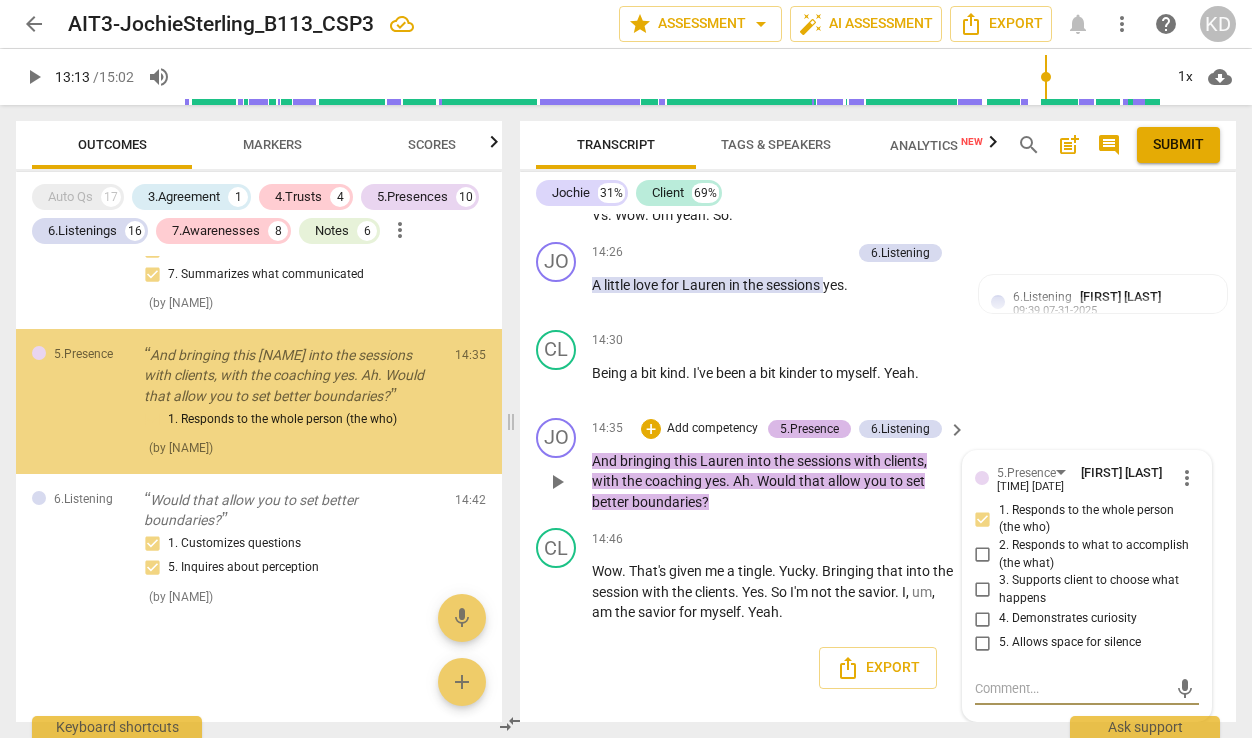 scroll, scrollTop: 8978, scrollLeft: 0, axis: vertical 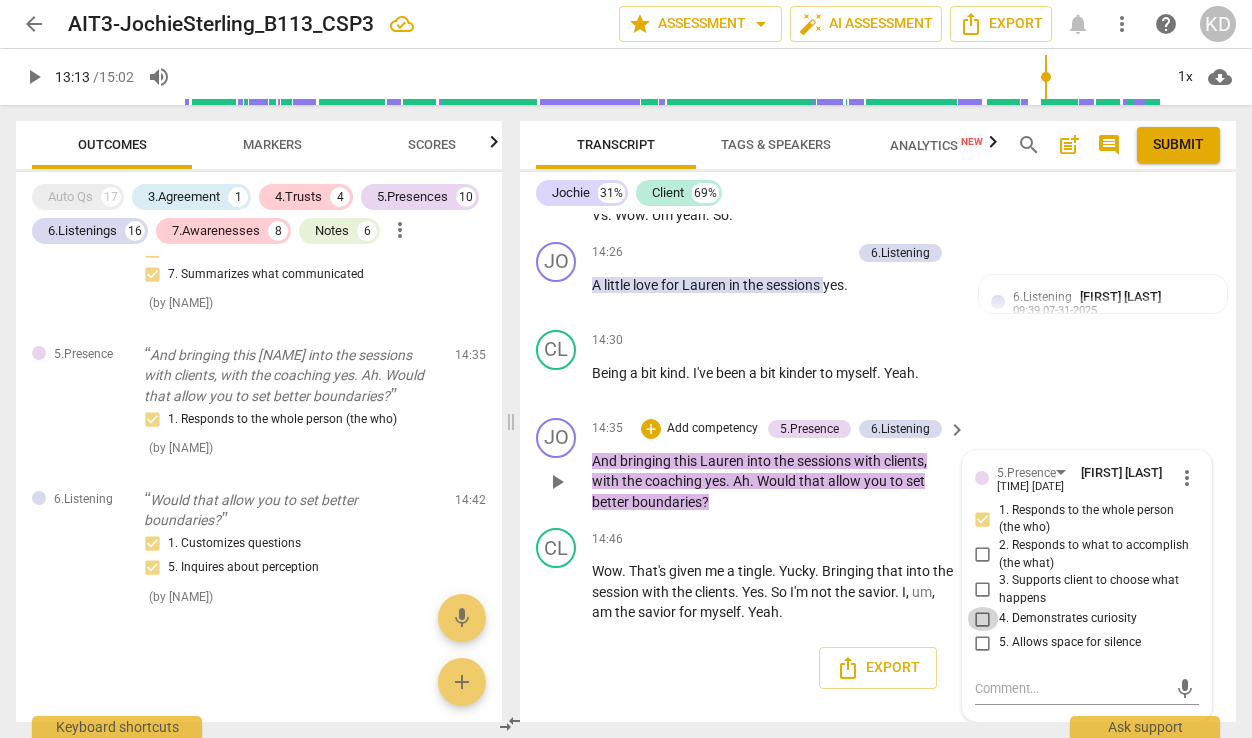 click on "4. Demonstrates curiosity" at bounding box center (983, 619) 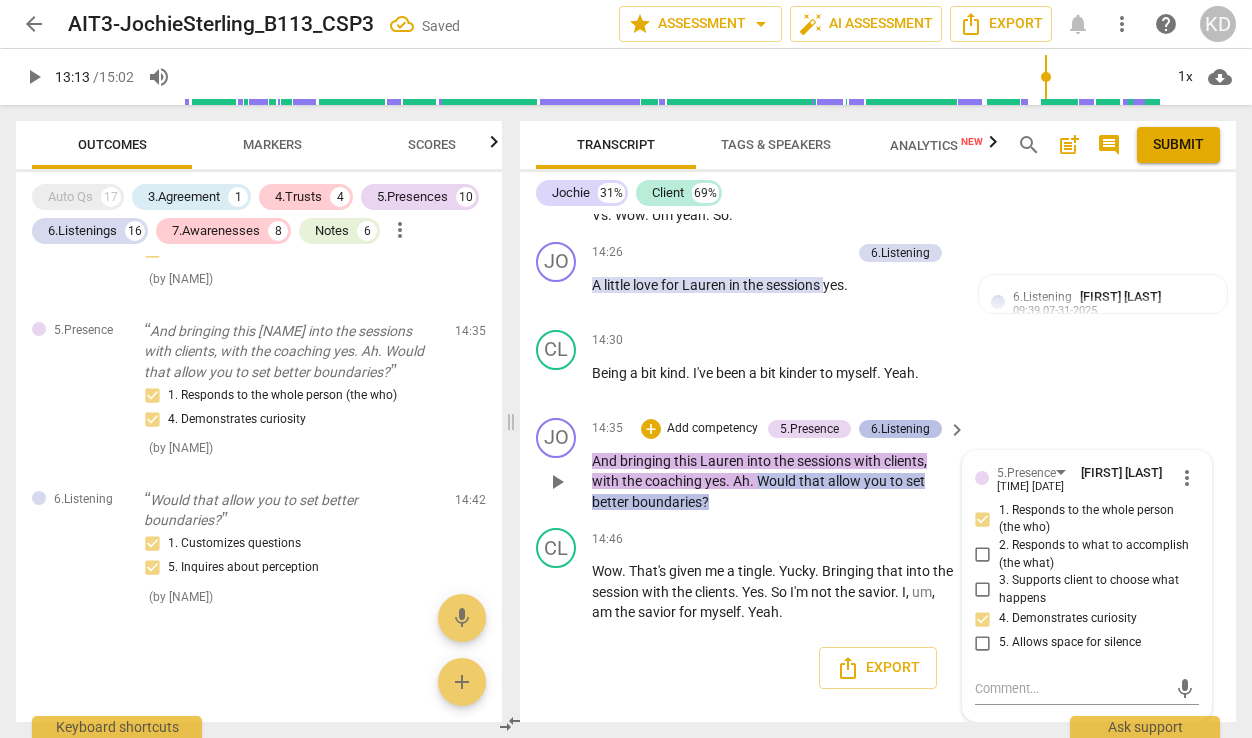 click on "6.Listening" at bounding box center [900, 429] 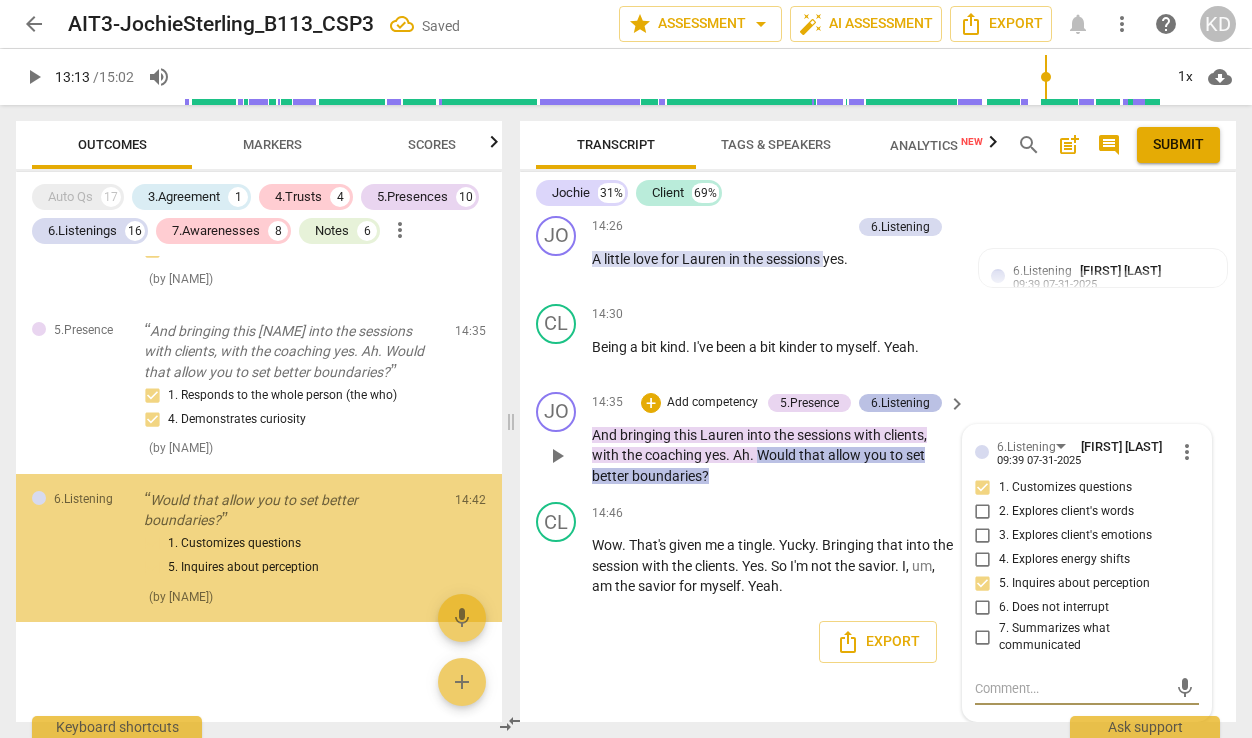 scroll, scrollTop: 9090, scrollLeft: 0, axis: vertical 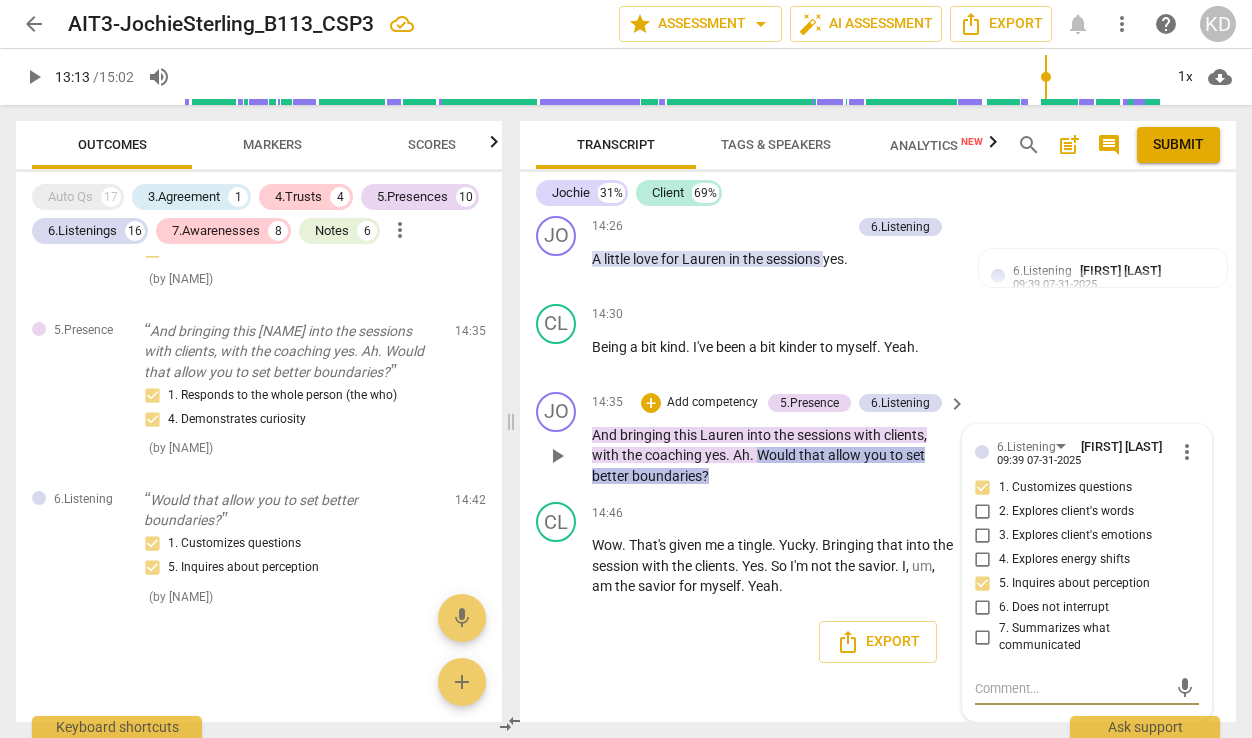 click on "6. Does not interrupt" at bounding box center [983, 608] 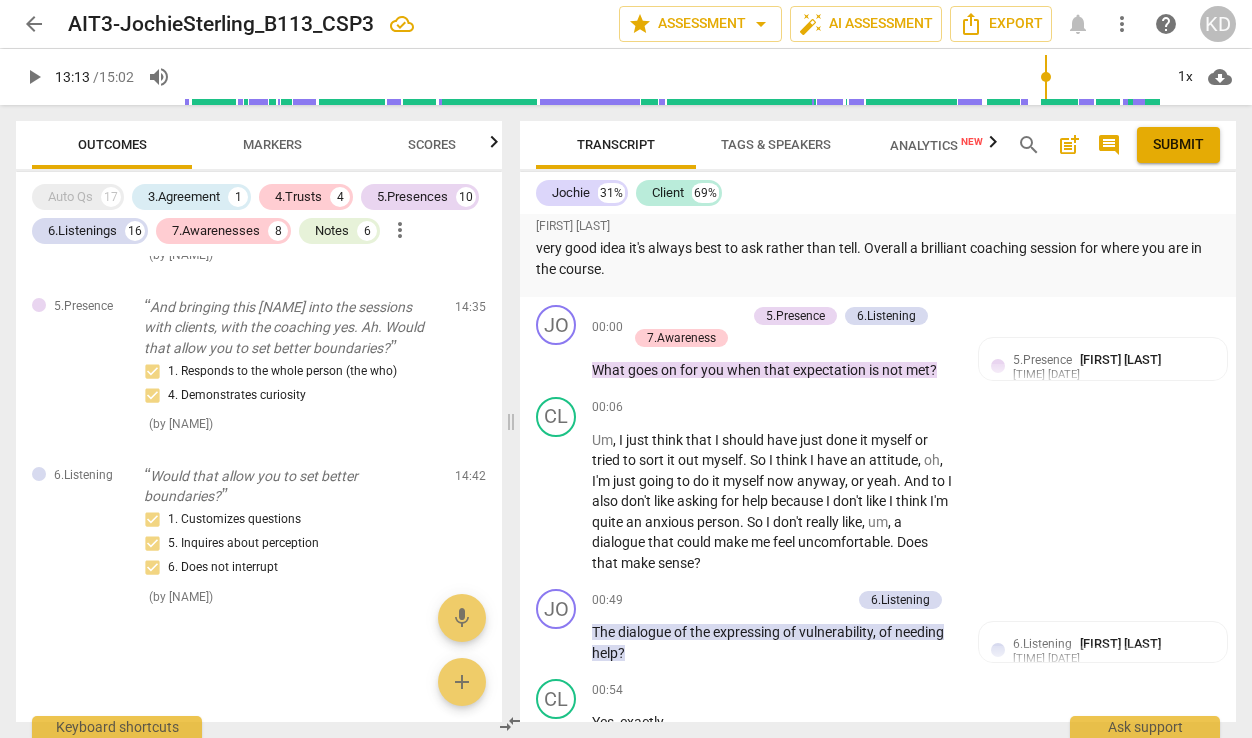 scroll, scrollTop: 2262, scrollLeft: 0, axis: vertical 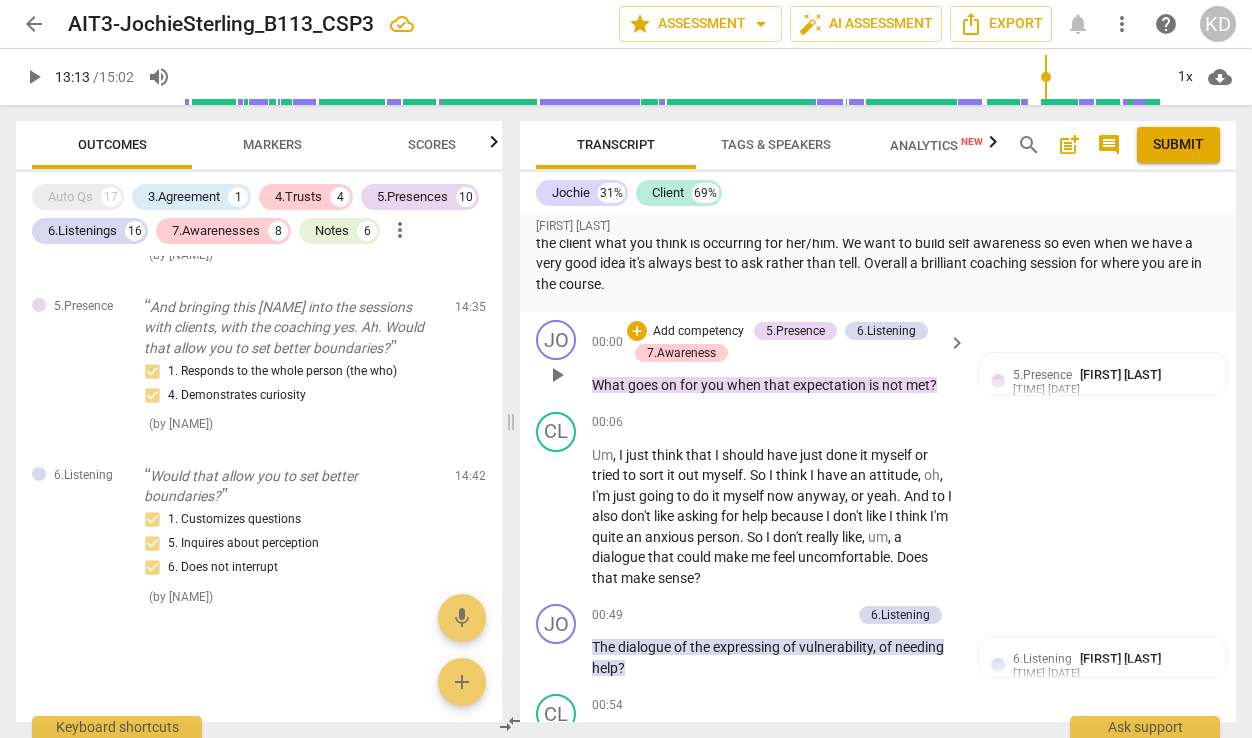 click on "Add competency" at bounding box center [698, 332] 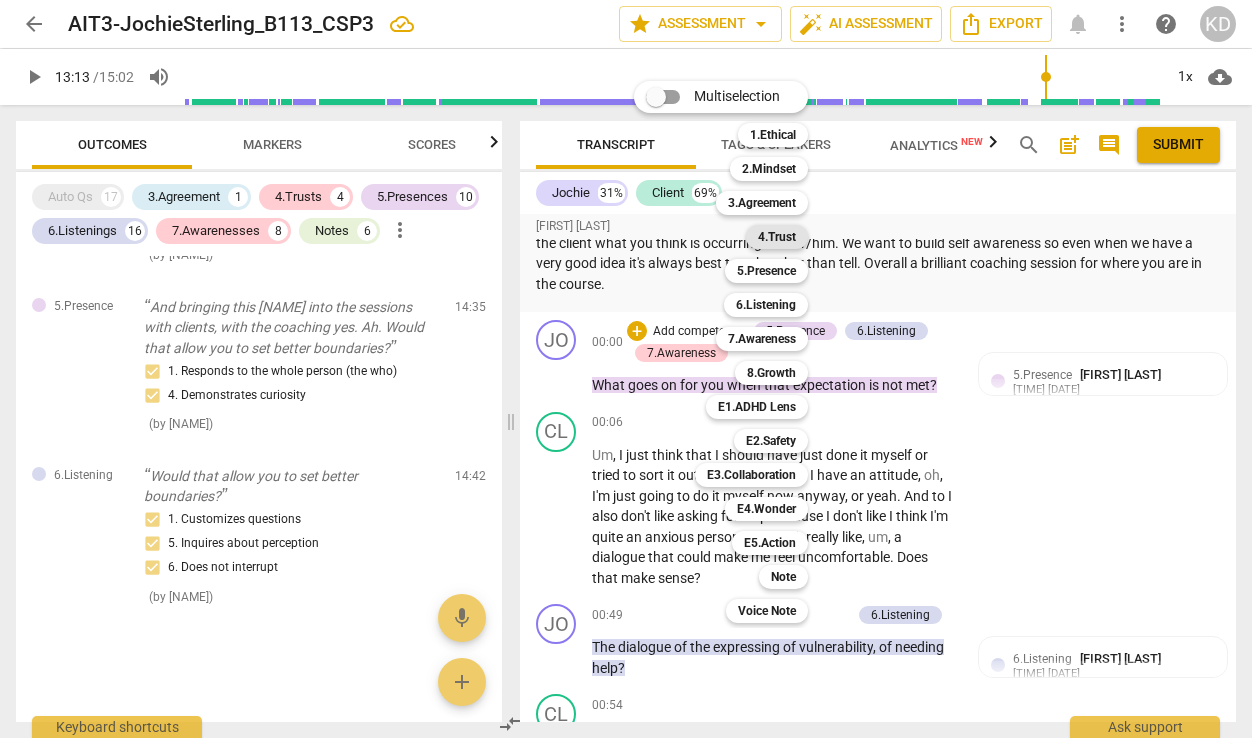 click on "4.Trust" at bounding box center (777, 237) 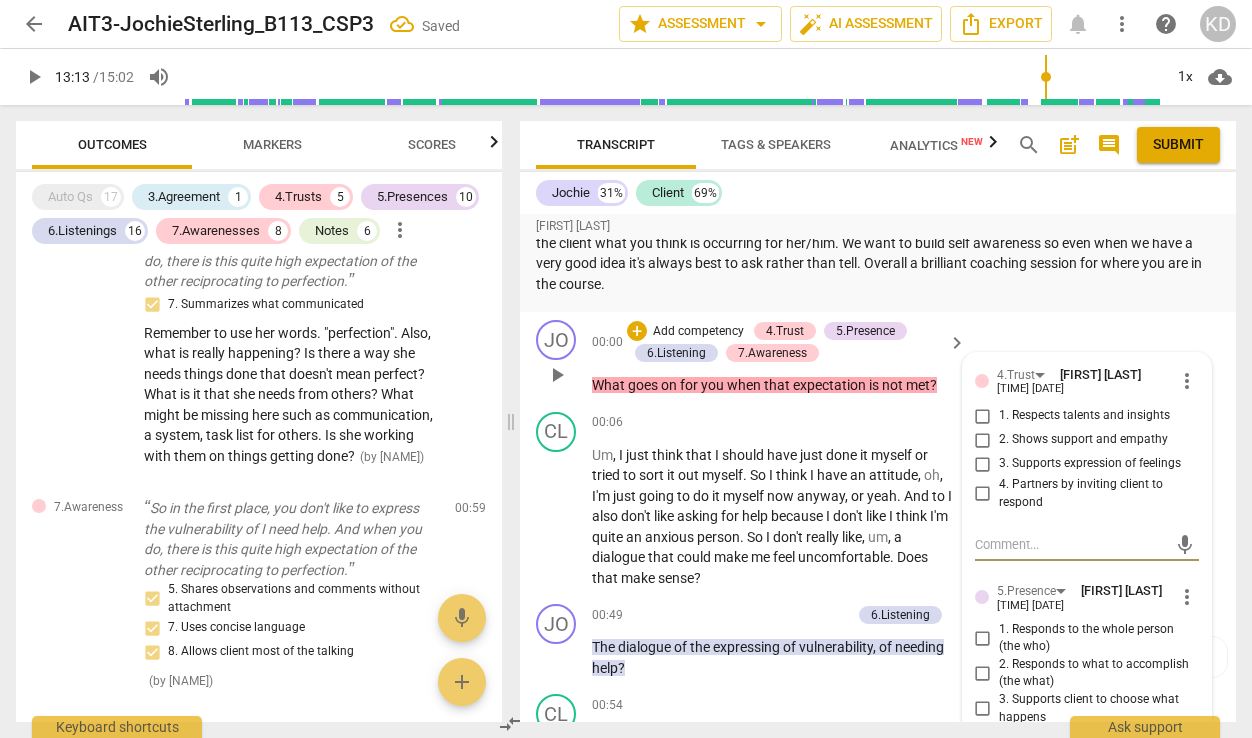 scroll, scrollTop: 286, scrollLeft: 0, axis: vertical 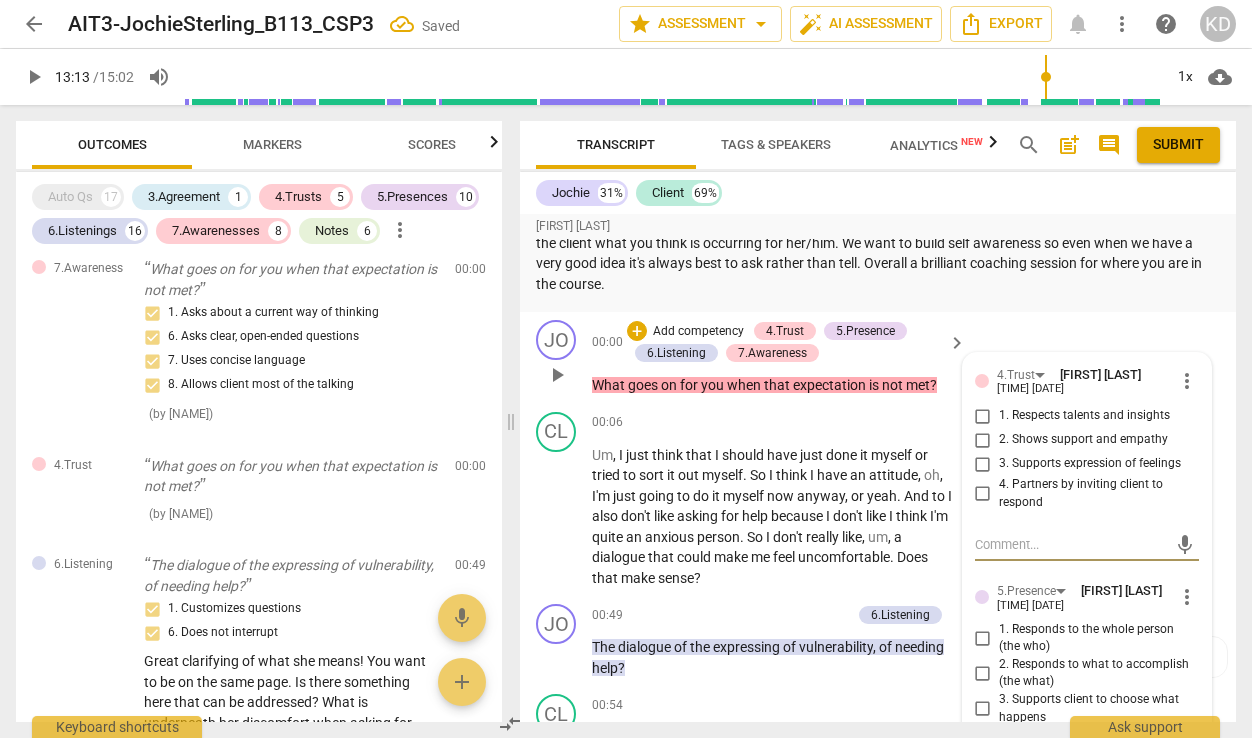 click on "1. Respects talents and insights" at bounding box center (983, 416) 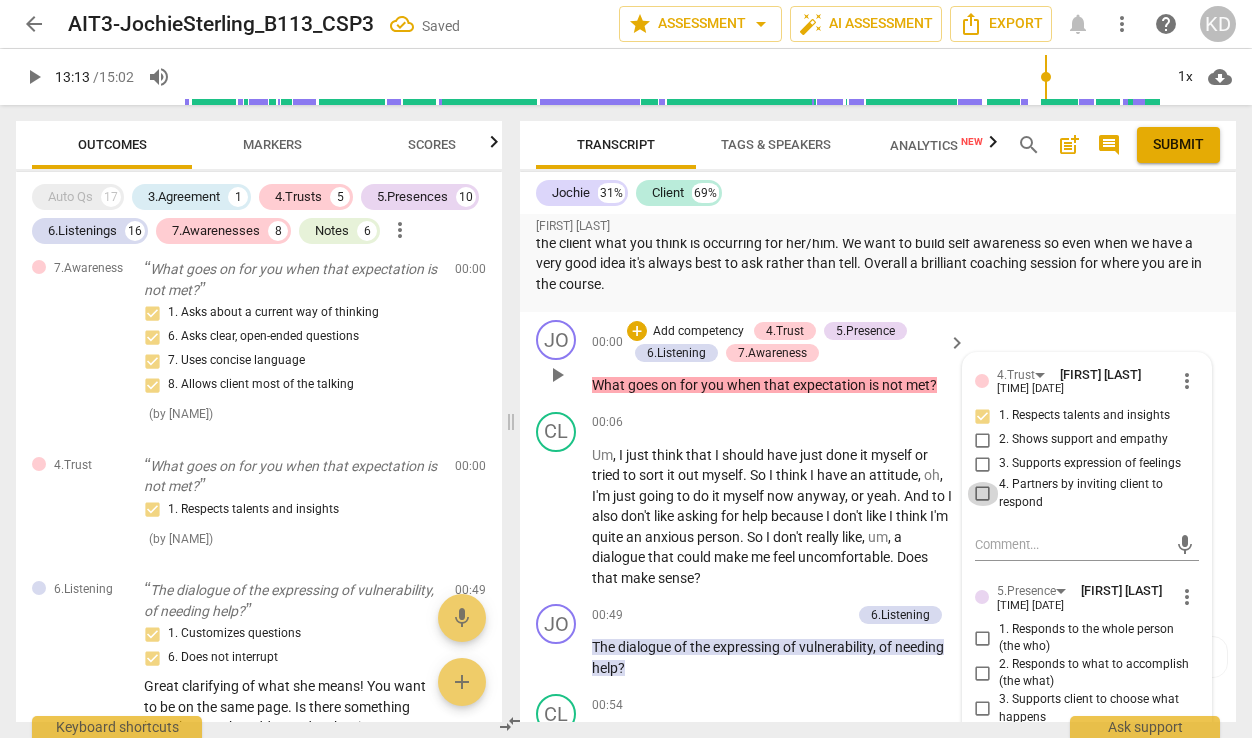 click on "4. Partners by inviting client to respond" at bounding box center (983, 494) 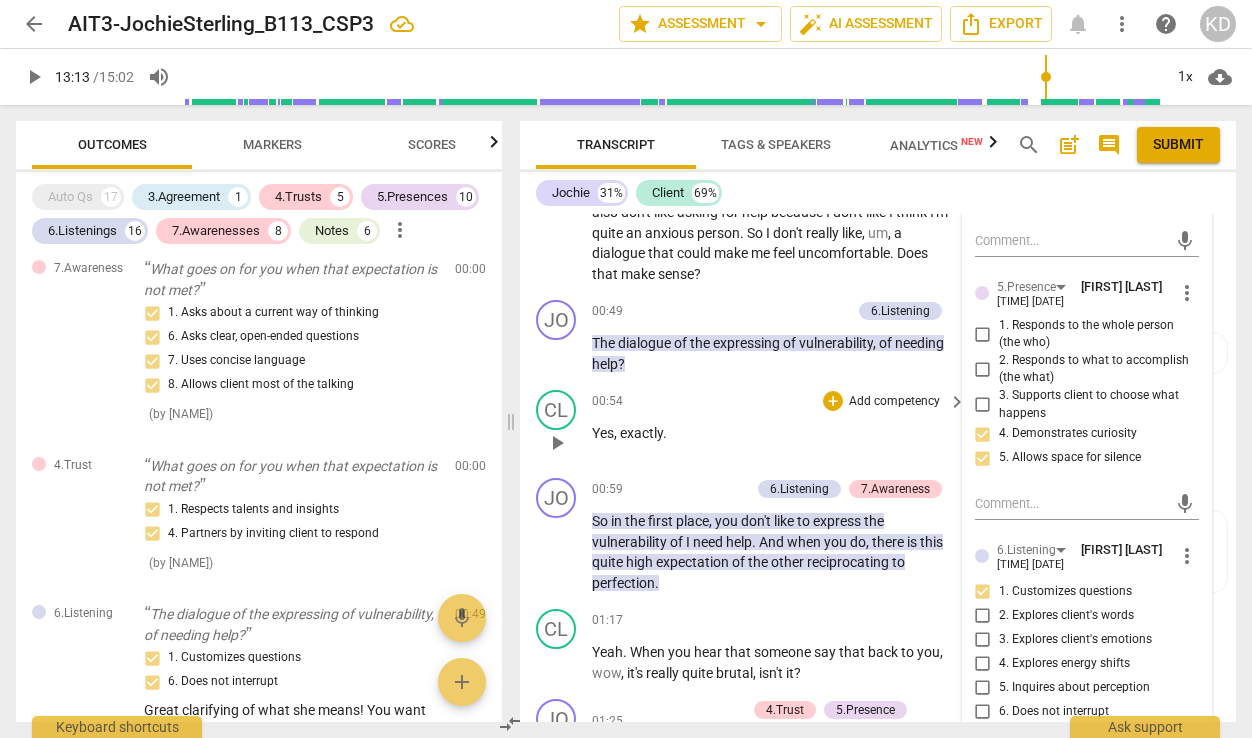 scroll, scrollTop: 2561, scrollLeft: 0, axis: vertical 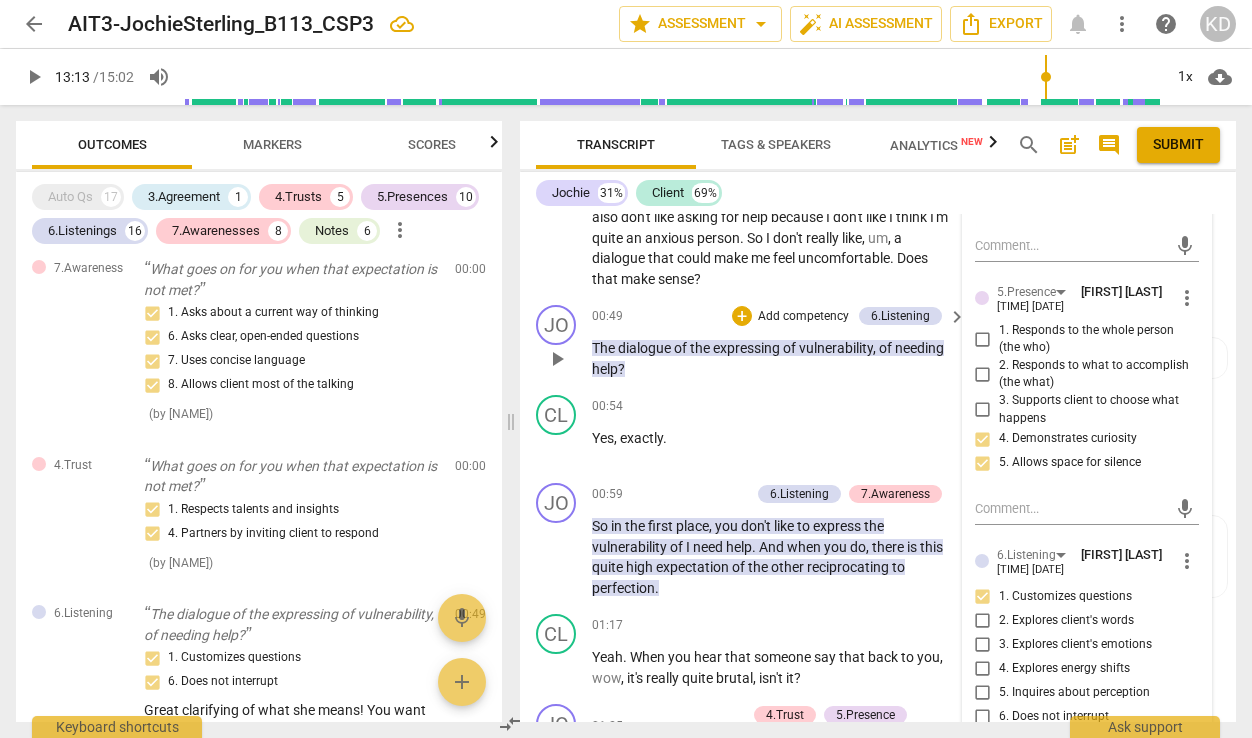 click on "Add competency" at bounding box center [803, 317] 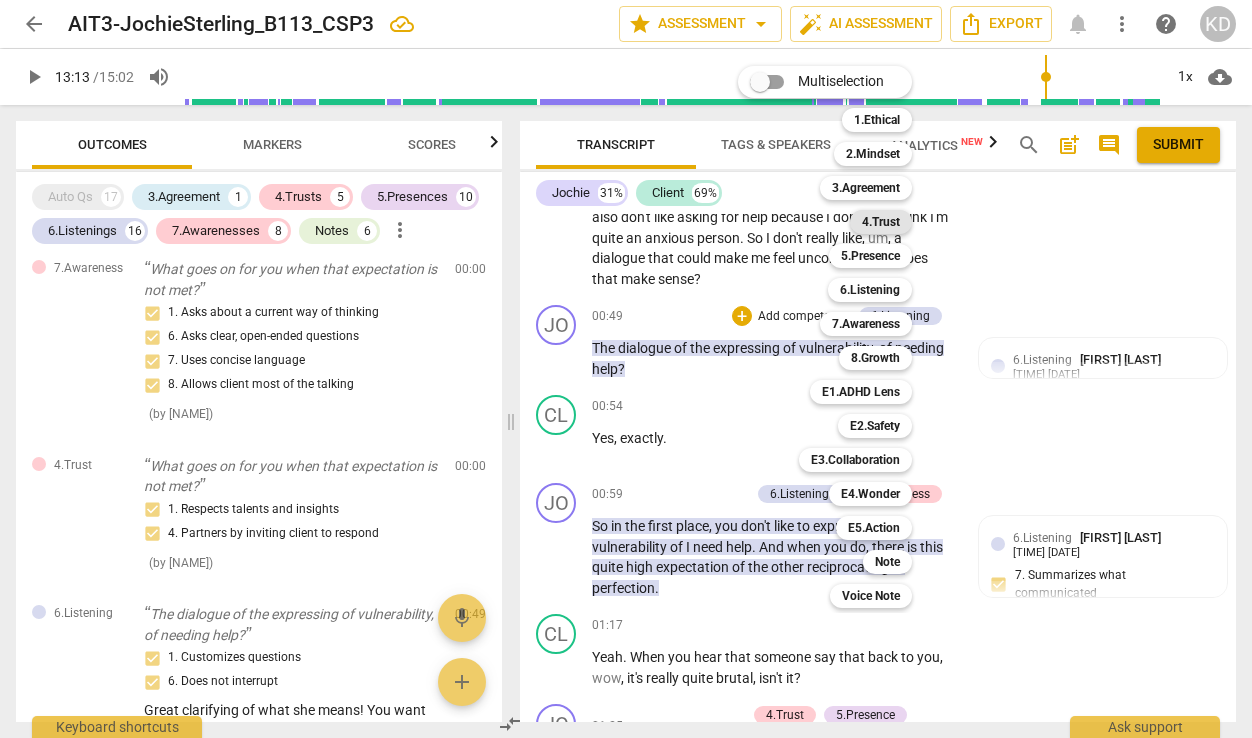 click on "4.Trust" at bounding box center (881, 222) 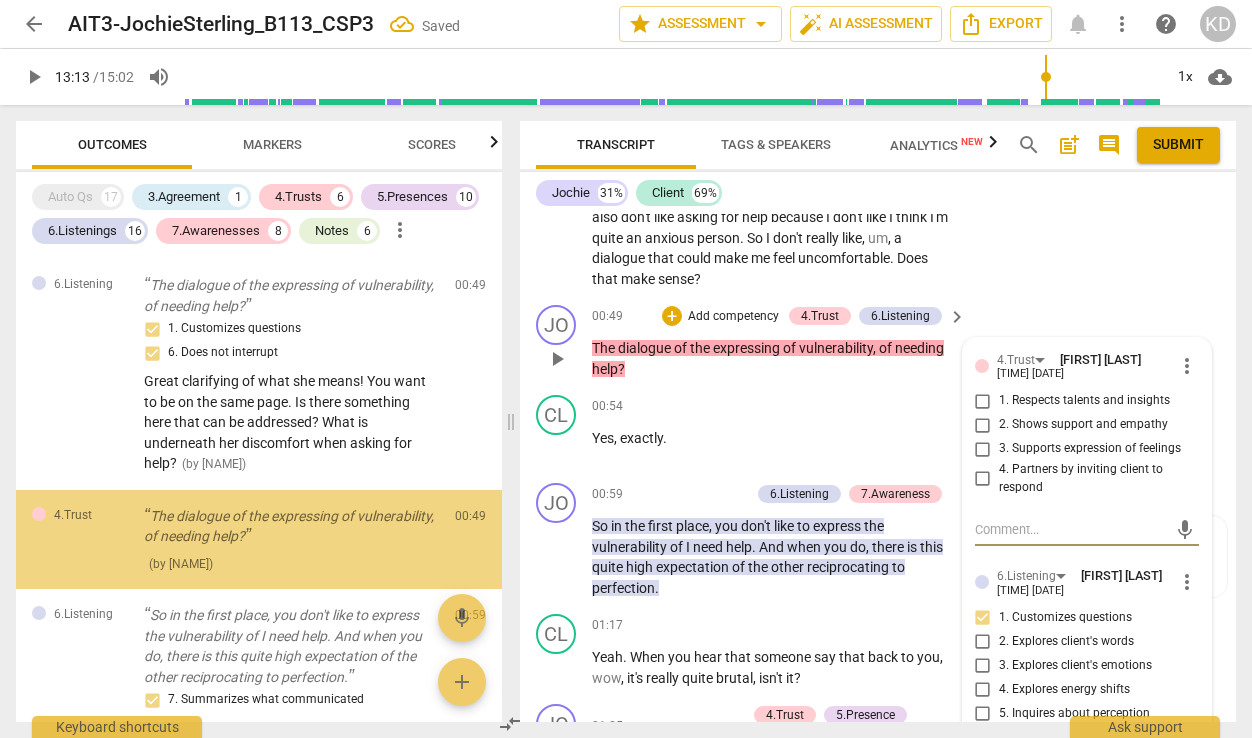 scroll, scrollTop: 665, scrollLeft: 0, axis: vertical 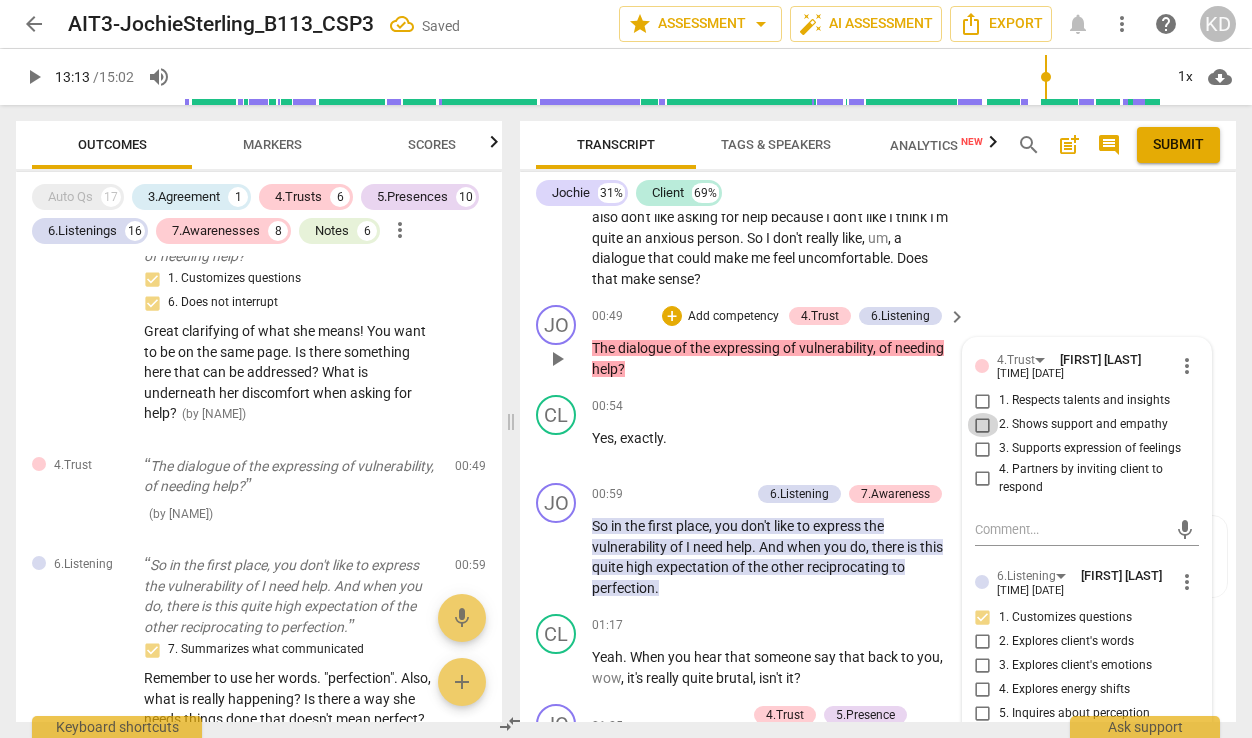 click on "2. Shows support and empathy" at bounding box center [983, 425] 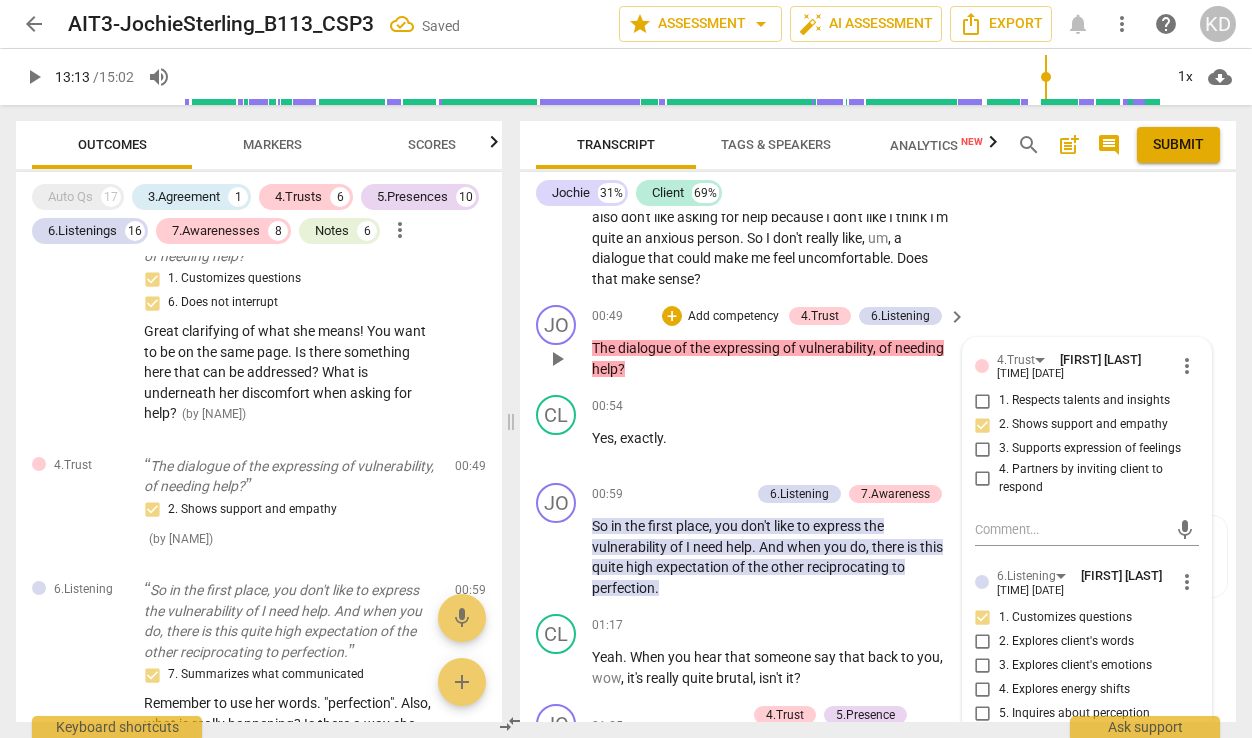 click on "4. Partners by inviting client to respond" at bounding box center (983, 479) 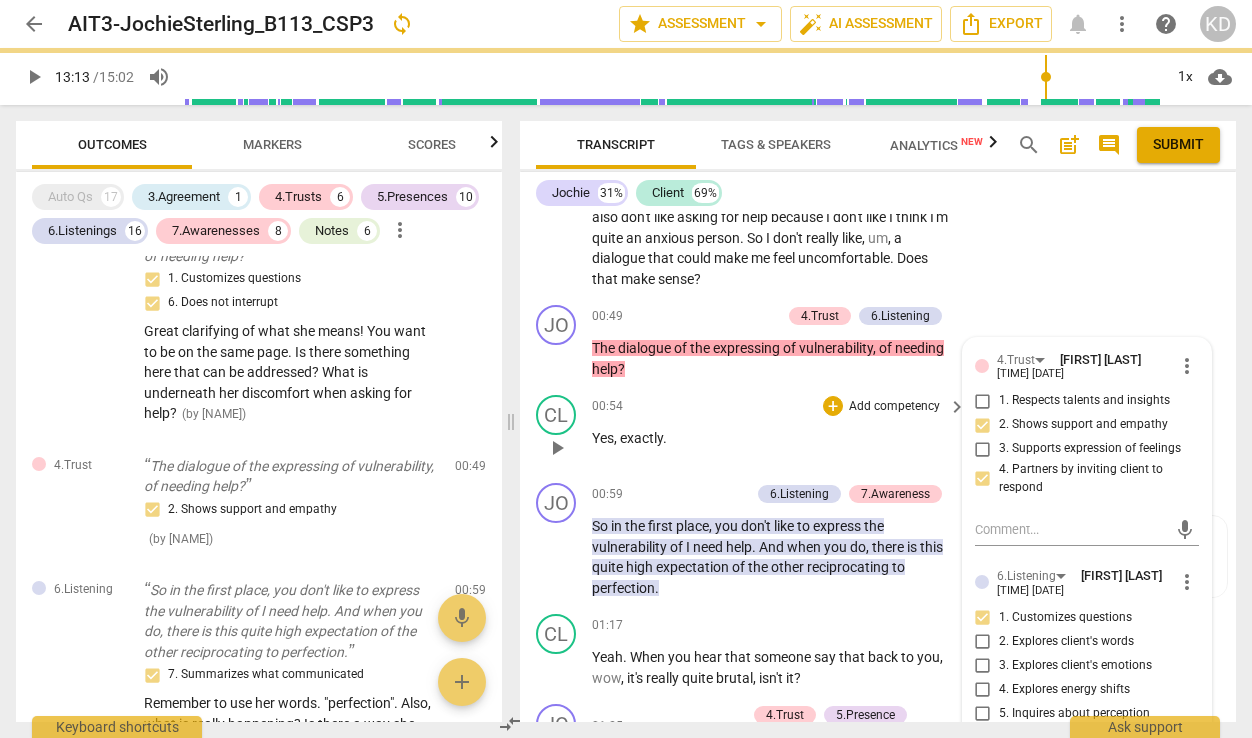 click on "CL play_arrow pause 00:54 + Add competency keyboard_arrow_right Yes ,   exactly ." at bounding box center (878, 431) 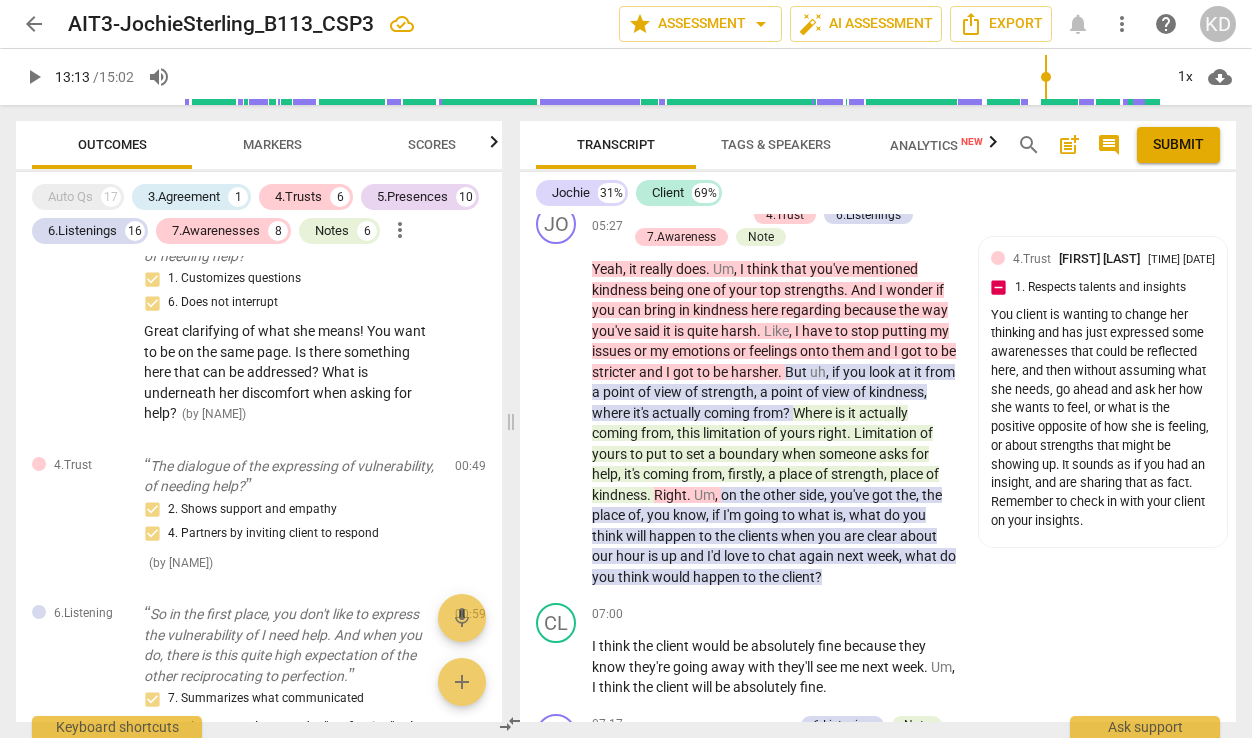 scroll, scrollTop: 4253, scrollLeft: 0, axis: vertical 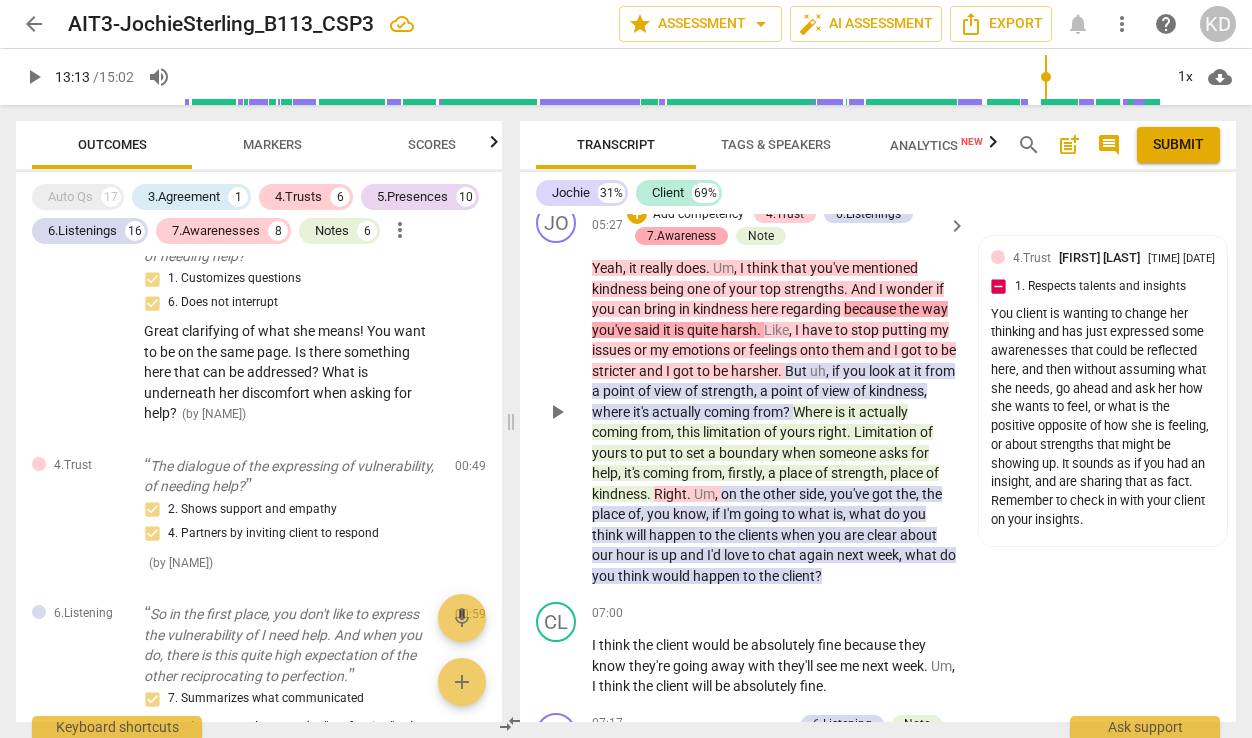 click on "7.Awareness" at bounding box center (681, 236) 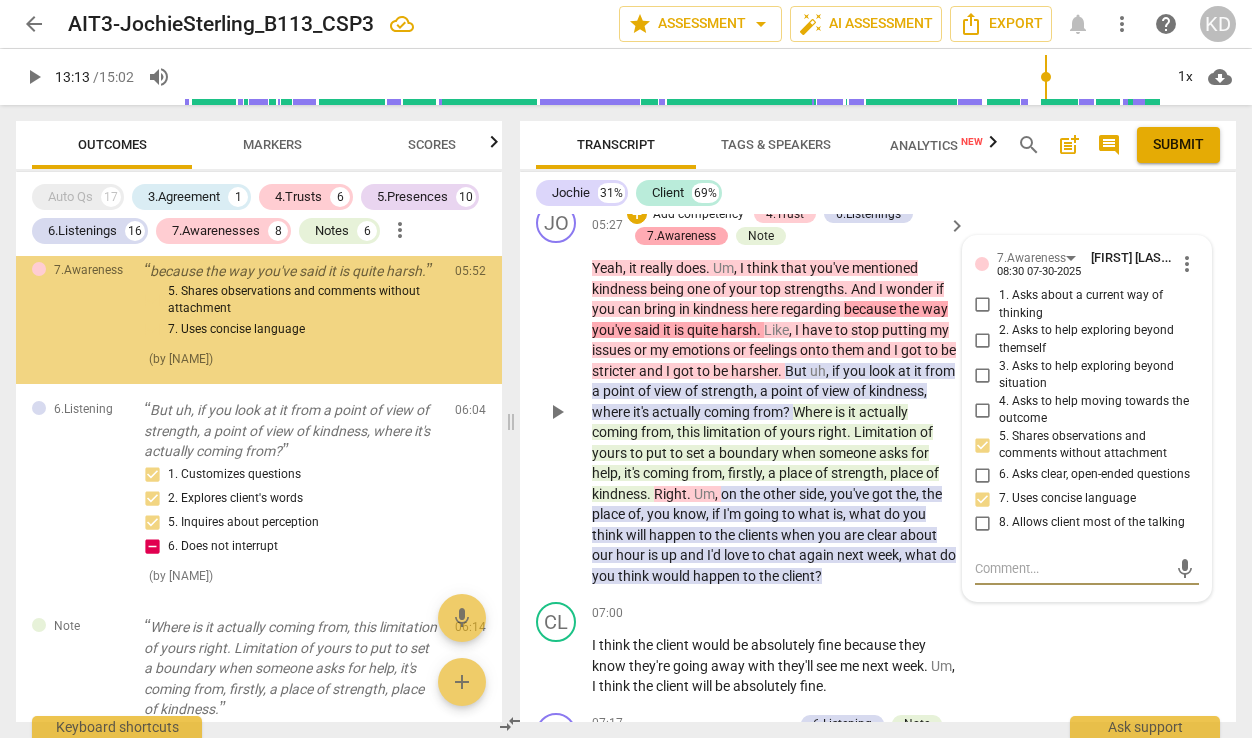 scroll, scrollTop: 4648, scrollLeft: 0, axis: vertical 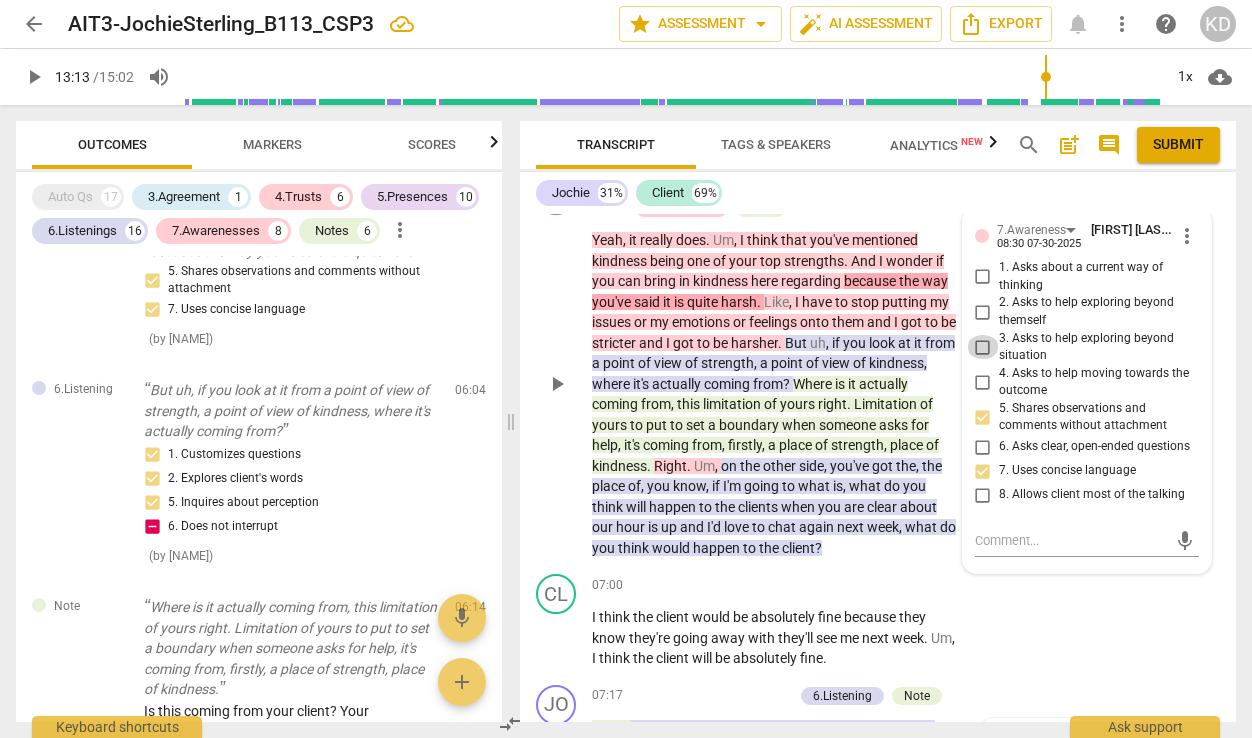 click on "3. Asks to help exploring beyond situation" at bounding box center [983, 347] 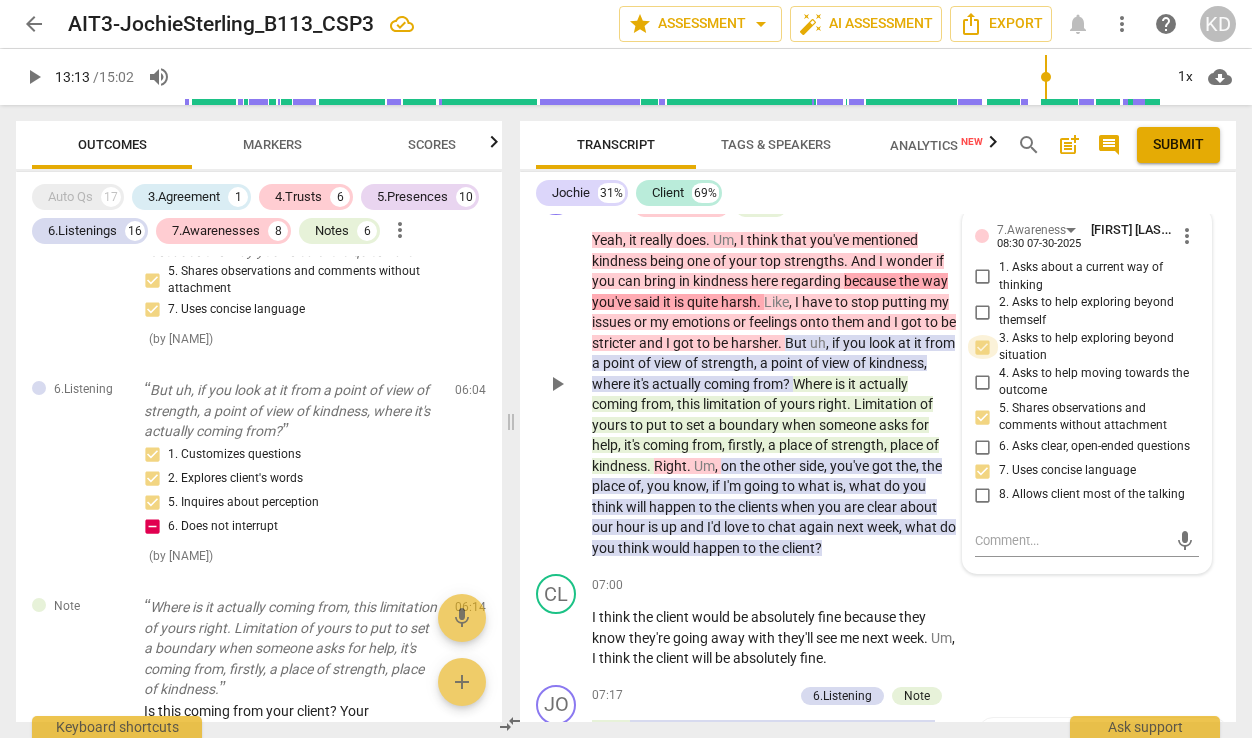 click on "3. Asks to help exploring beyond situation" at bounding box center (983, 347) 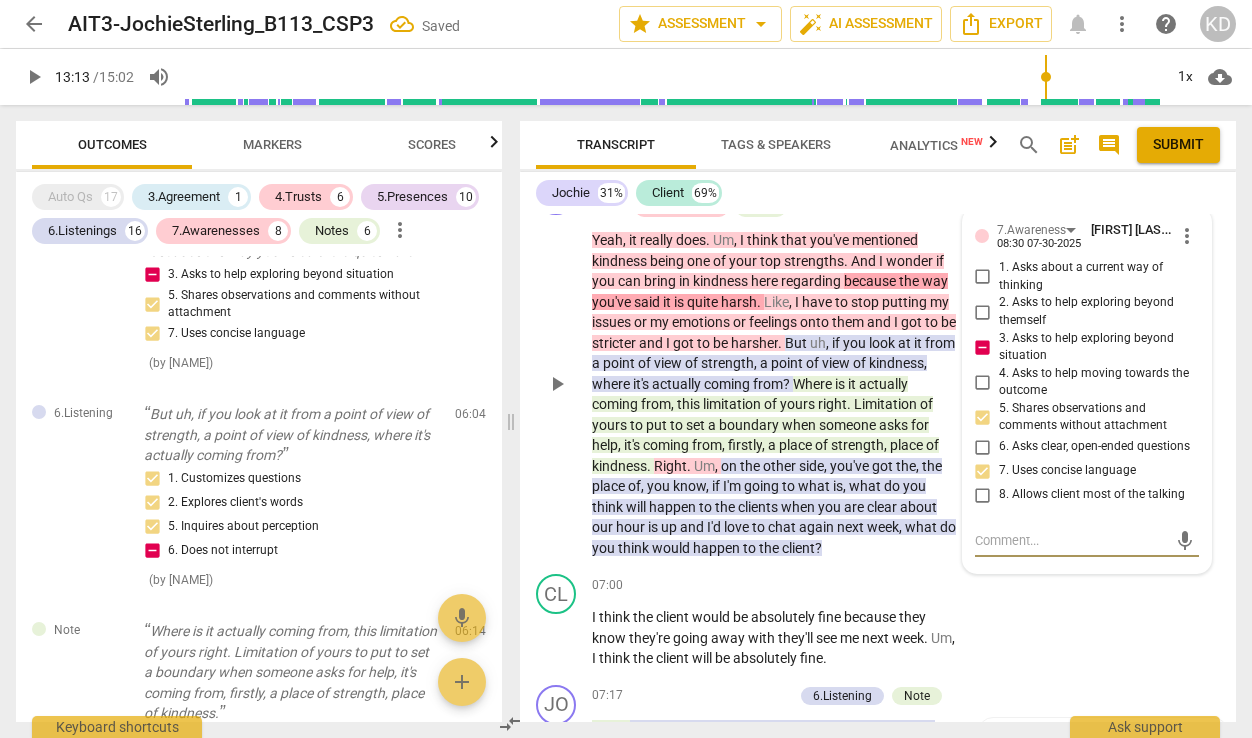 click at bounding box center [1071, 540] 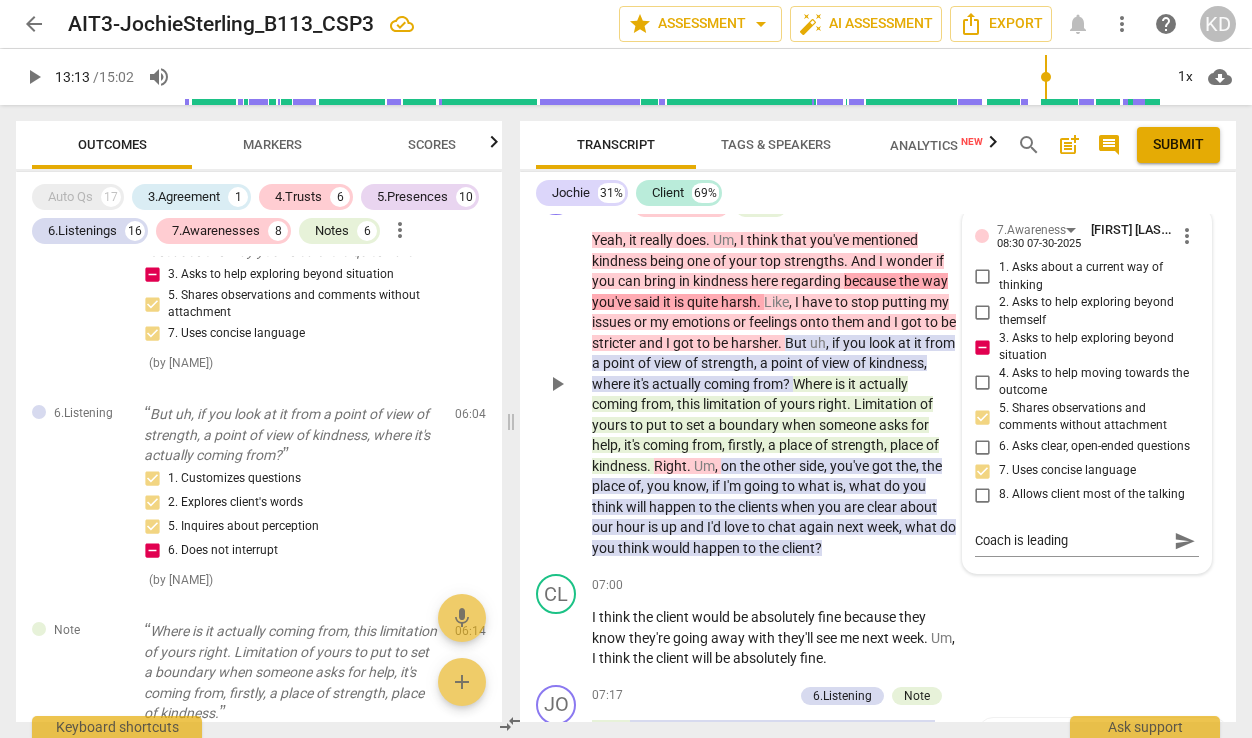 click on "JO play_arrow pause 05:27 + Add competency 4.Trust 6.Listenings 7.Awareness Note keyboard_arrow_right Yeah ,   it   really   does .   Um ,   I   think   that   you've   mentioned   kindness   being   one   of   your   top   strengths .   And   I   wonder   if   you   can   bring   in   kindness   here   regarding   because   the   way   you've   said   it   is   quite   harsh .   Like ,   I   have   to   stop   putting   my   issues   or   my   emotions   or   feelings   onto   them   and   I   got   to   be   stricter   and   I   got   to   be   harsher .   But   uh ,   if   you   look   at   it   from   a   point   of   view   of   strength ,   a   point   of   view   of   kindness ,   where   it's   actually   coming   from ?   Where   is   it   actually   coming   from ,   this   limitation   of   yours   right .   Limitation   of   yours   to   put   to   set   a   boundary   when   someone   asks   for   help ,   it's   coming   from ,   firstly ,   a   place   of   strength ,   place   of   kindness ." at bounding box center [878, 366] 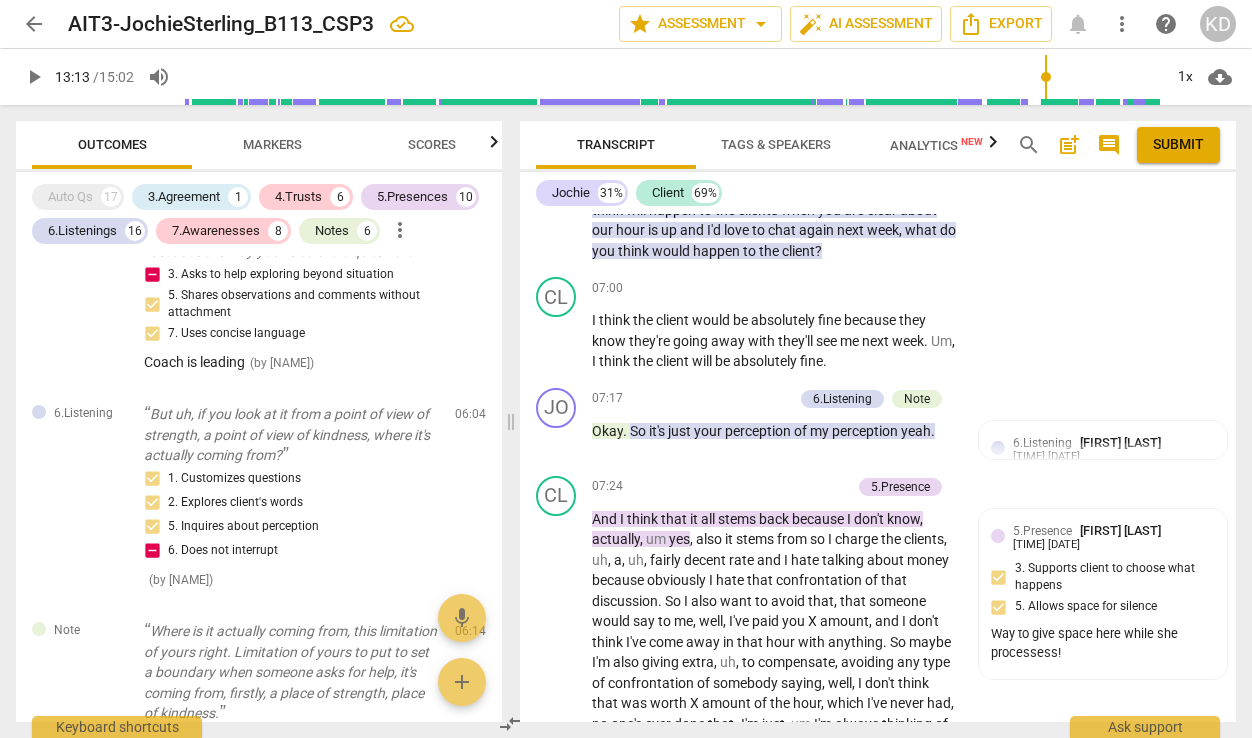 scroll, scrollTop: 4558, scrollLeft: 0, axis: vertical 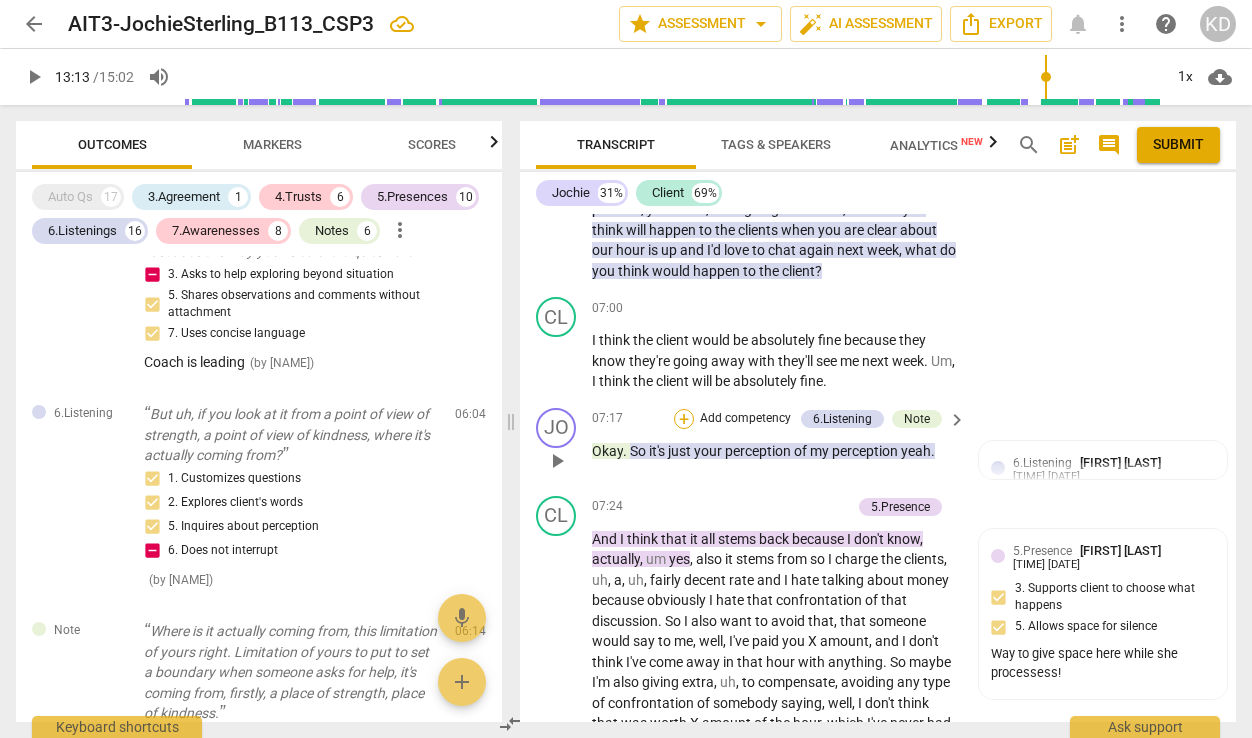 click on "+" at bounding box center [684, 419] 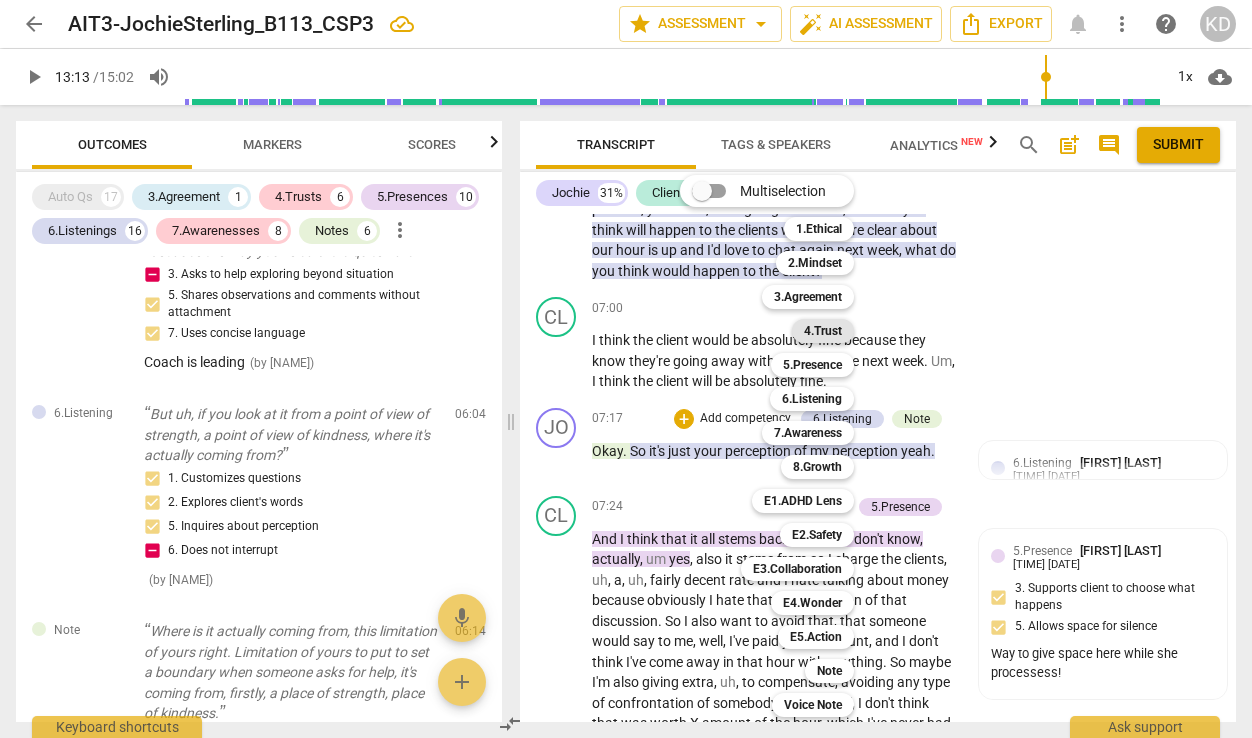 click on "4.Trust" at bounding box center [823, 331] 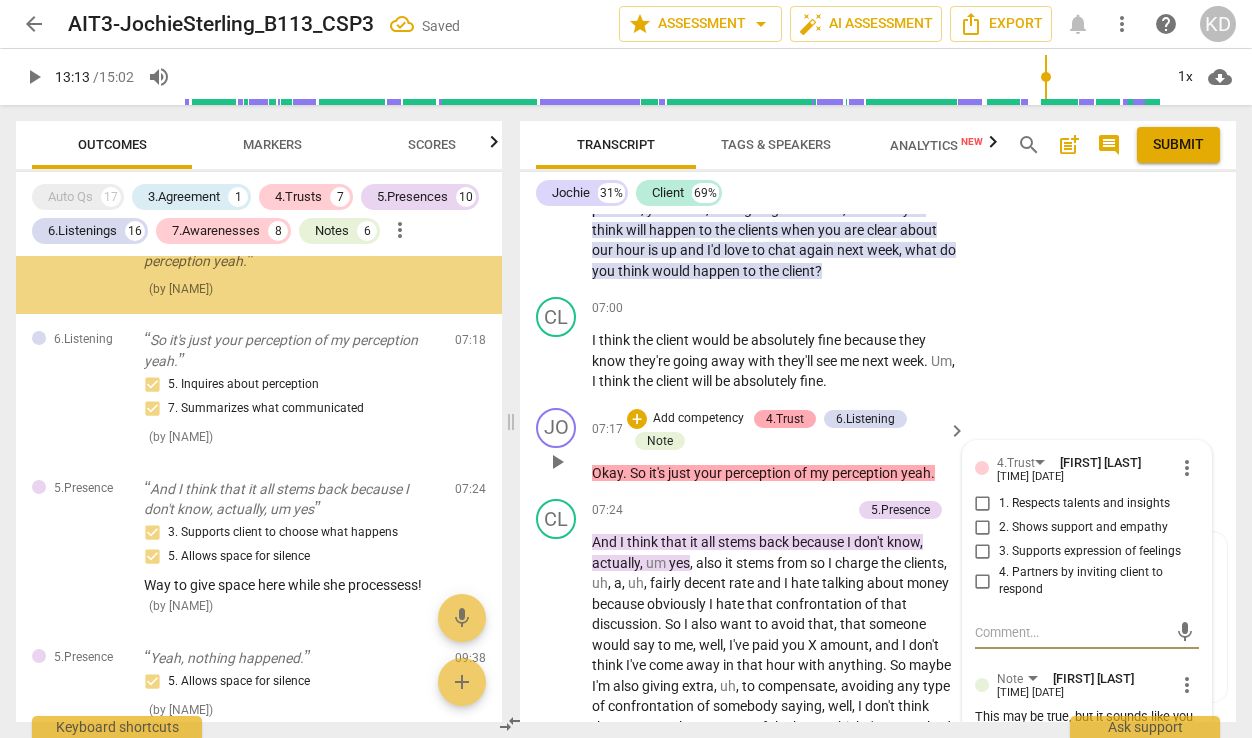 scroll, scrollTop: 5804, scrollLeft: 0, axis: vertical 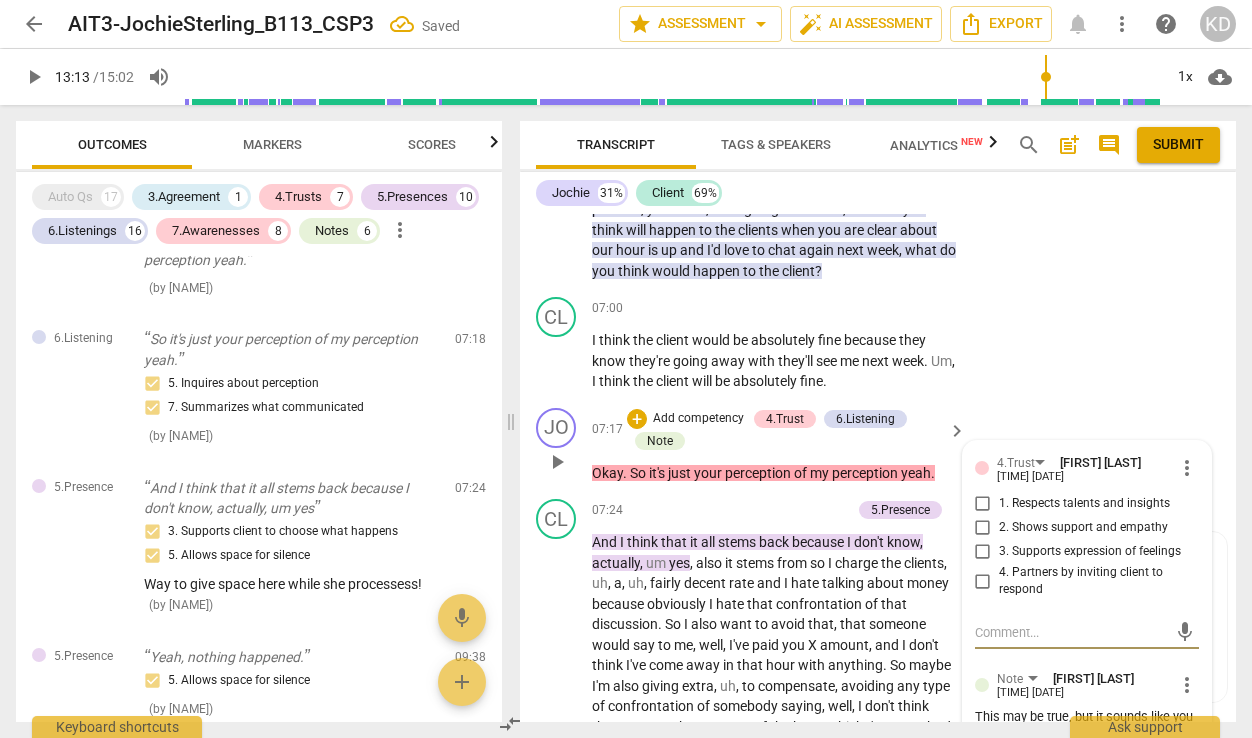 click on "2. Shows support and empathy" at bounding box center [983, 528] 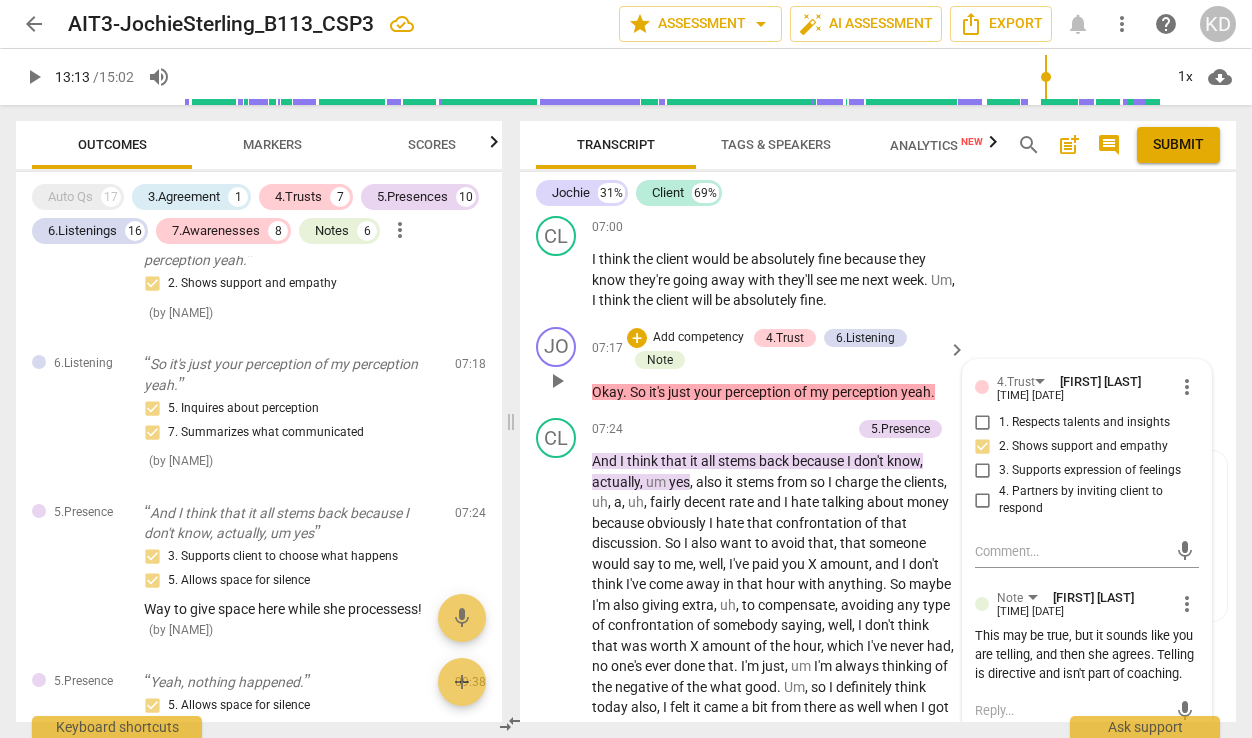 scroll, scrollTop: 4640, scrollLeft: 0, axis: vertical 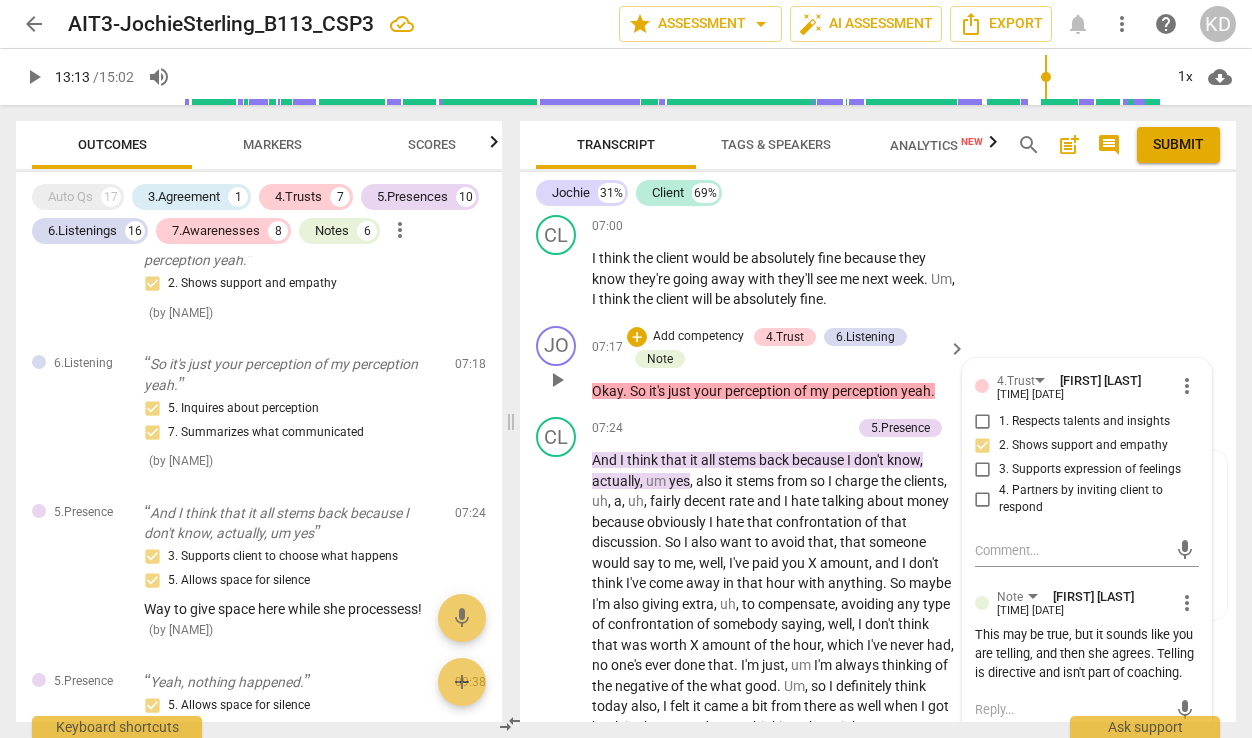click on "Add competency" at bounding box center (698, 337) 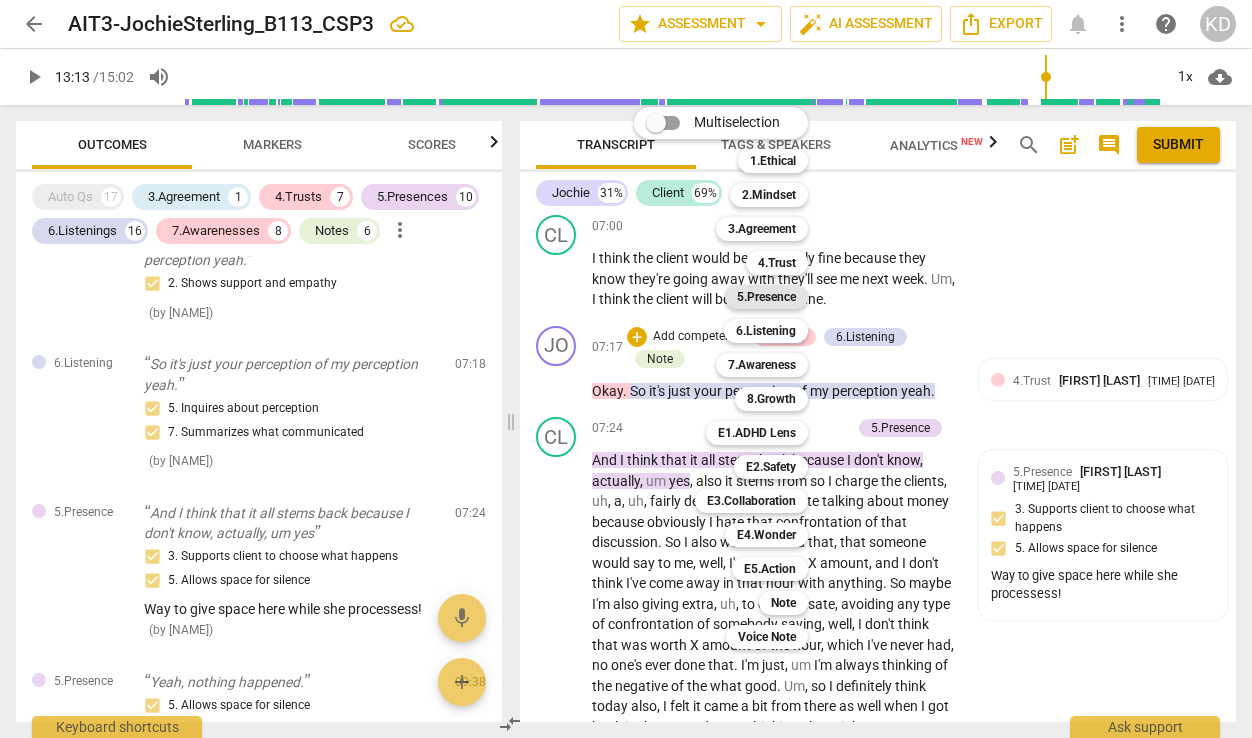 click on "5.Presence" at bounding box center (766, 297) 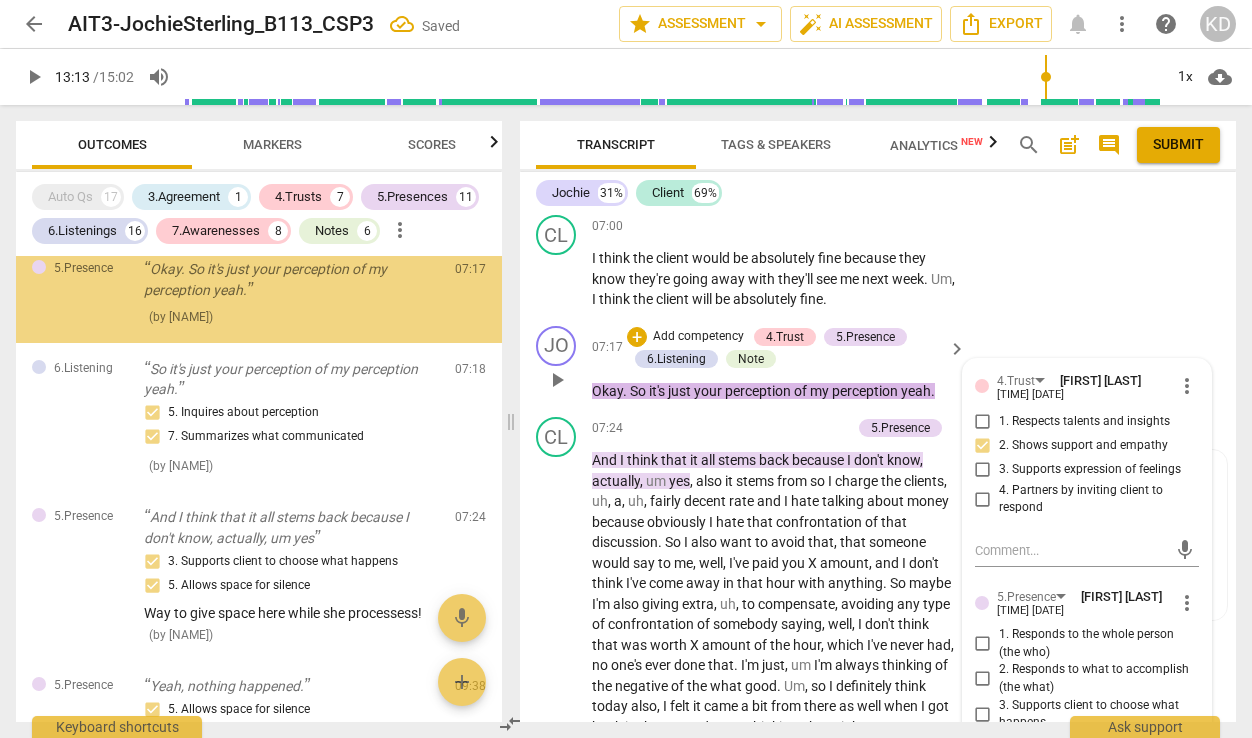 scroll, scrollTop: 5928, scrollLeft: 0, axis: vertical 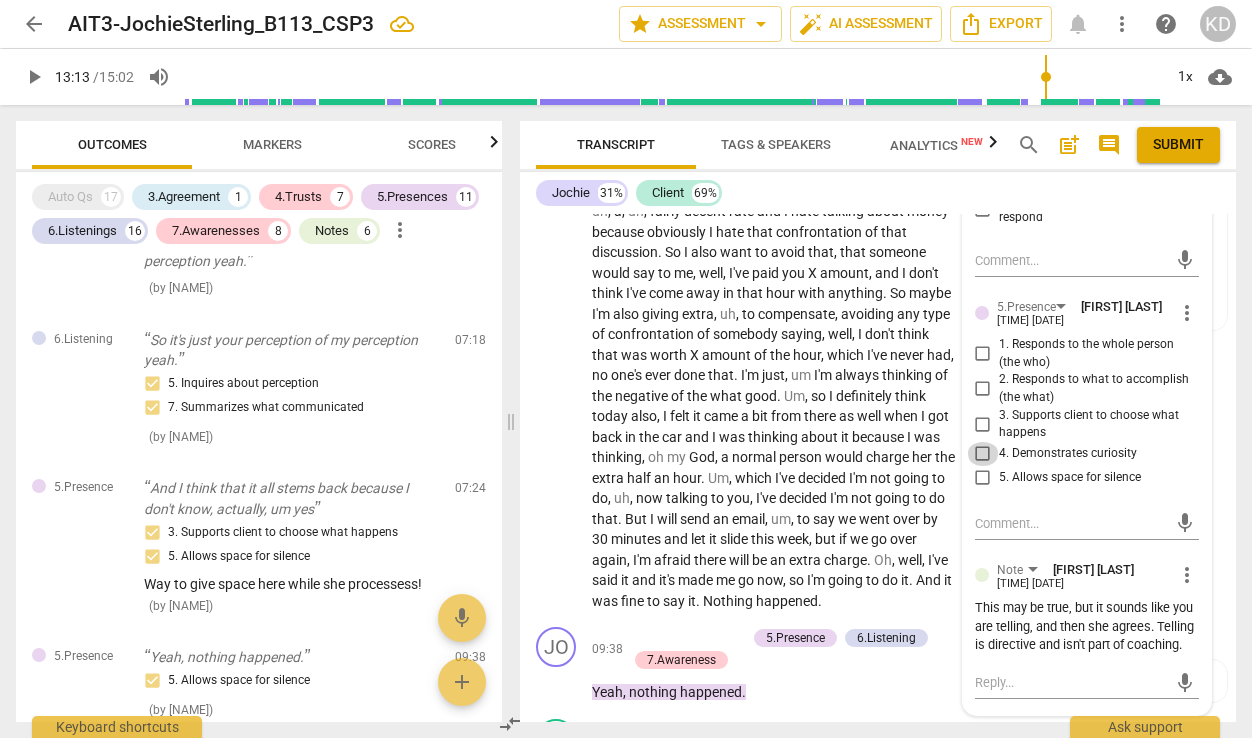 click on "4. Demonstrates curiosity" at bounding box center (983, 454) 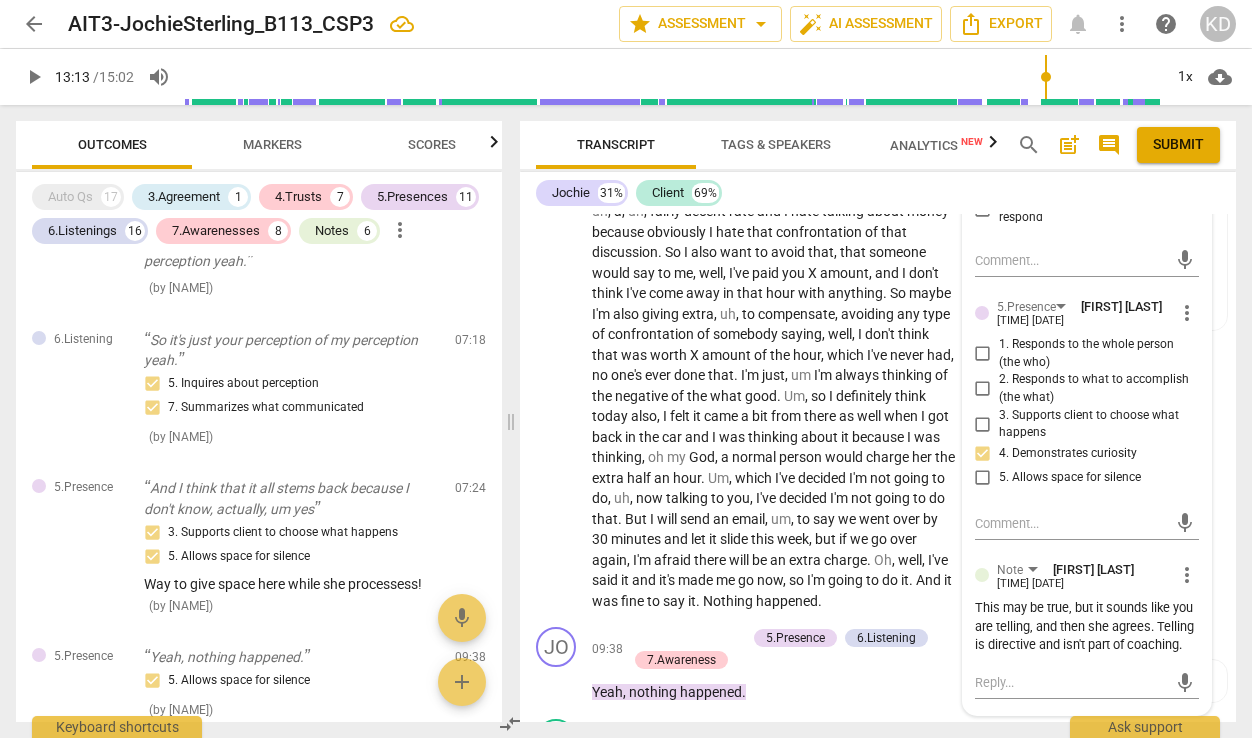 click on "4. Demonstrates curiosity" at bounding box center [983, 454] 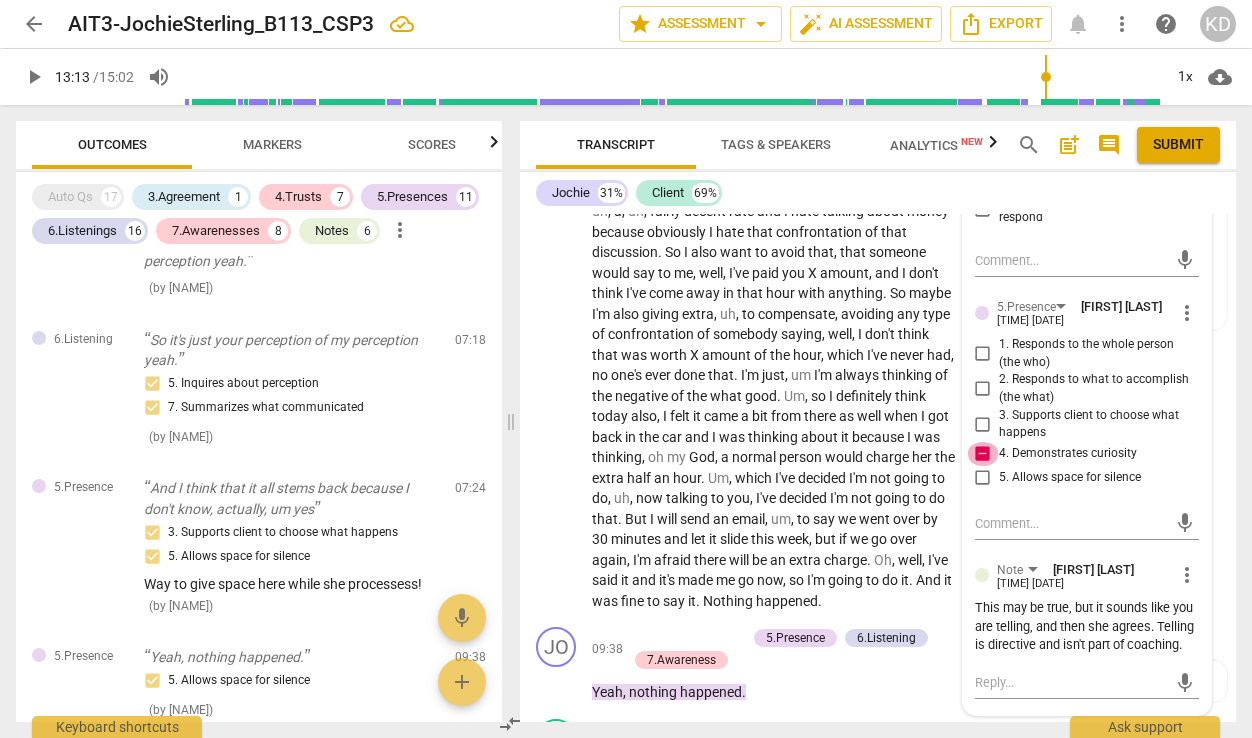 click on "4. Demonstrates curiosity" at bounding box center [983, 454] 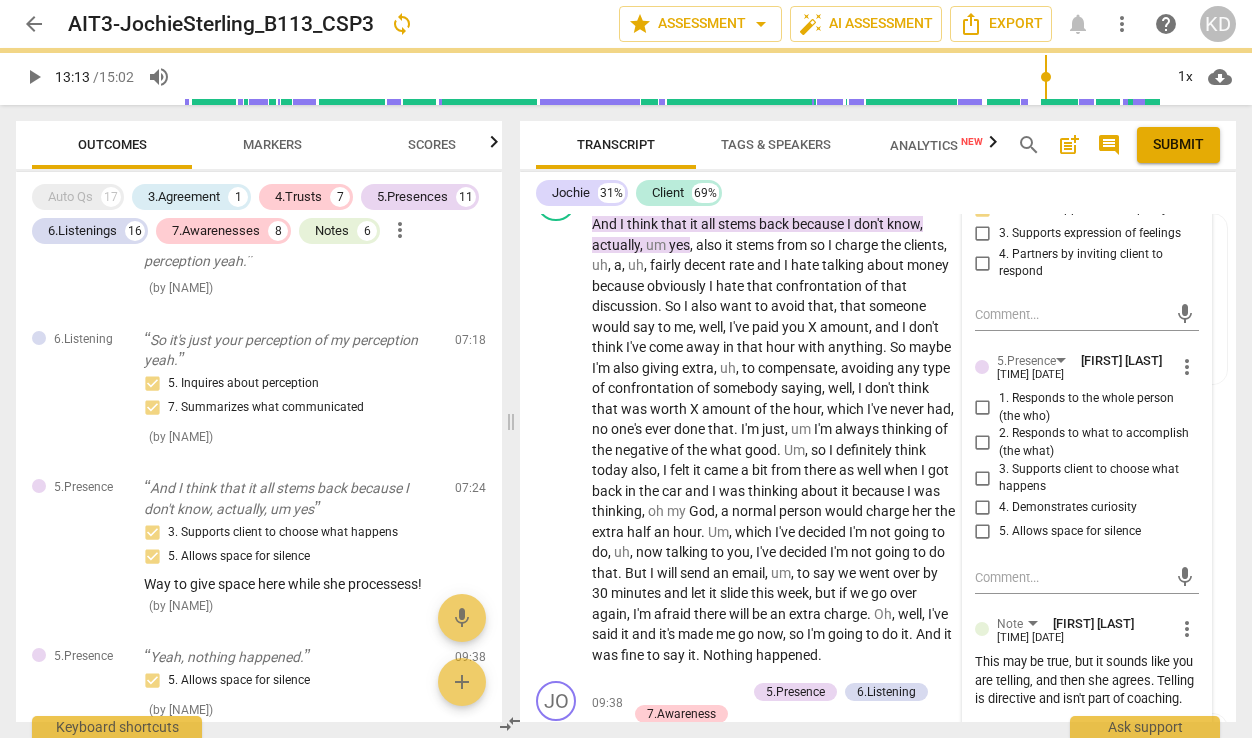 scroll, scrollTop: 4874, scrollLeft: 0, axis: vertical 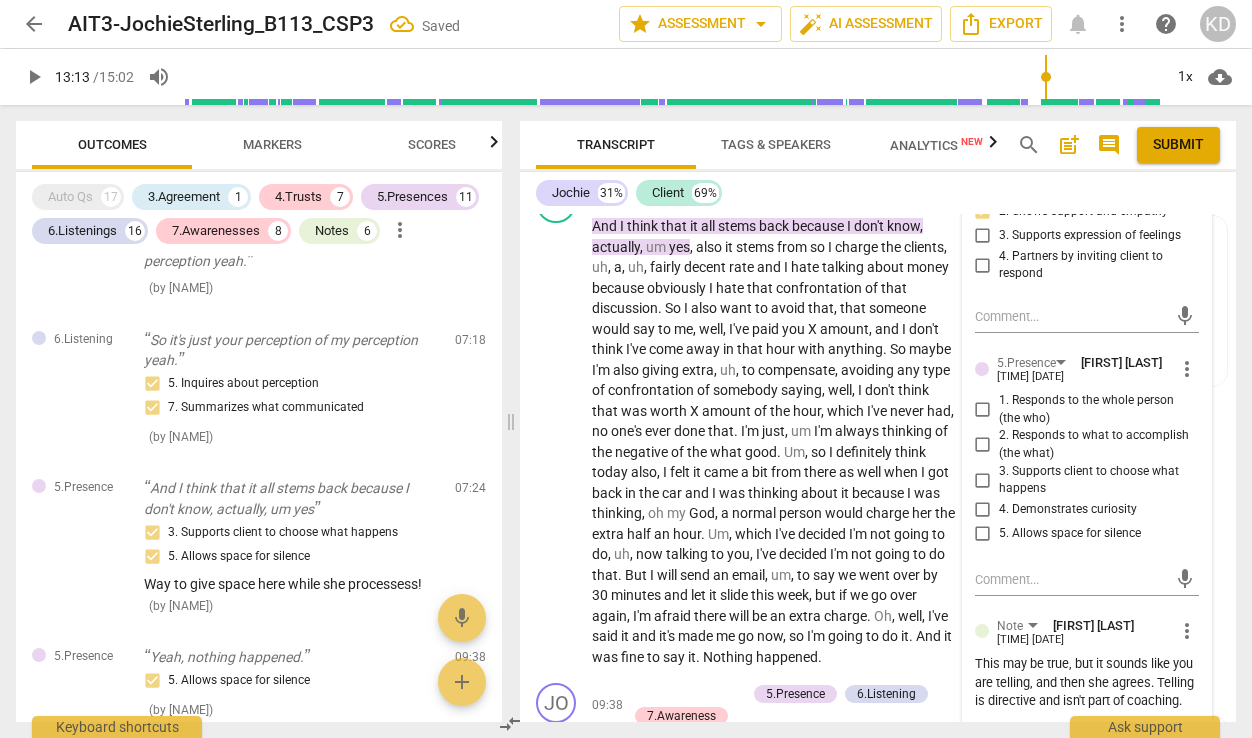 click on "1. Responds to the whole person (the who)" at bounding box center [983, 410] 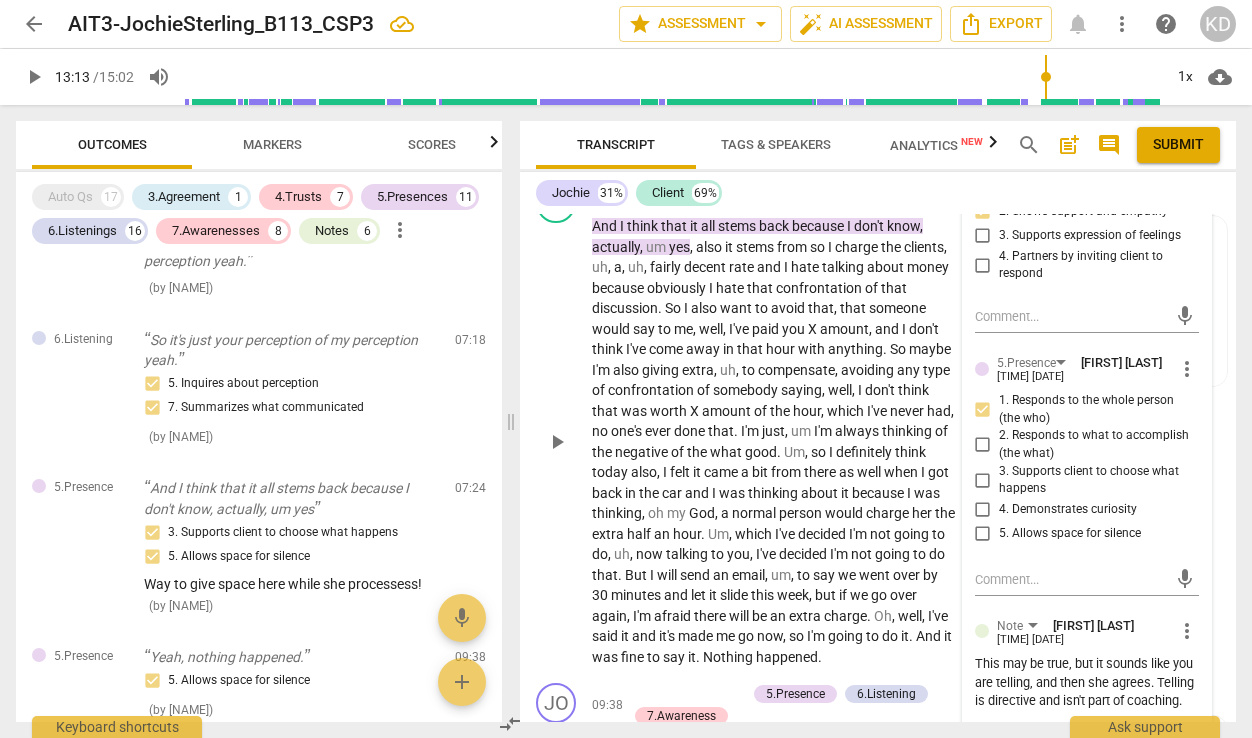 click on "CL play_arrow pause 07:24 + Add competency 5.Presence keyboard_arrow_right And   I   think   that   it   all   stems   back   because   I   don't   know ,   actually ,   um   yes ,   also   it   stems   from   so   I   charge   the   clients ,   uh ,   a ,   uh ,   fairly   decent   rate   and   I   hate   talking   about   money   because   obviously   I   hate   that   confrontation   of   that   discussion .   So   I   also   want   to   avoid   that ,   that   someone   would   say   to   me ,   well ,   I've   paid   you   X   amount ,   and   I   don't   think   I've   come   away   in   that   hour   with   anything .   So   maybe   I'm   also   giving   extra ,   uh ,   to   compensate ,   avoiding   any   type   of   confrontation   of   somebody   saying ,   well ,   I   don't   think   that   was   worth   X   amount   of   the   hour ,   which   I've   never   had ,   no   one's   ever   done   that .   I'm   just ,   um   I'm   always   thinking   of   the   negative   of   the   what   good ." at bounding box center [878, 425] 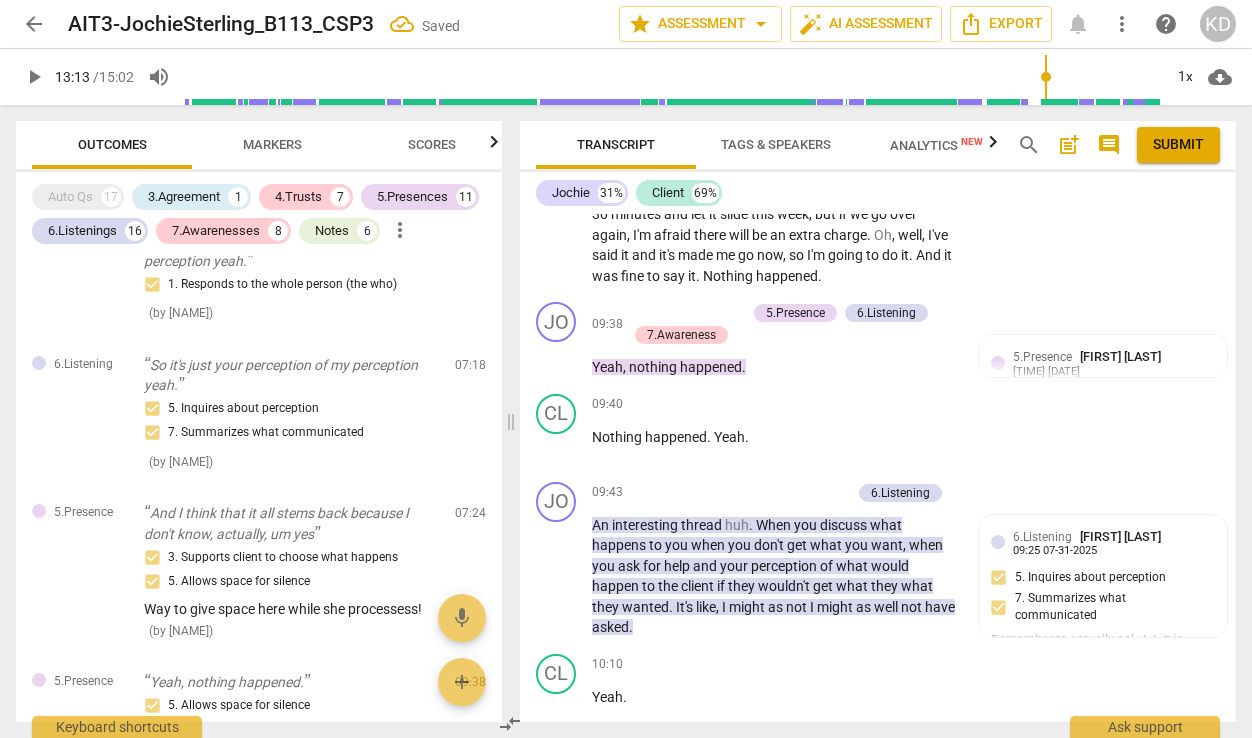 scroll, scrollTop: 5257, scrollLeft: 0, axis: vertical 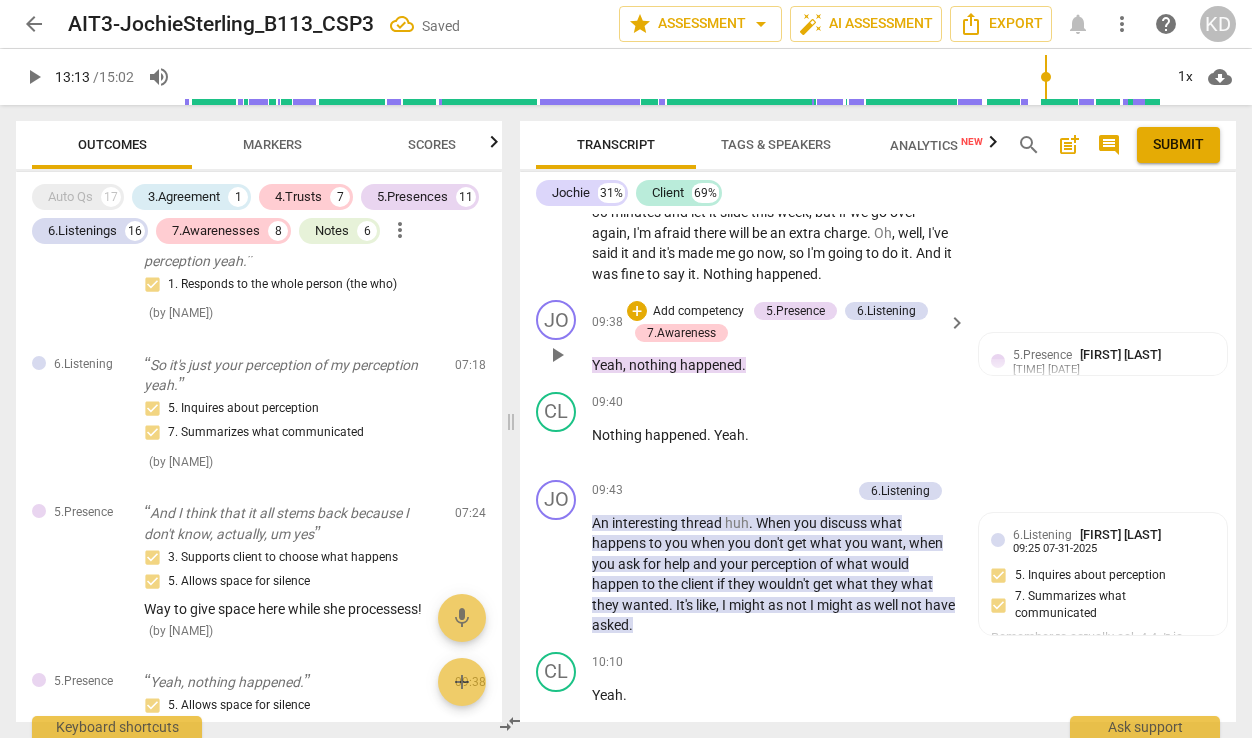 click on "Add competency" at bounding box center (698, 312) 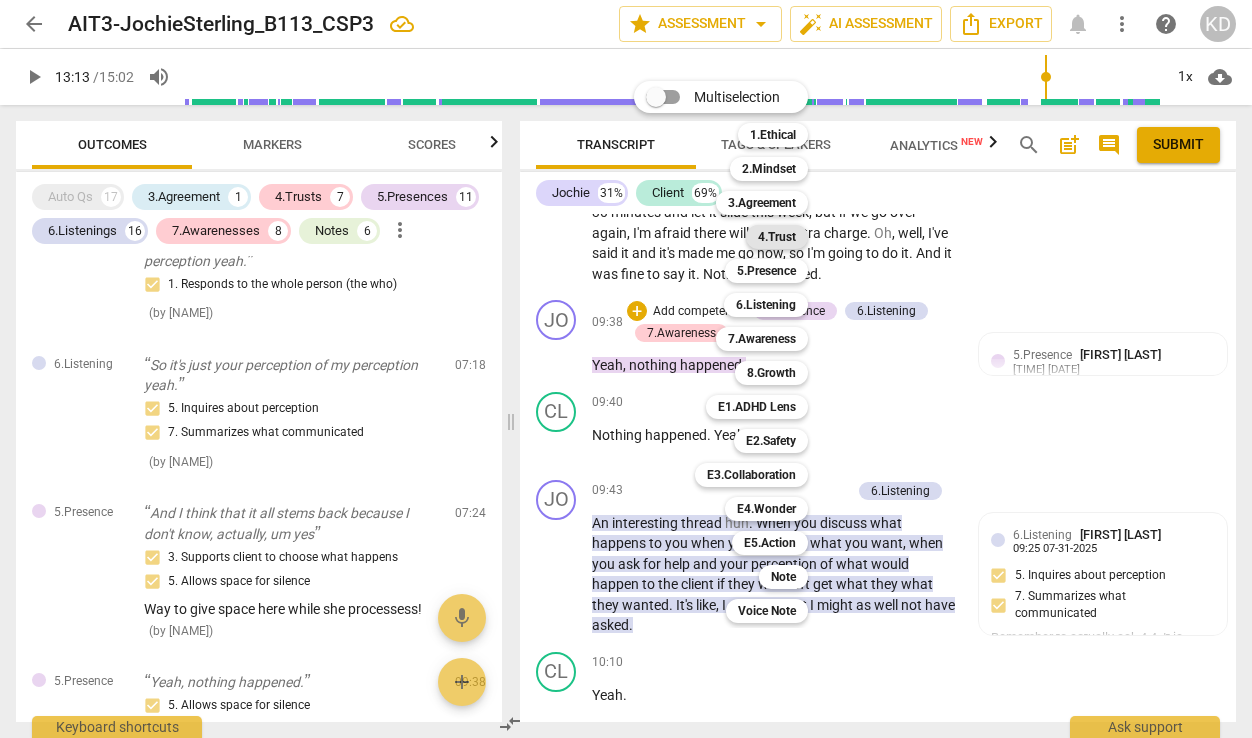 click on "4.Trust" at bounding box center (777, 237) 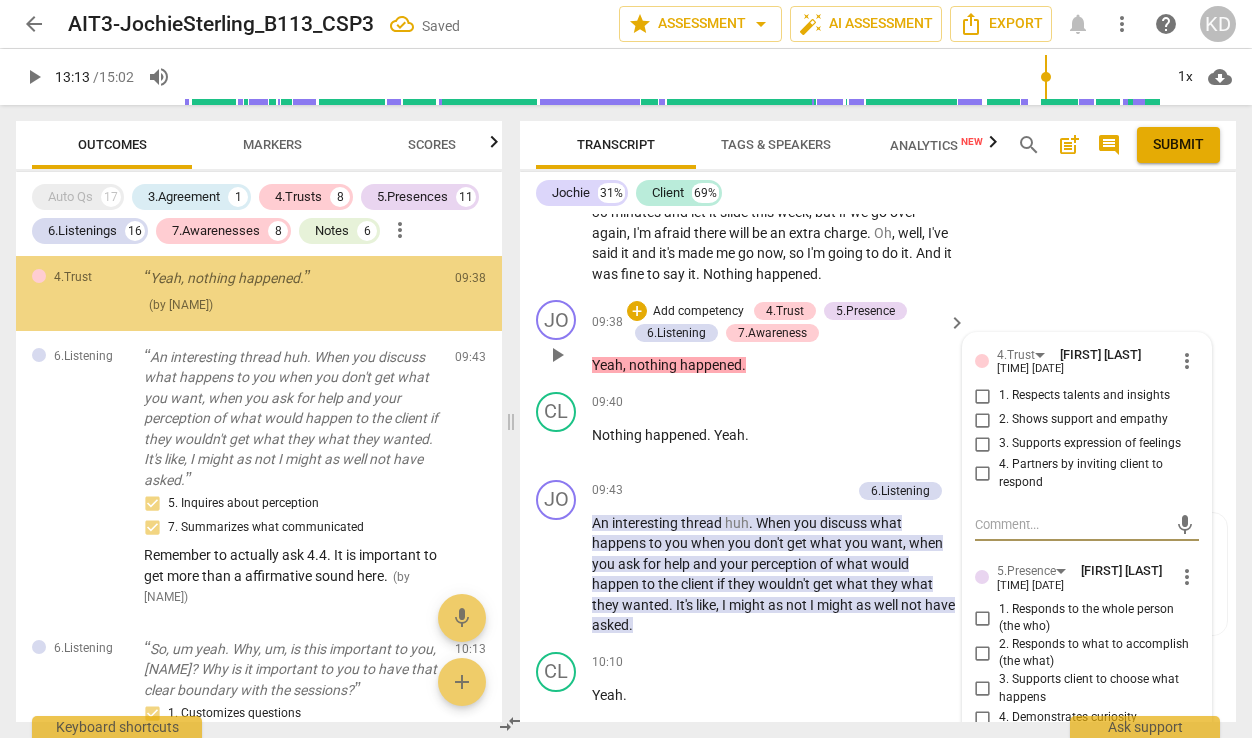scroll, scrollTop: 6782, scrollLeft: 0, axis: vertical 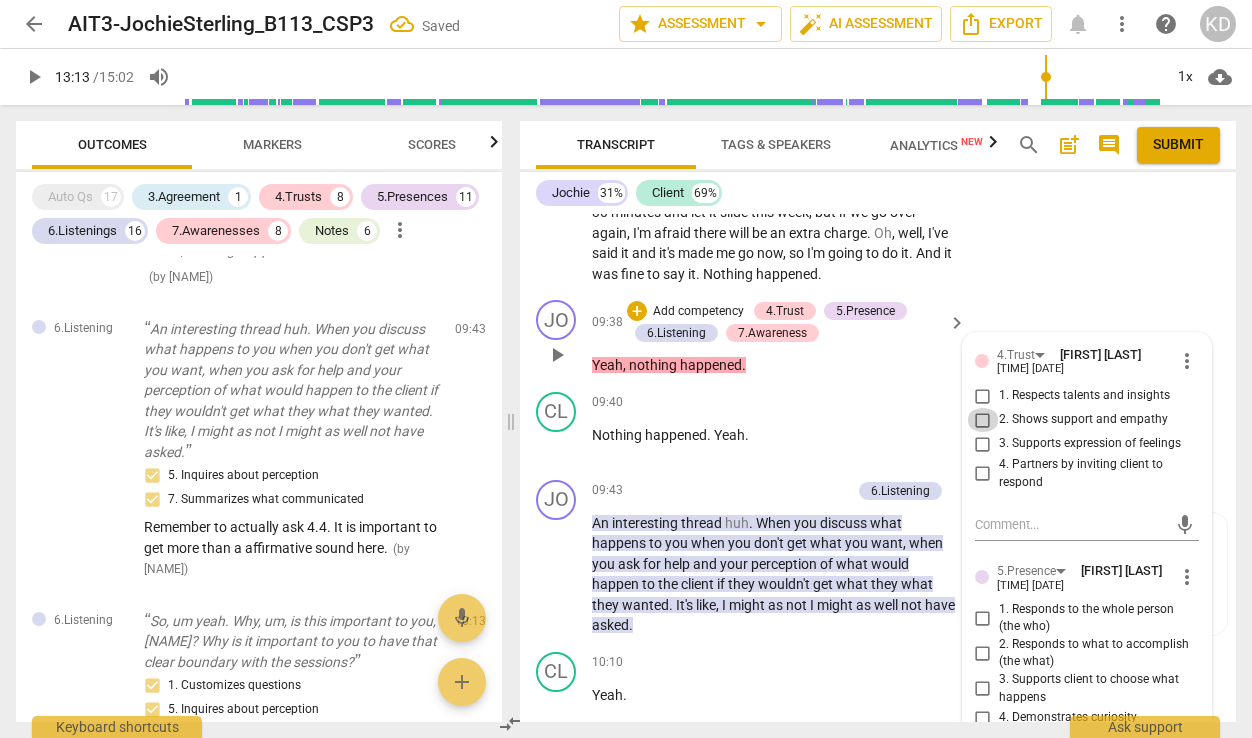 click on "2. Shows support and empathy" at bounding box center [983, 420] 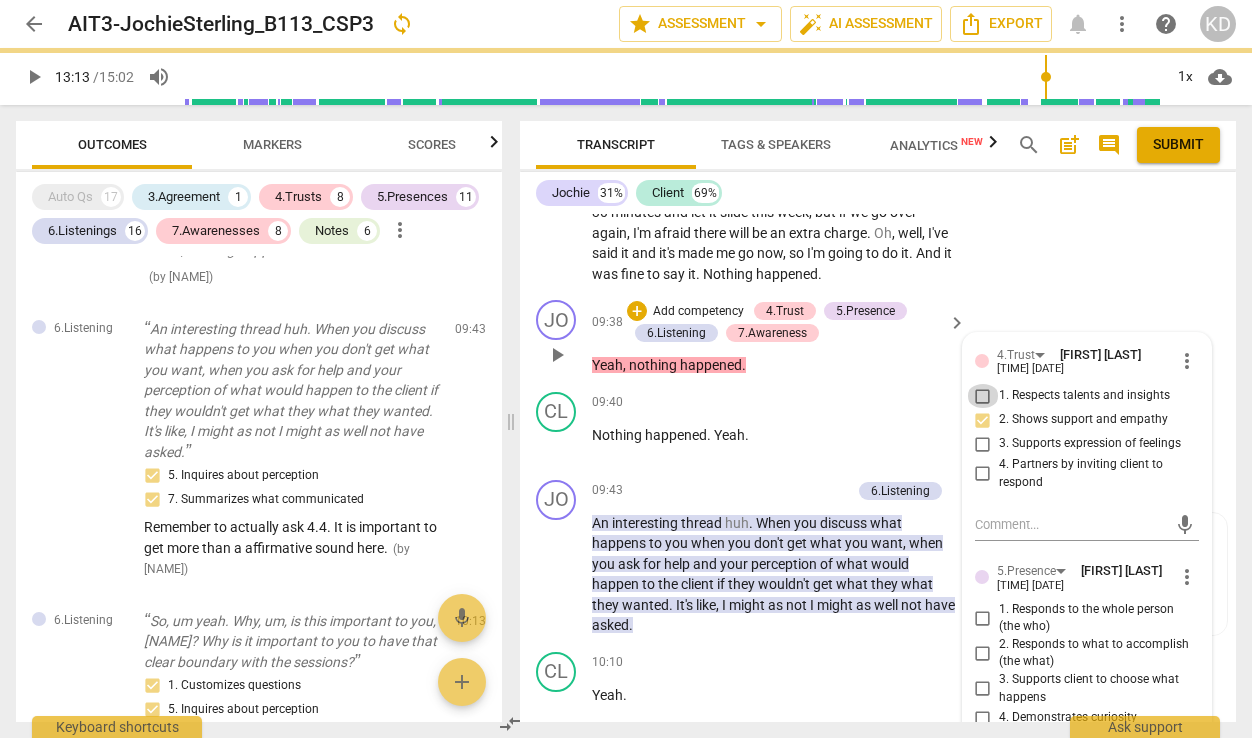 click on "1. Respects talents and insights" at bounding box center (983, 396) 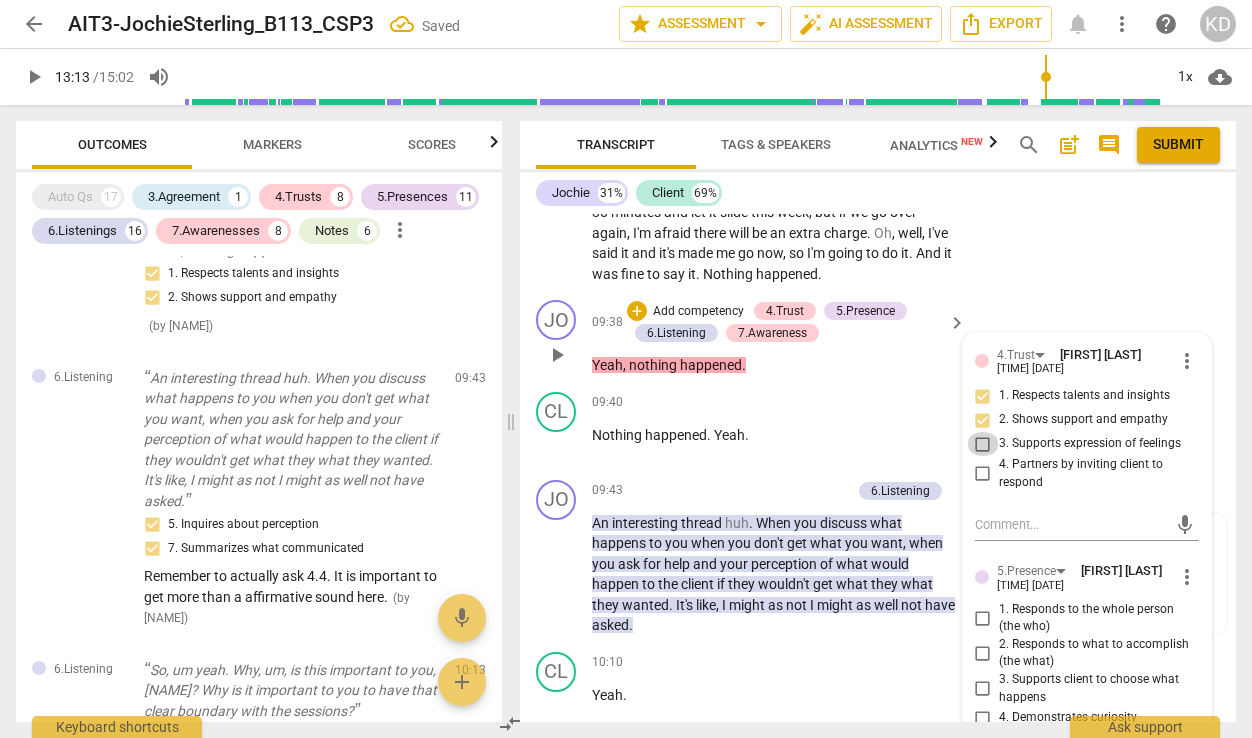 click on "3. Supports expression of feelings" at bounding box center (983, 444) 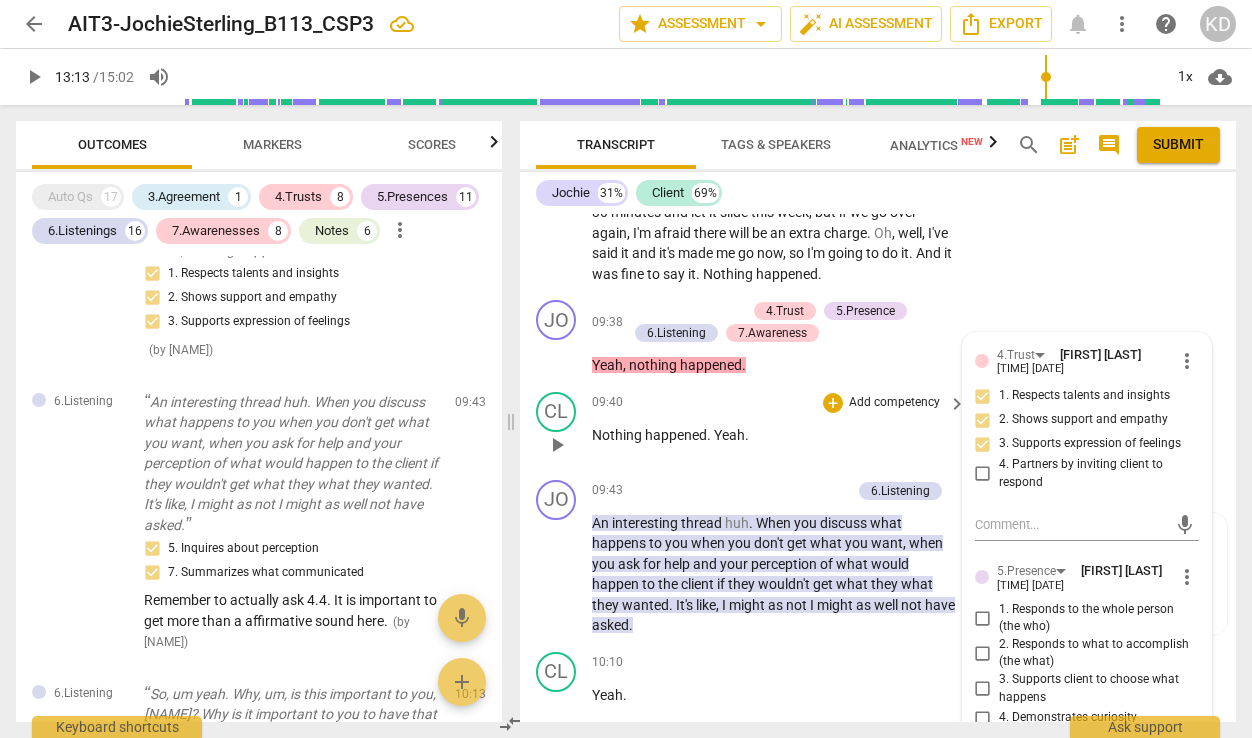 click on "CL play_arrow pause [TIME] + Add competency keyboard_arrow_right Nothing happened . Yeah ." at bounding box center (878, 428) 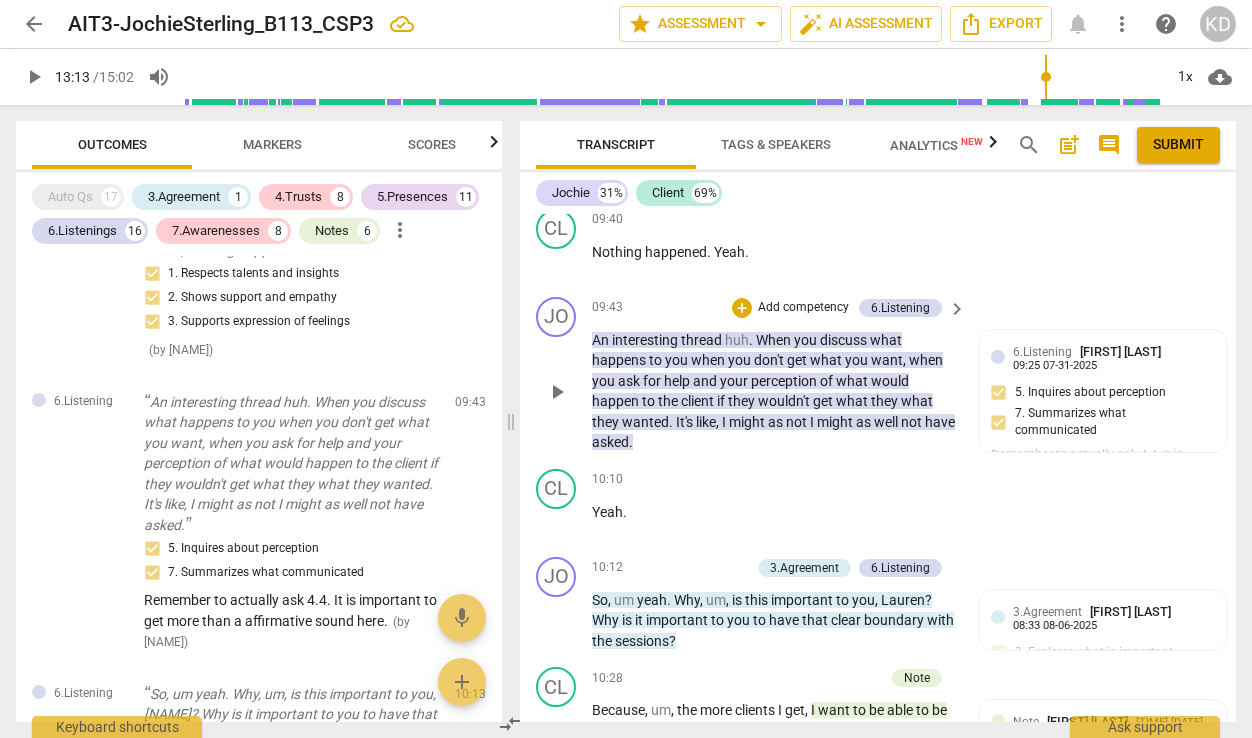 scroll, scrollTop: 5444, scrollLeft: 0, axis: vertical 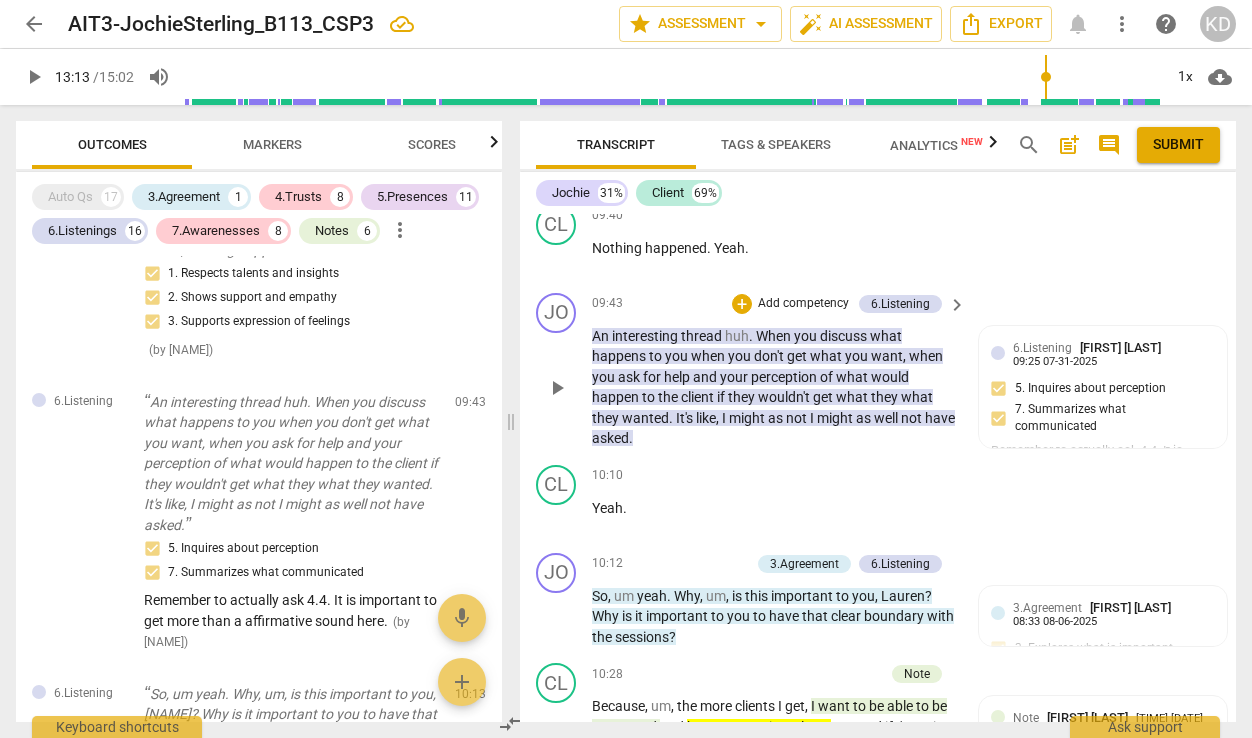 click on "Add competency" at bounding box center (803, 304) 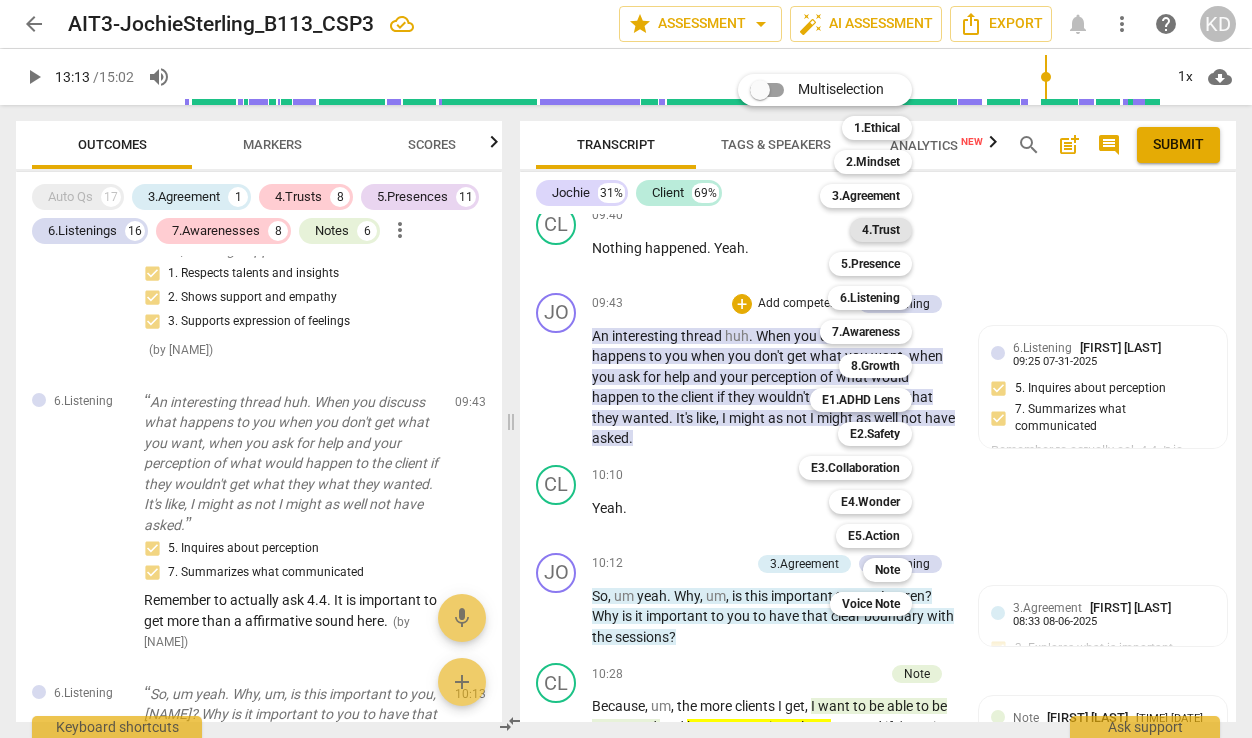 click on "4.Trust" at bounding box center [881, 230] 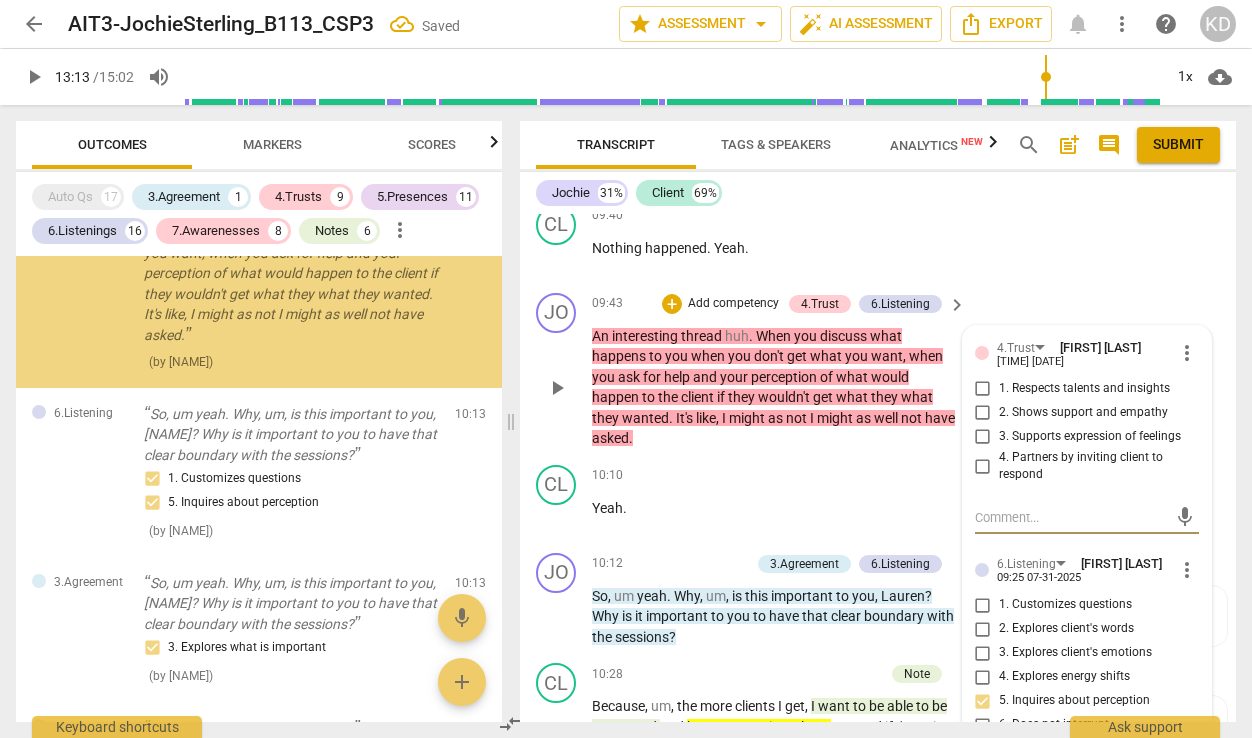 scroll, scrollTop: 7287, scrollLeft: 0, axis: vertical 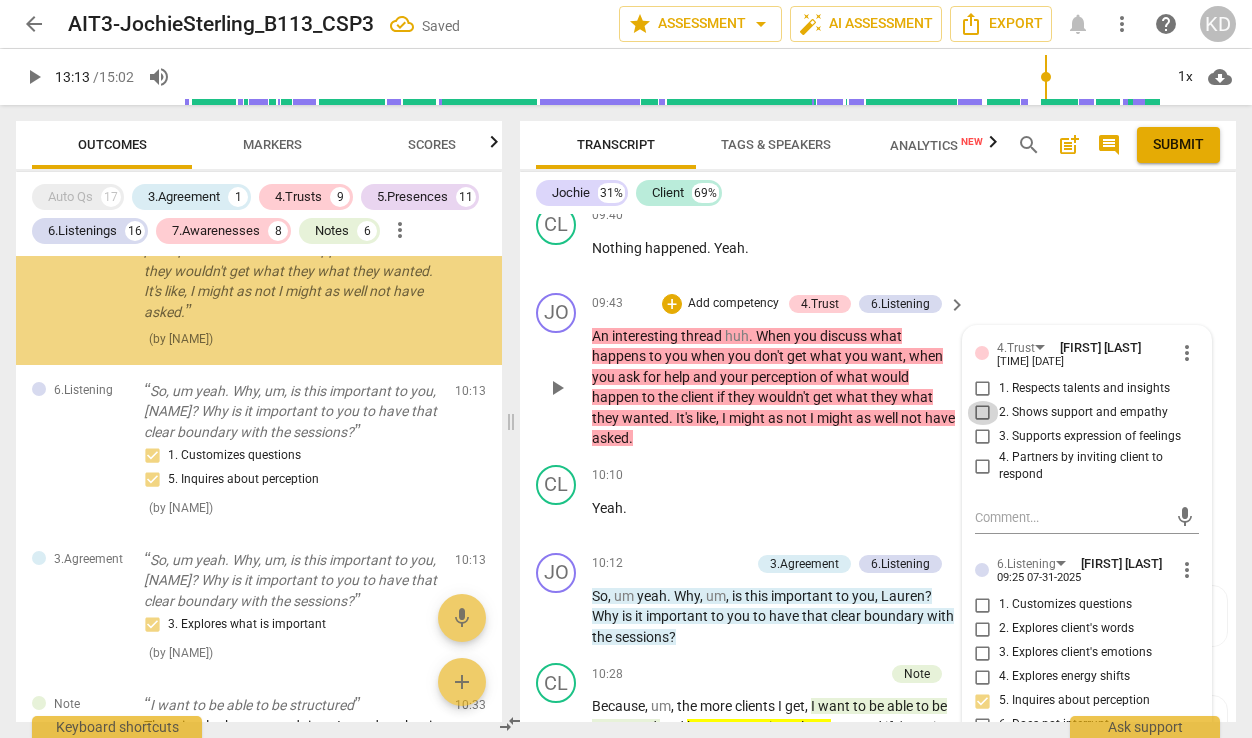 click on "2. Shows support and empathy" at bounding box center (983, 413) 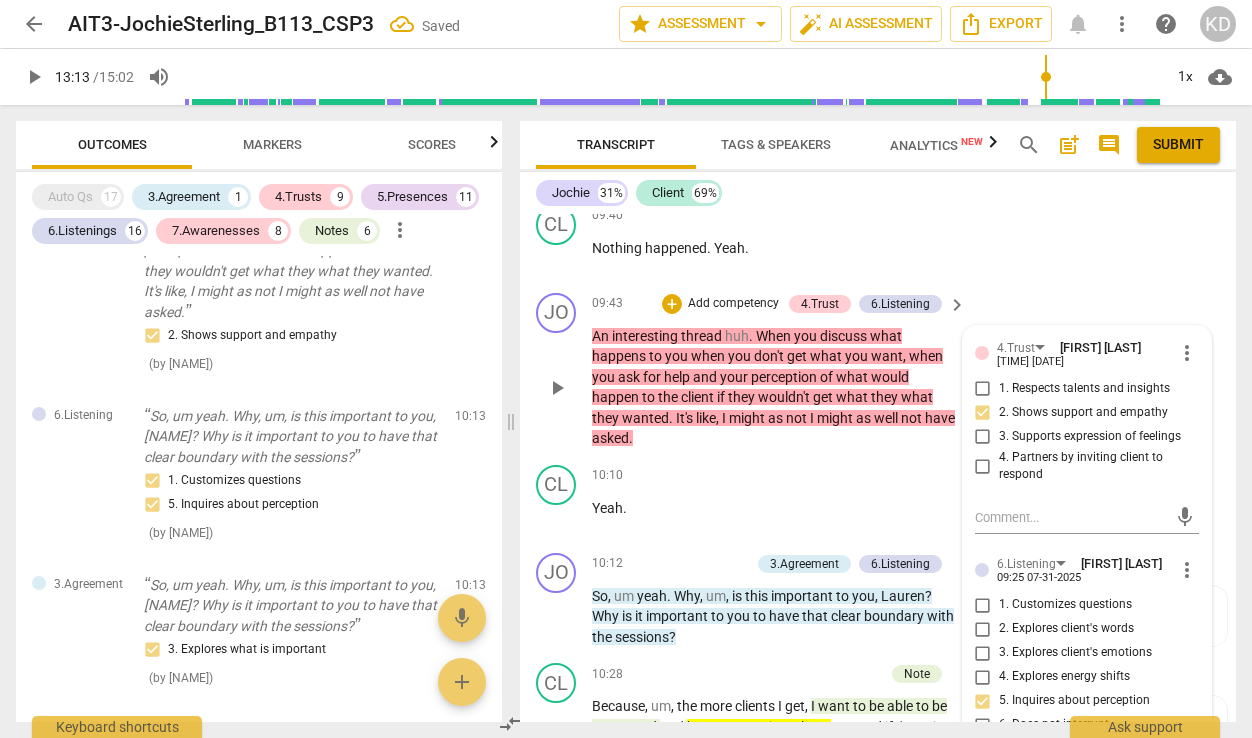 click on "JO play_arrow pause 09:43 + Add competency 4.Trust 6.Listening keyboard_arrow_right An interesting thread huh . When you discuss what happens to you when you don't get what you want , when you ask for help and your perception of what would happen to the client if they wouldn't get what they what they wanted . It's like , I might as well not I might as well not have asked . 4.Trust [NAME] 08:49 08-06-2025 more_vert 1. Respects talents and insights 2. Shows support and empathy 3. Supports expression of feelings 4. Partners by inviting client to respond mic 6.Listening [NAME] 09:25 07-31-2025 more_vert 1. Customizes questions 2. Explores client's words 3. Explores client's emotions 4. Explores energy shifts 5. Inquires about perception 6. Does not interrupt 7. Summarizes what communicated Remember to actually ask 4.4. It is important to get more than a affirmative sound here. mic" at bounding box center (878, 371) 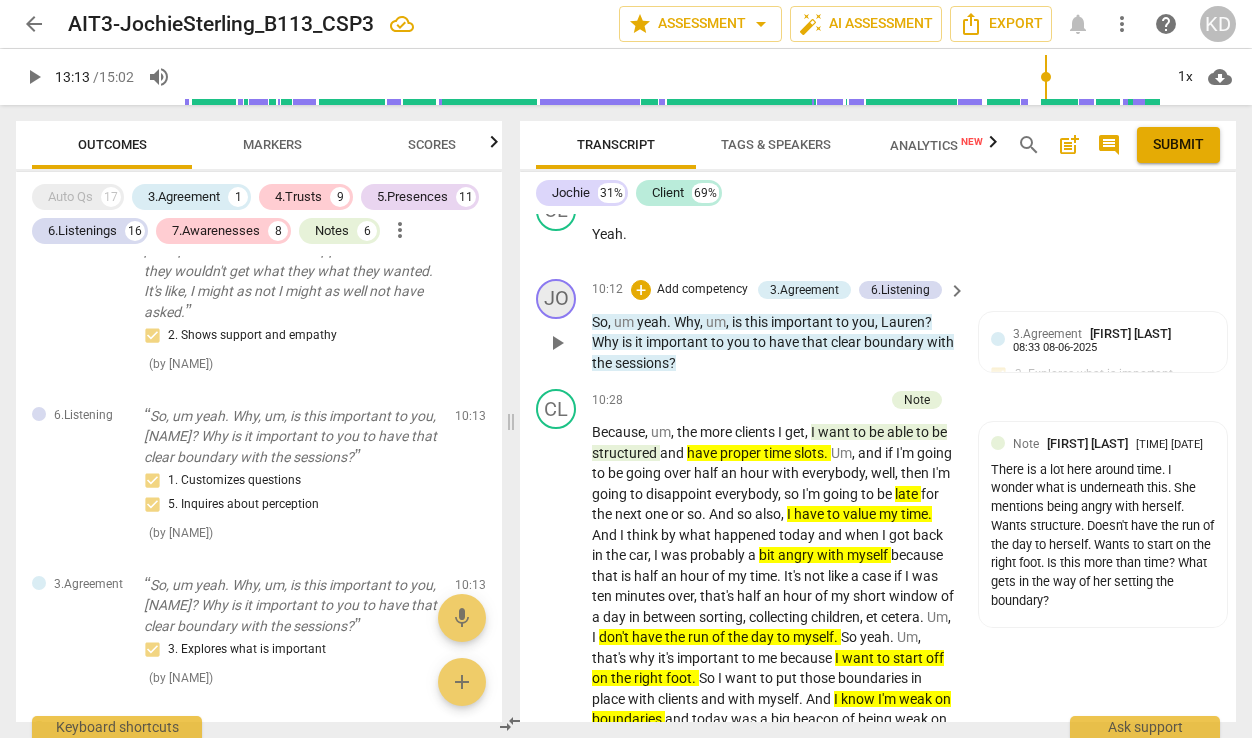 scroll, scrollTop: 5721, scrollLeft: 0, axis: vertical 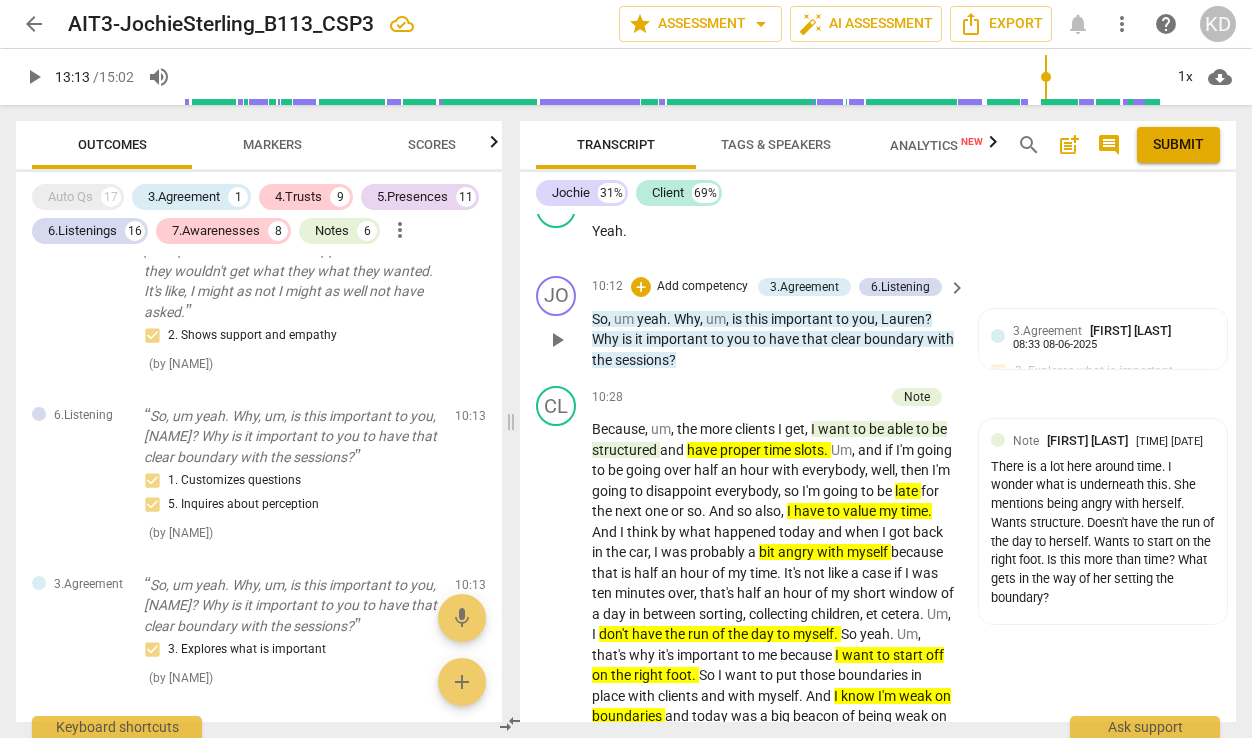 click on "Add competency" at bounding box center [702, 287] 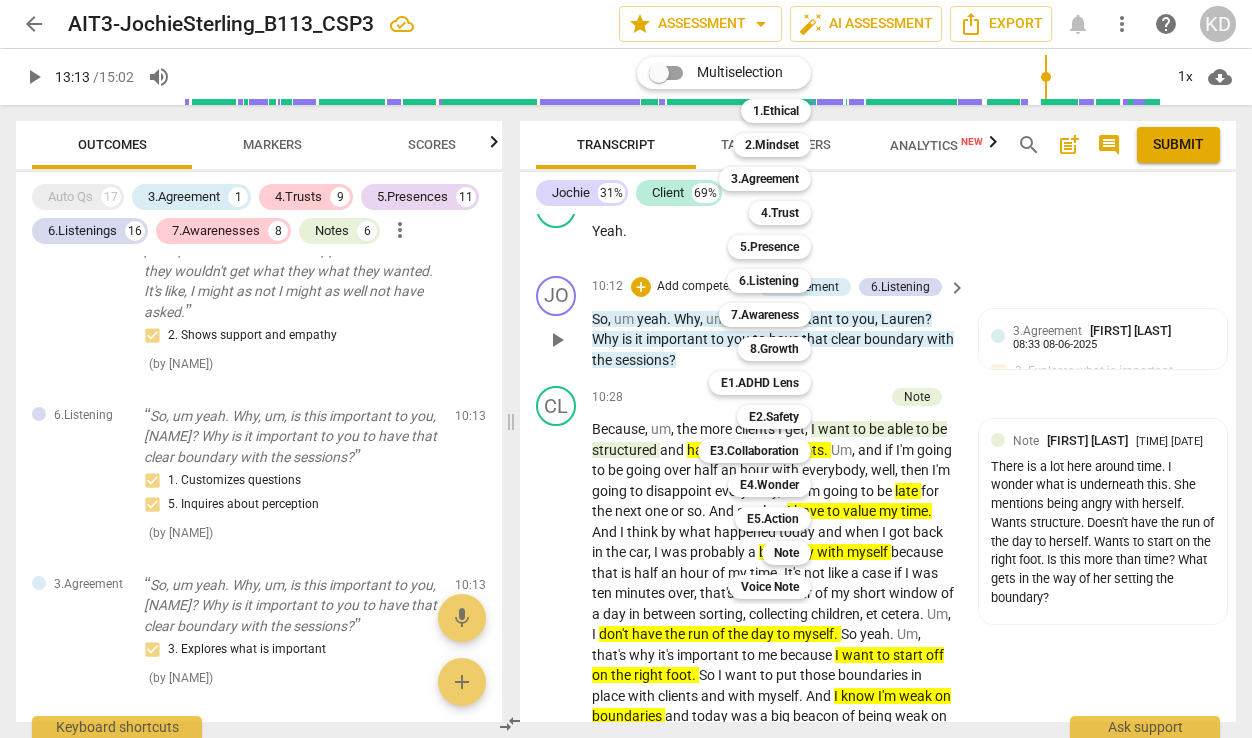 click on "Multiselection m 1.Ethical 1 2.Mindset 2 3.Agreement 3 4.Trust 4 5.Presence 5 6.Listening 6 7.Awareness 7 8.Growth 8 E1.ADHD Lens 9 E2.Safety 0 E3.Collaboration q E4.Wonder w E5.Action r Note t Voice Note y" at bounding box center (739, 328) 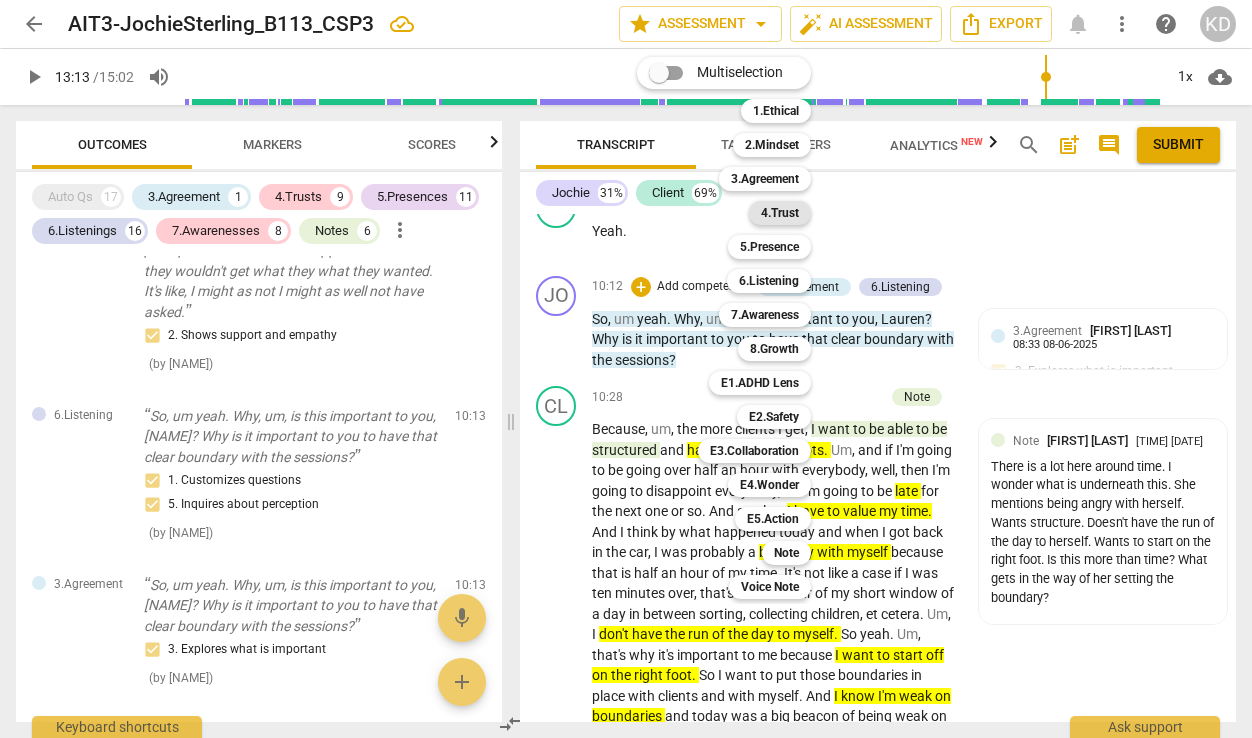 click on "4.Trust" at bounding box center (780, 213) 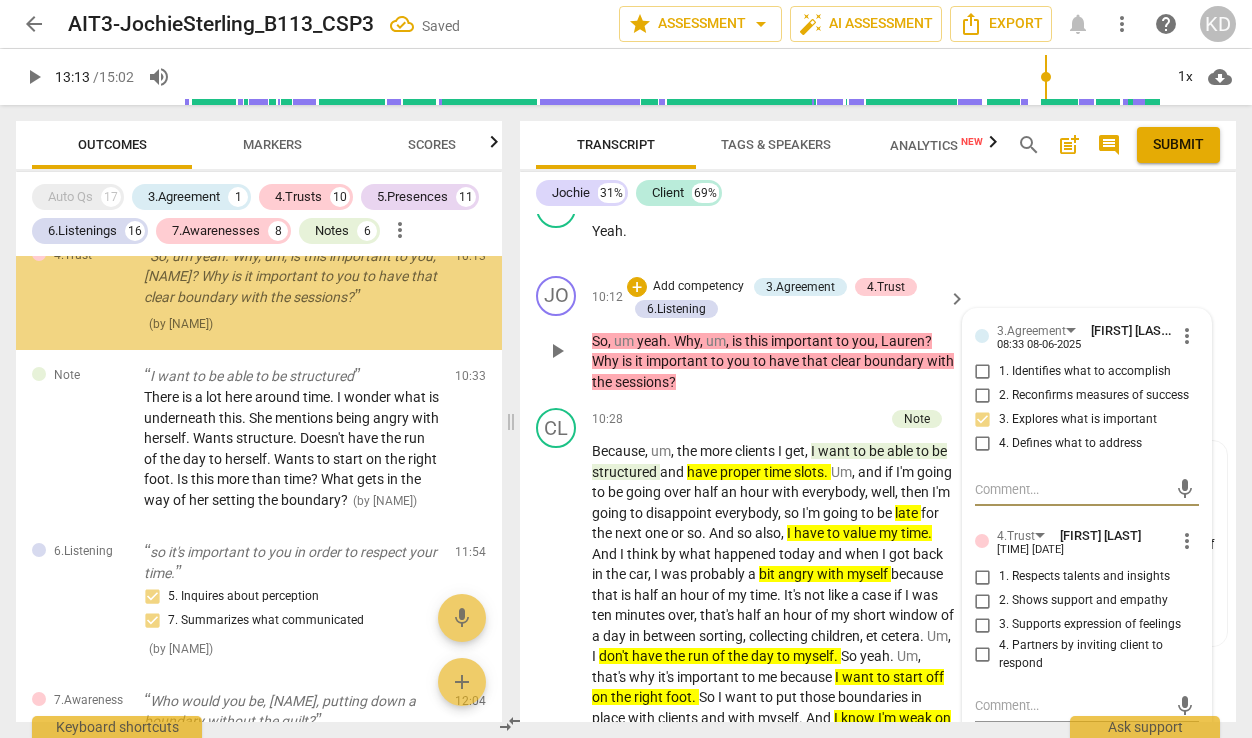 scroll, scrollTop: 7787, scrollLeft: 0, axis: vertical 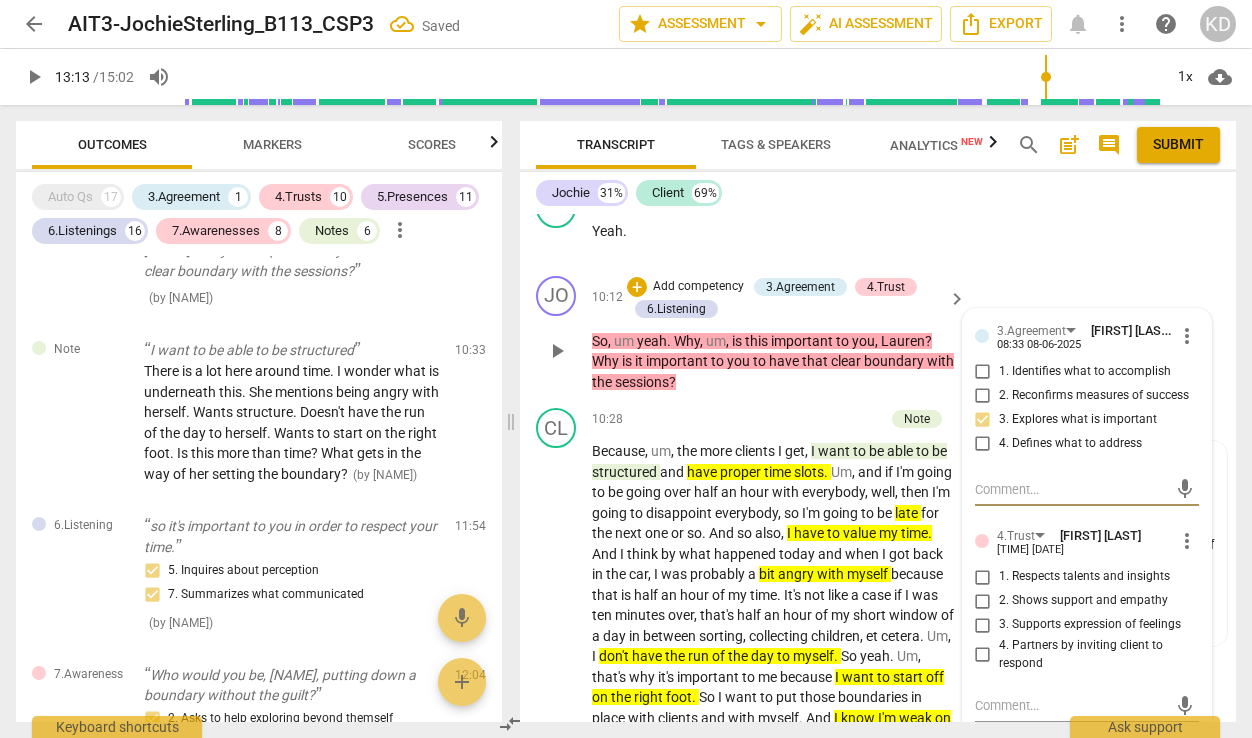 click on "2. Shows support and empathy" at bounding box center (983, 601) 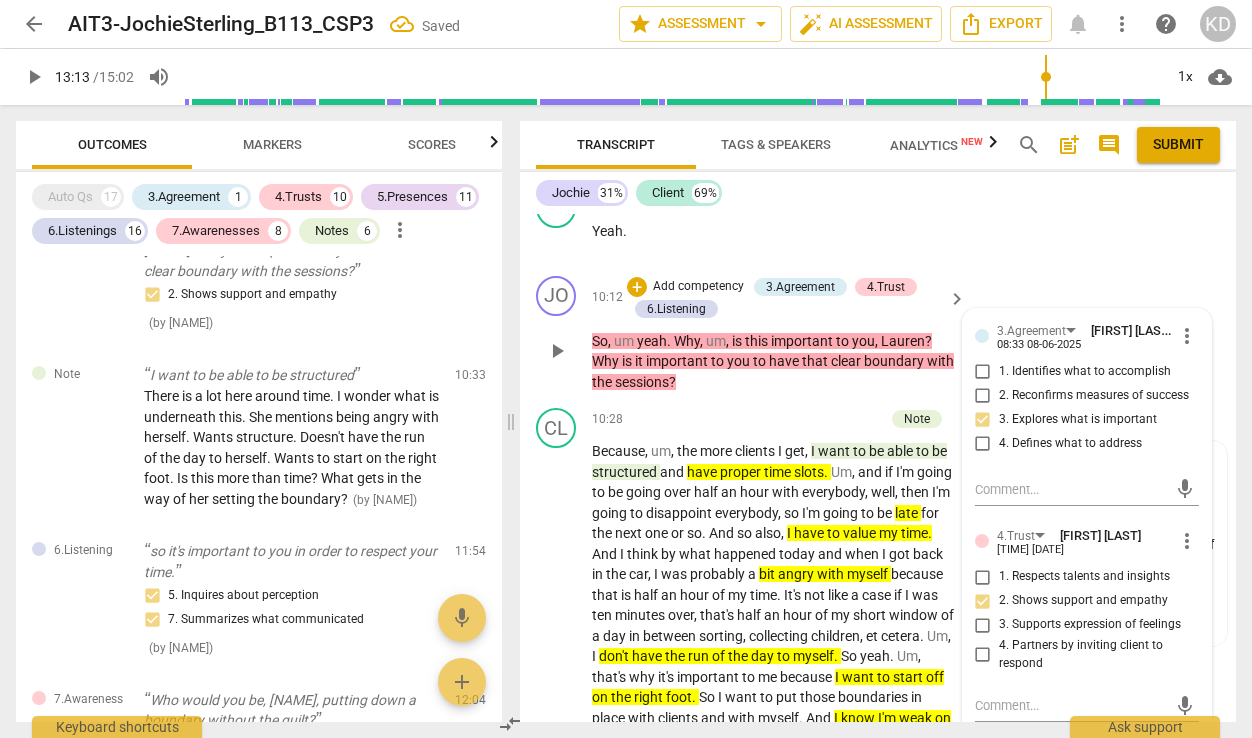 click on "Add competency" at bounding box center (698, 287) 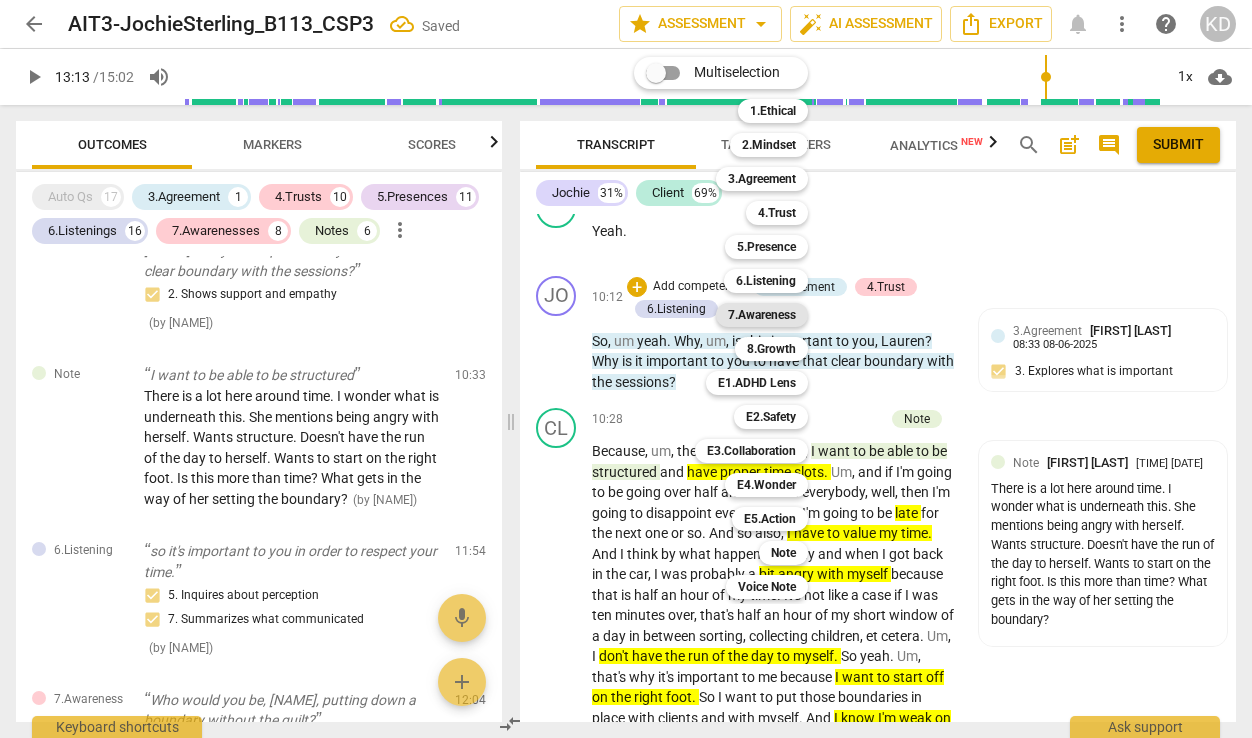 click on "7.Awareness" at bounding box center (762, 315) 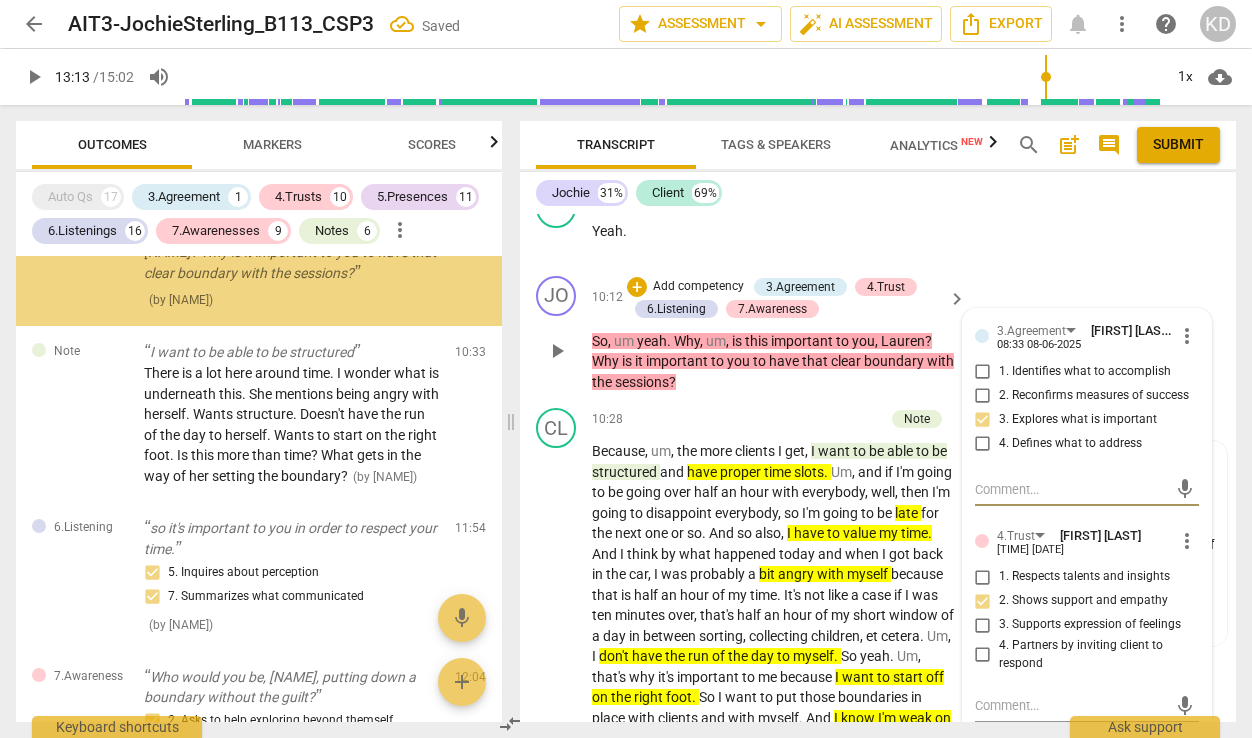 scroll, scrollTop: 7932, scrollLeft: 0, axis: vertical 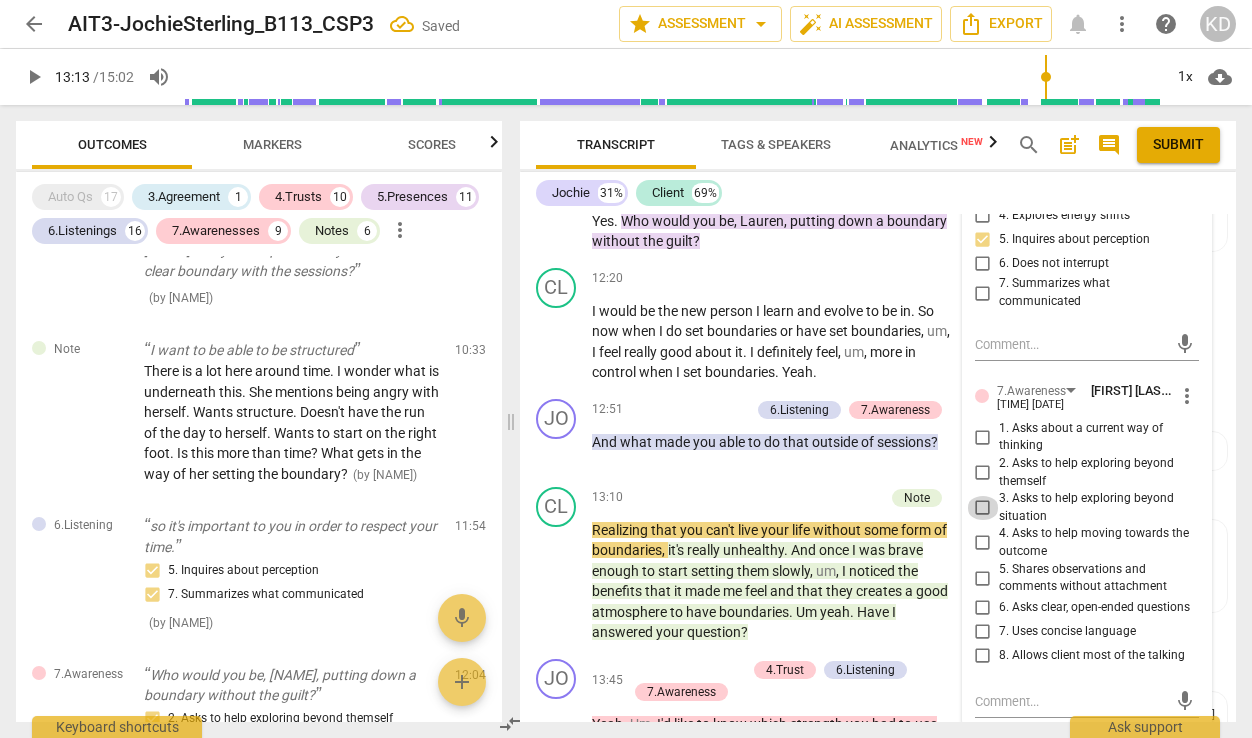 click on "3. Asks to help exploring beyond situation" at bounding box center [983, 508] 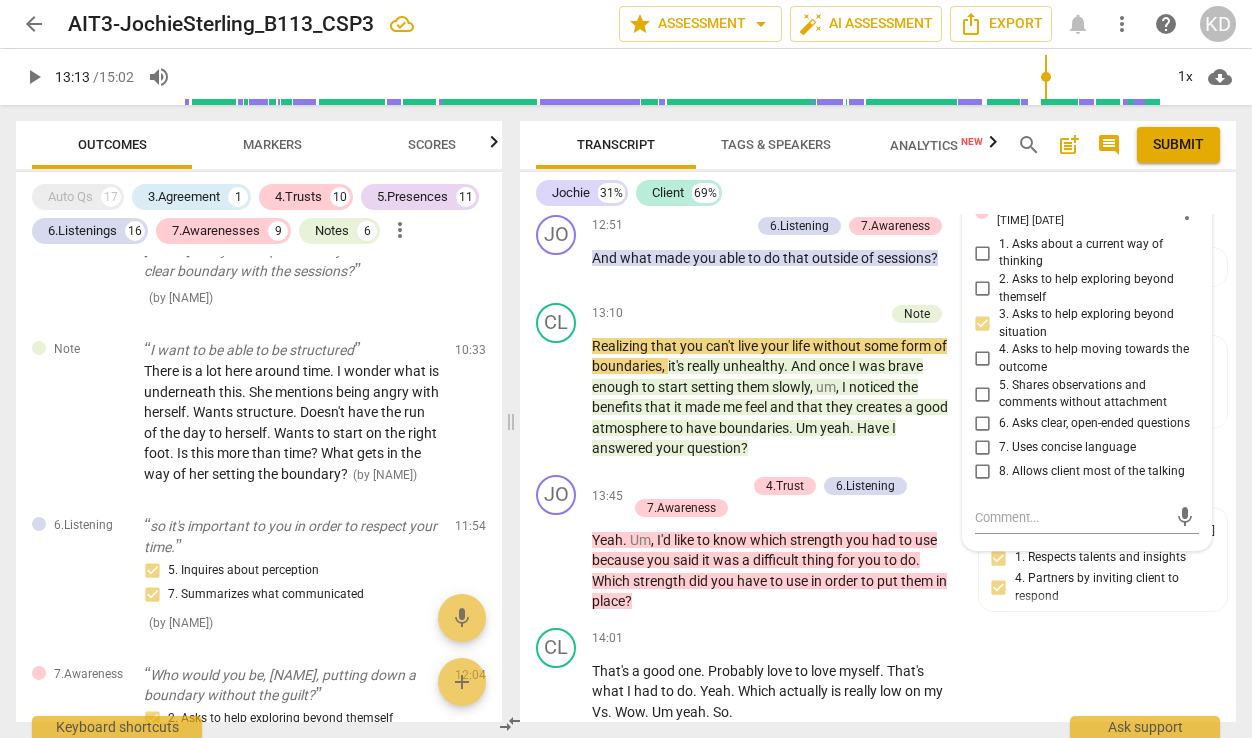 scroll, scrollTop: 6545, scrollLeft: 0, axis: vertical 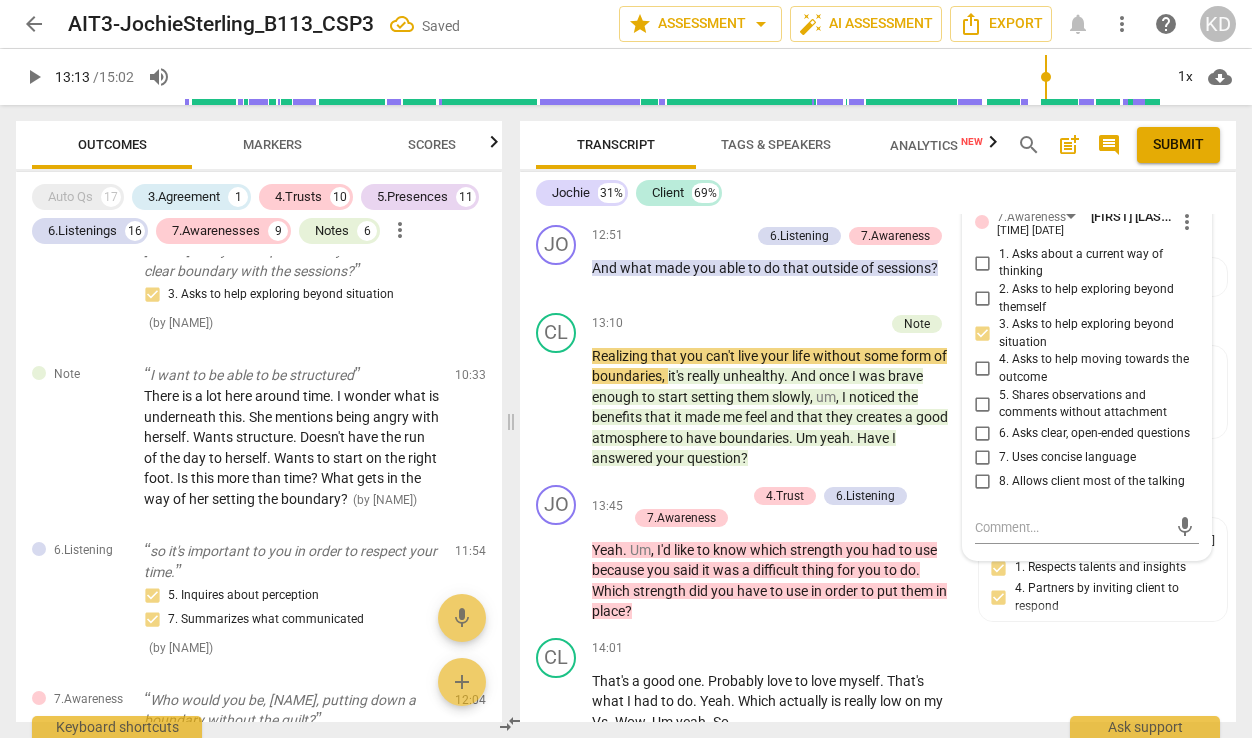 click on "8. Allows client most of the talking" at bounding box center [983, 482] 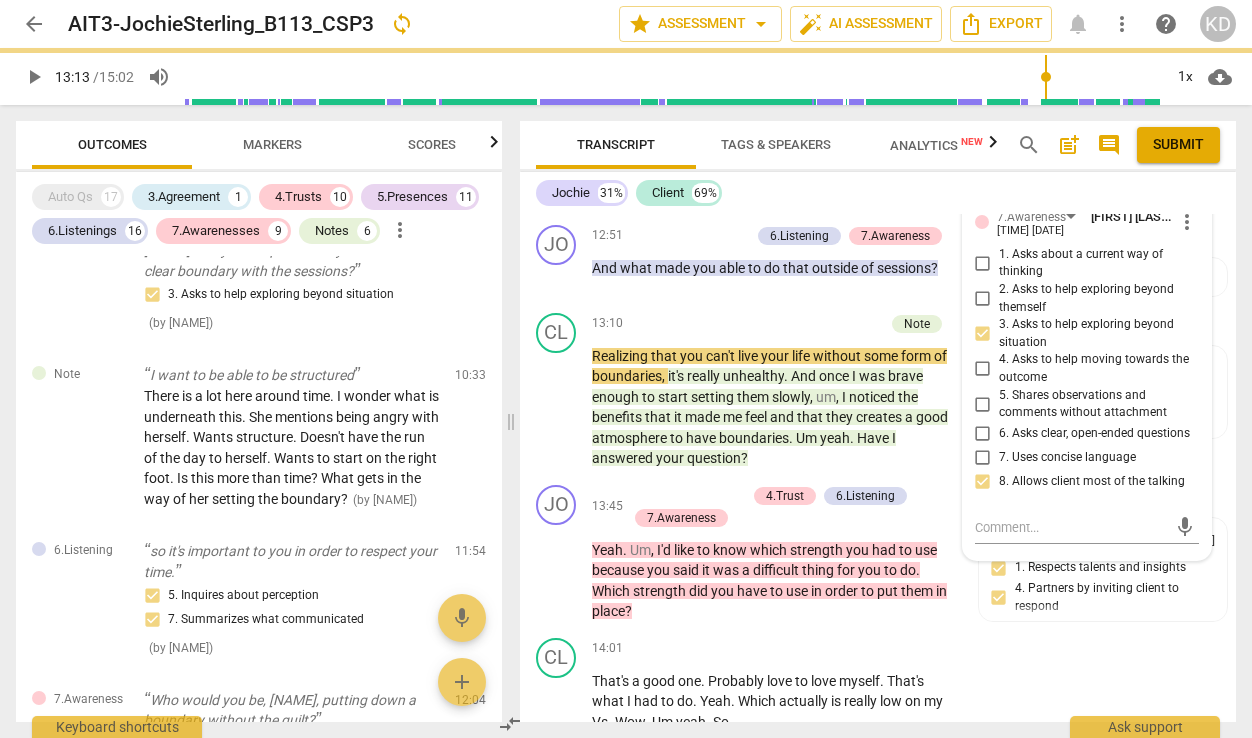 click on "8. Allows client most of the talking" at bounding box center [983, 482] 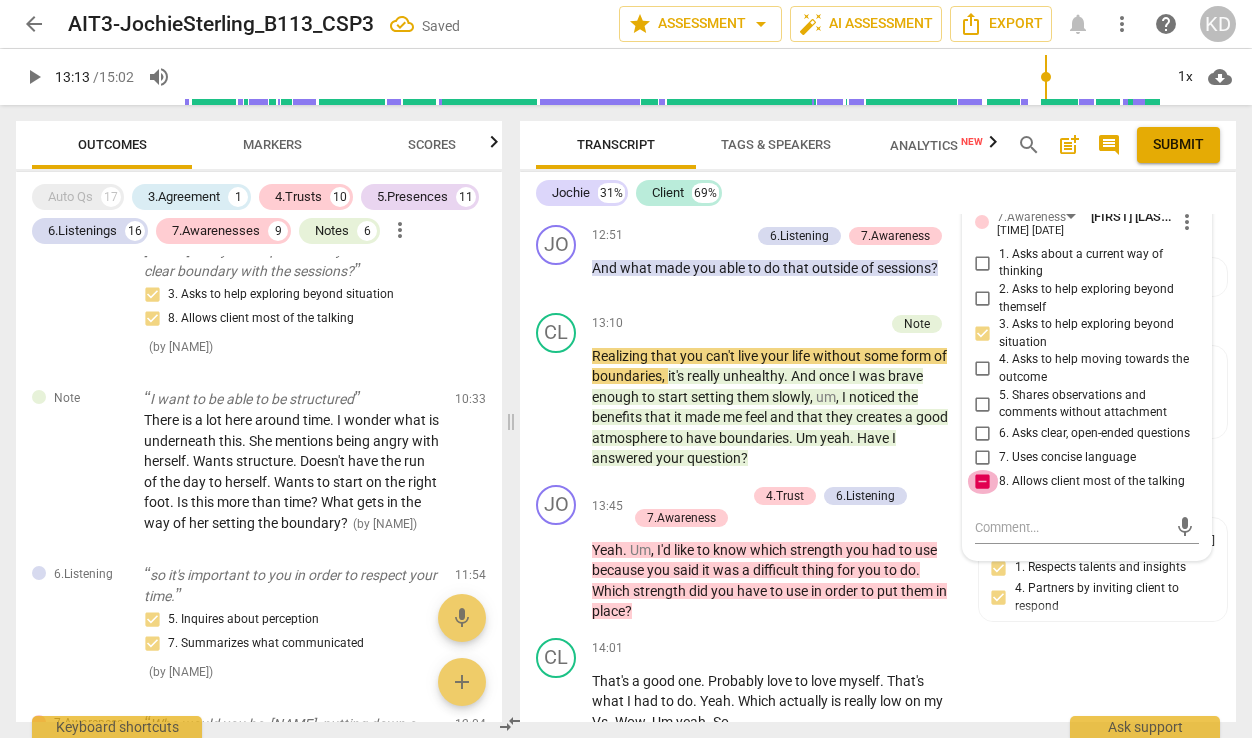 click on "8. Allows client most of the talking" at bounding box center (983, 482) 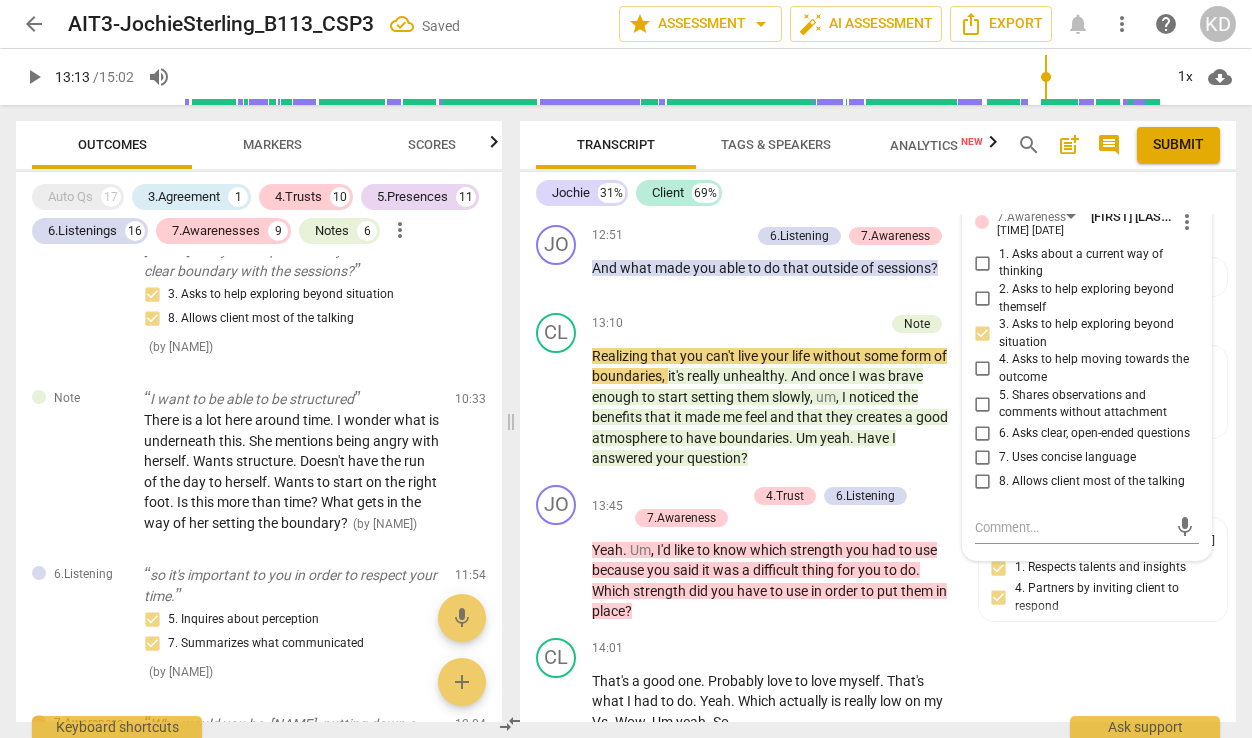 click on "7. Uses concise language" at bounding box center [983, 458] 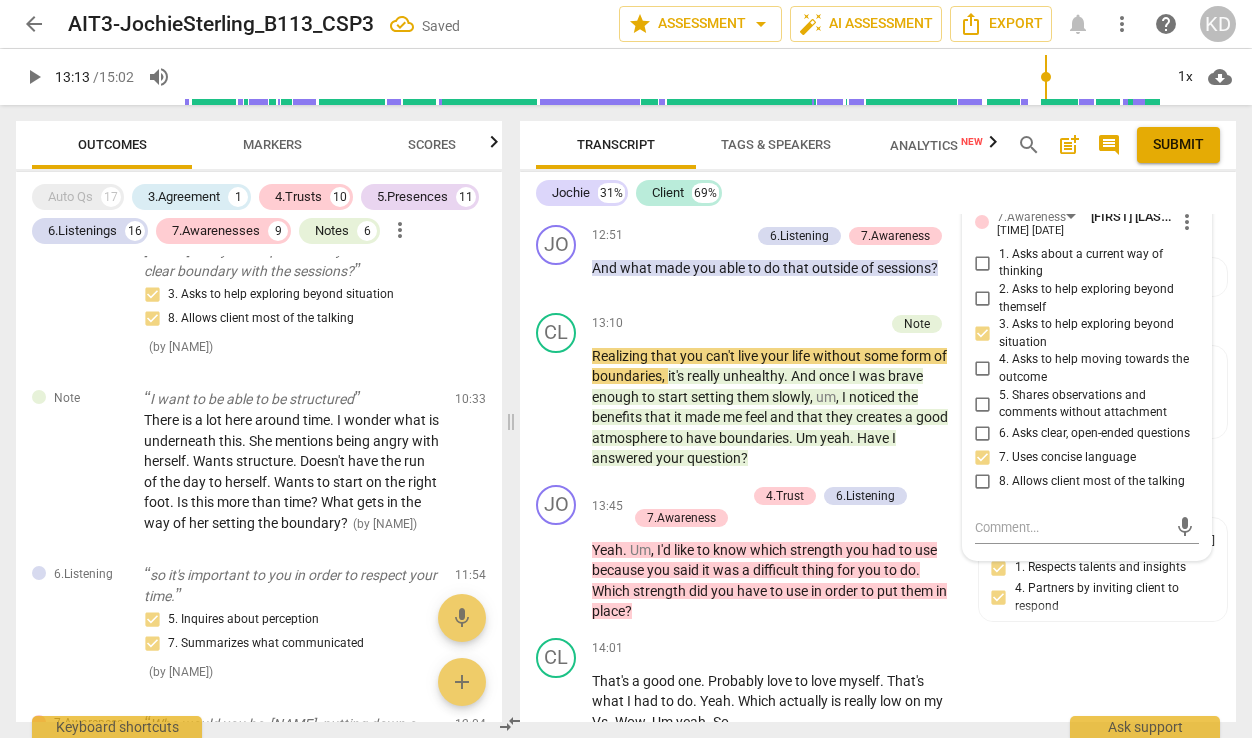 click on "6. Asks clear, open-ended questions" at bounding box center [983, 434] 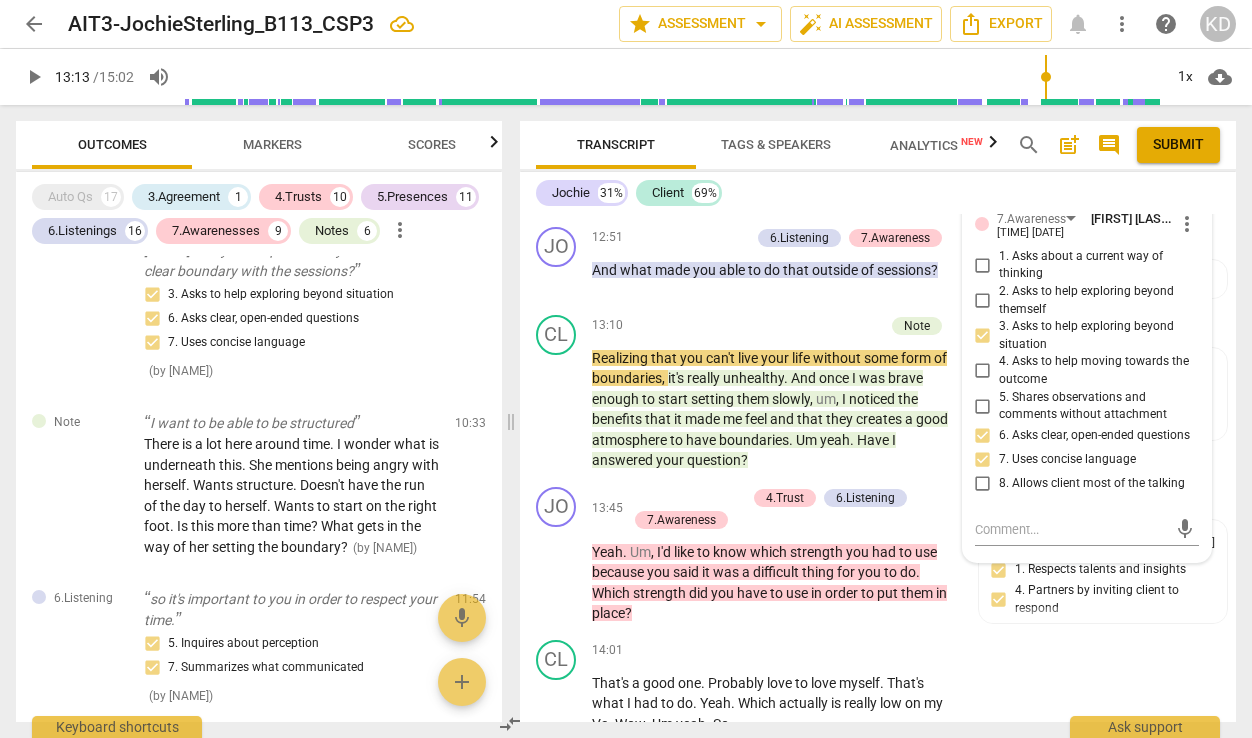 scroll, scrollTop: 6503, scrollLeft: 0, axis: vertical 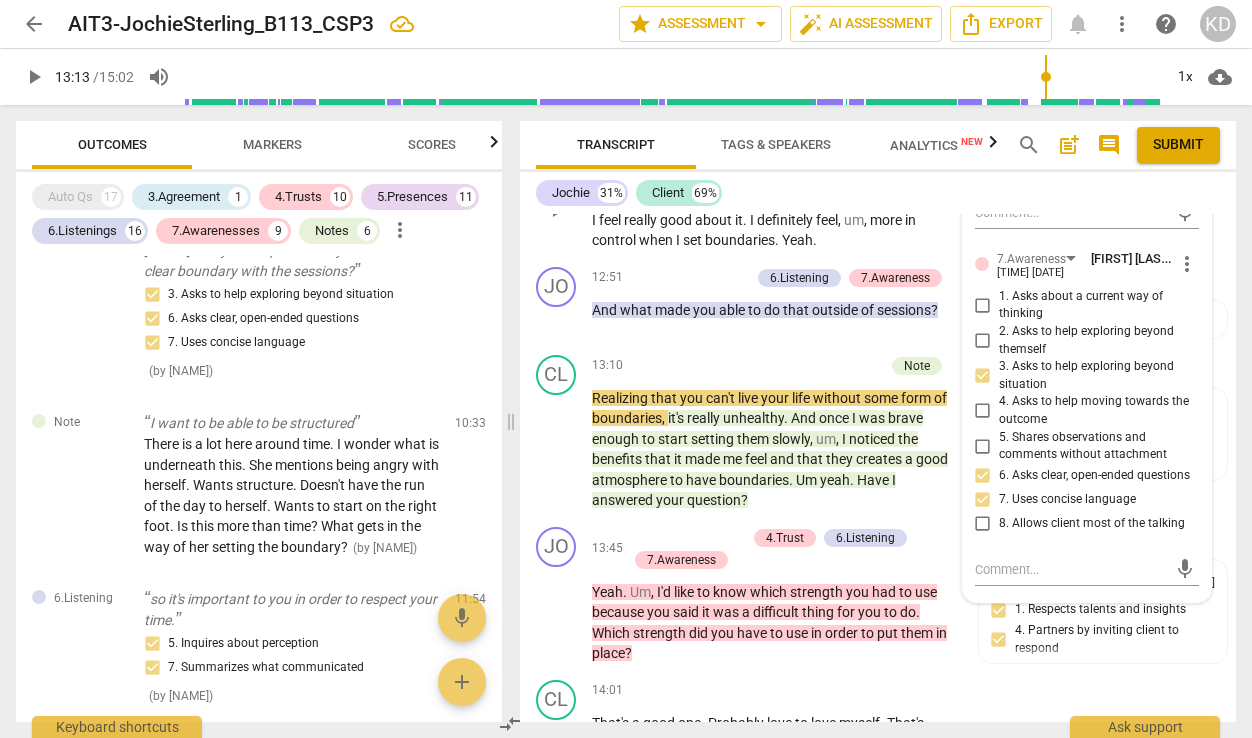 click on "CL play_arrow pause 12:20 + Add competency keyboard_arrow_right I   would   be   the   new   person   I   learn   and   evolve   to   be   in .   So   now   when   I   do   set   boundaries   or   have   set   boundaries ,   um ,   I   feel   really   good   about   it .   I   definitely   feel ,   um ,   more   in   control   when   I   set   boundaries .   Yeah ." at bounding box center [878, 193] 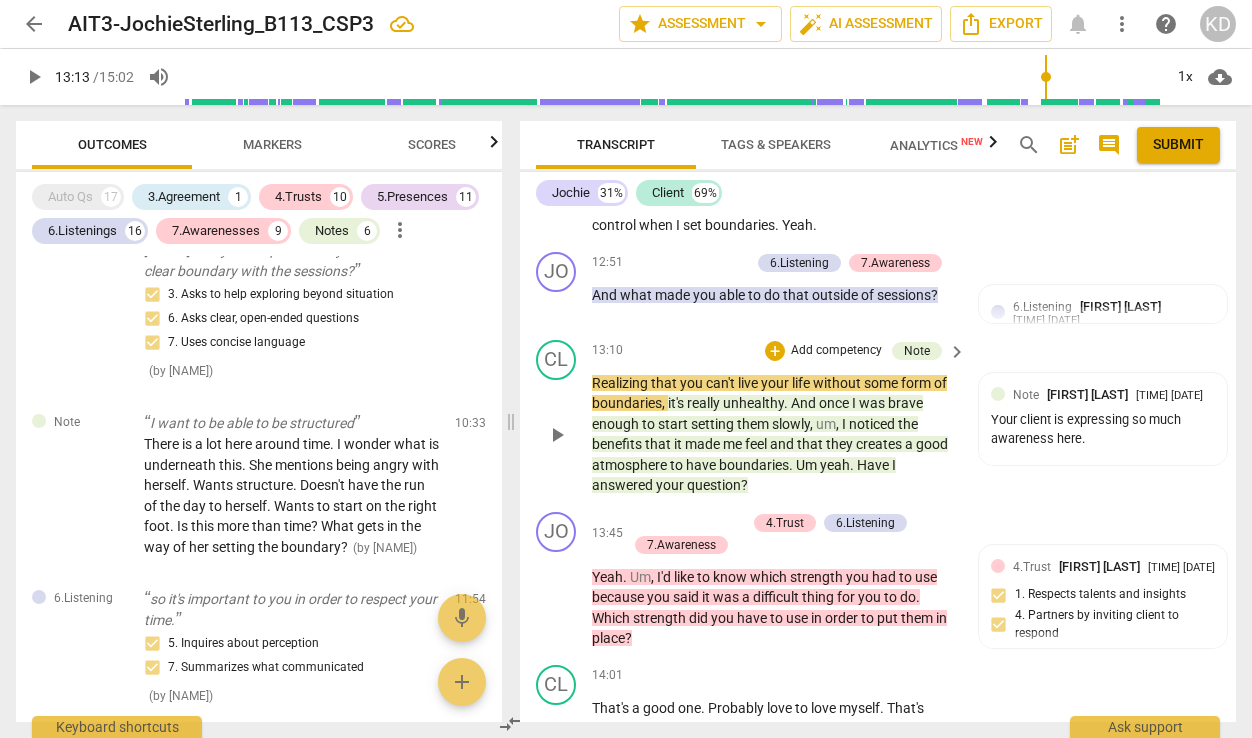scroll, scrollTop: 6525, scrollLeft: 0, axis: vertical 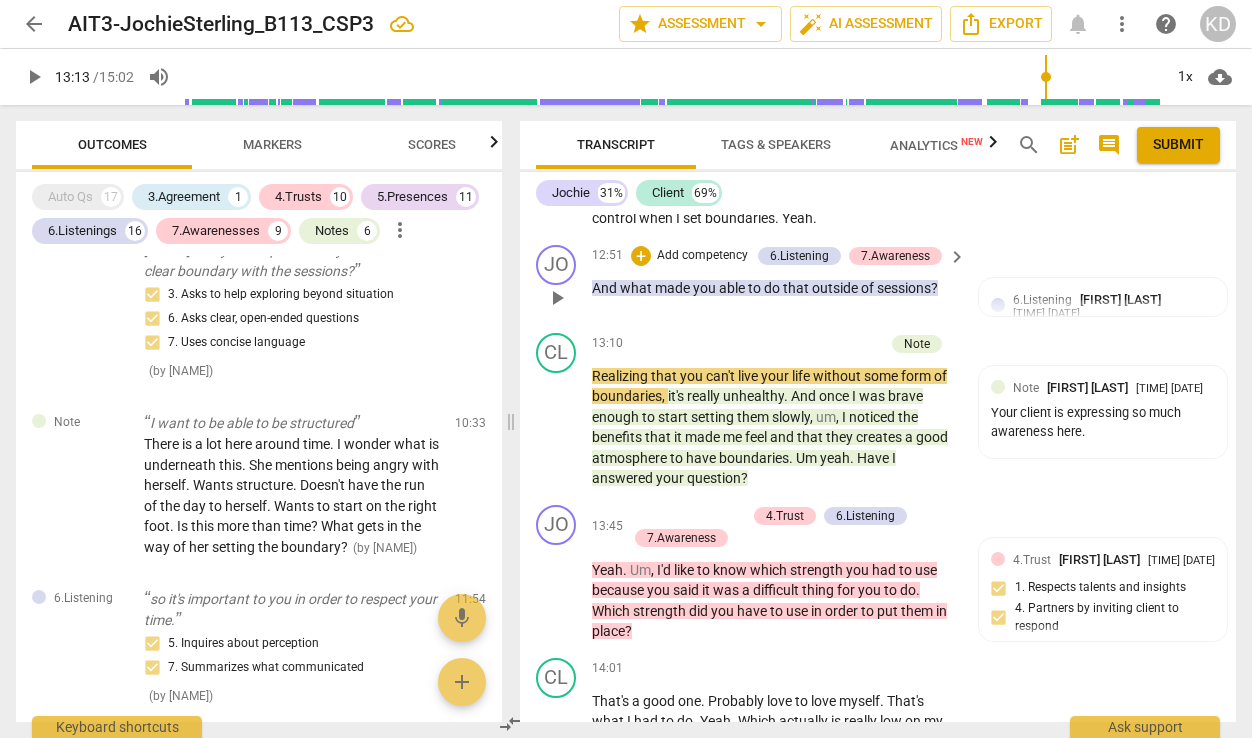 click on "Add competency" at bounding box center (702, 256) 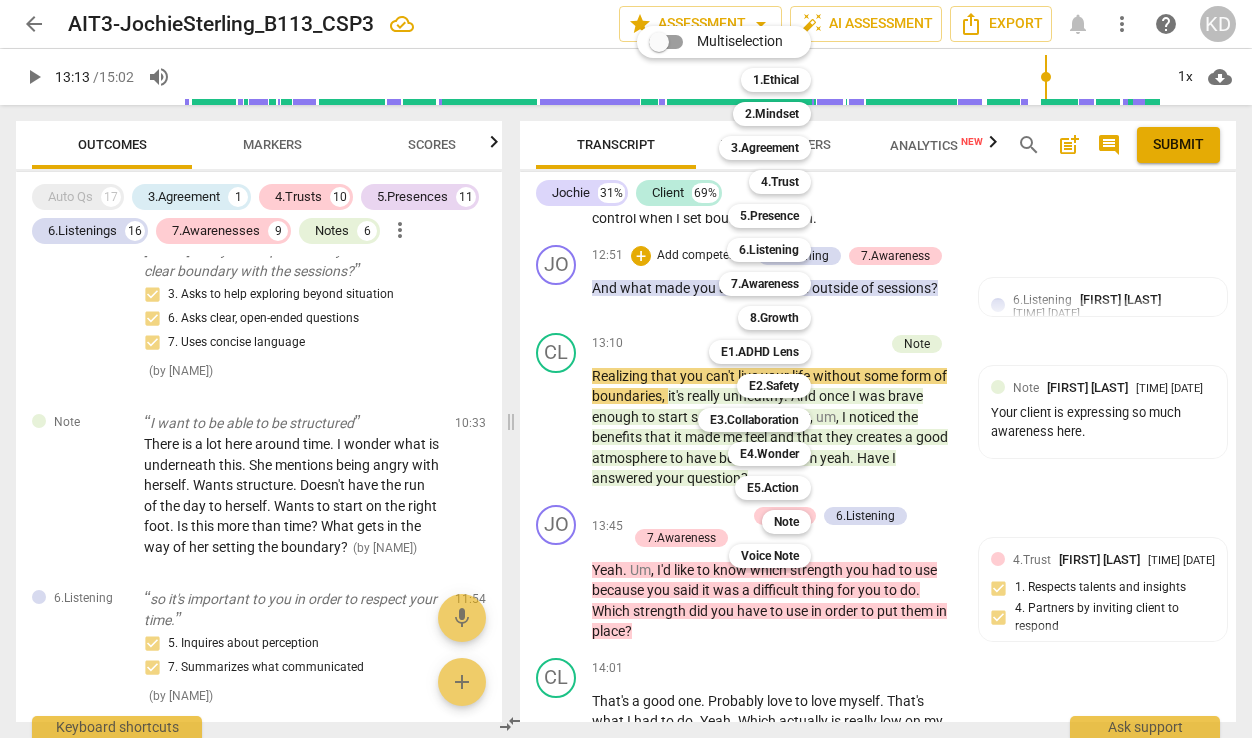 click at bounding box center [626, 369] 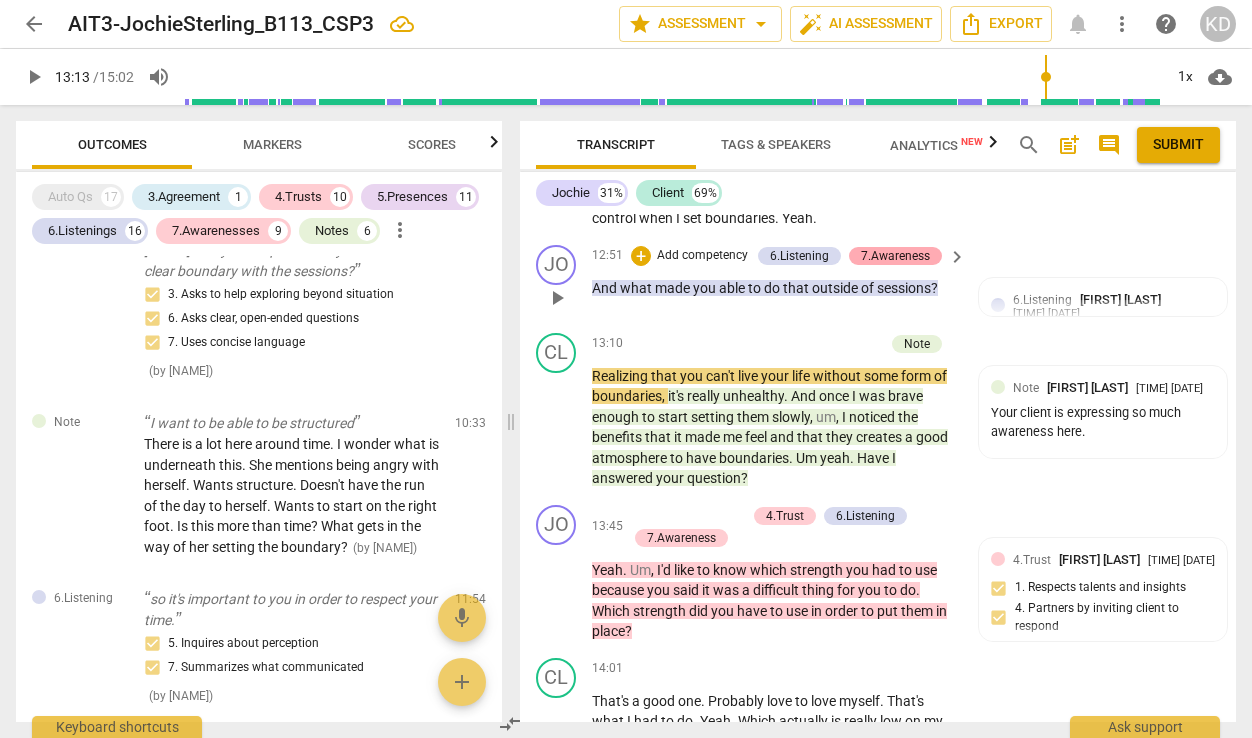click on "7.Awareness" at bounding box center (895, 256) 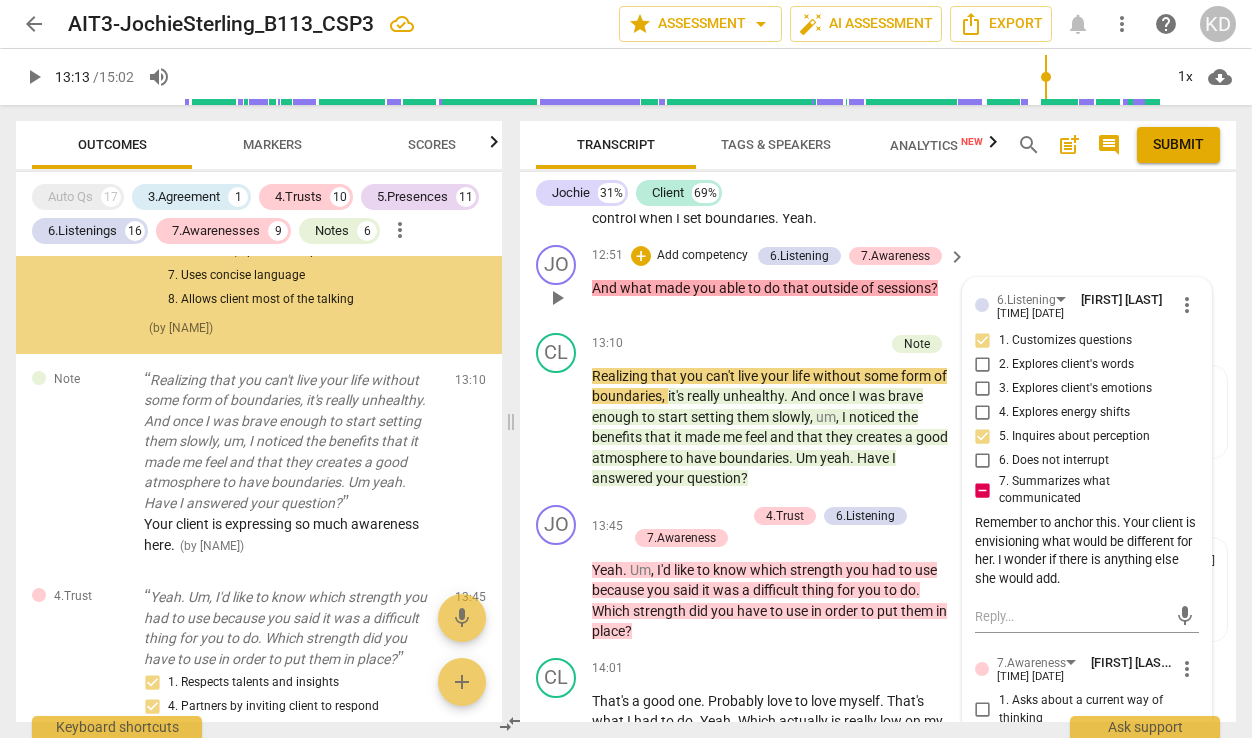 scroll, scrollTop: 9120, scrollLeft: 0, axis: vertical 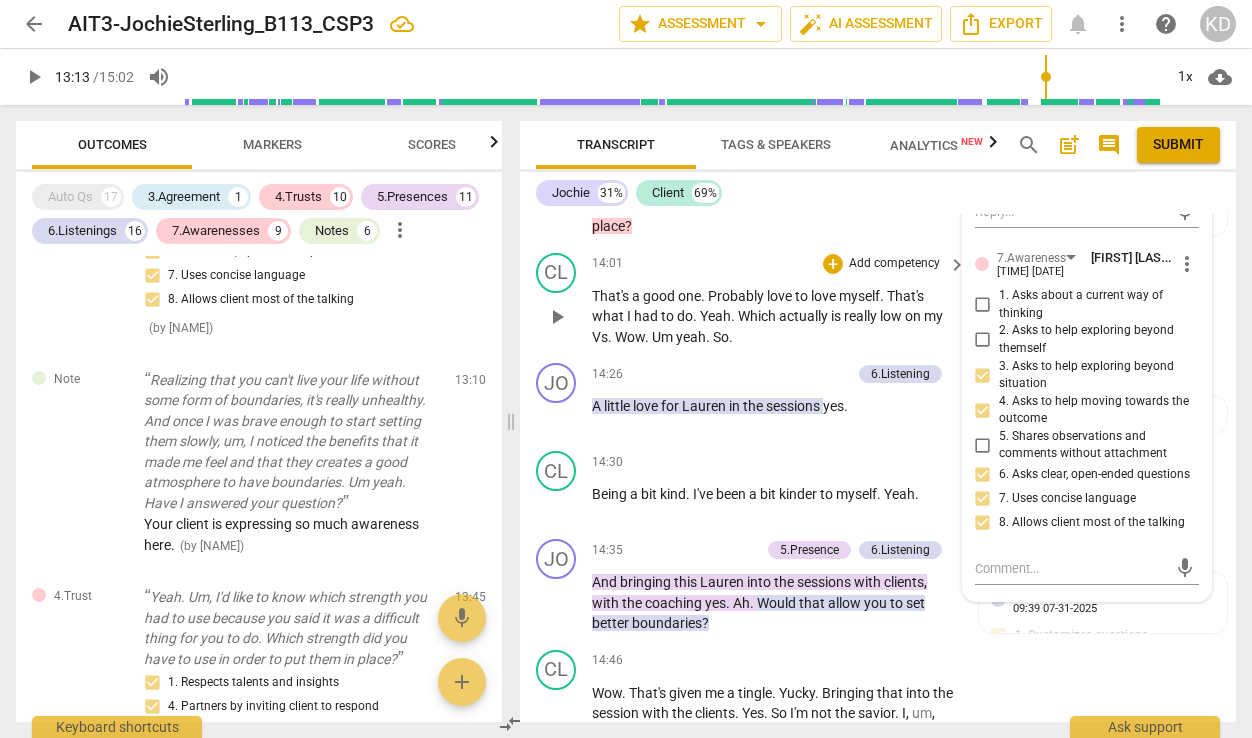 click on "CL play_arrow pause 14:01 + Add competency keyboard_arrow_right That's   a   good   one .   Probably   love   to   love   myself .   That's   what   I   had   to   do .   Yeah .   Which   actually   is   really   low   on   my   Vs .   Wow .   Um   yeah .   So ." at bounding box center [878, 300] 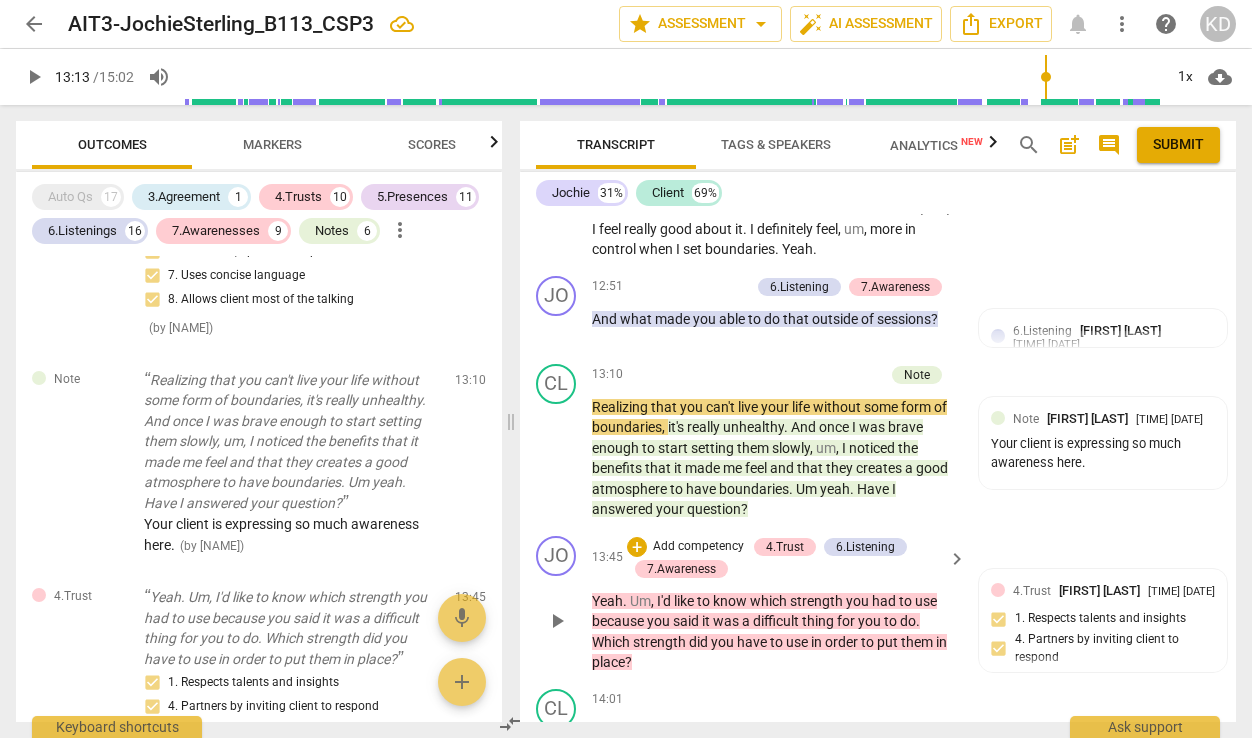 scroll, scrollTop: 6492, scrollLeft: 0, axis: vertical 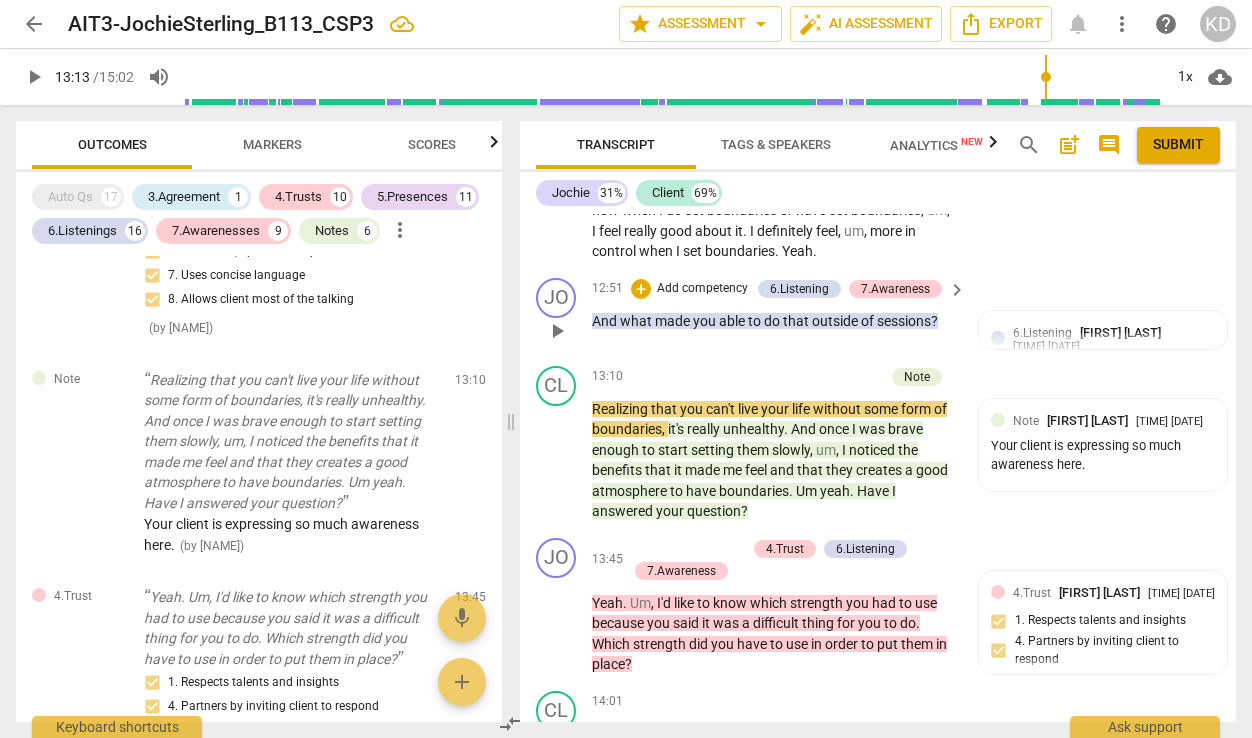 click on "Add competency" at bounding box center [702, 289] 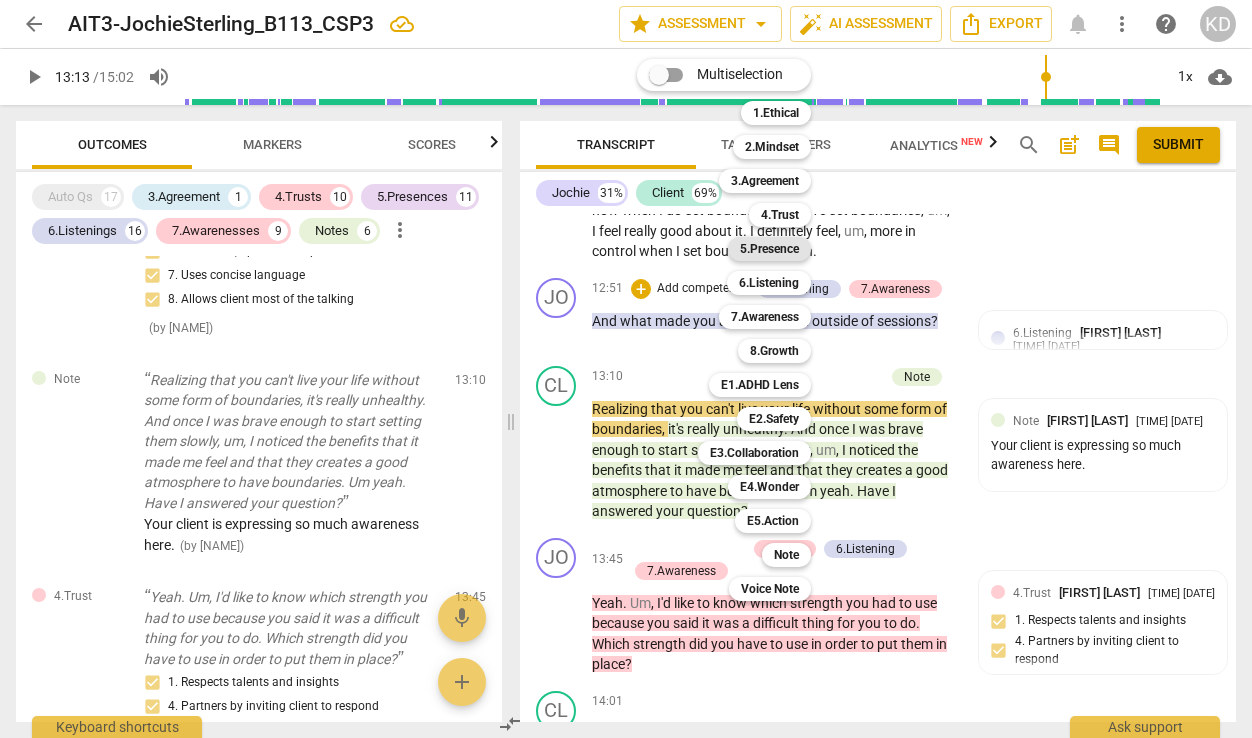click on "5.Presence" at bounding box center [769, 249] 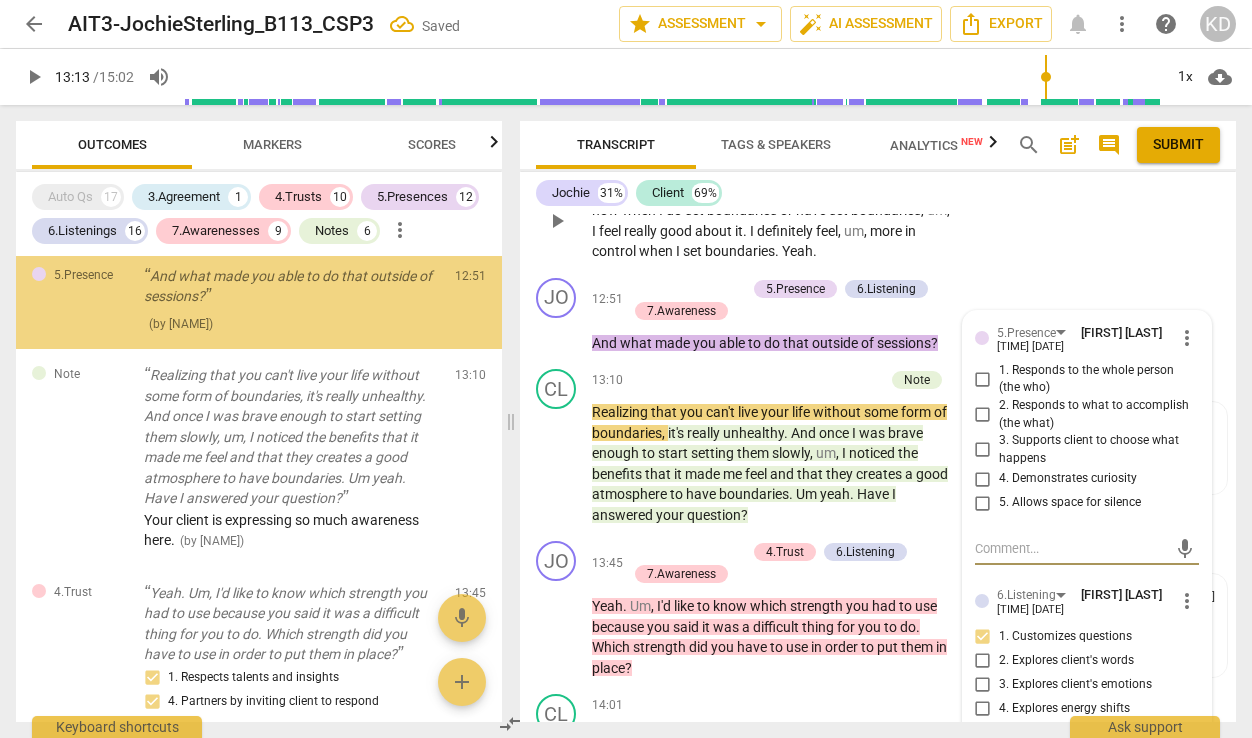 scroll, scrollTop: 9280, scrollLeft: 0, axis: vertical 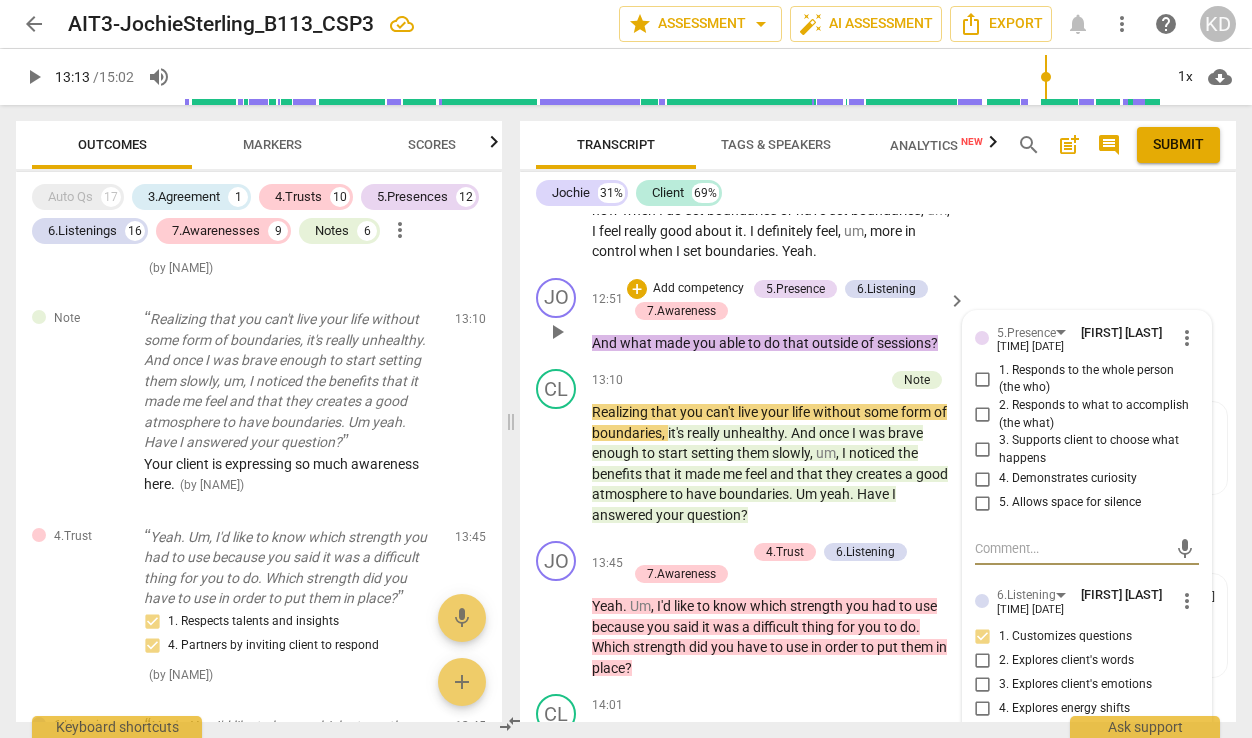 click on "4. Demonstrates curiosity" at bounding box center (983, 479) 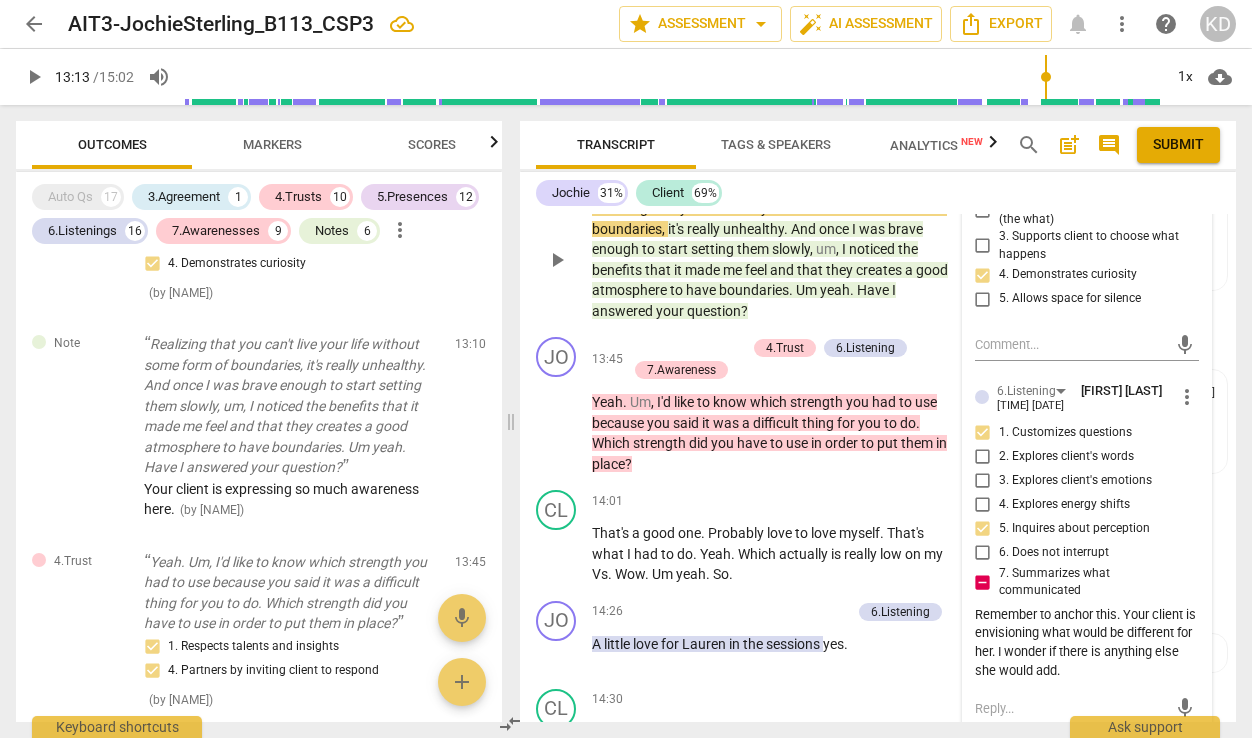 scroll, scrollTop: 6692, scrollLeft: 0, axis: vertical 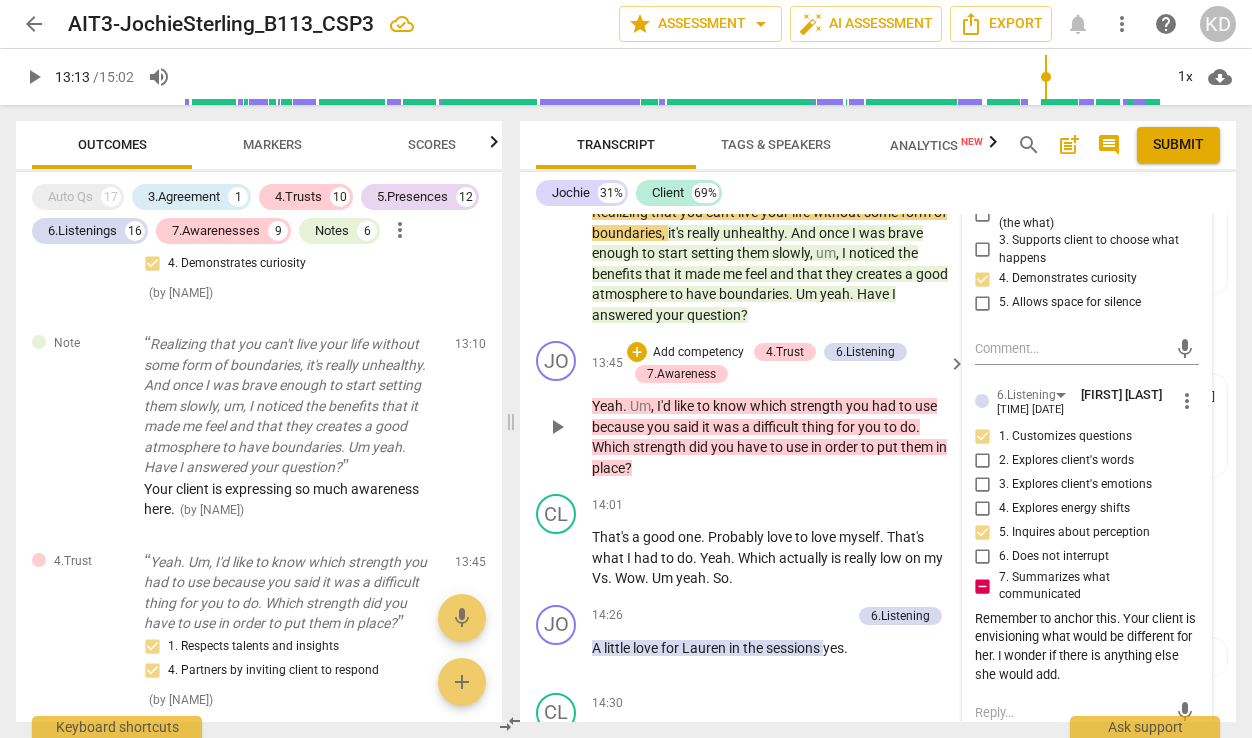 click on "Add competency" at bounding box center (698, 353) 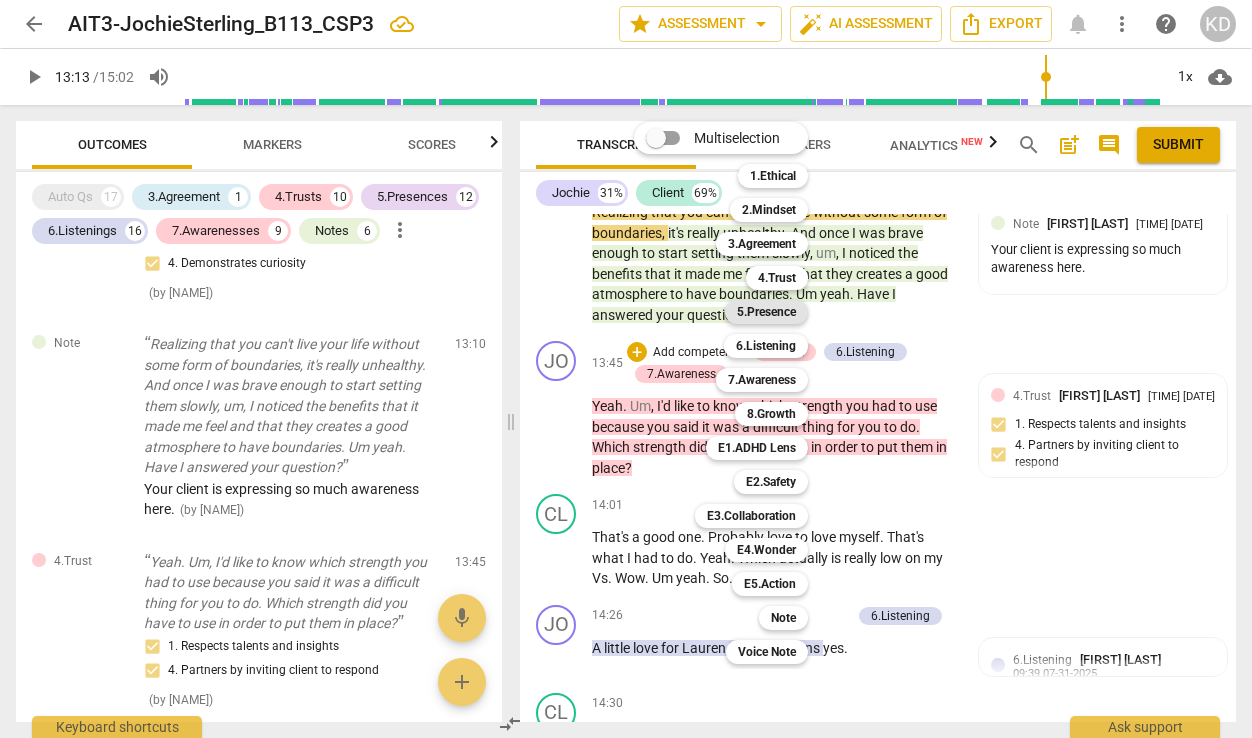 click on "5.Presence" at bounding box center [766, 312] 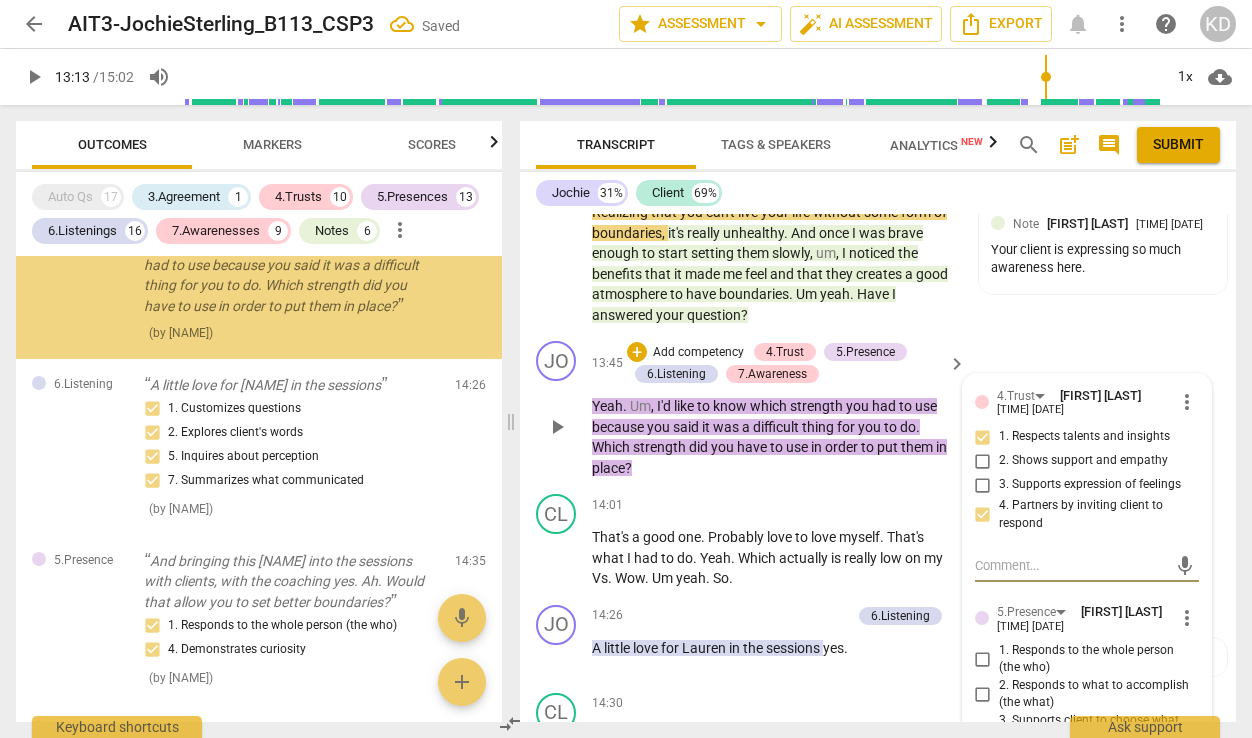 scroll, scrollTop: 10211, scrollLeft: 0, axis: vertical 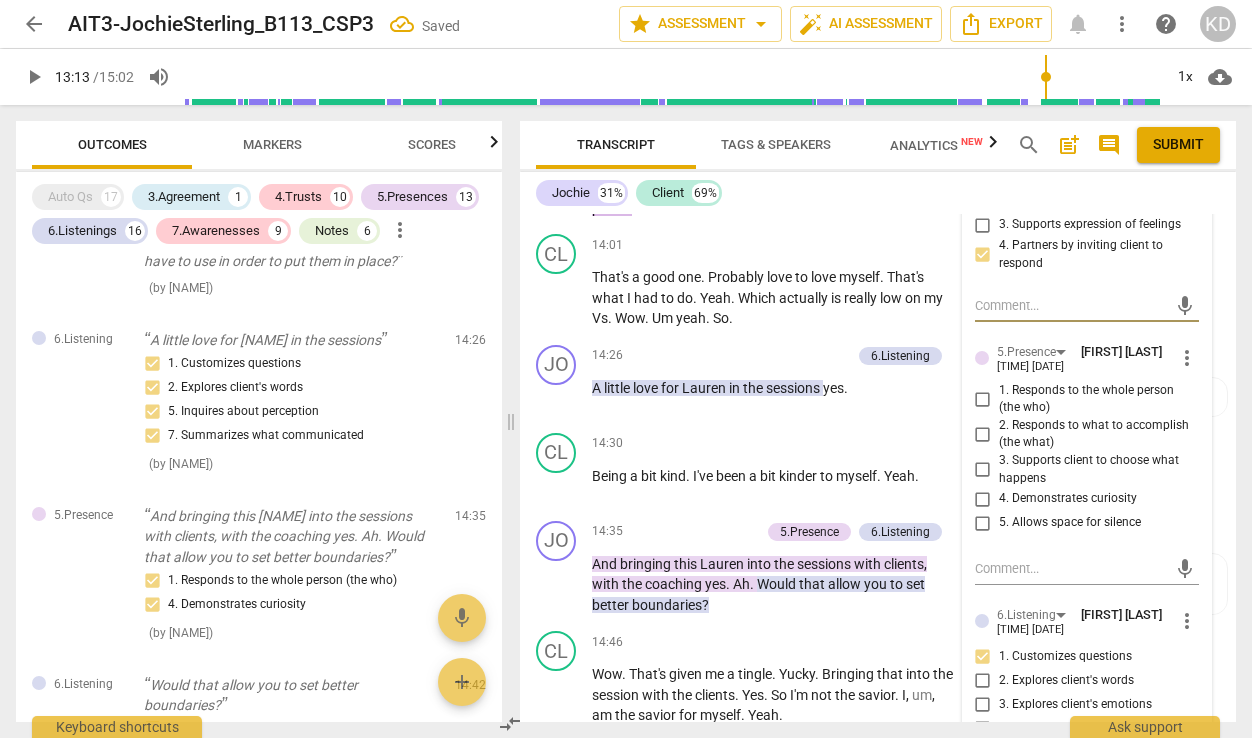 click on "4. Demonstrates curiosity" at bounding box center (983, 499) 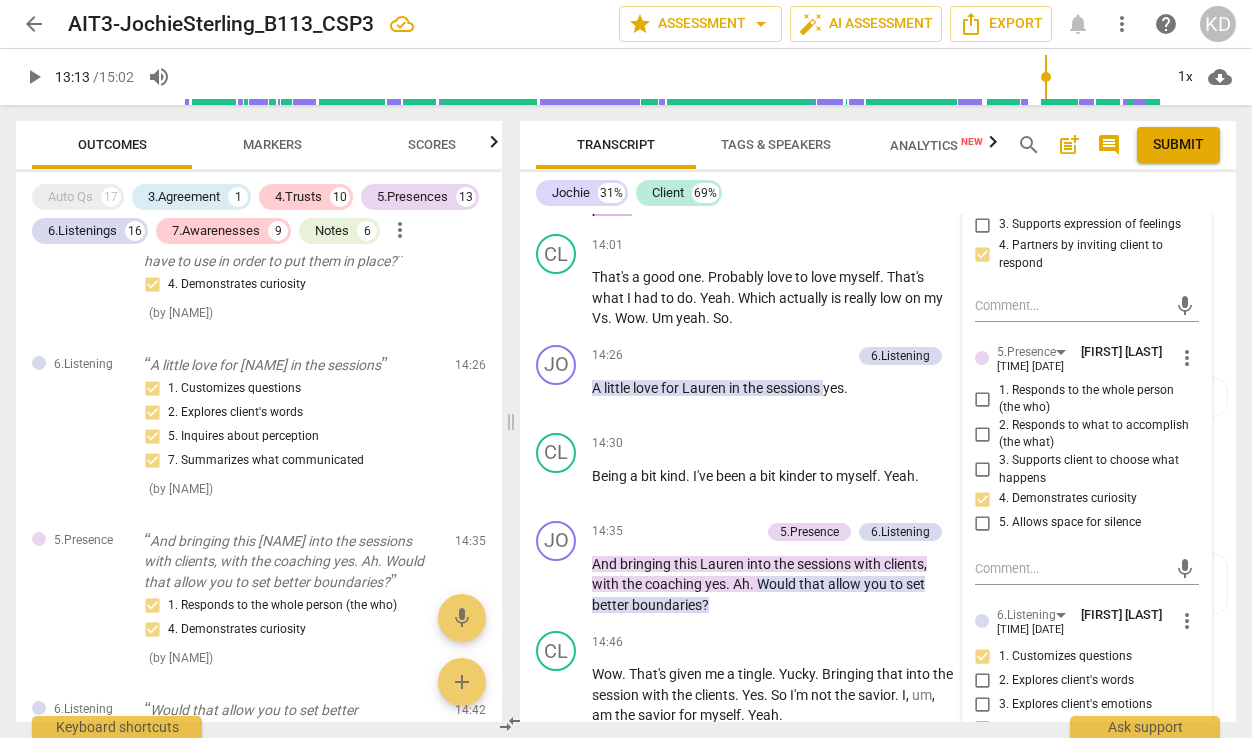click on "3. Supports client to choose what happens" at bounding box center (983, 470) 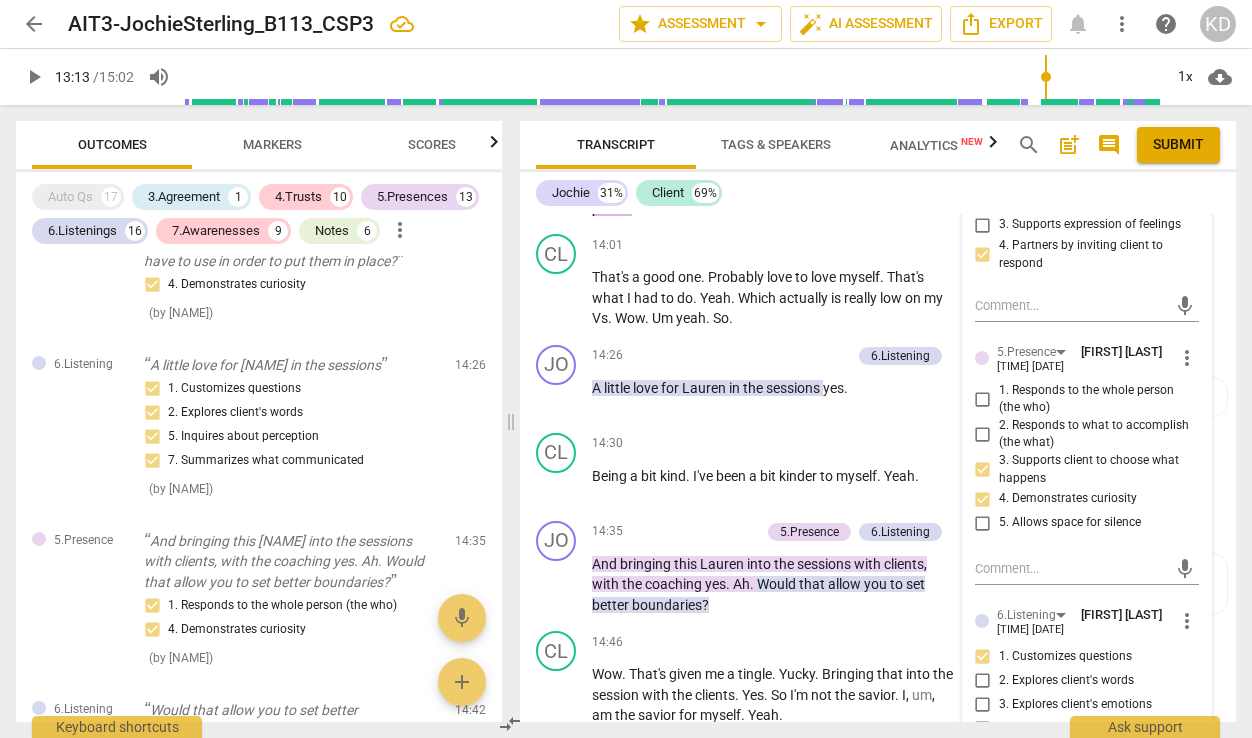 click on "3. Supports client to choose what happens" at bounding box center [983, 470] 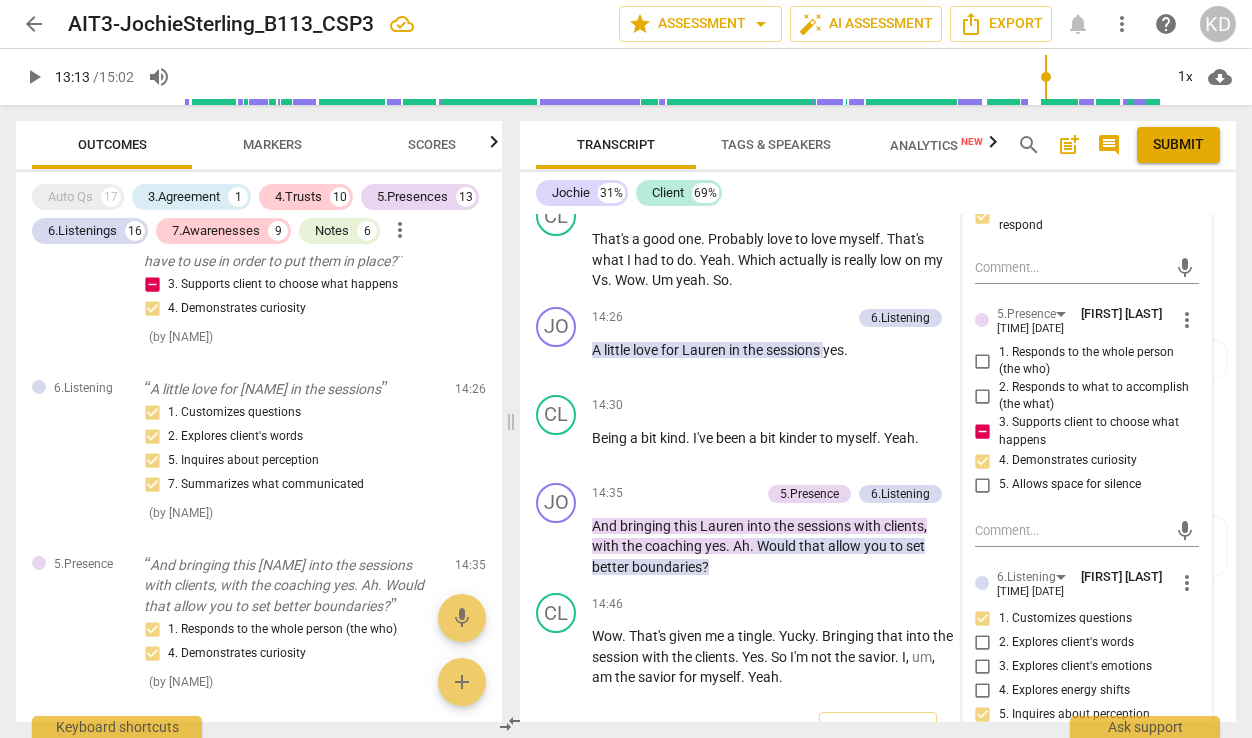 scroll, scrollTop: 6986, scrollLeft: 0, axis: vertical 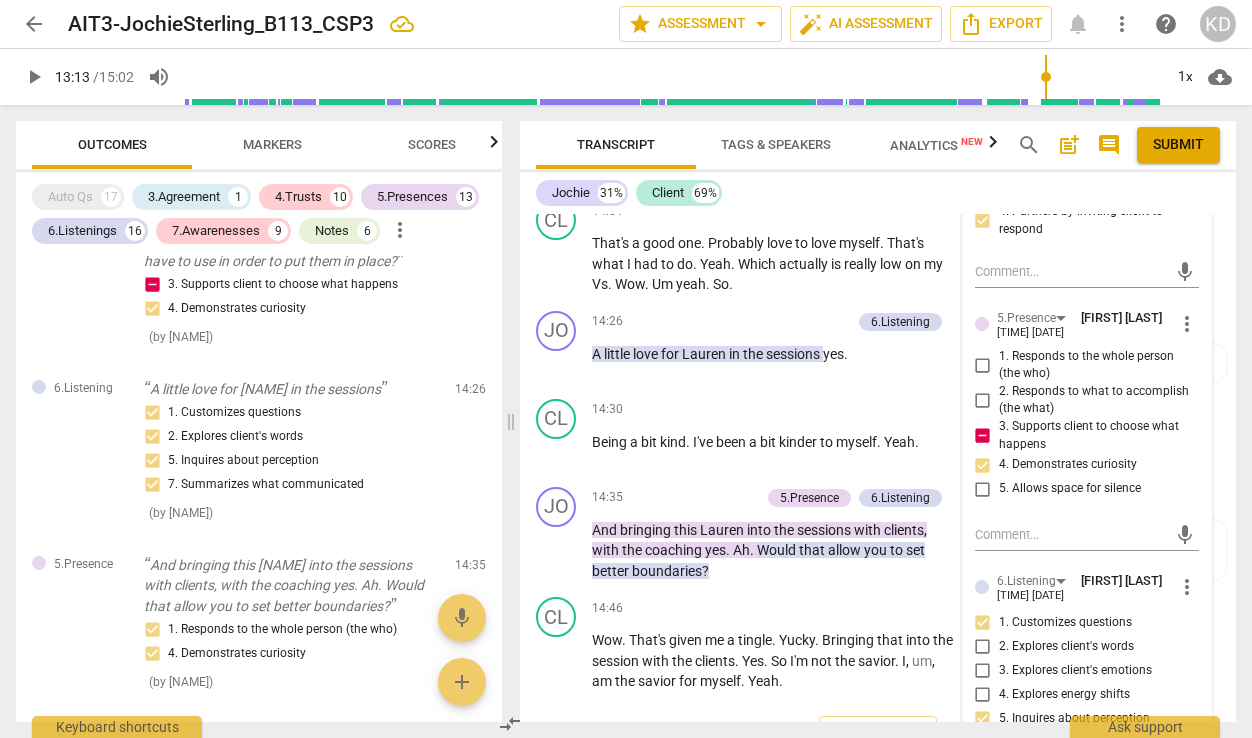 click on "3. Supports client to choose what happens" at bounding box center (983, 436) 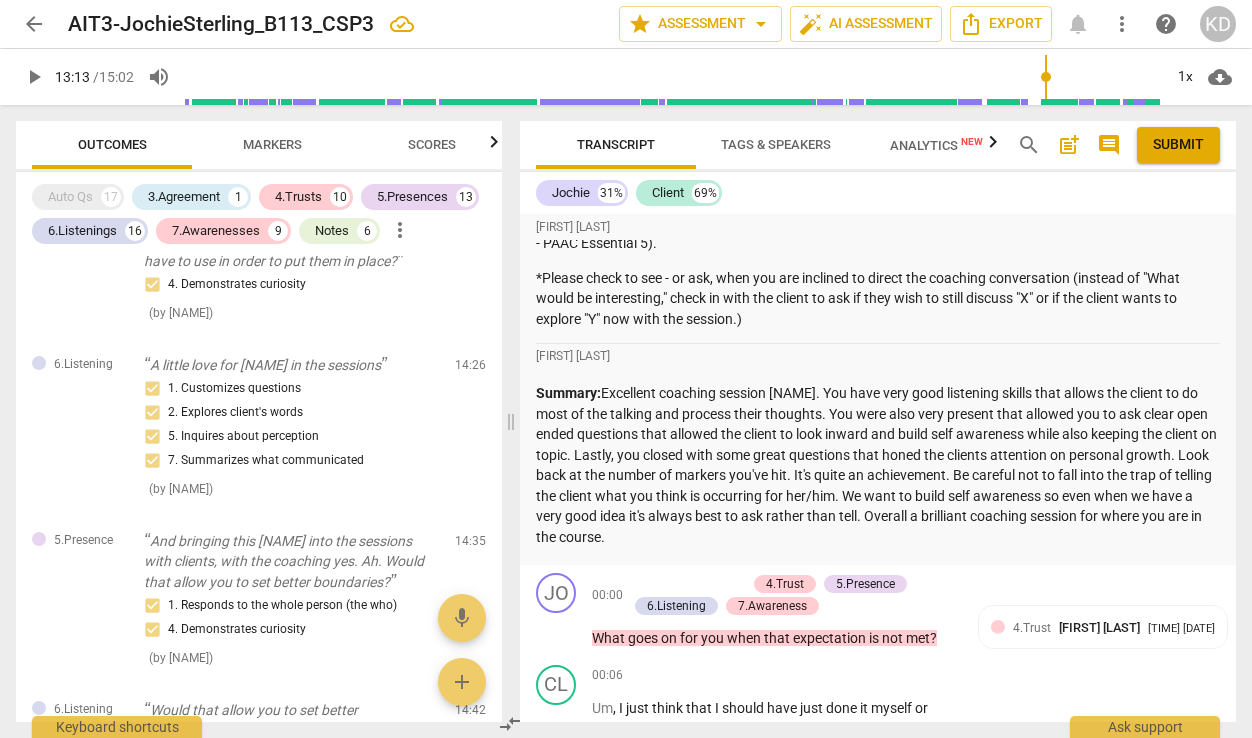 scroll, scrollTop: 1992, scrollLeft: 0, axis: vertical 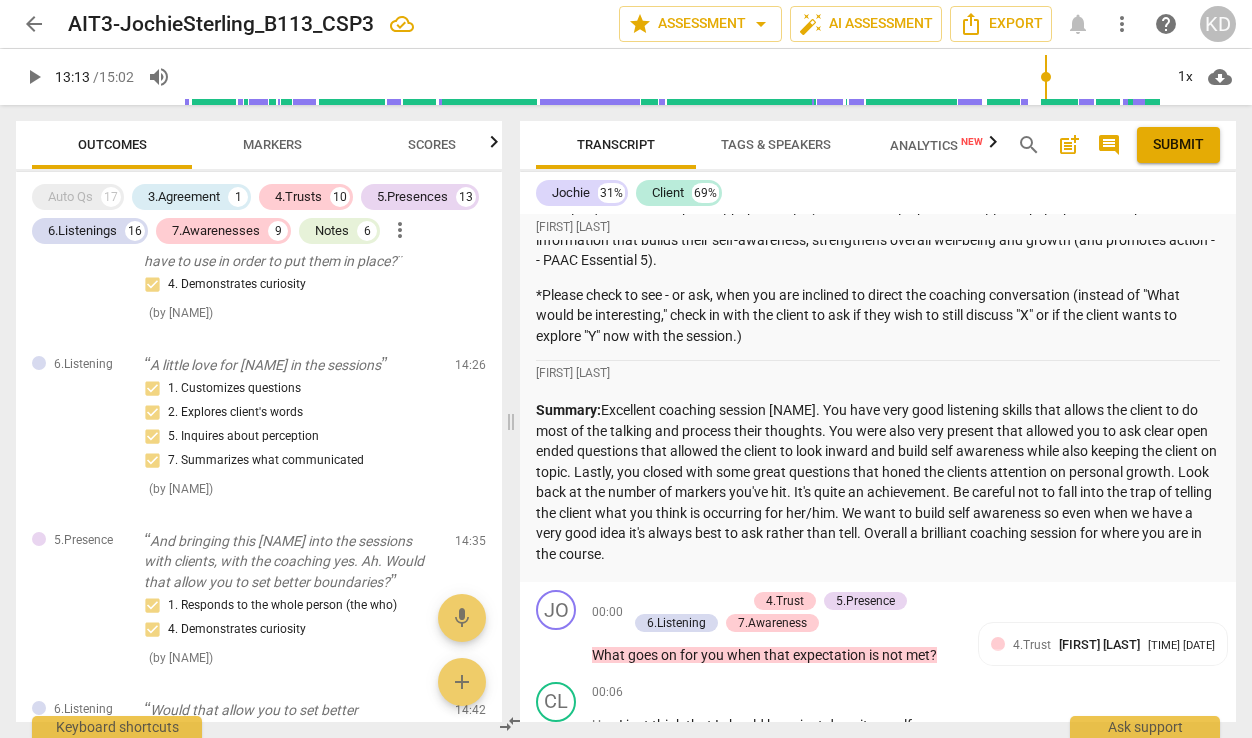 click on "post_add" at bounding box center [1069, 145] 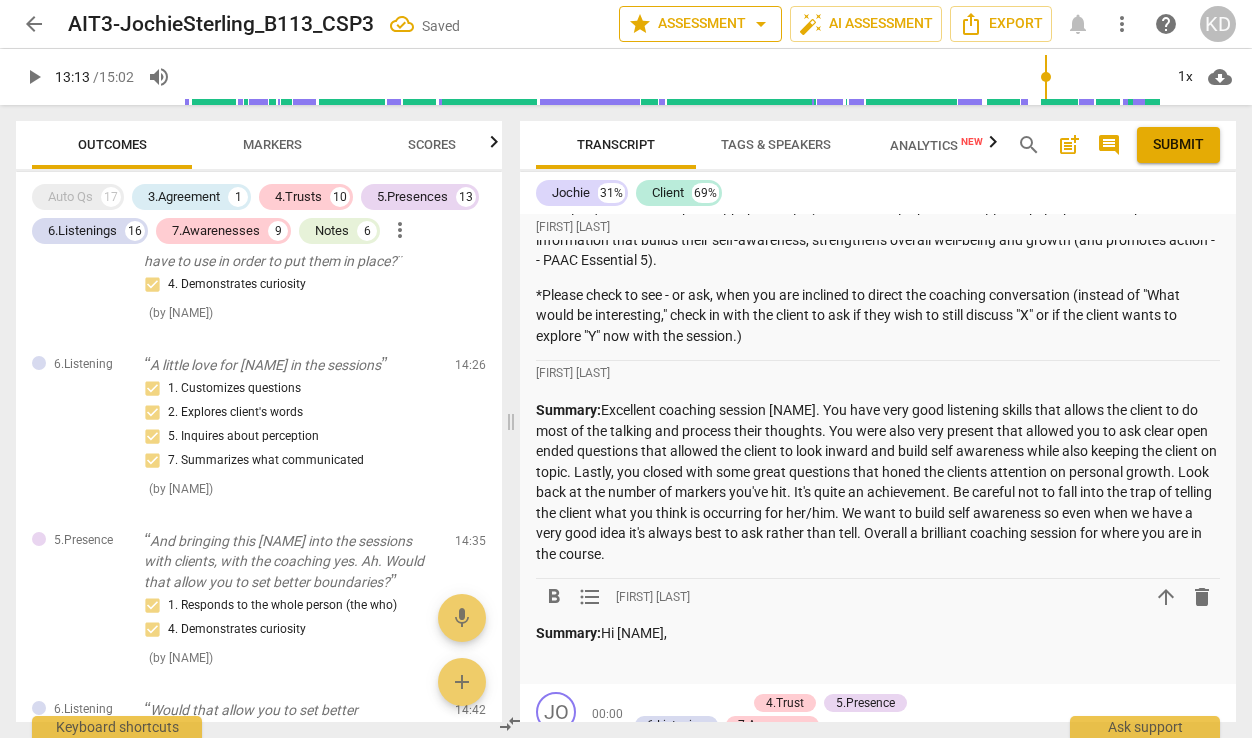 click on "star    Assessment   arrow_drop_down" at bounding box center (700, 24) 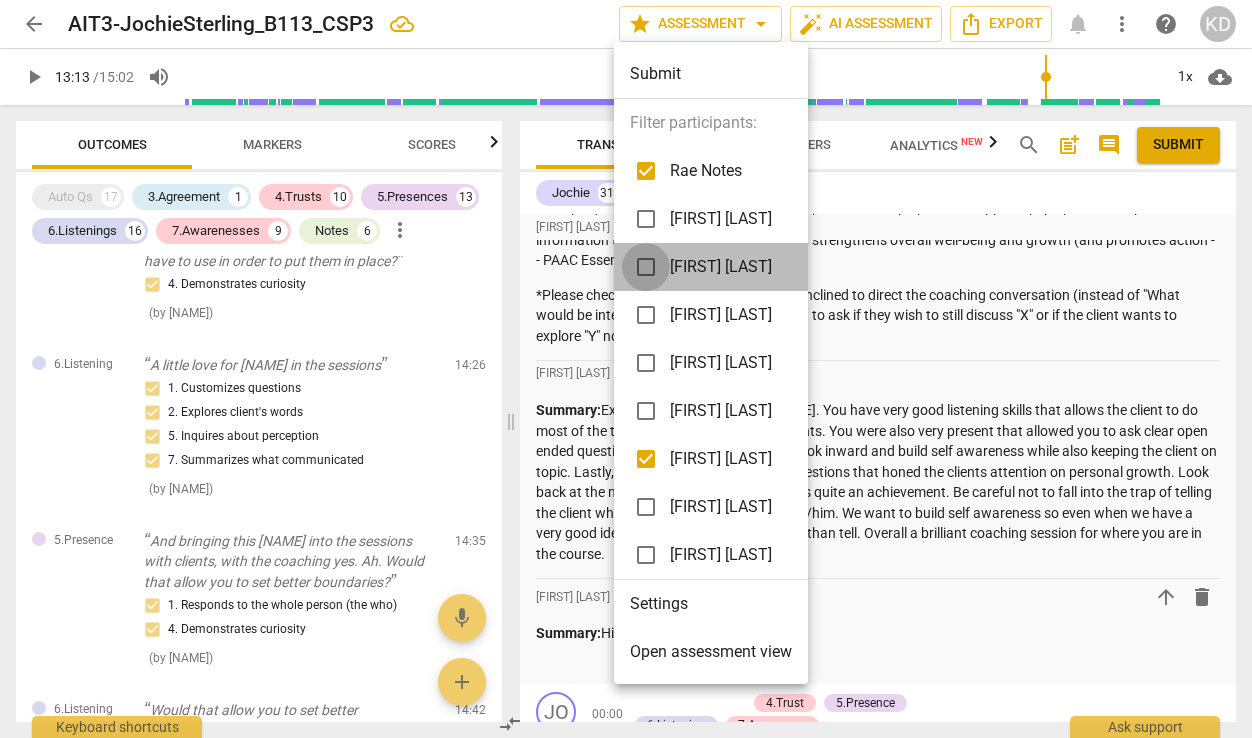 click at bounding box center (646, 267) 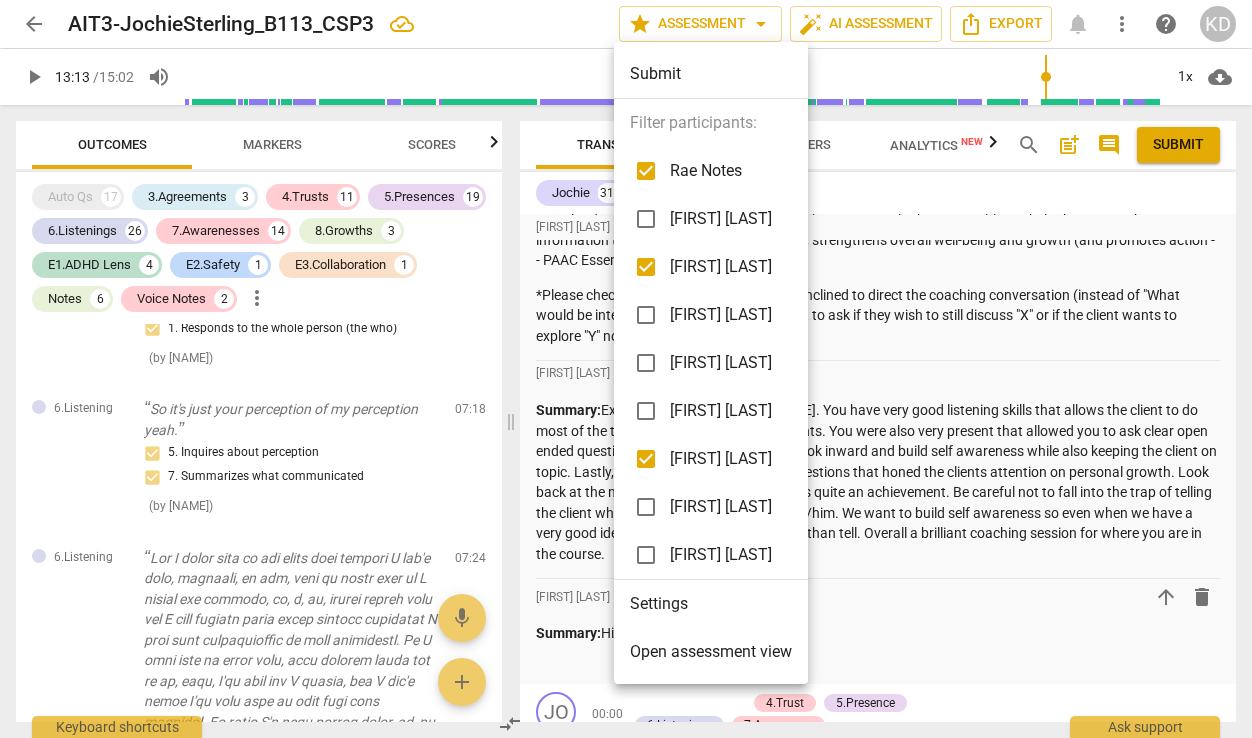 scroll, scrollTop: 18439, scrollLeft: 0, axis: vertical 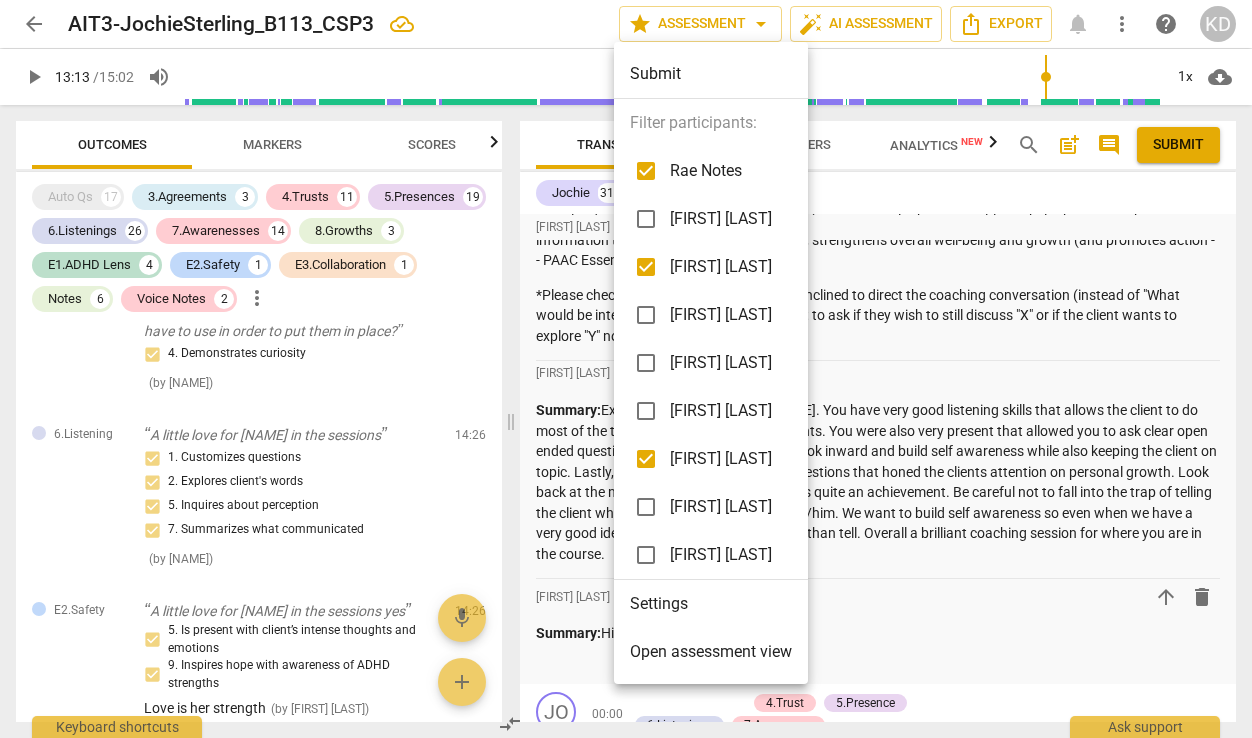 click at bounding box center (626, 369) 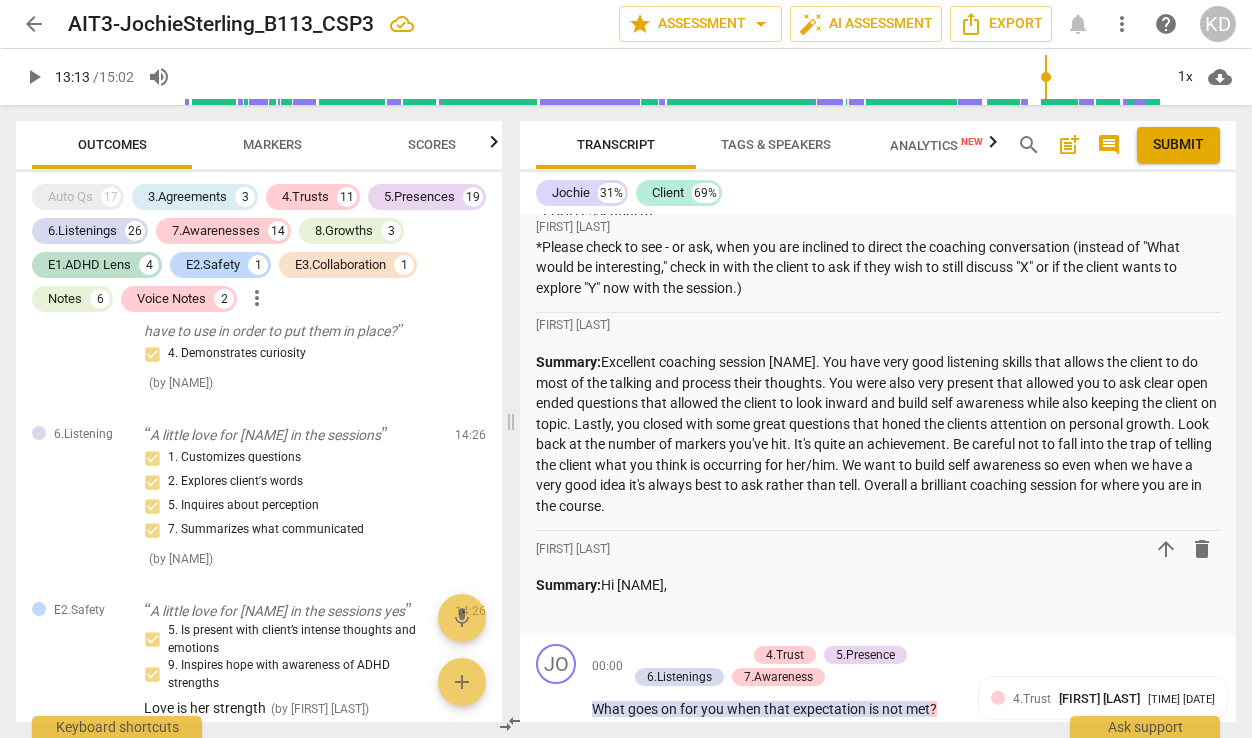 scroll, scrollTop: 2042, scrollLeft: 0, axis: vertical 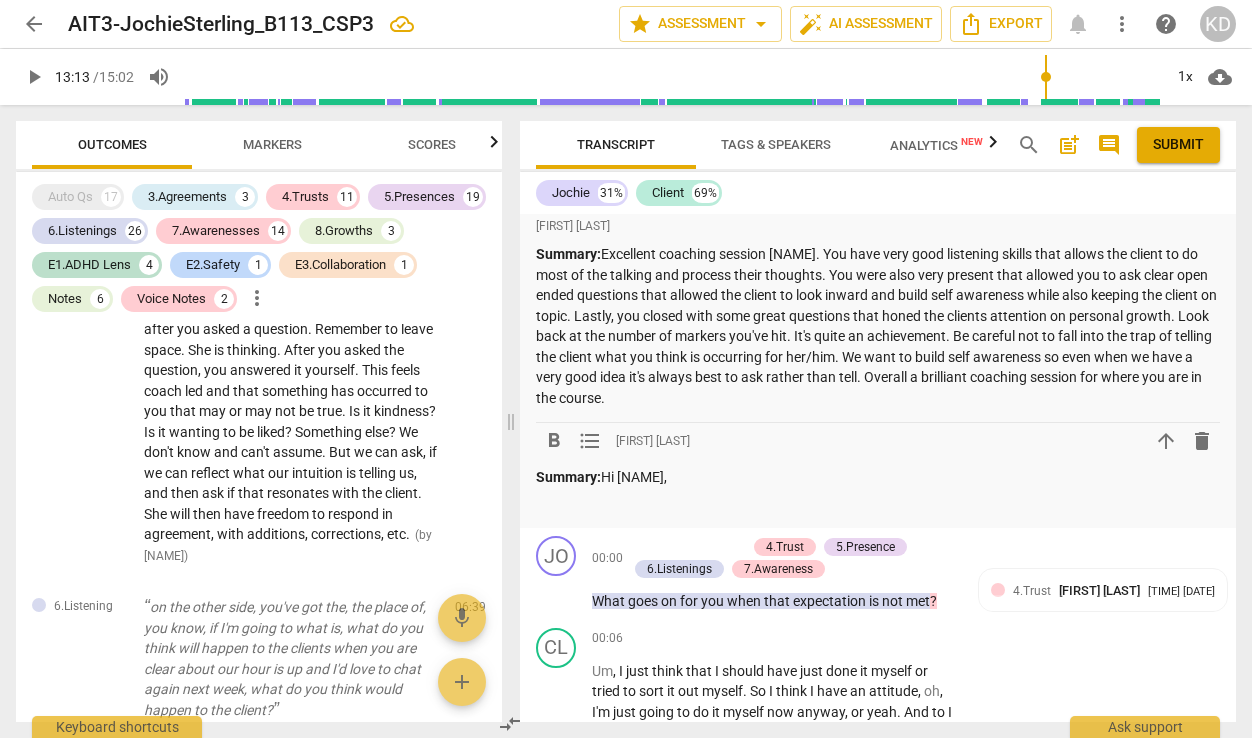 click on "Summary:   Hi [NAME]," at bounding box center [878, 477] 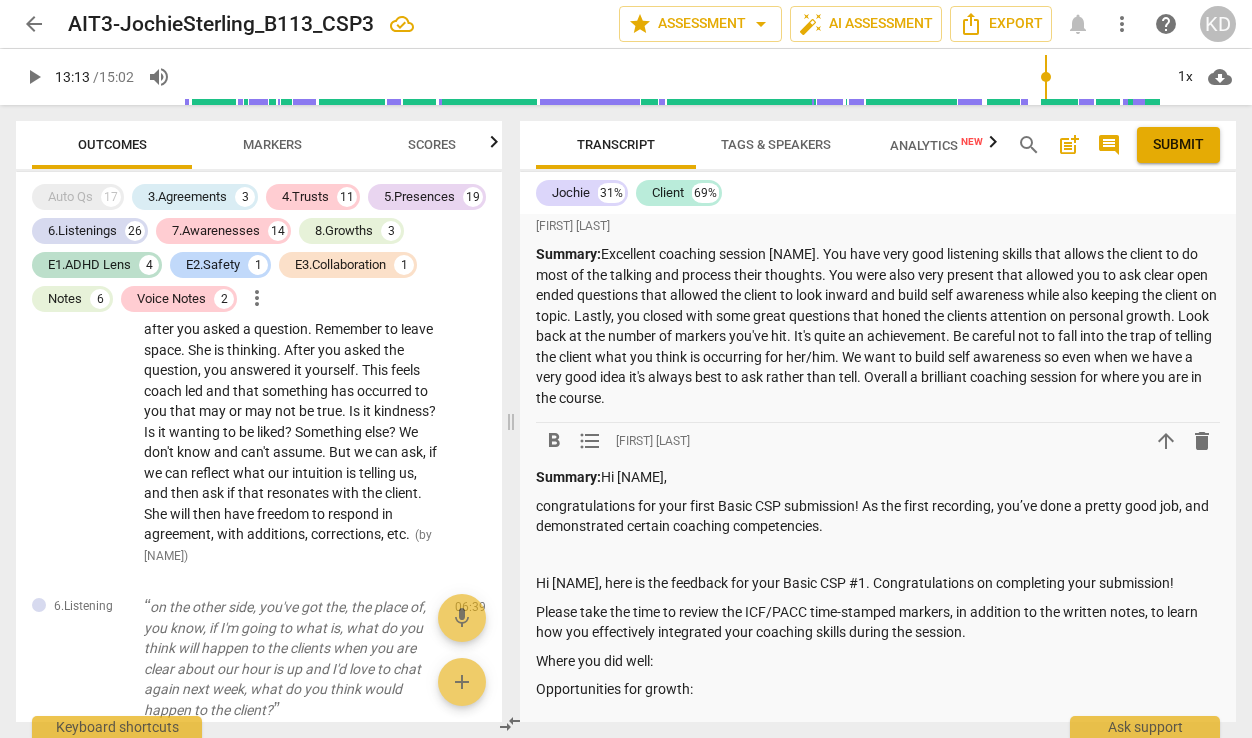scroll, scrollTop: 2206, scrollLeft: 0, axis: vertical 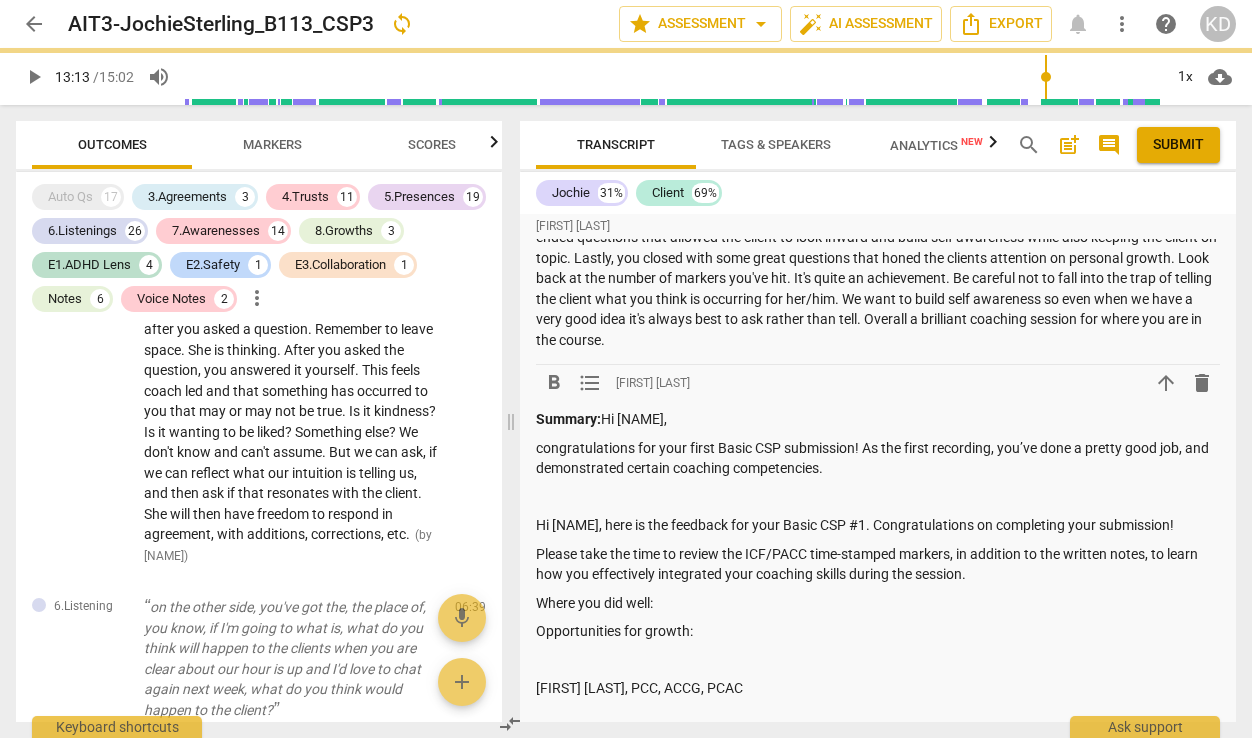 click on "congratulations for your first Basic CSP submission! As the first recording, you’ve done a pretty good job, and demonstrated certain coaching competencies." at bounding box center (878, 458) 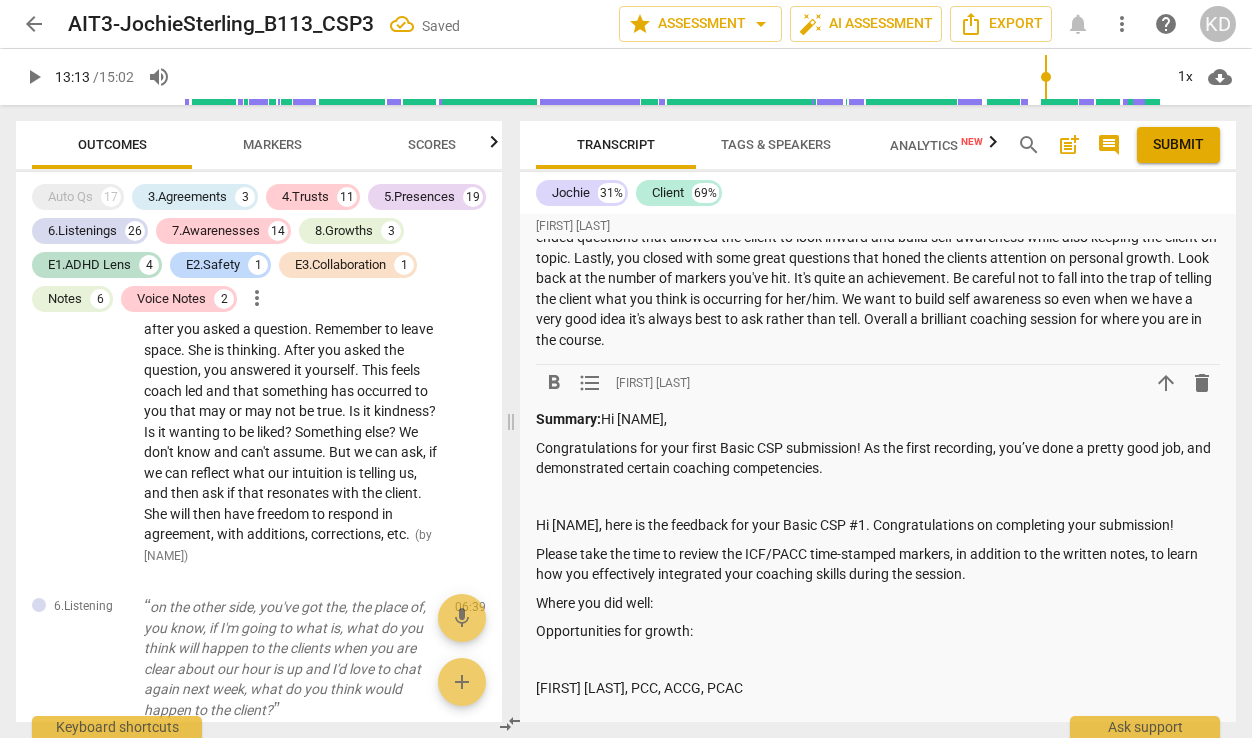 click on "Congratulations for your first Basic CSP submission! As the first recording, you’ve done a pretty good job, and demonstrated certain coaching competencies." at bounding box center [878, 458] 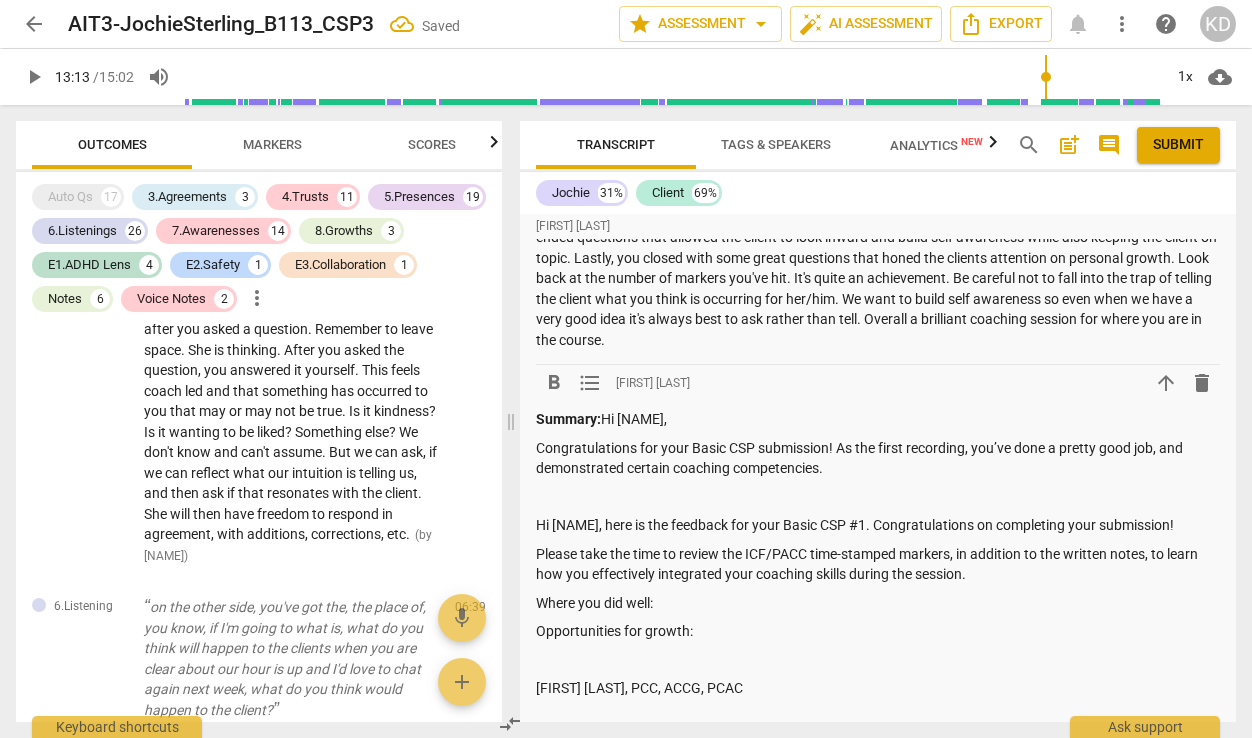 click on "Congratulations for your Basic CSP submission! As the first recording, you’ve done a pretty good job, and demonstrated certain coaching competencies." at bounding box center (878, 458) 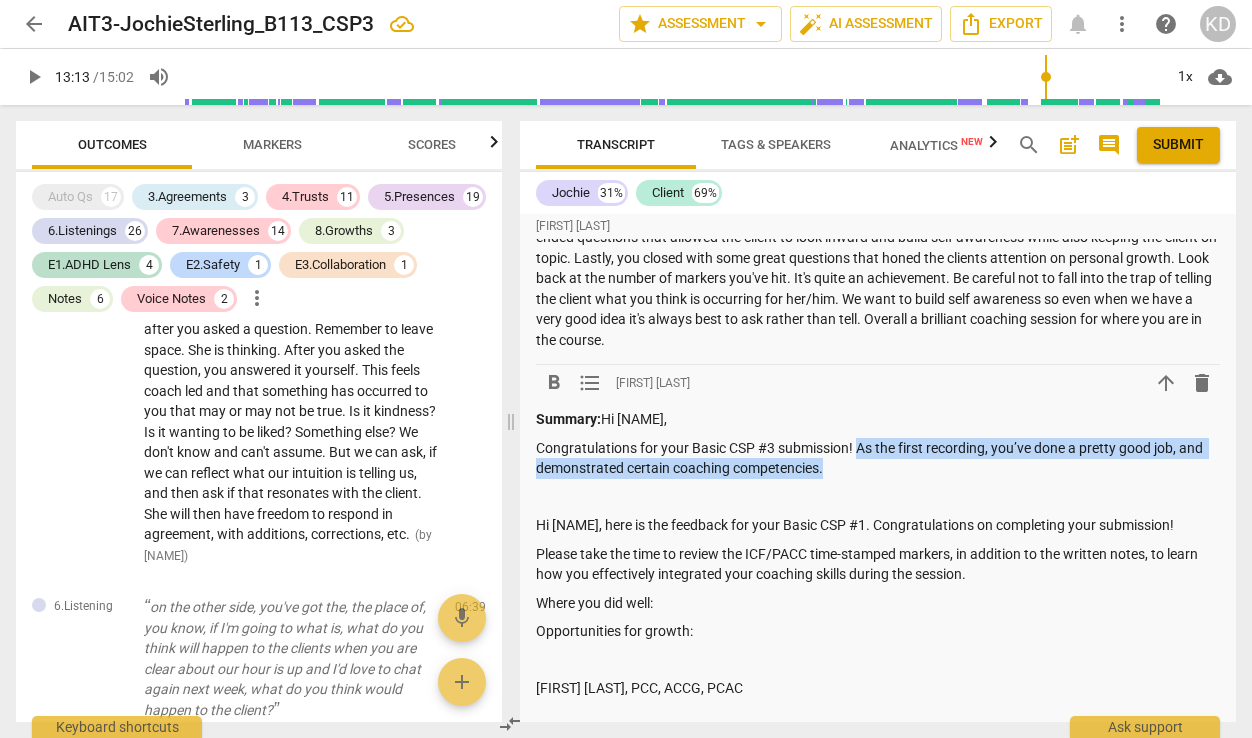 drag, startPoint x: 858, startPoint y: 469, endPoint x: 875, endPoint y: 487, distance: 24.758837 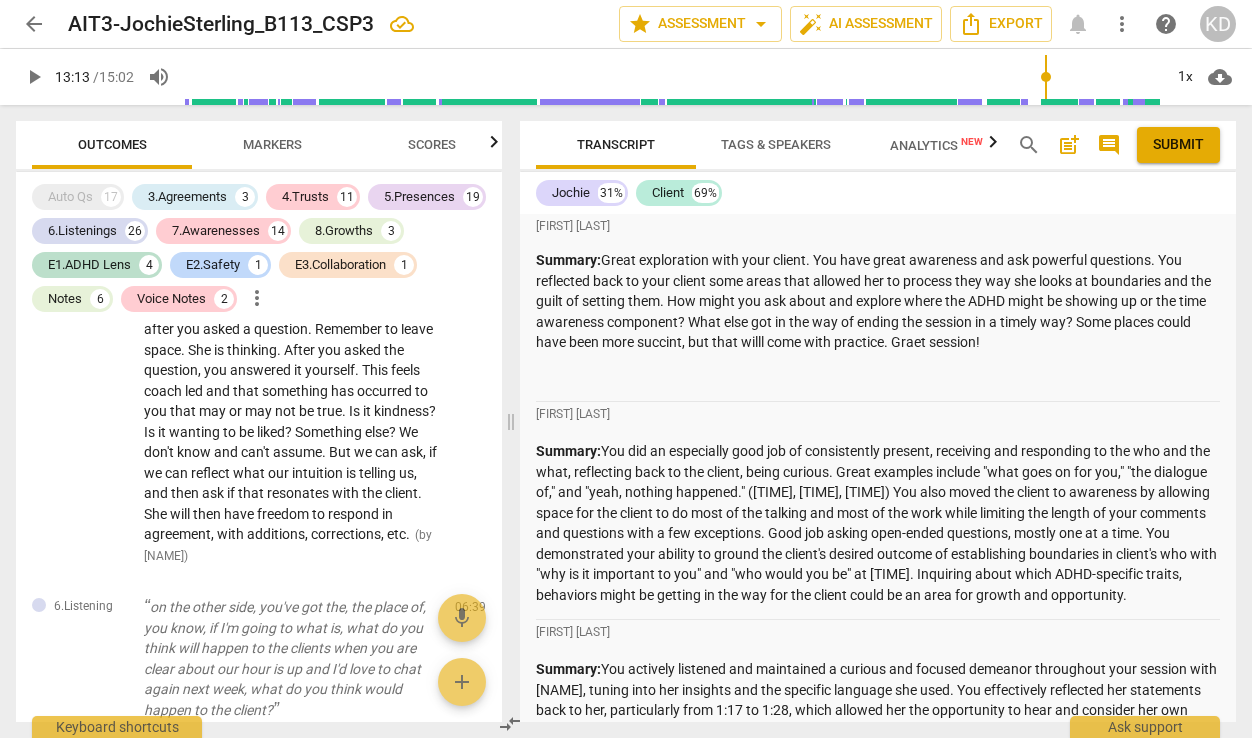 scroll, scrollTop: 0, scrollLeft: 0, axis: both 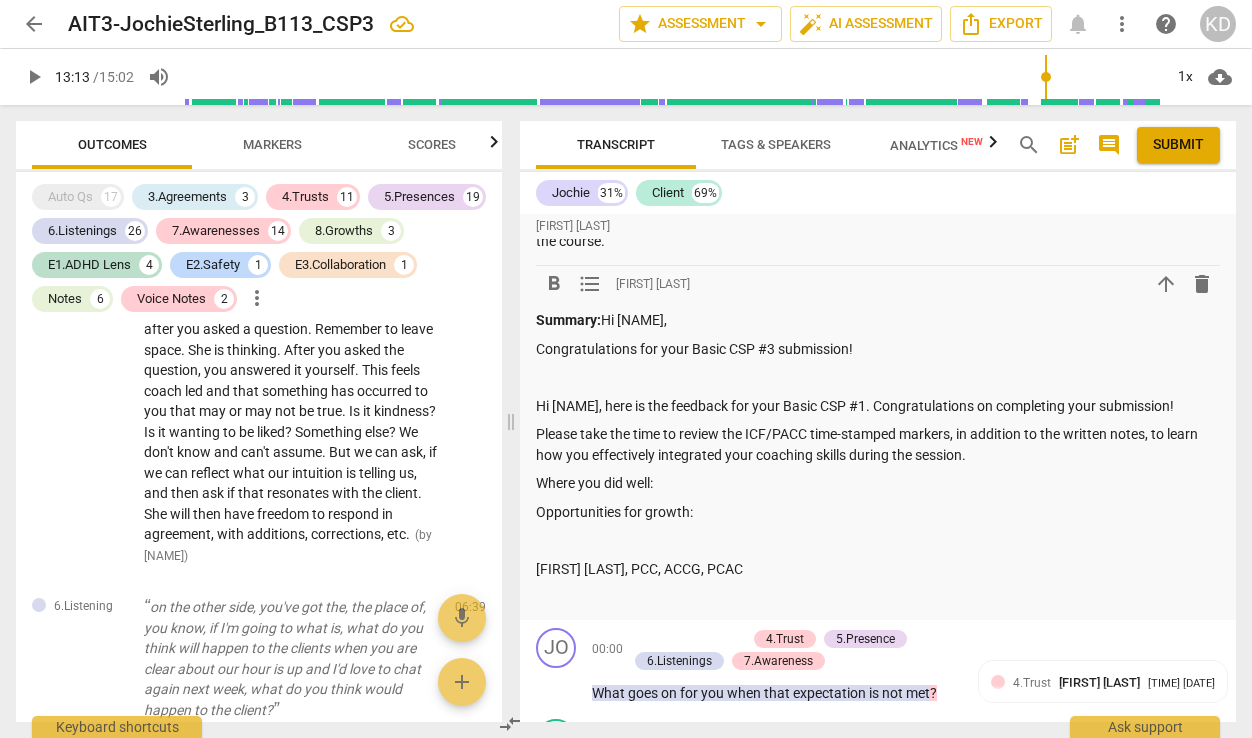 click on "Hi [NAME], here is the feedback for your Basic CSP #1. Congratulations on completing your submission!" at bounding box center (878, 406) 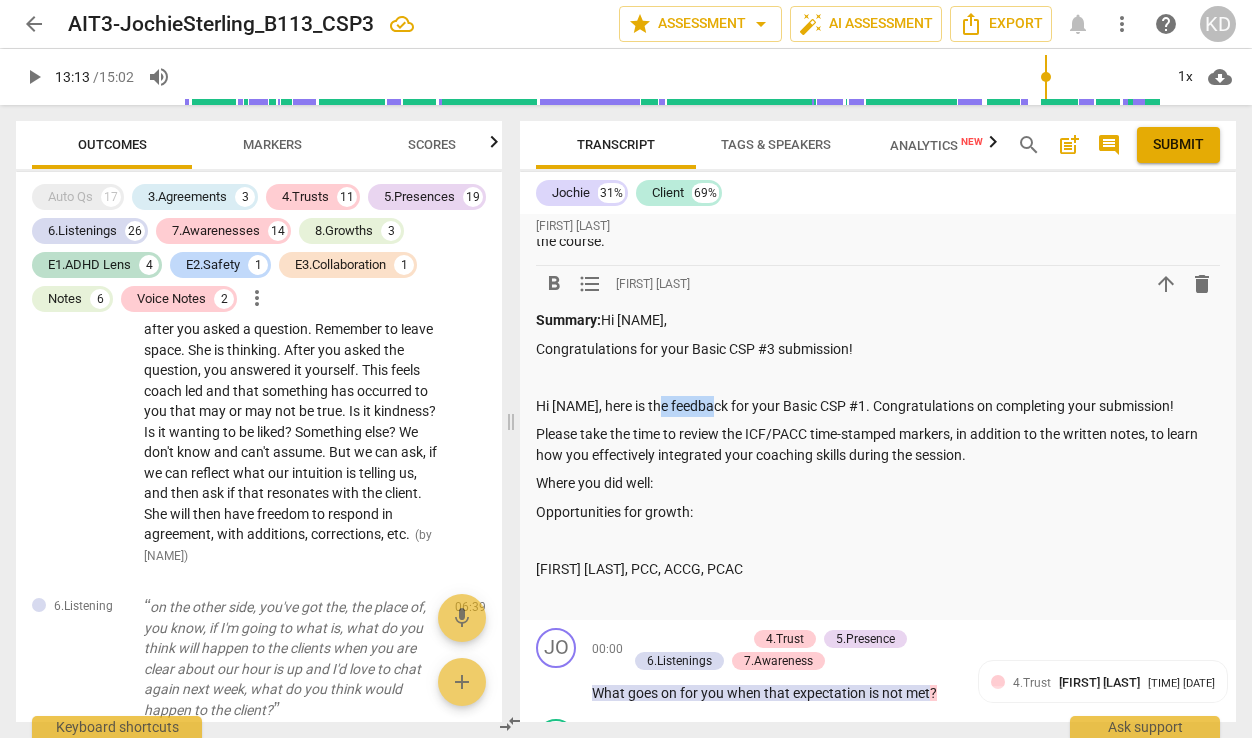click on "Hi [NAME], here is the feedback for your Basic CSP #1. Congratulations on completing your submission!" at bounding box center (878, 406) 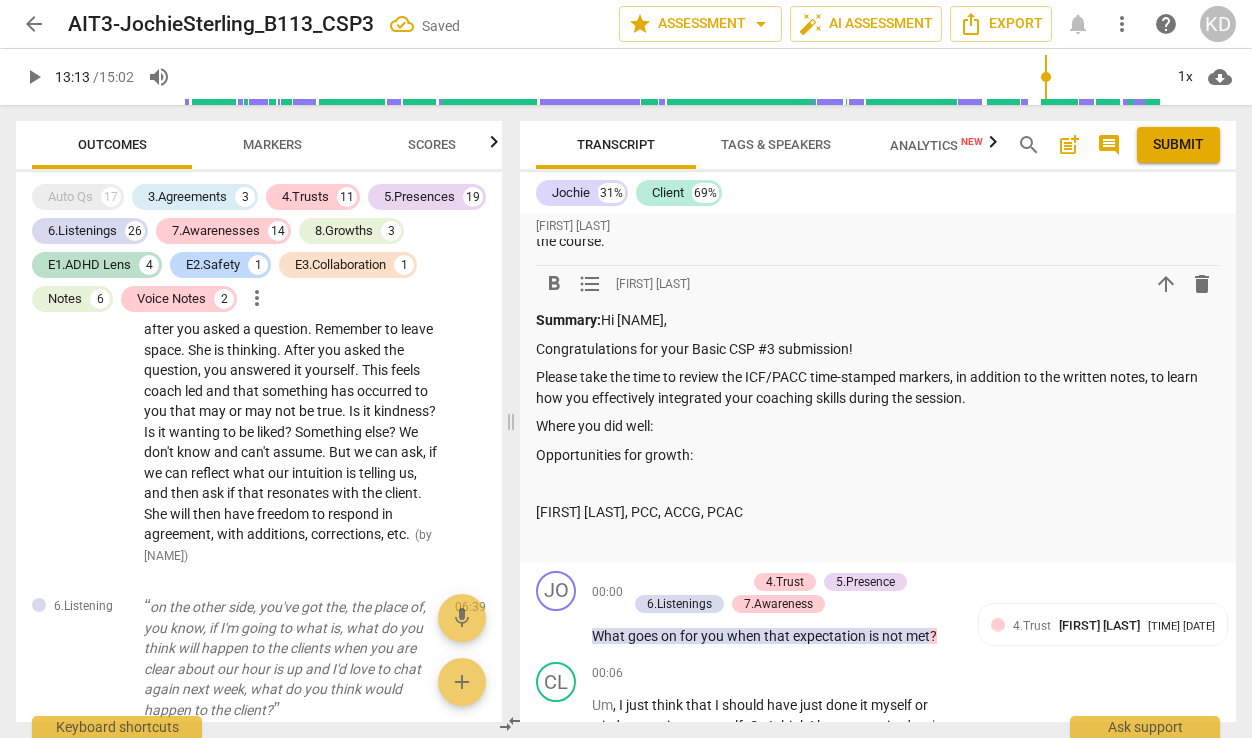 click on "Where you did well:" at bounding box center [878, 426] 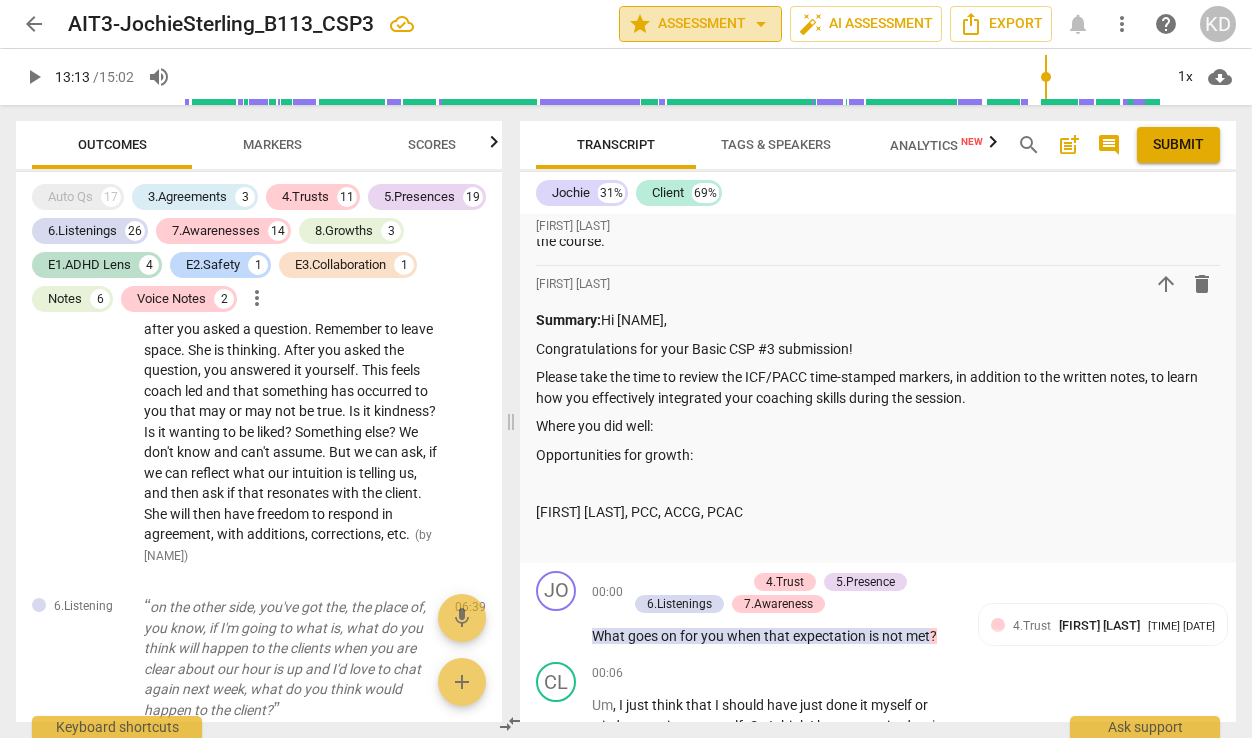click on "star    Assessment   arrow_drop_down" at bounding box center (700, 24) 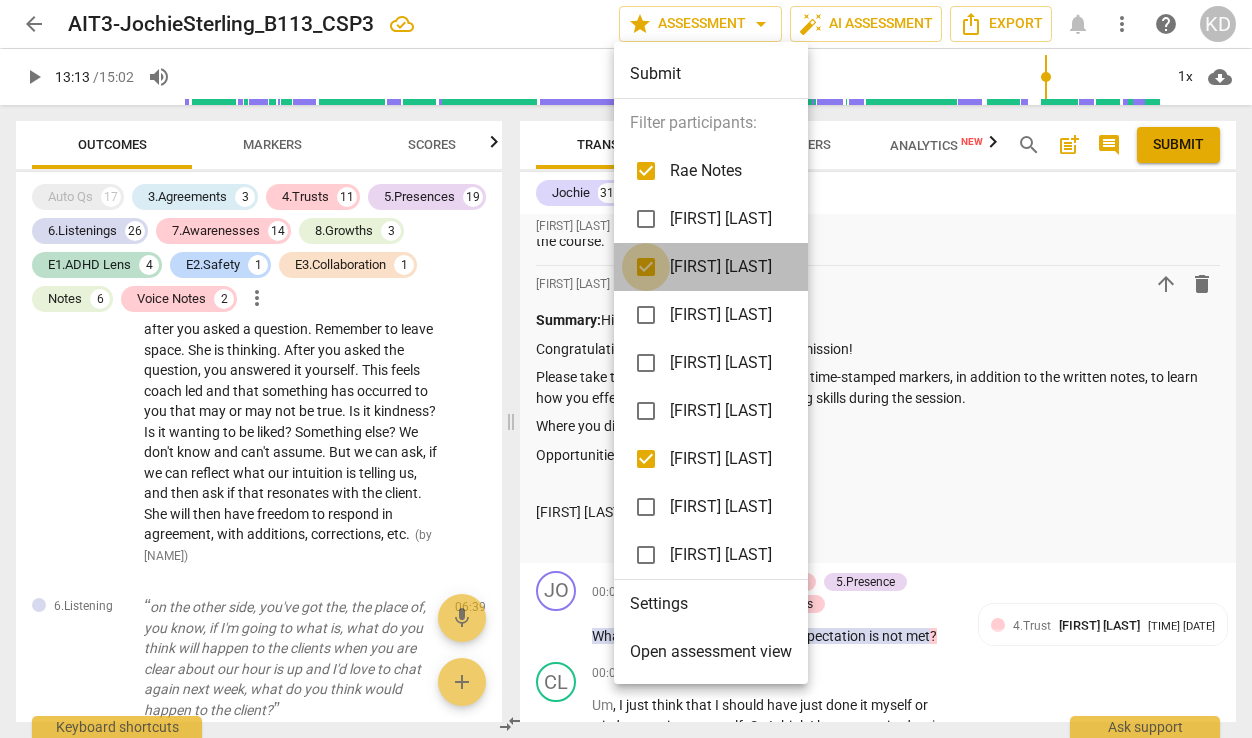 click at bounding box center [646, 267] 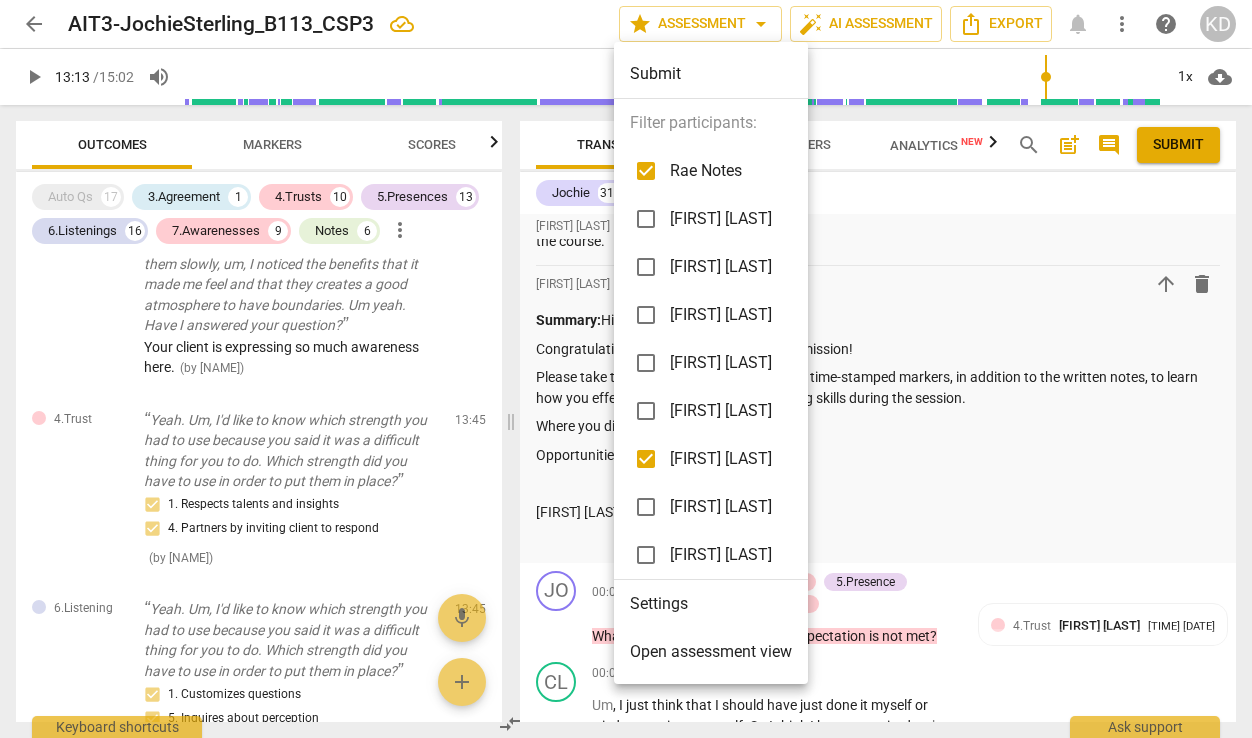 scroll, scrollTop: 5061, scrollLeft: 0, axis: vertical 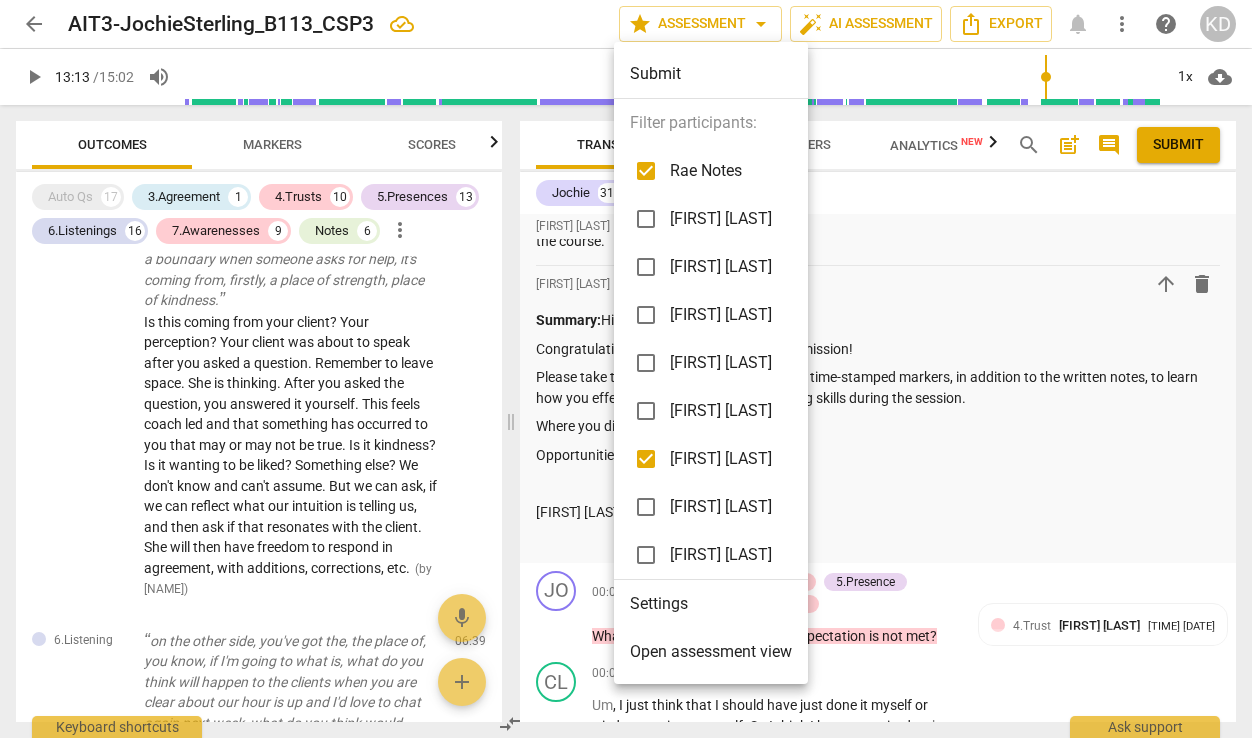 click at bounding box center [626, 369] 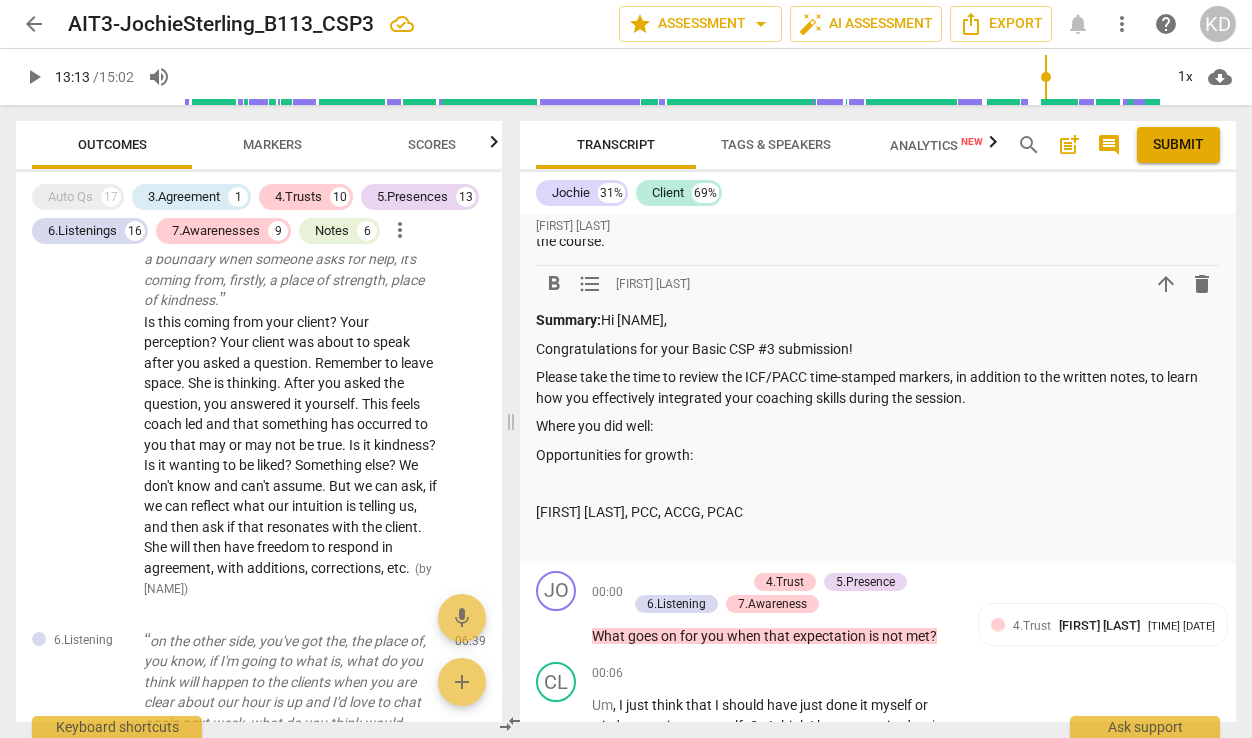 click on "Where you did well:" at bounding box center [878, 426] 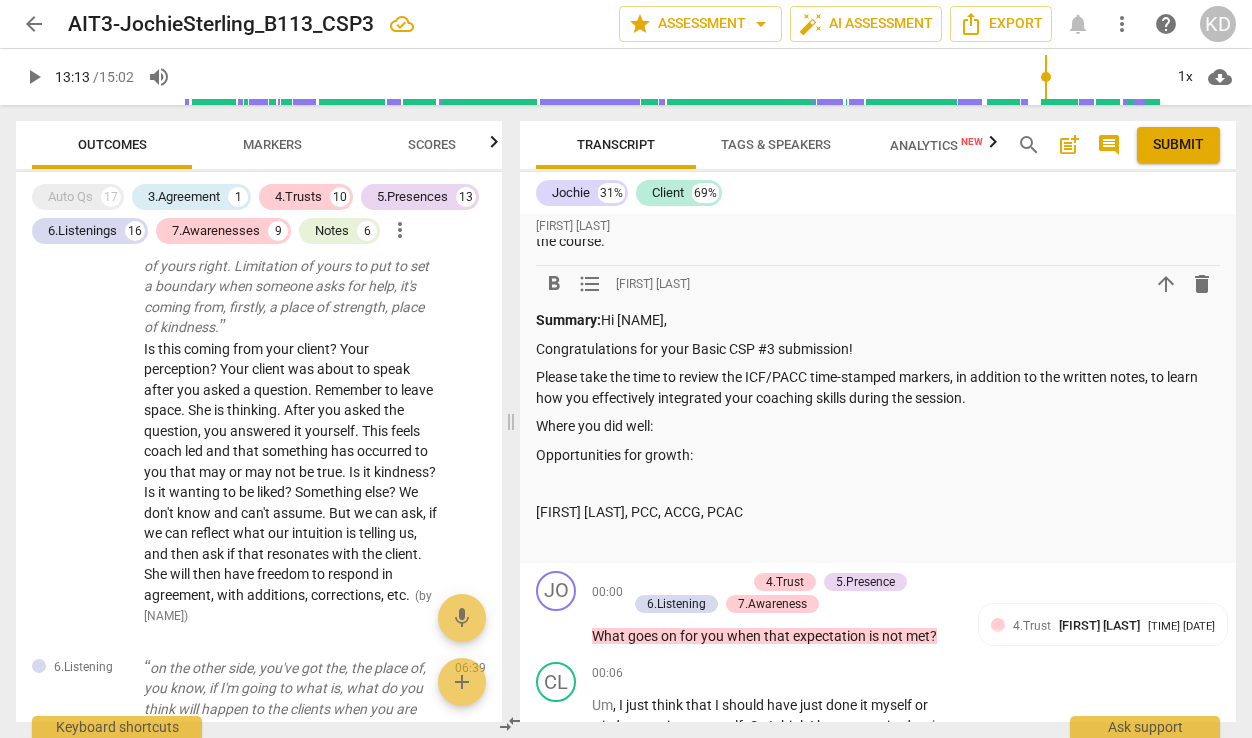 scroll, scrollTop: 5035, scrollLeft: 0, axis: vertical 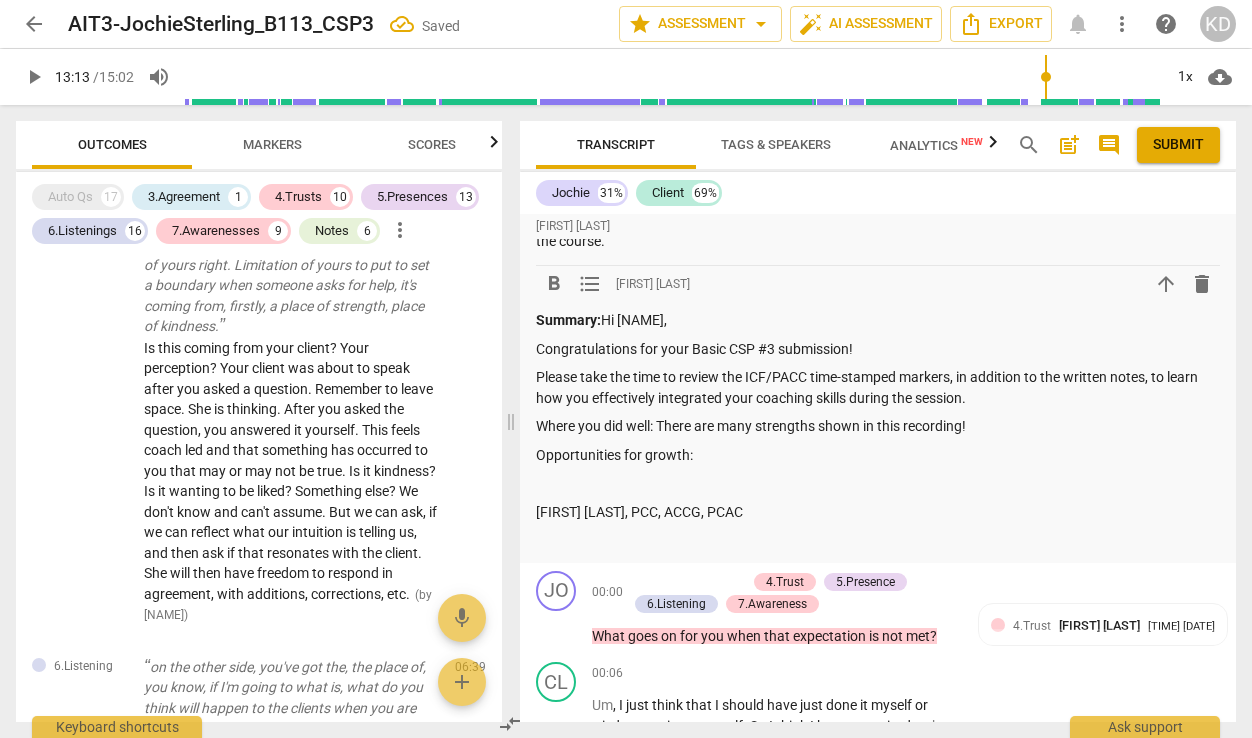 click on "Where you did well: There are many strengths shown in this recording!" at bounding box center (878, 426) 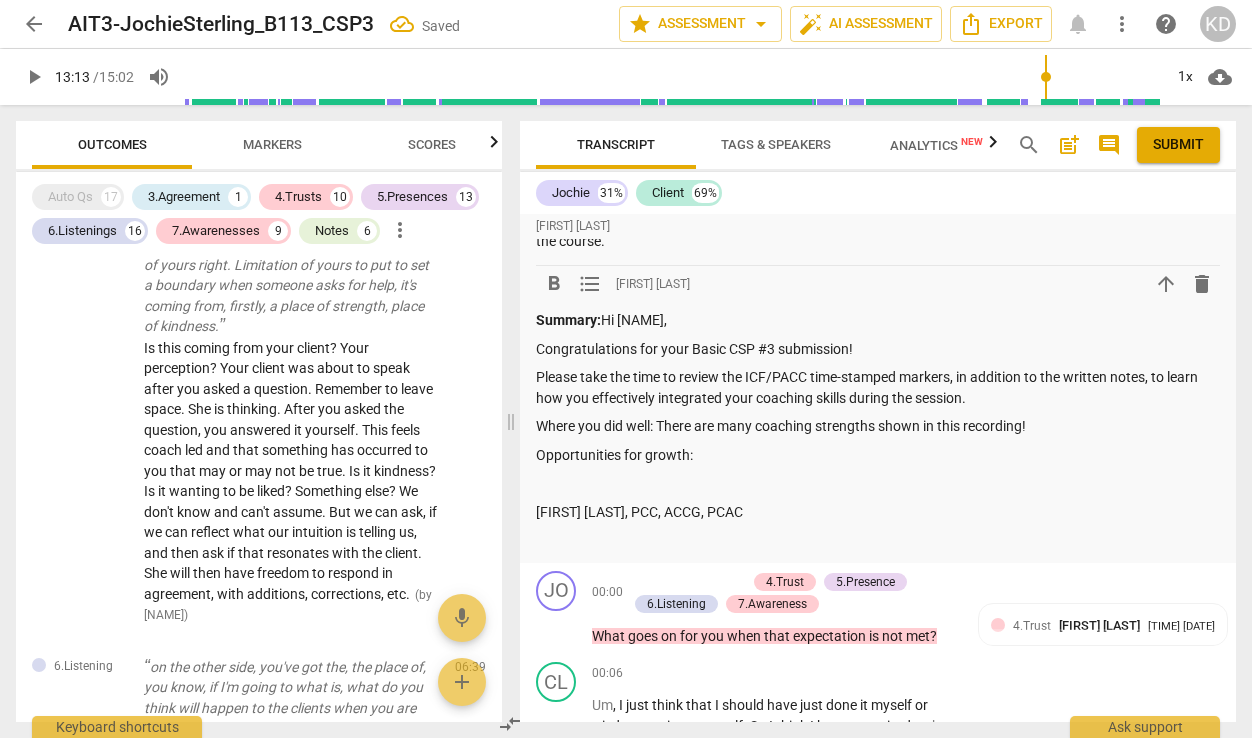 click on "Where you did well: There are many coaching strengths shown in this recording!" at bounding box center (878, 426) 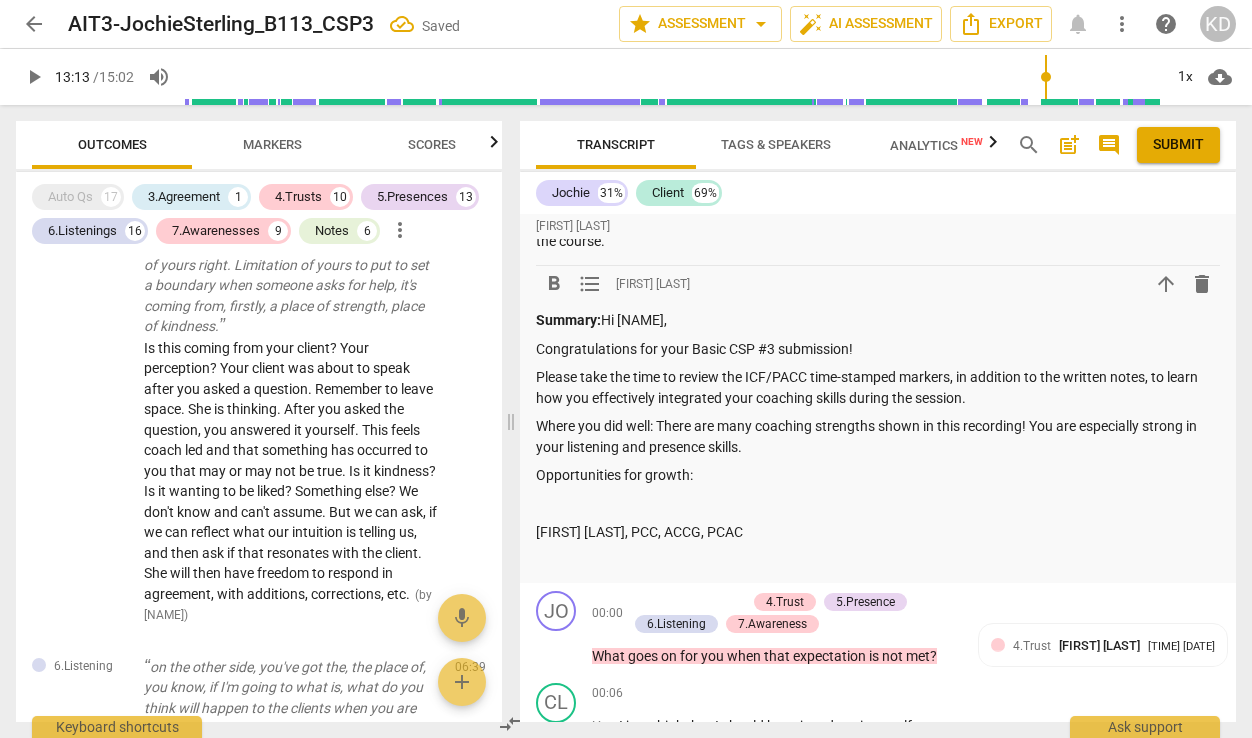 click on "Where you did well: There are many coaching strengths shown in this recording! You are especially strong in your listening and presence skills." at bounding box center [878, 436] 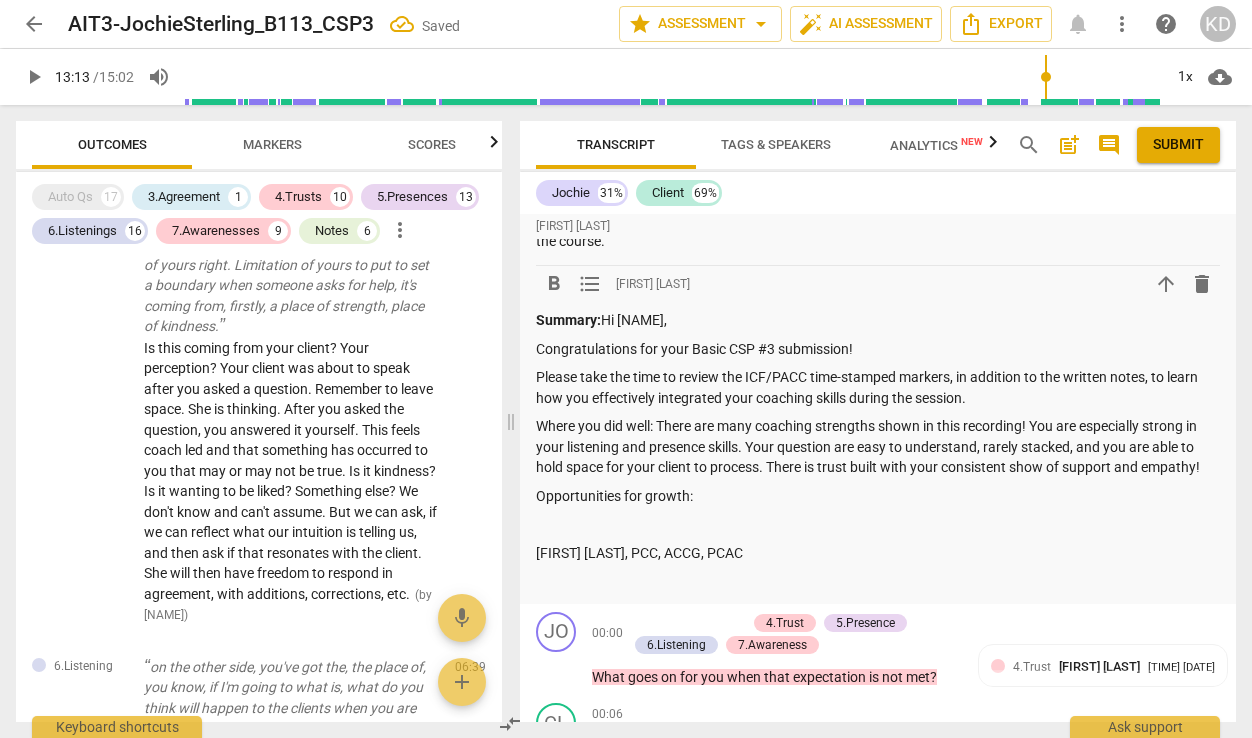 click on "Where you did well: There are many coaching strengths shown in this recording! You are especially strong in your listening and presence skills. Your question are easy to understand, rarely stacked, and you are able to hold space for your client to process. There is trust built with your consistent show of support and empathy!" at bounding box center (878, 447) 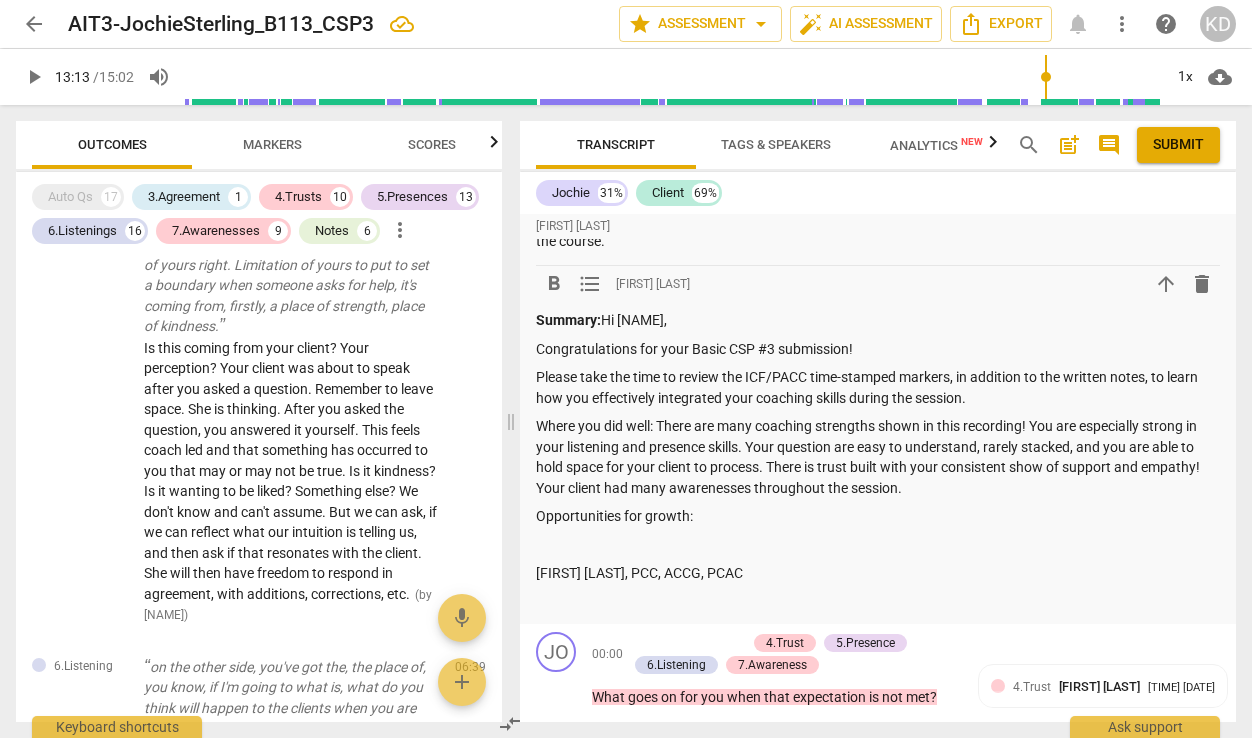 click on "Opportunities for growth:" at bounding box center (878, 516) 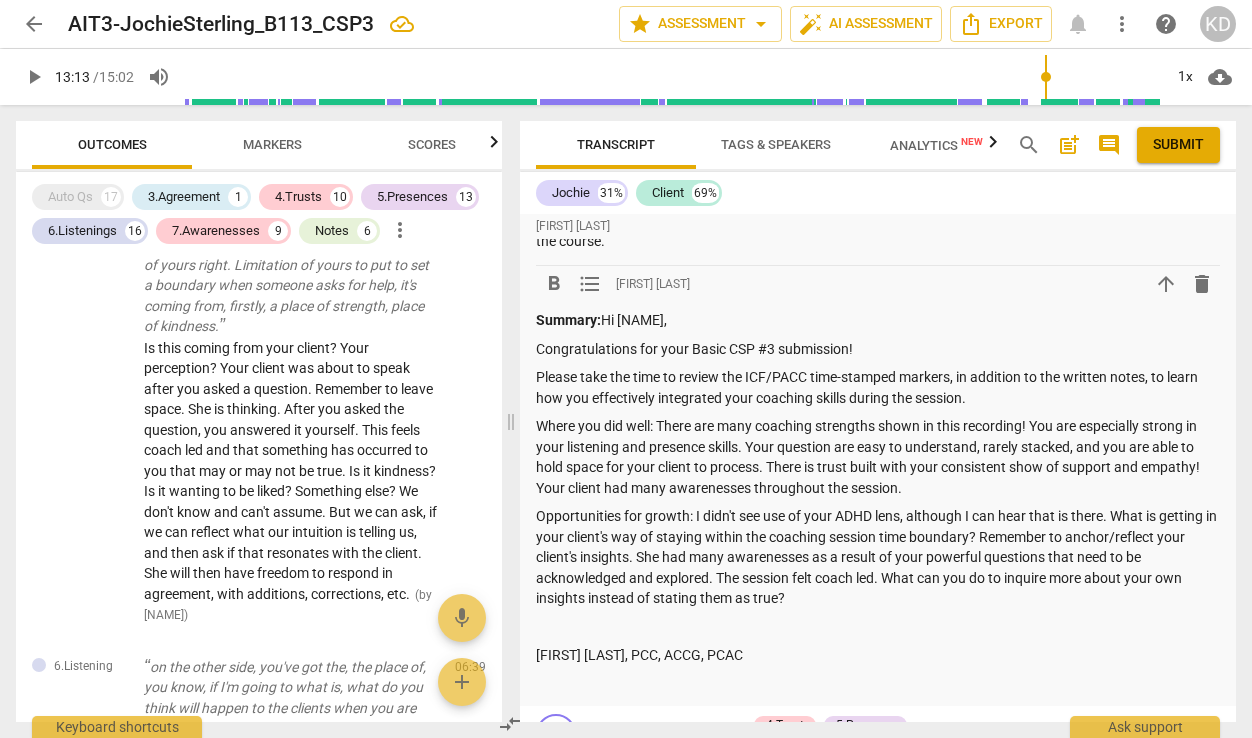 click on "Where you did well: There are many coaching strengths shown in this recording! You are especially strong in your listening and presence skills. Your question are easy to understand, rarely stacked, and you are able to hold space for your client to process. There is trust built with your consistent show of support and empathy! Your client had many awarenesses throughout the session." at bounding box center (878, 457) 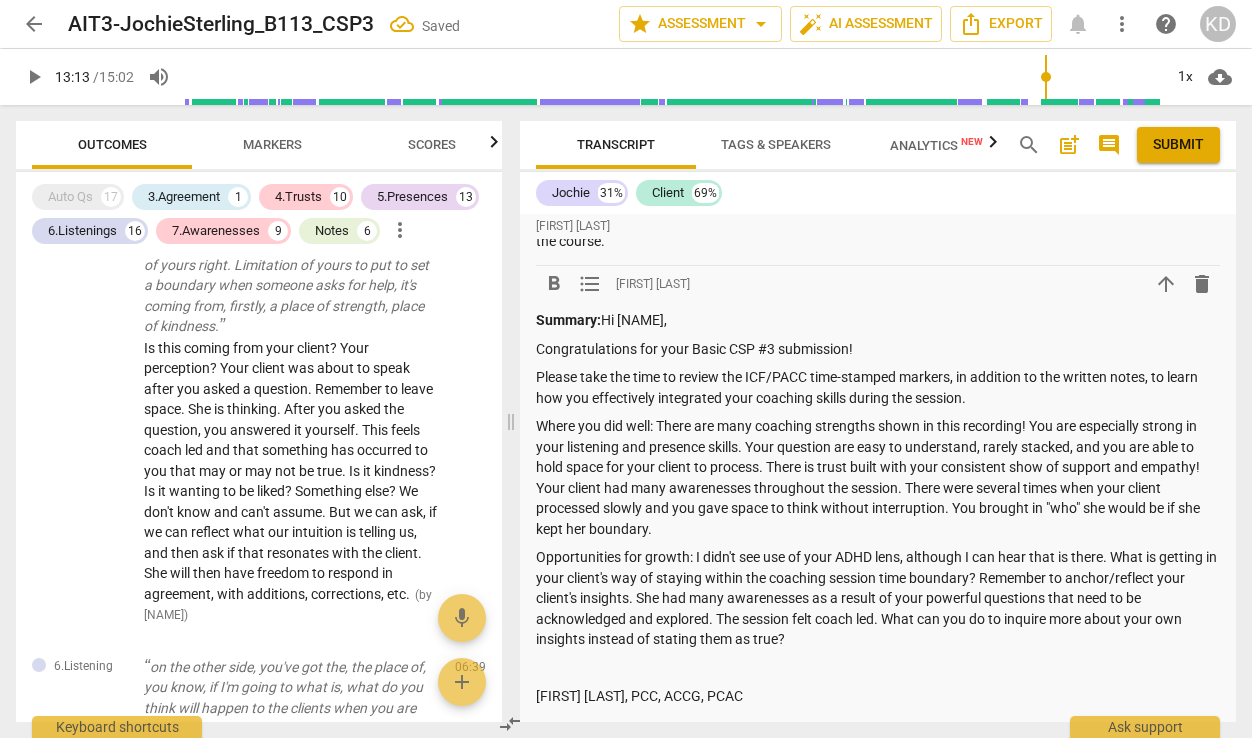 click on "Opportunities for growth: I didn't see use of your ADHD lens, although I can hear that is there. What is getting in your client's way of staying within the coaching session time boundary? Remember to anchor/reflect your client's insights. She had many awarenesses as a result of your powerful questions that need to be acknowledged and explored. The session felt coach led. What can you do to inquire more about your own insights instead of stating them as true?" at bounding box center [878, 598] 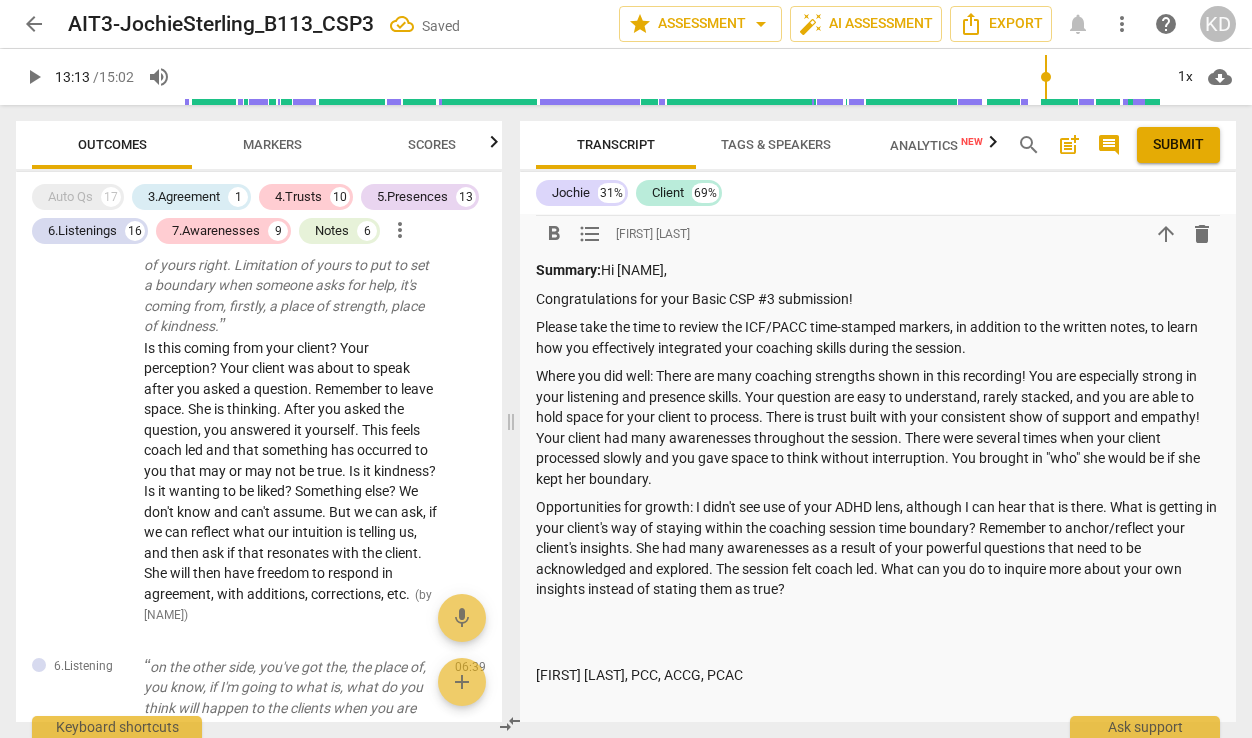 scroll, scrollTop: 2357, scrollLeft: 0, axis: vertical 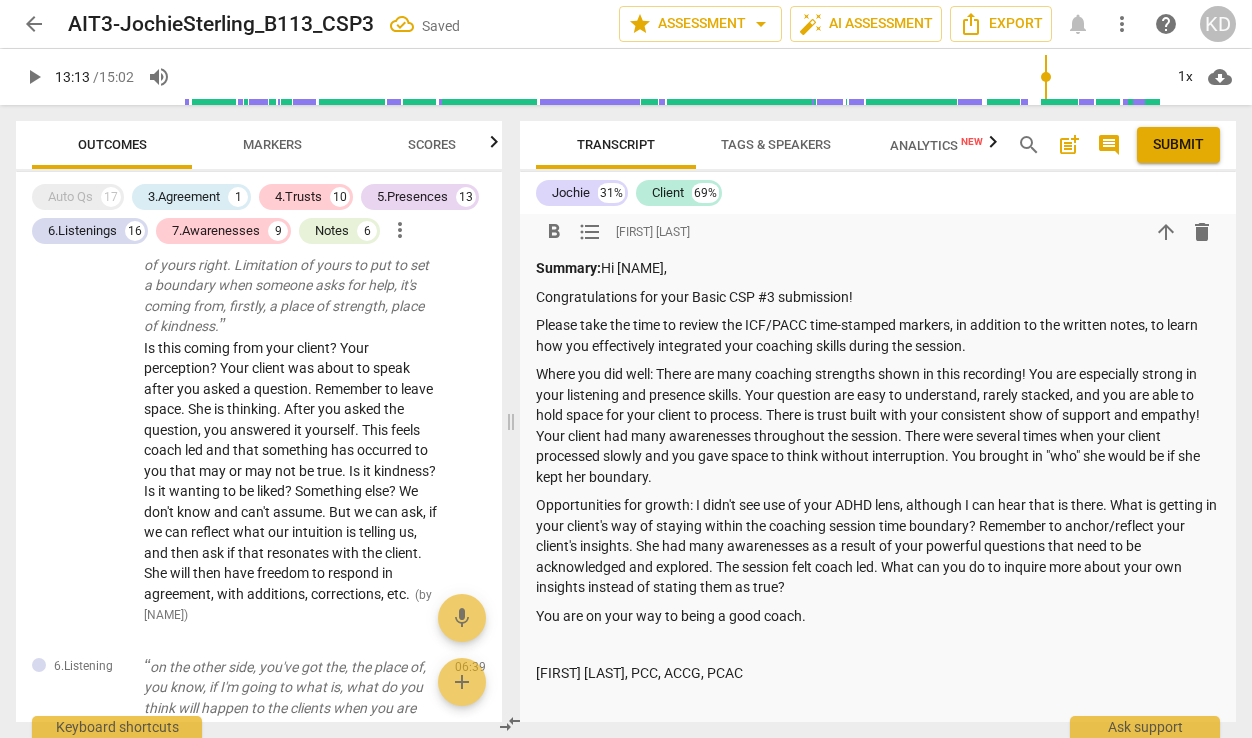 click on "You are on your way to being a good coach." at bounding box center [878, 616] 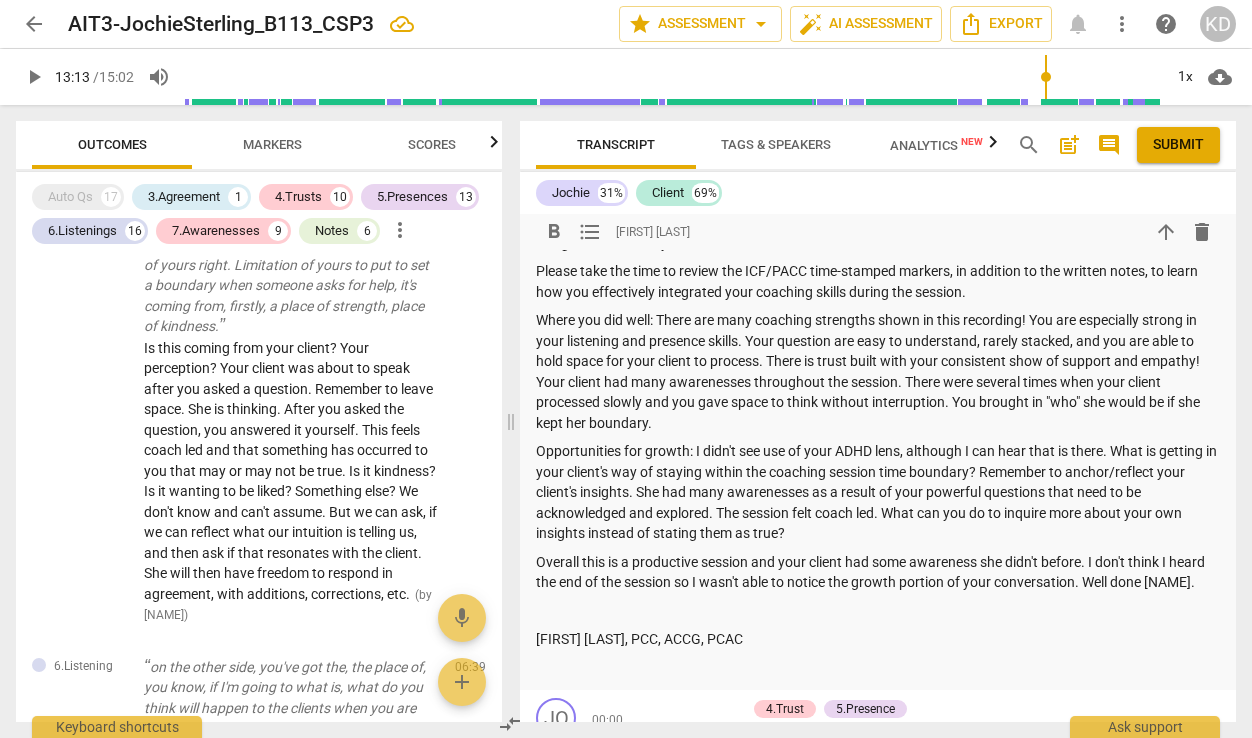 scroll, scrollTop: 2436, scrollLeft: 0, axis: vertical 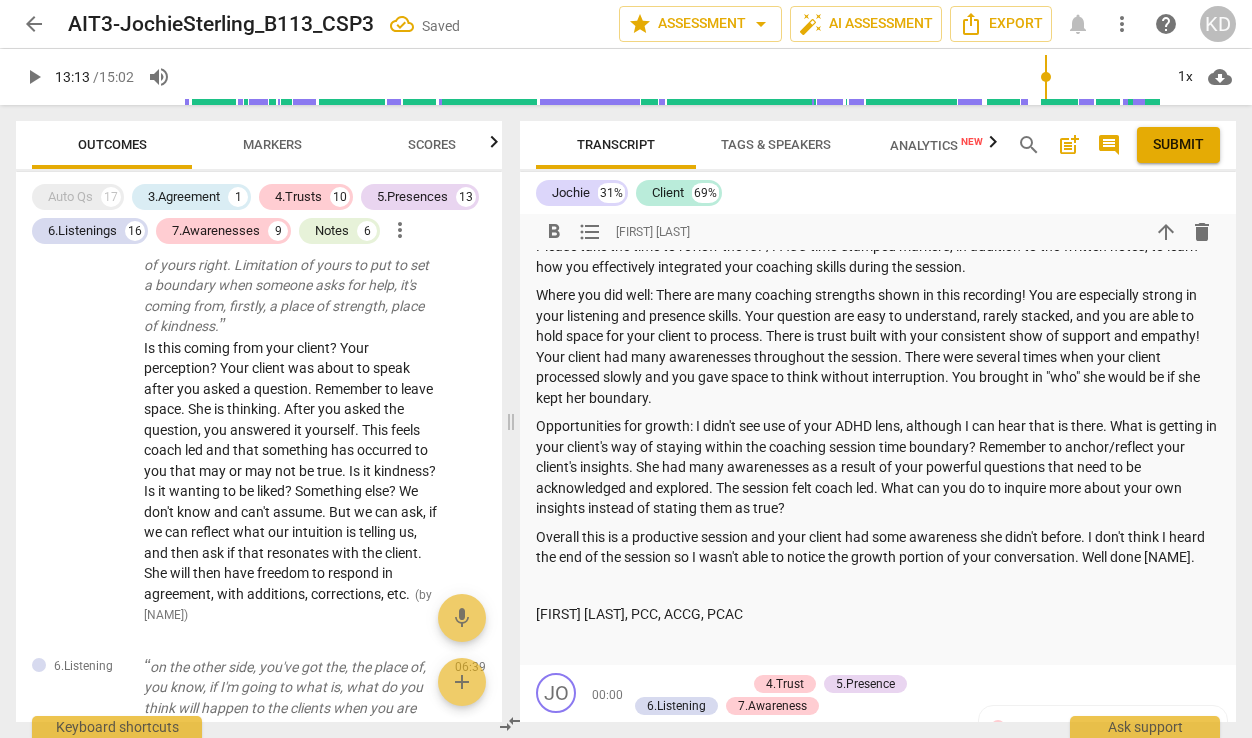 click on "[FIRST] [LAST], PCC, ACCG, PCAC" at bounding box center [878, 614] 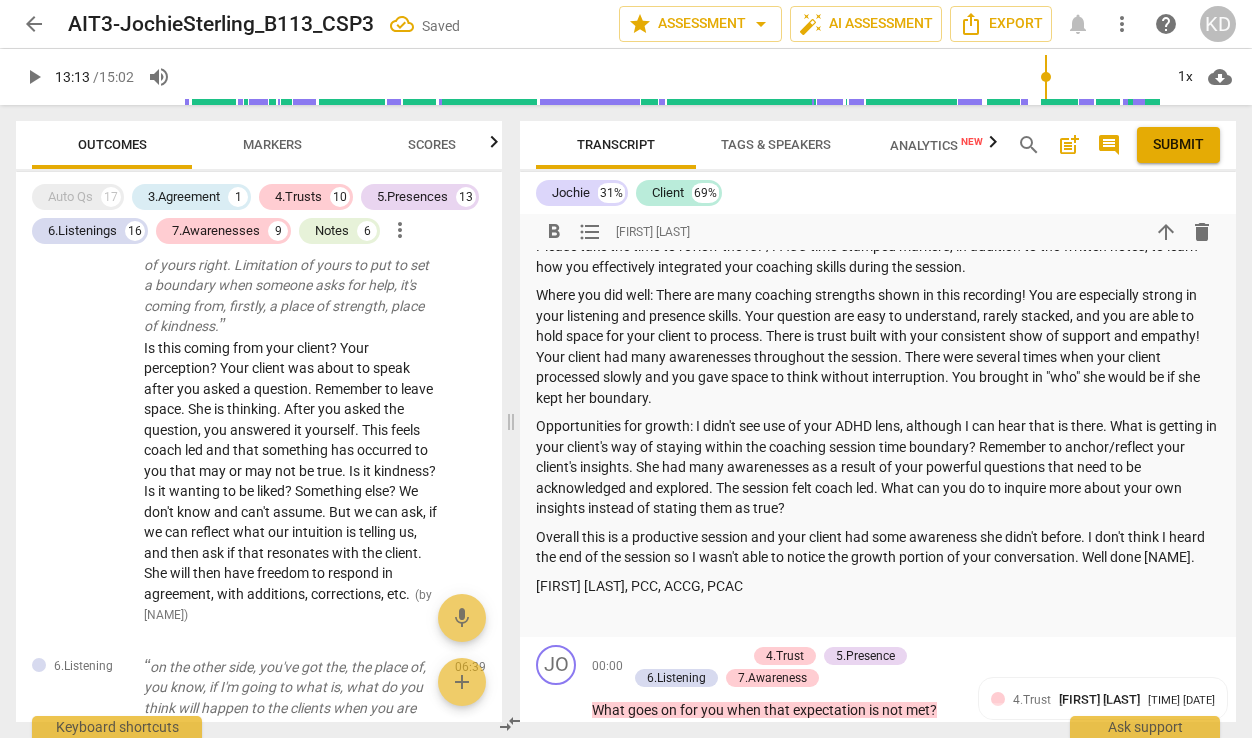 drag, startPoint x: 586, startPoint y: 601, endPoint x: 1127, endPoint y: 582, distance: 541.33356 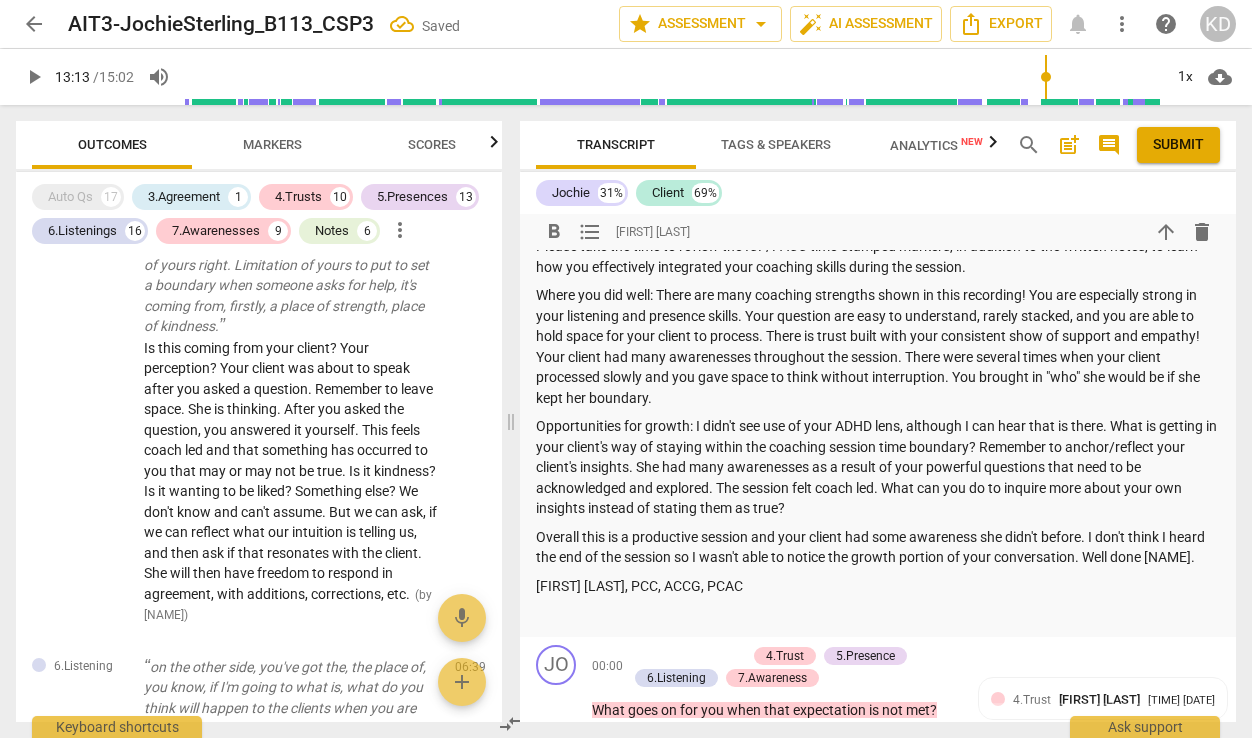 click on "Overall this is a productive session and your client had some awareness she didn't before. I don't think I heard the end of the session so I wasn't able to notice the growth portion of your conversation. Well done [NAME]." at bounding box center (878, 547) 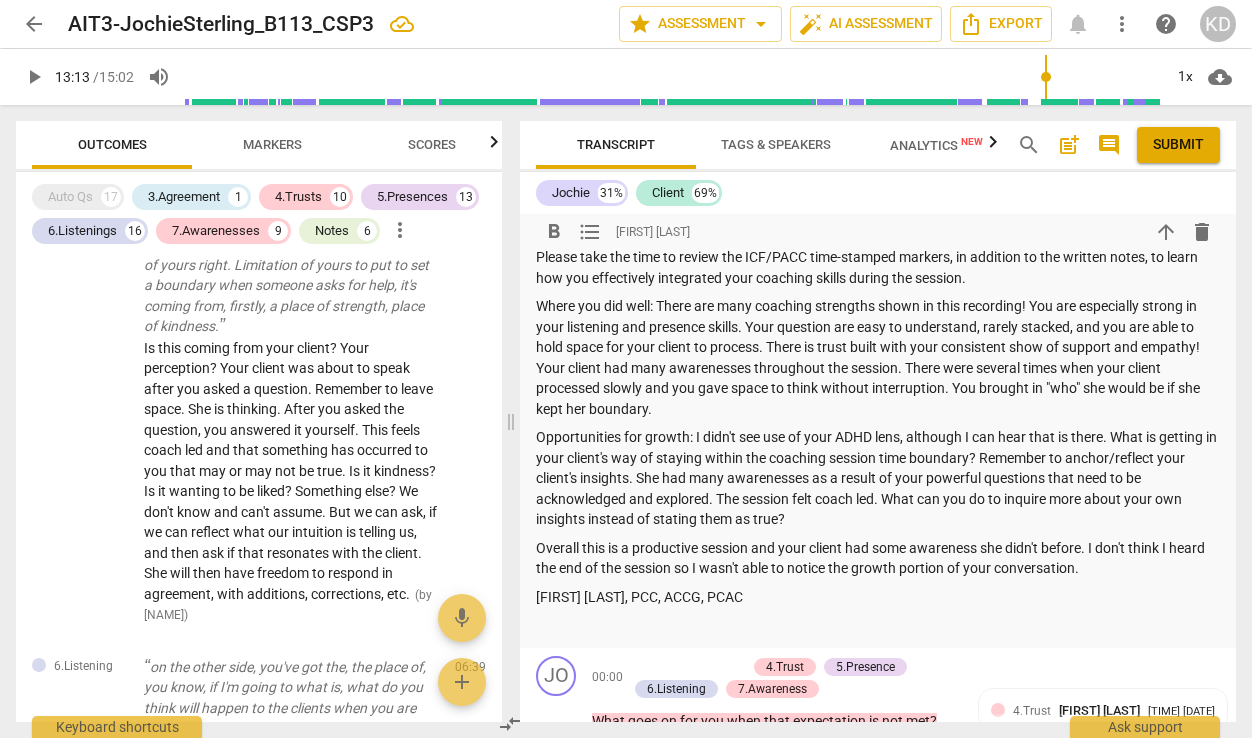 scroll, scrollTop: 2421, scrollLeft: 0, axis: vertical 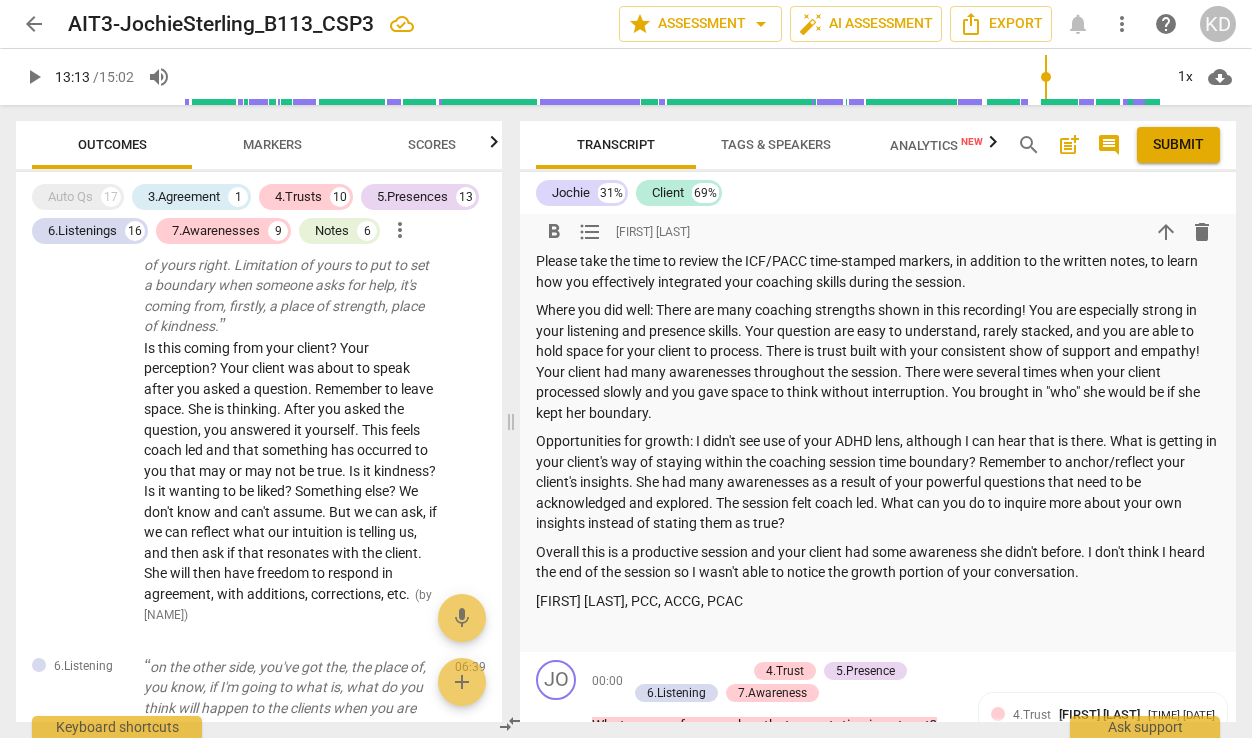 click on "Opportunities for growth: I didn't see use of your ADHD lens, although I can hear that is there. What is getting in your client's way of staying within the coaching session time boundary? Remember to anchor/reflect your client's insights. She had many awarenesses as a result of your powerful questions that need to be acknowledged and explored. The session felt coach led. What can you do to inquire more about your own insights instead of stating them as true?" at bounding box center (878, 482) 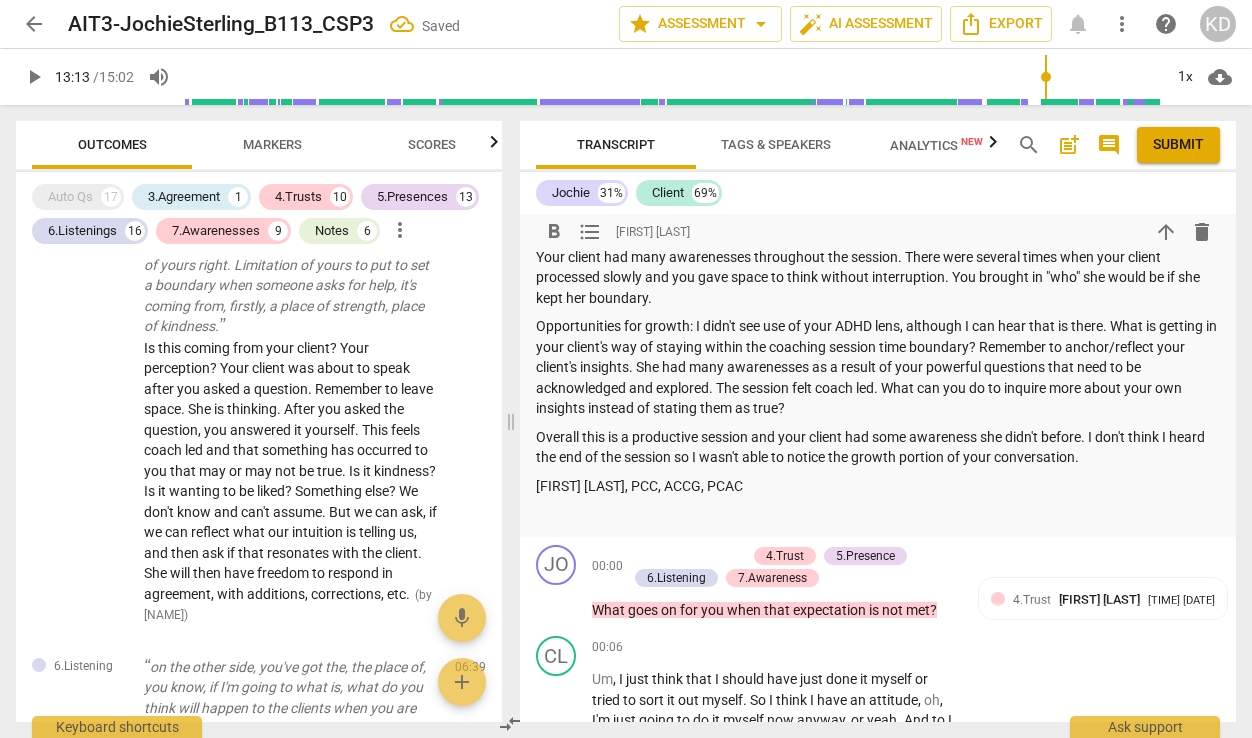 scroll, scrollTop: 2541, scrollLeft: 0, axis: vertical 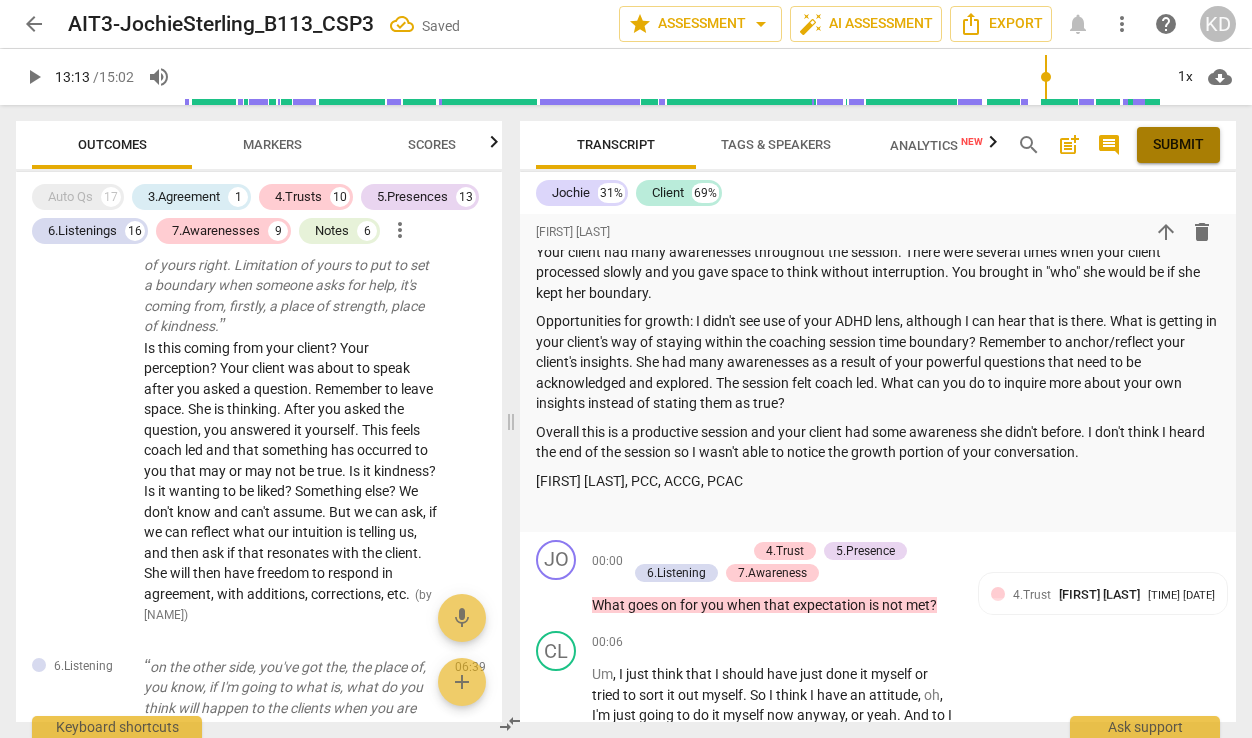 click on "Submit" at bounding box center [1178, 145] 